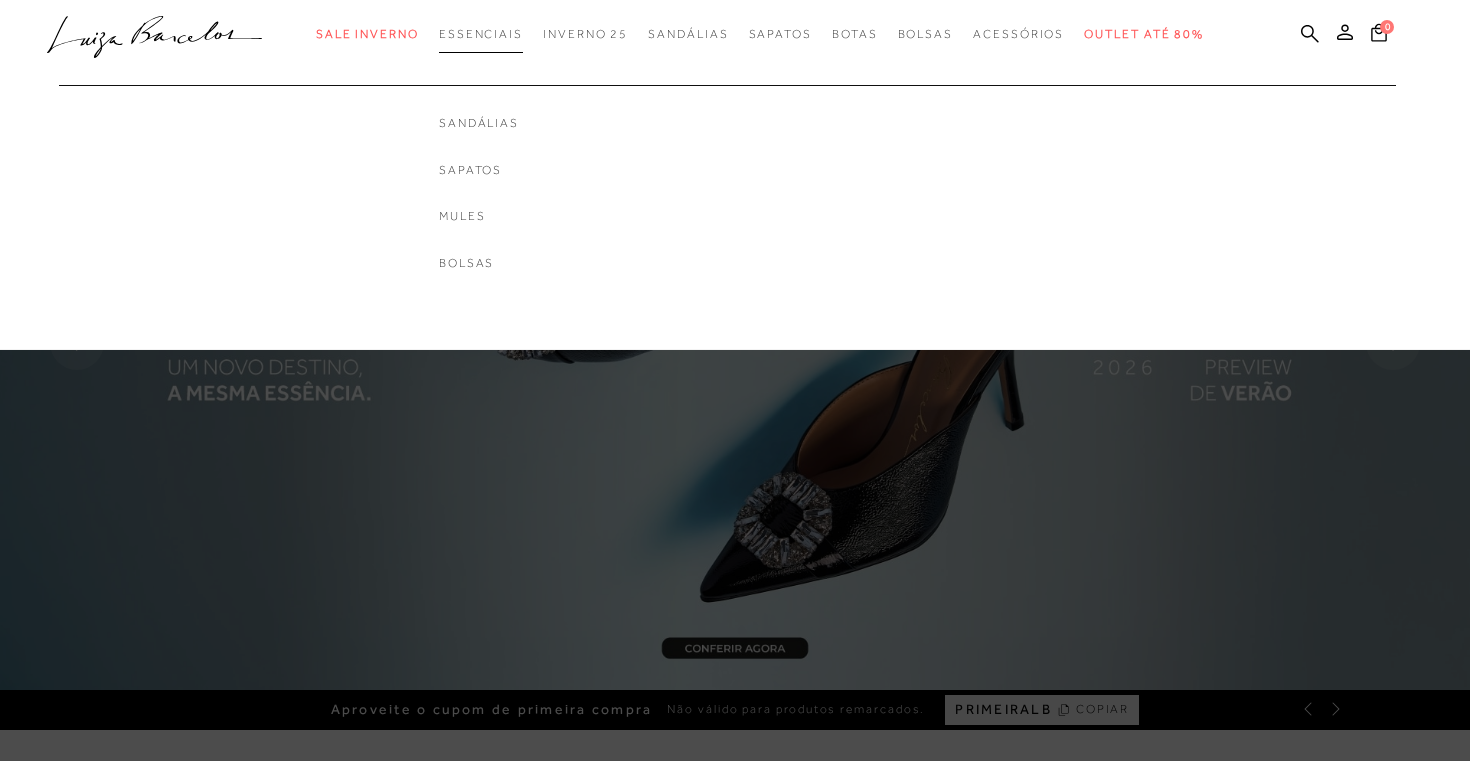 scroll, scrollTop: 0, scrollLeft: 0, axis: both 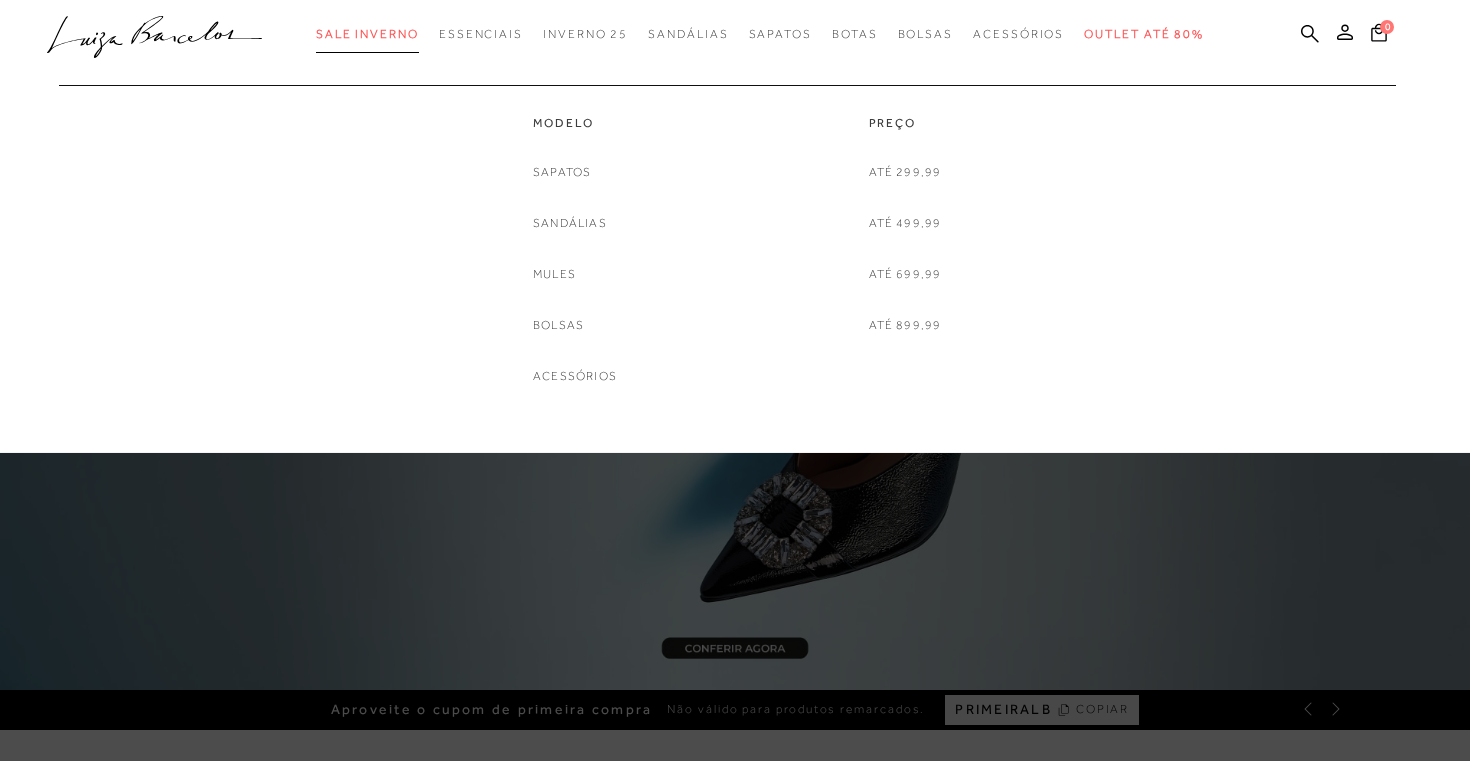 click on "Sale Inverno" at bounding box center (367, 34) 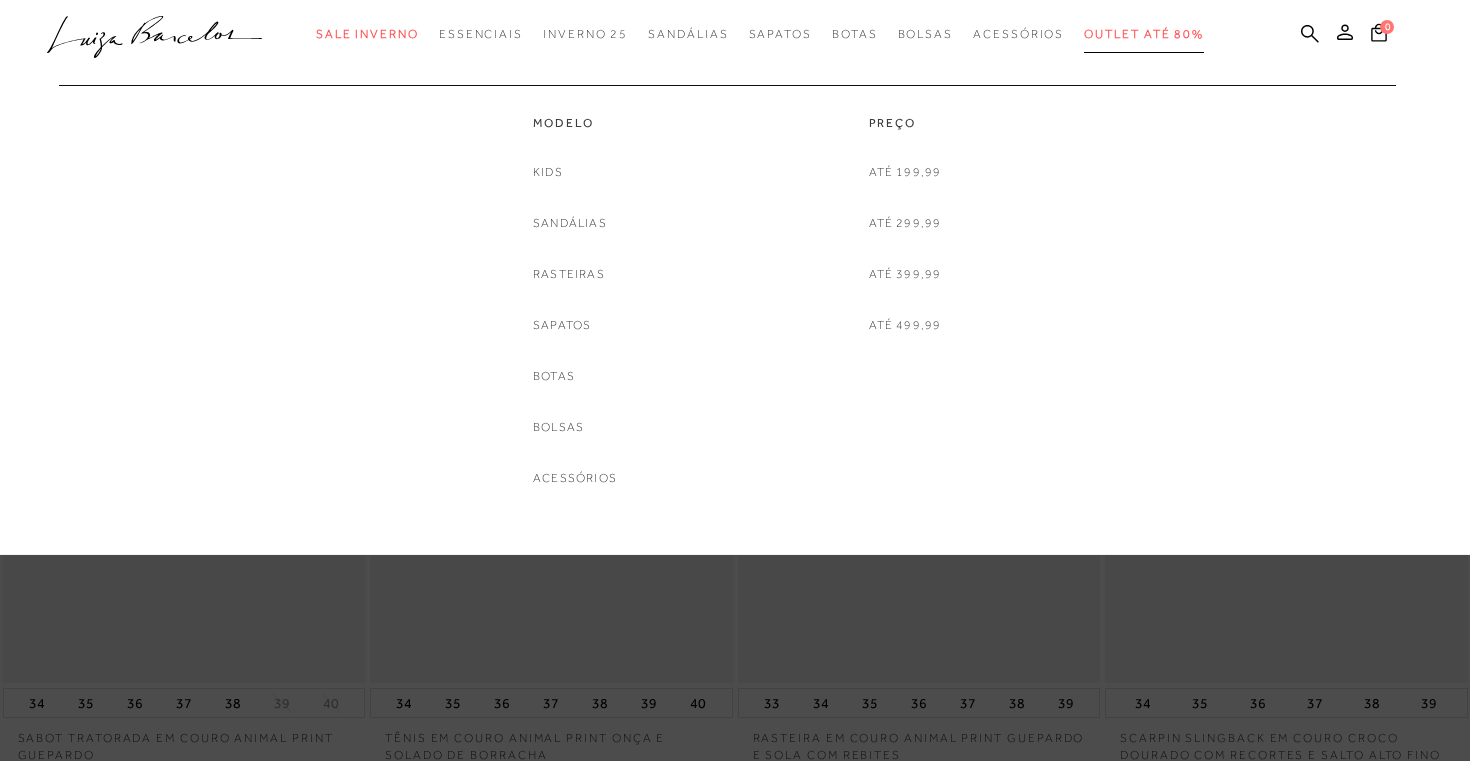 click on "Outlet até 80%" at bounding box center [1144, 34] 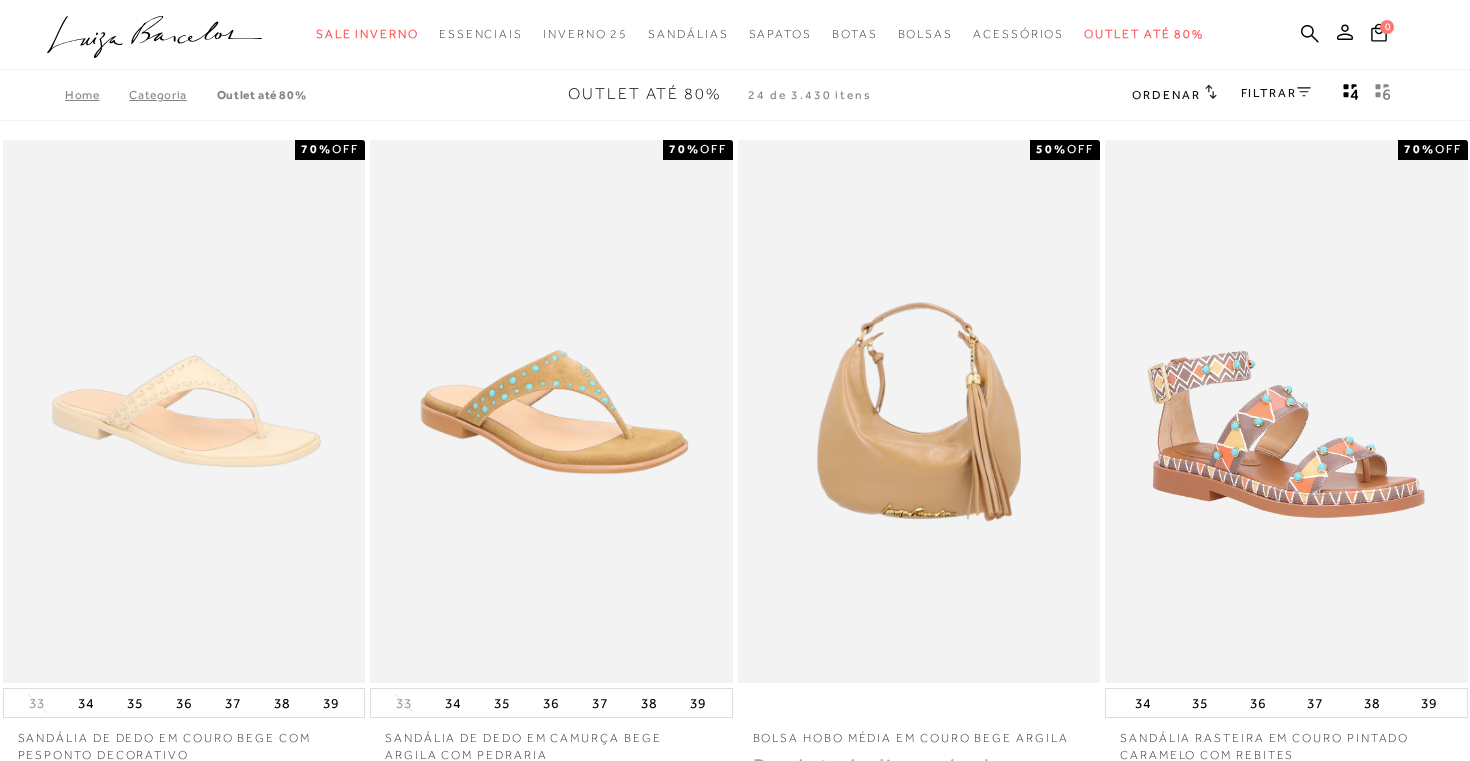 scroll, scrollTop: 0, scrollLeft: 0, axis: both 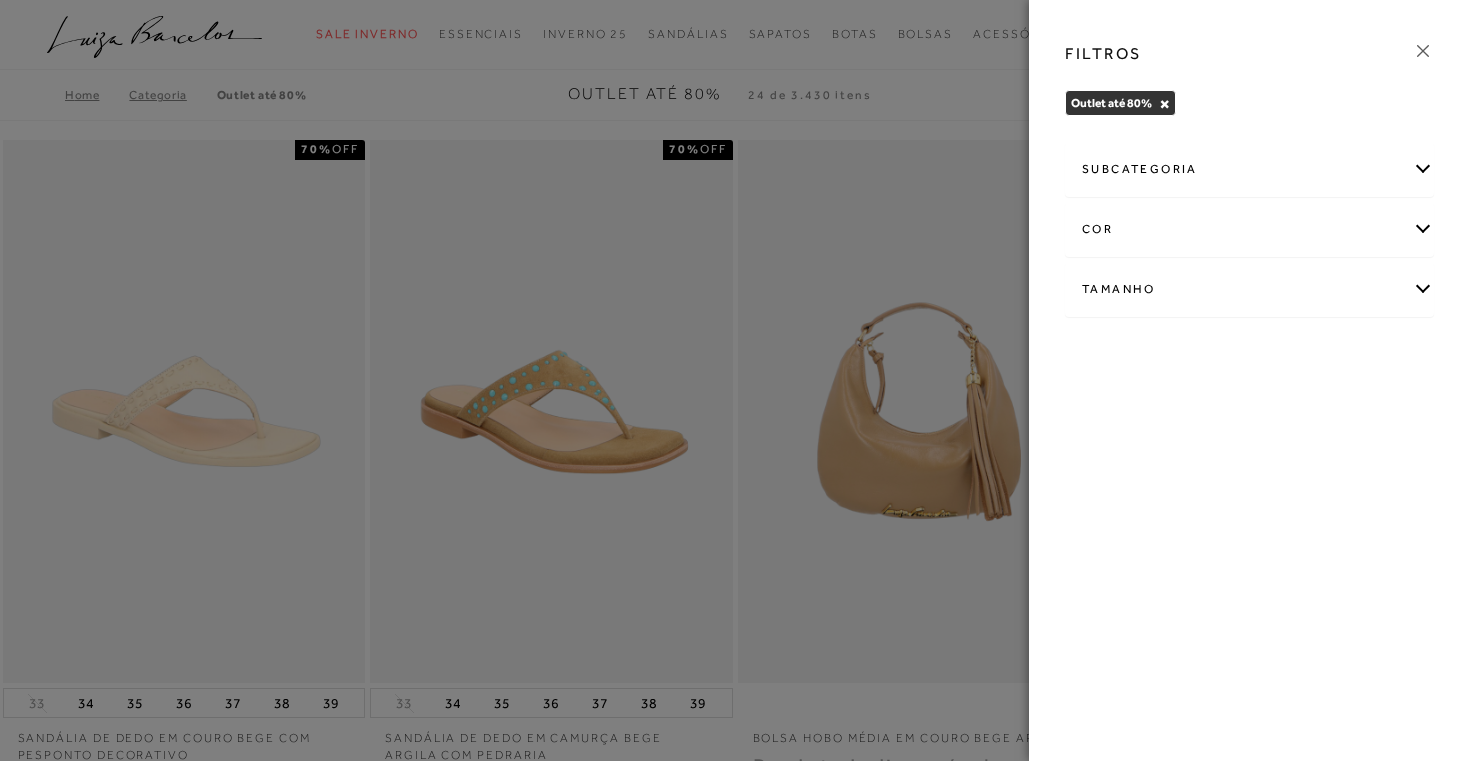 click on "Tamanho" at bounding box center [1249, 289] 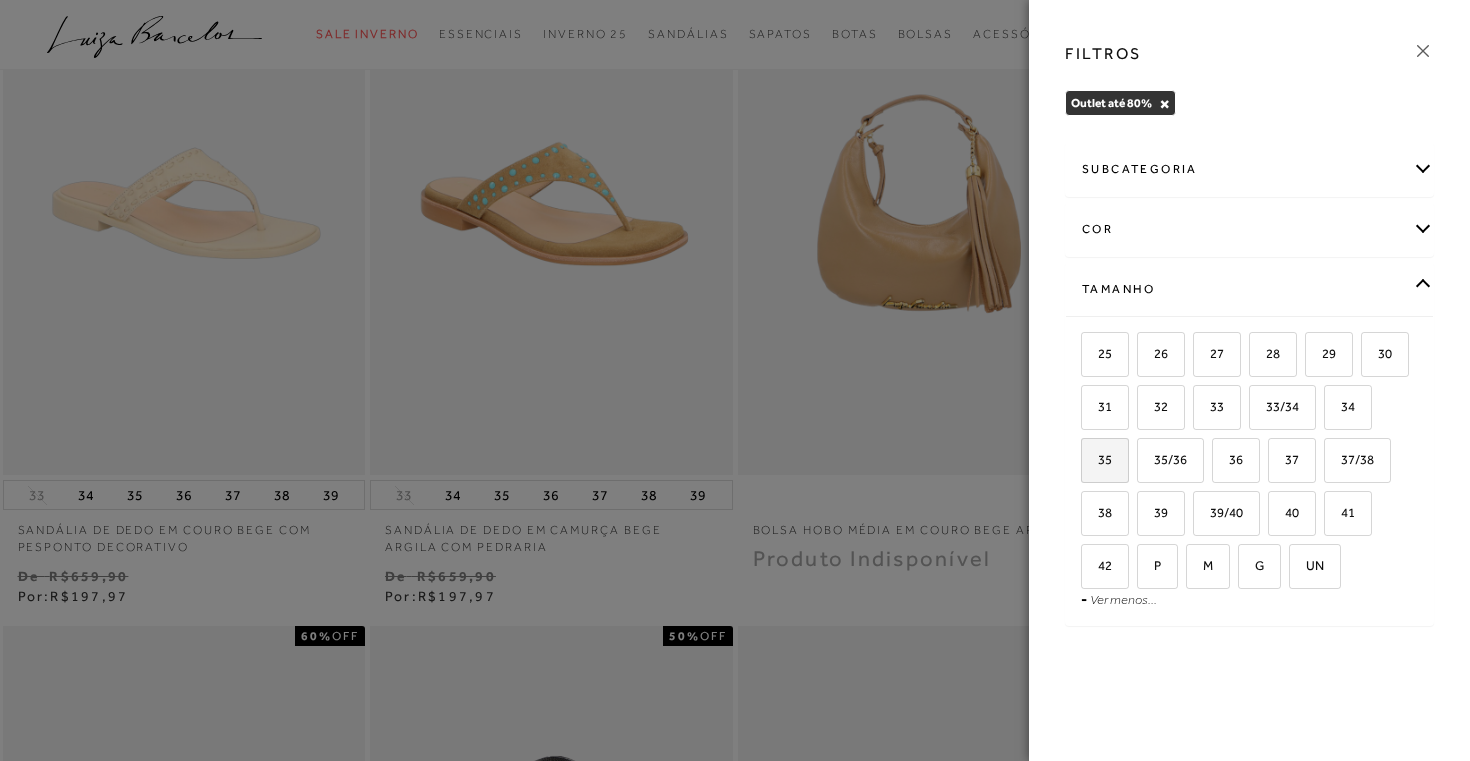 scroll, scrollTop: 223, scrollLeft: 0, axis: vertical 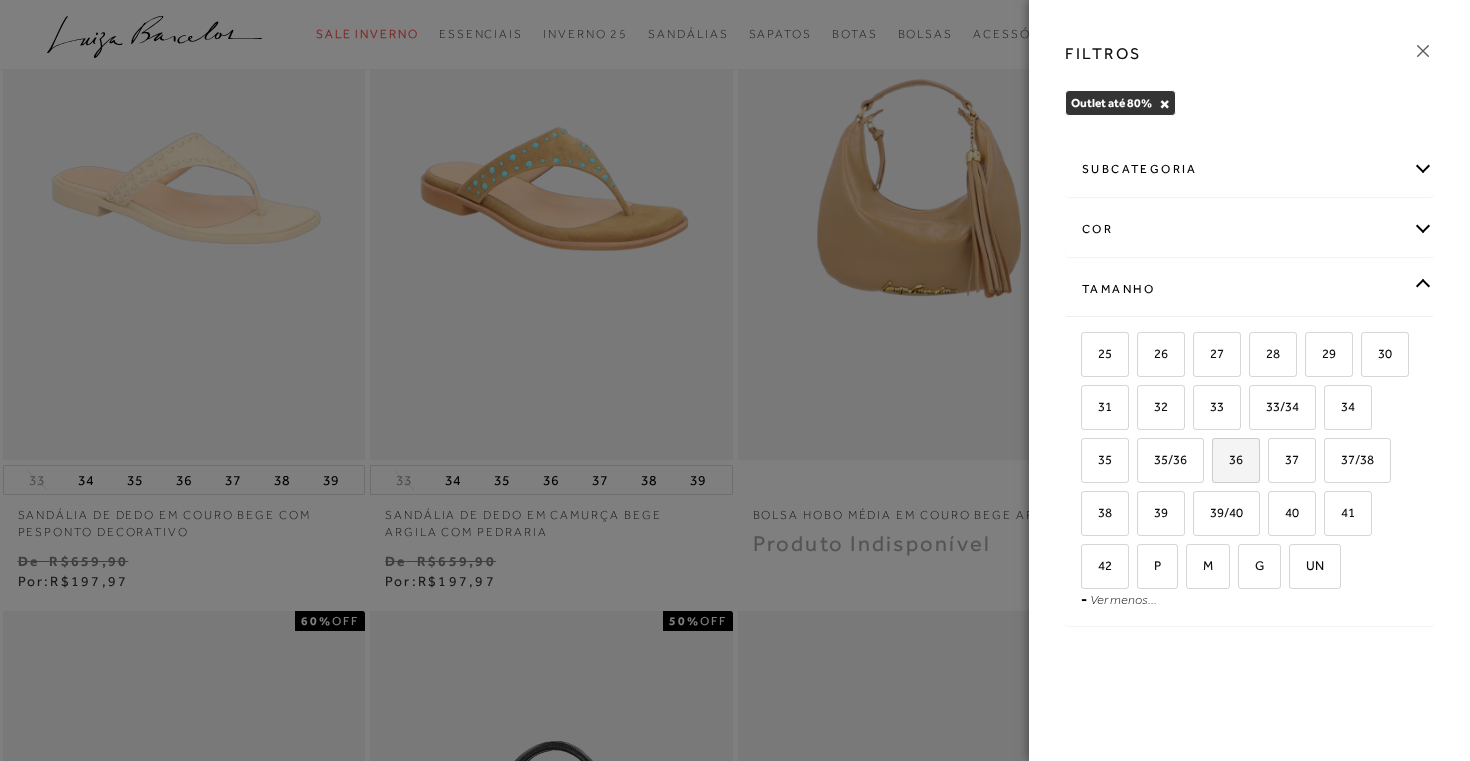 click on "36" at bounding box center (1228, 459) 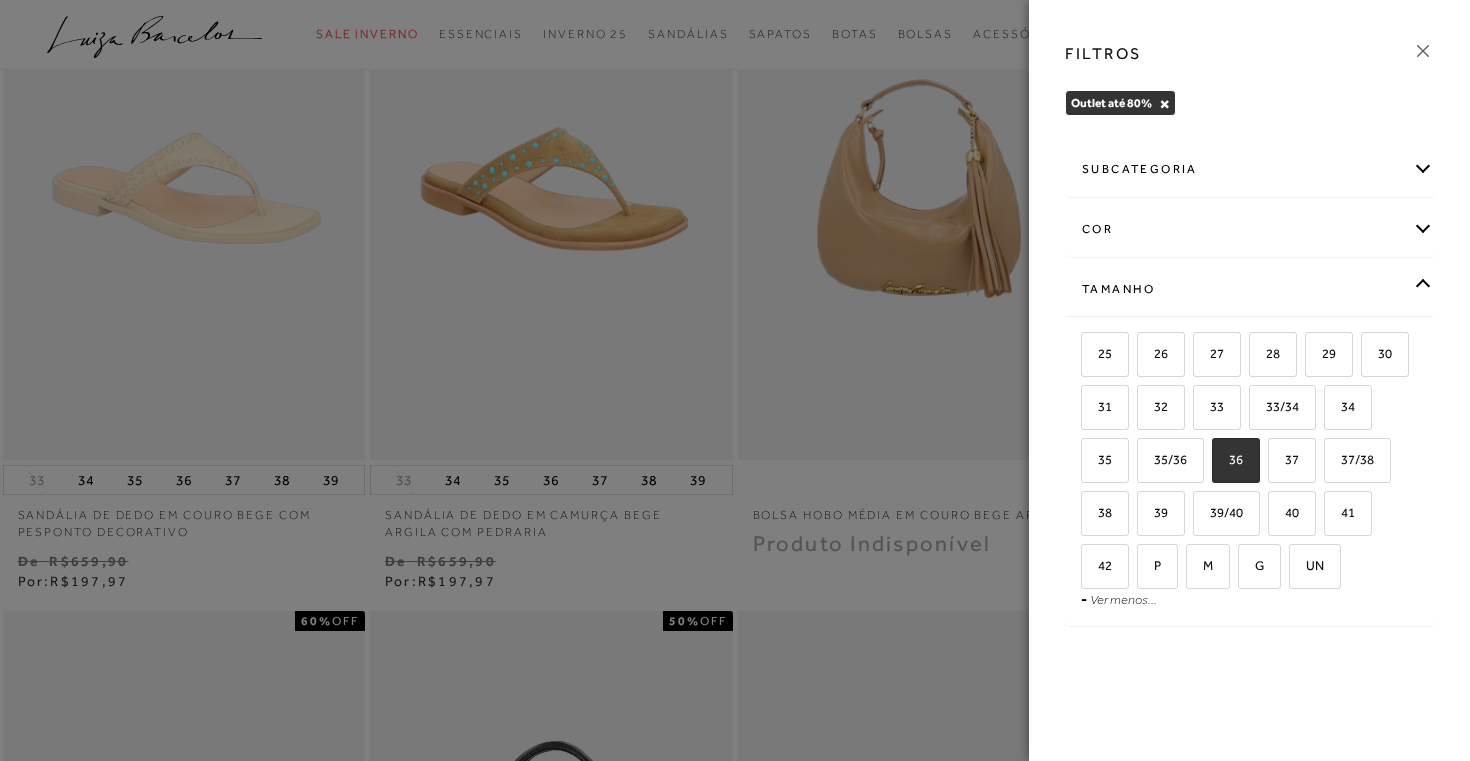 checkbox on "true" 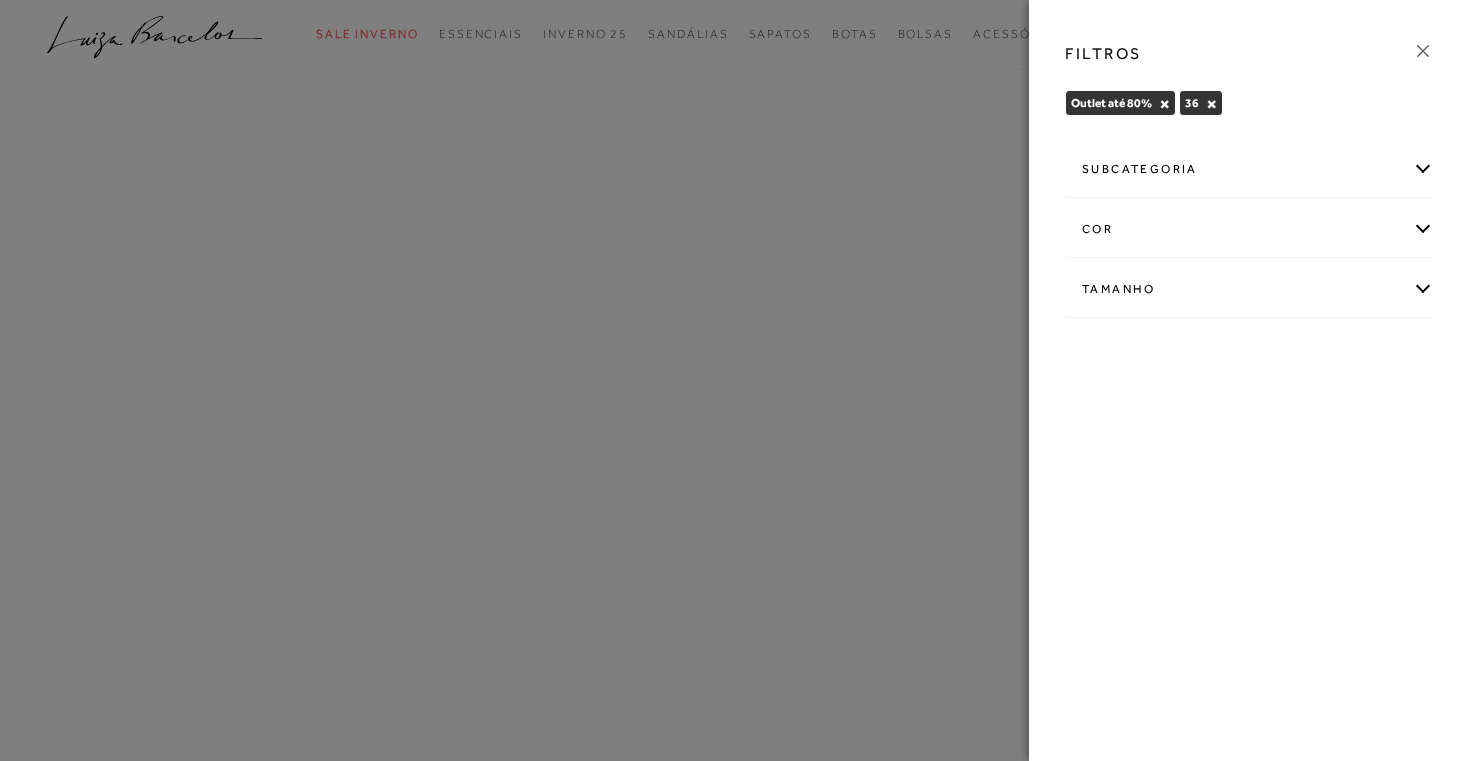 scroll, scrollTop: 0, scrollLeft: 0, axis: both 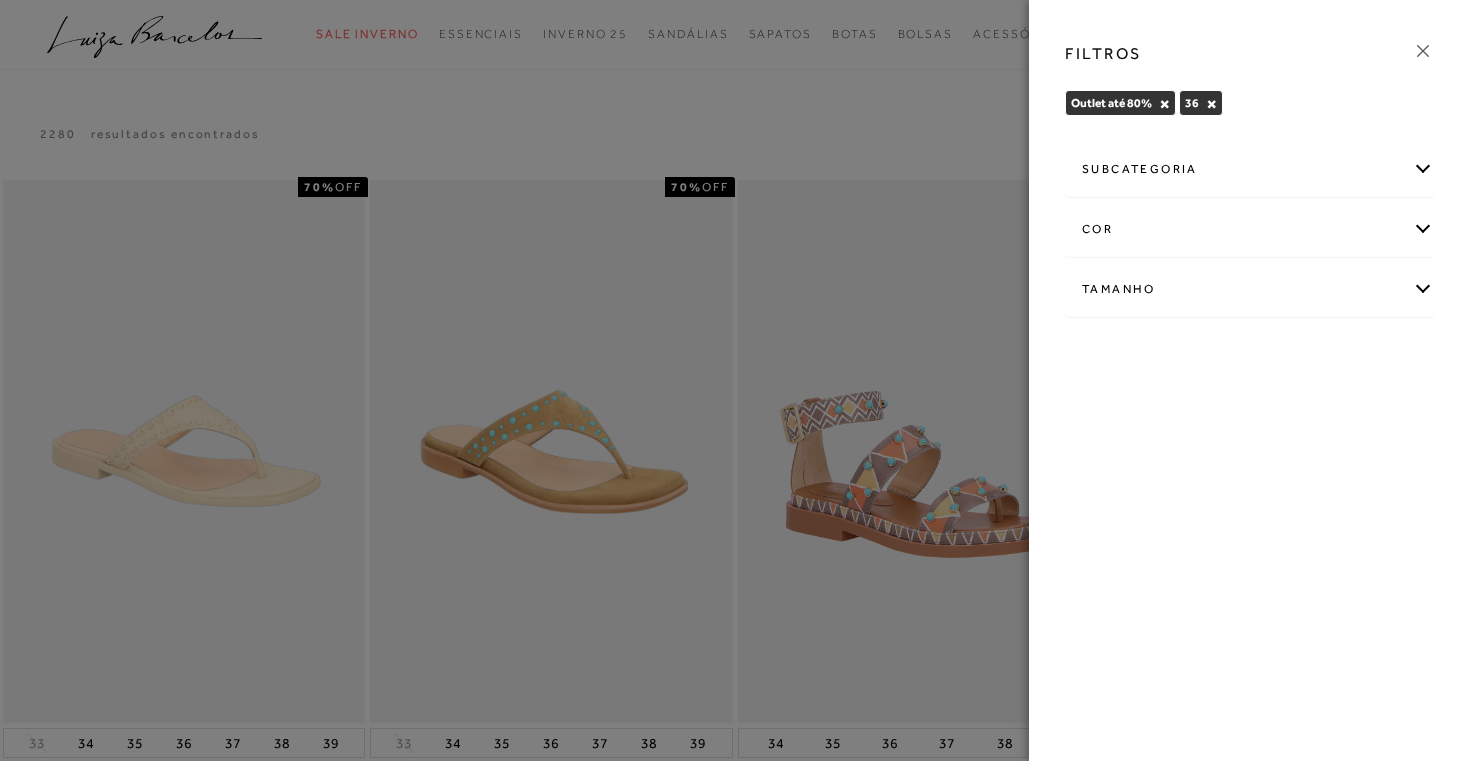 click at bounding box center (1423, 51) 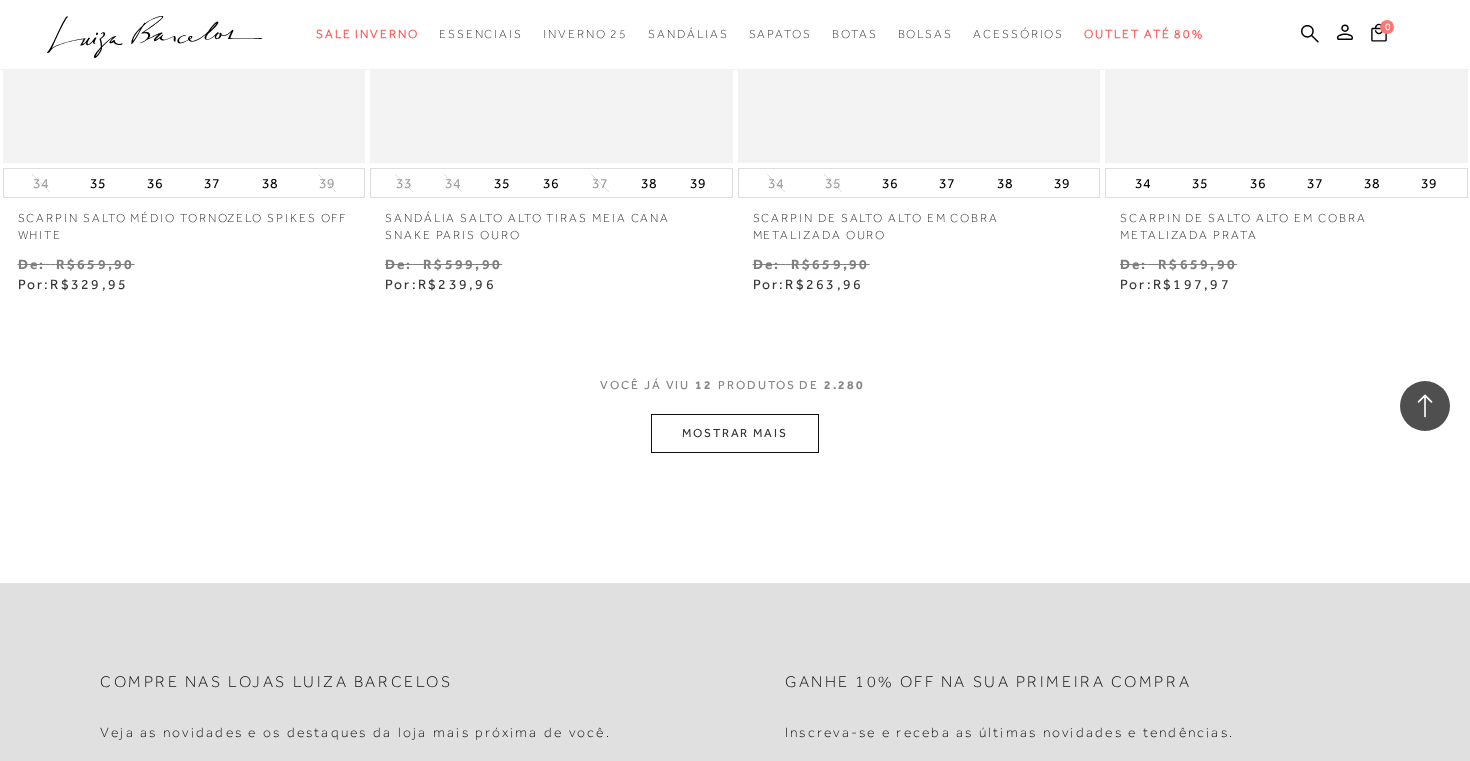 scroll, scrollTop: 1952, scrollLeft: 0, axis: vertical 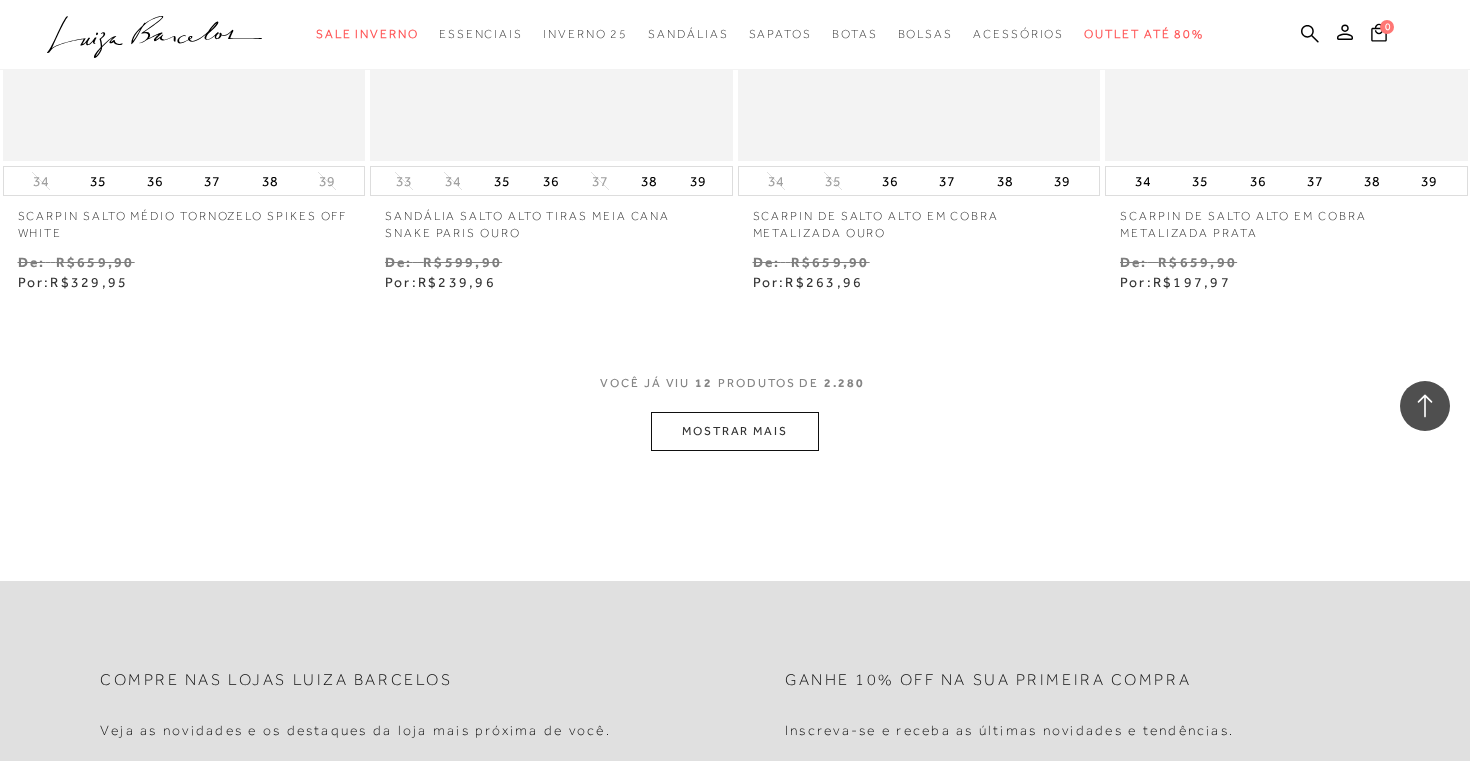 click on "MOSTRAR MAIS" at bounding box center [735, 431] 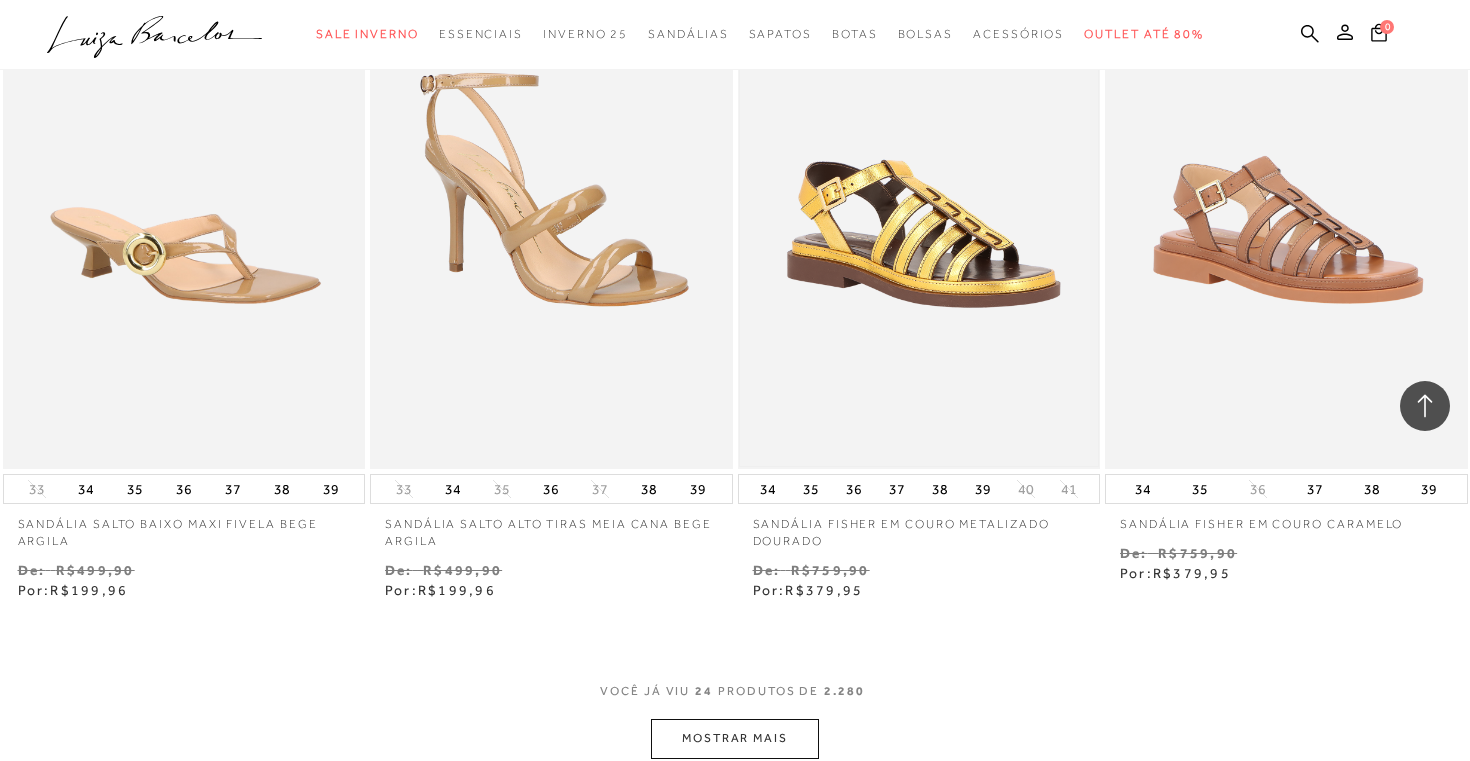 scroll, scrollTop: 3729, scrollLeft: 0, axis: vertical 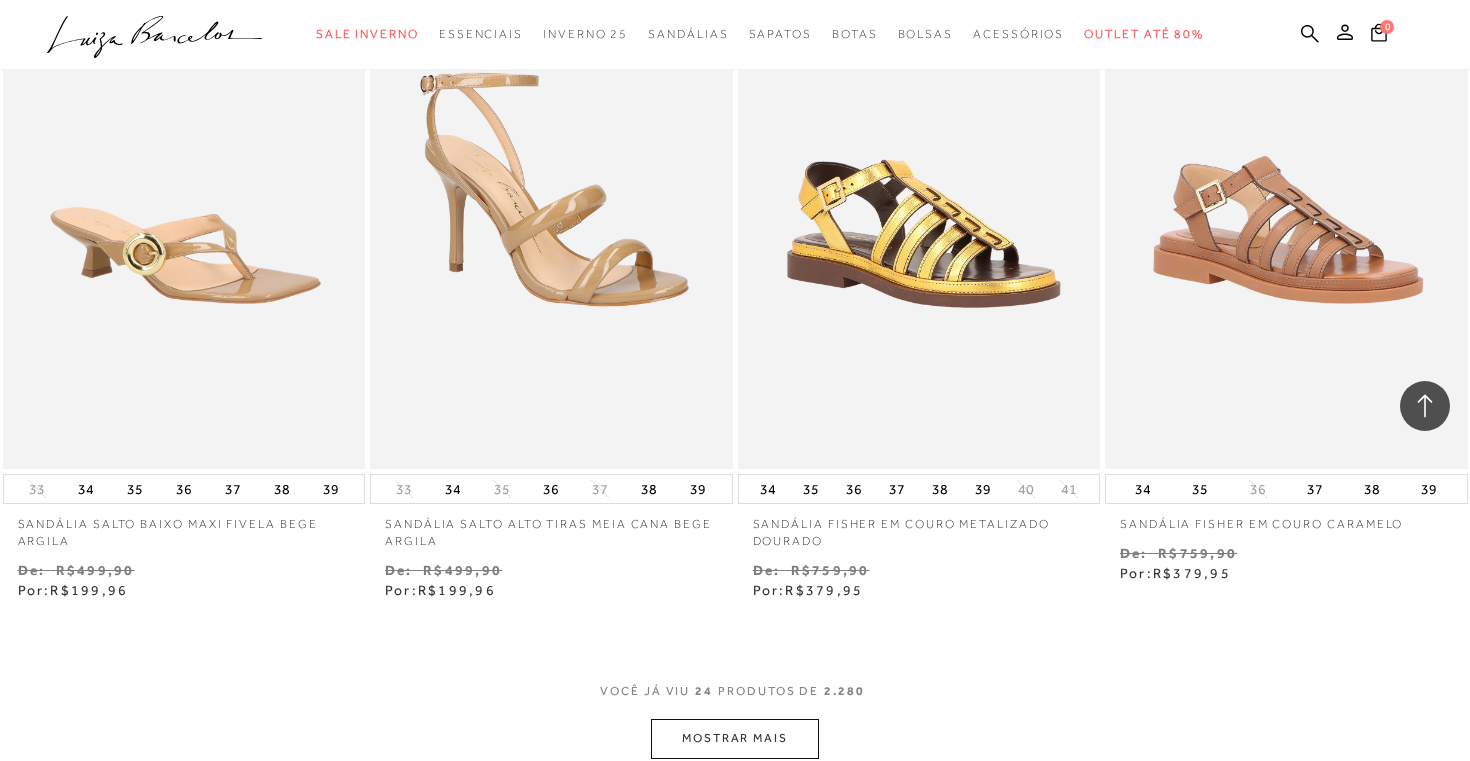 click on "MOSTRAR MAIS" at bounding box center (735, 738) 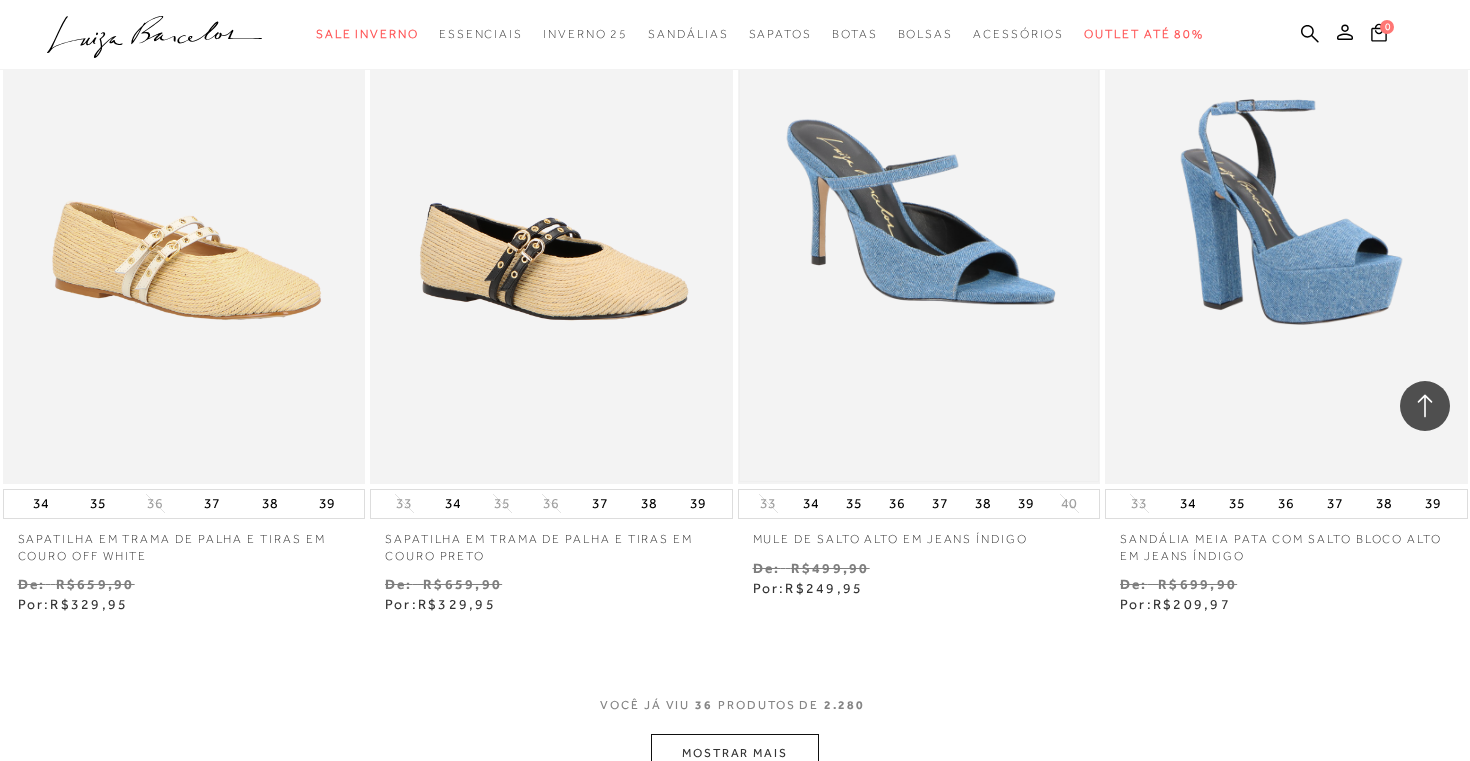 scroll, scrollTop: 5807, scrollLeft: 0, axis: vertical 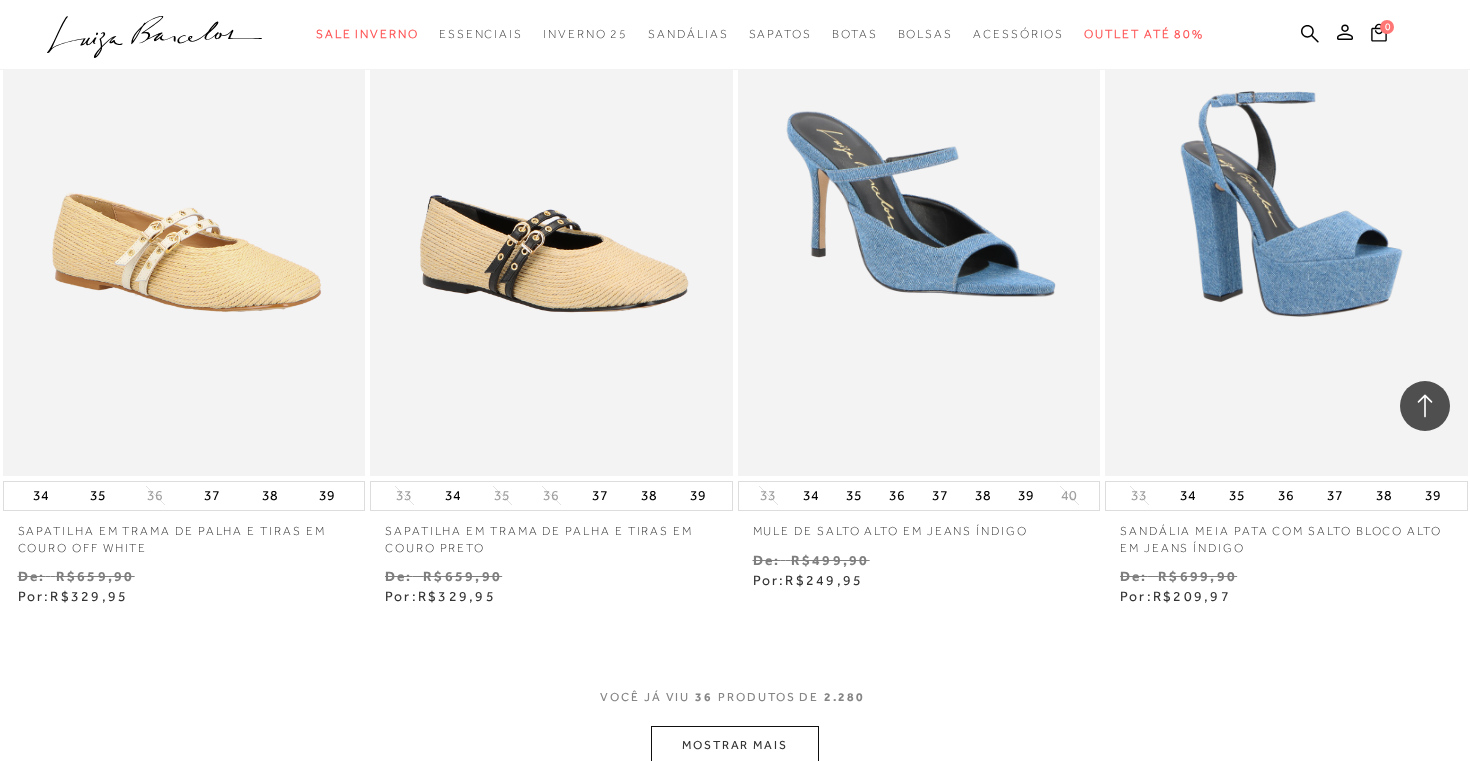click on "MOSTRAR MAIS" at bounding box center (735, 745) 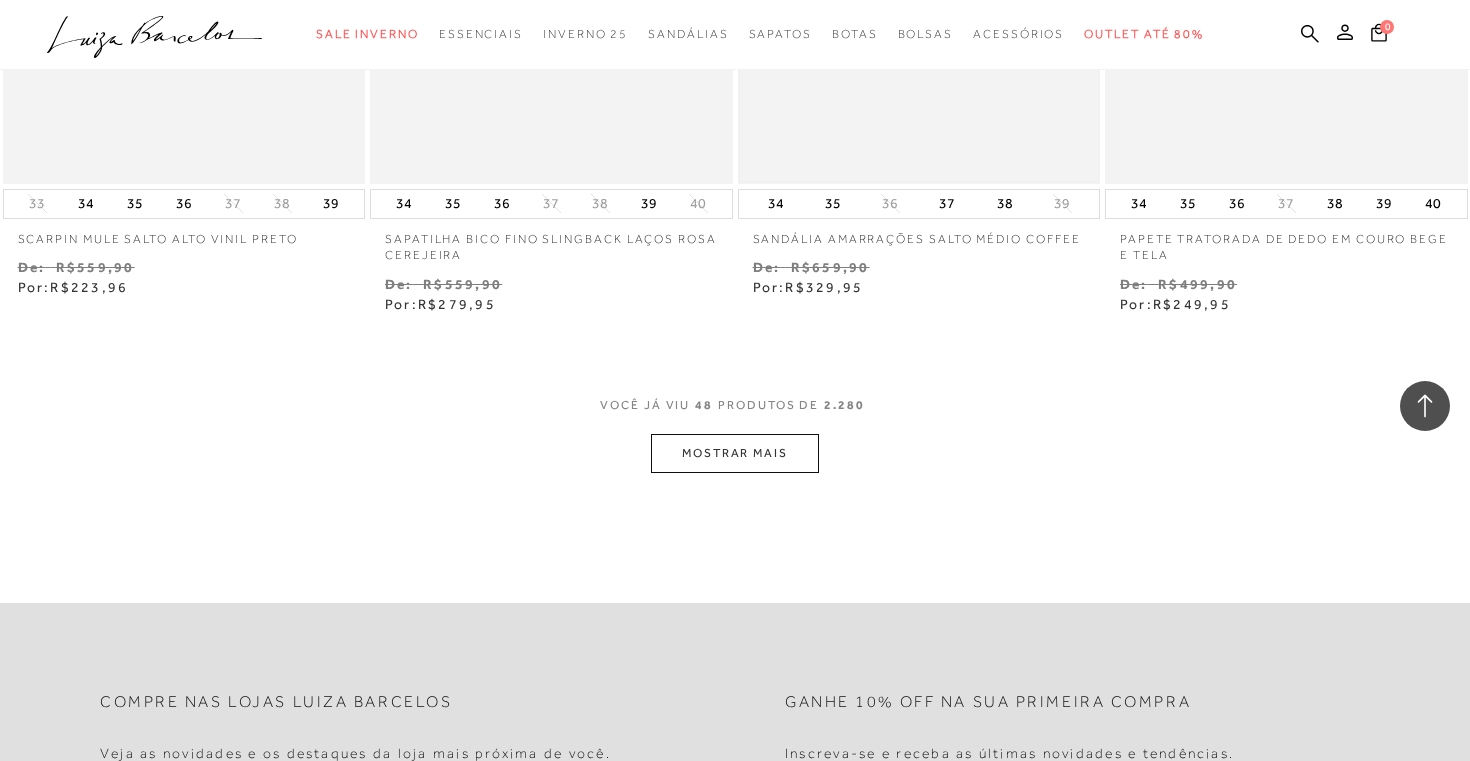 scroll, scrollTop: 8205, scrollLeft: 0, axis: vertical 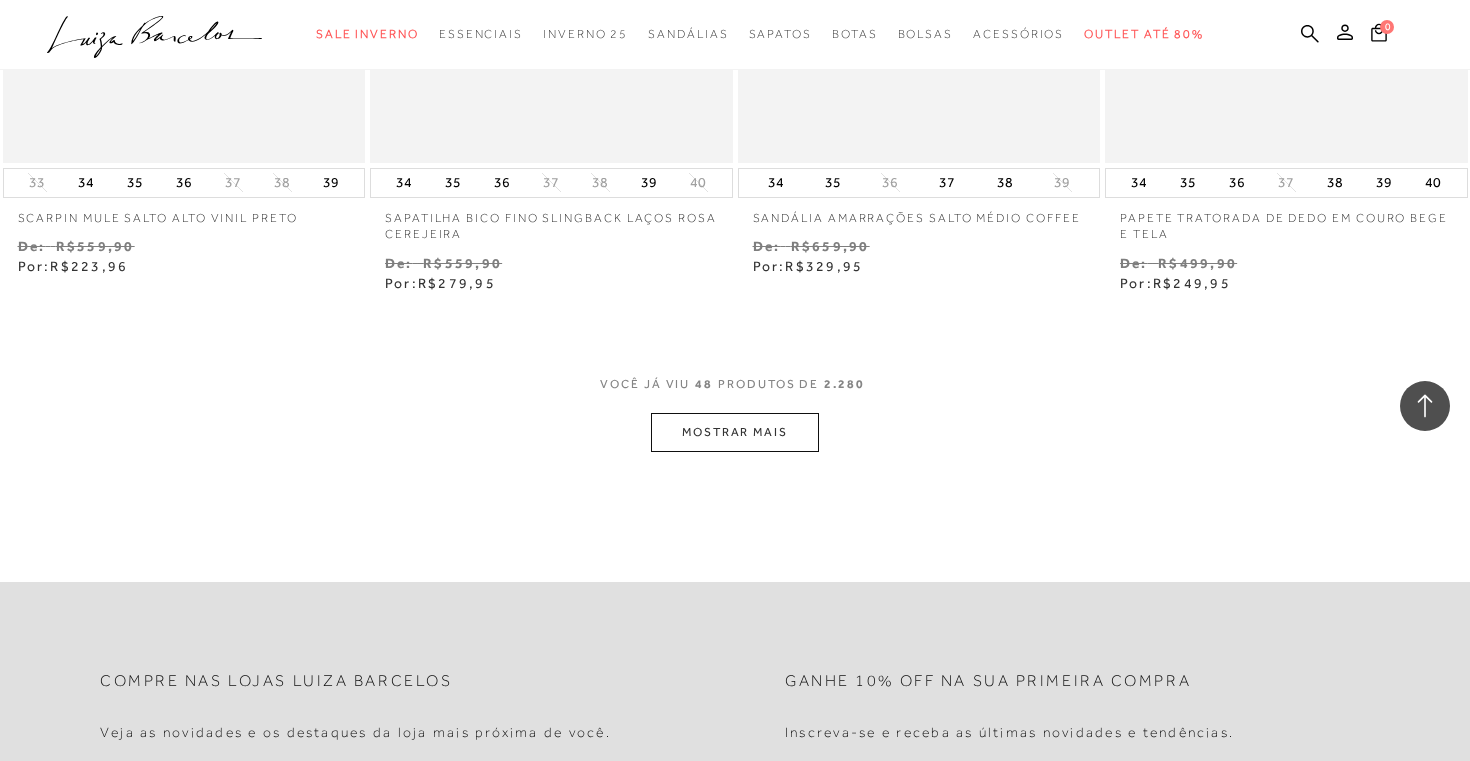click on "MOSTRAR MAIS" at bounding box center [735, 432] 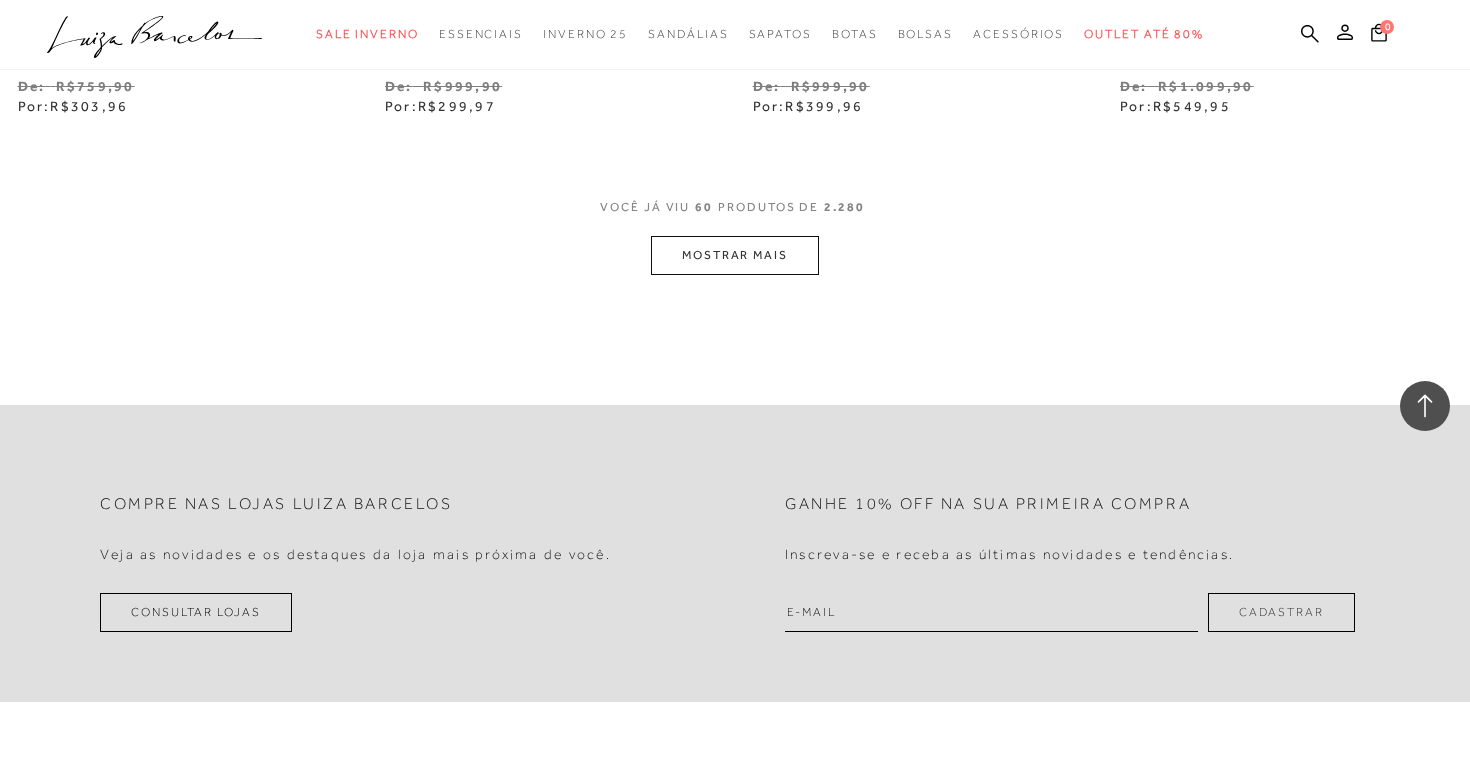 scroll, scrollTop: 10477, scrollLeft: 0, axis: vertical 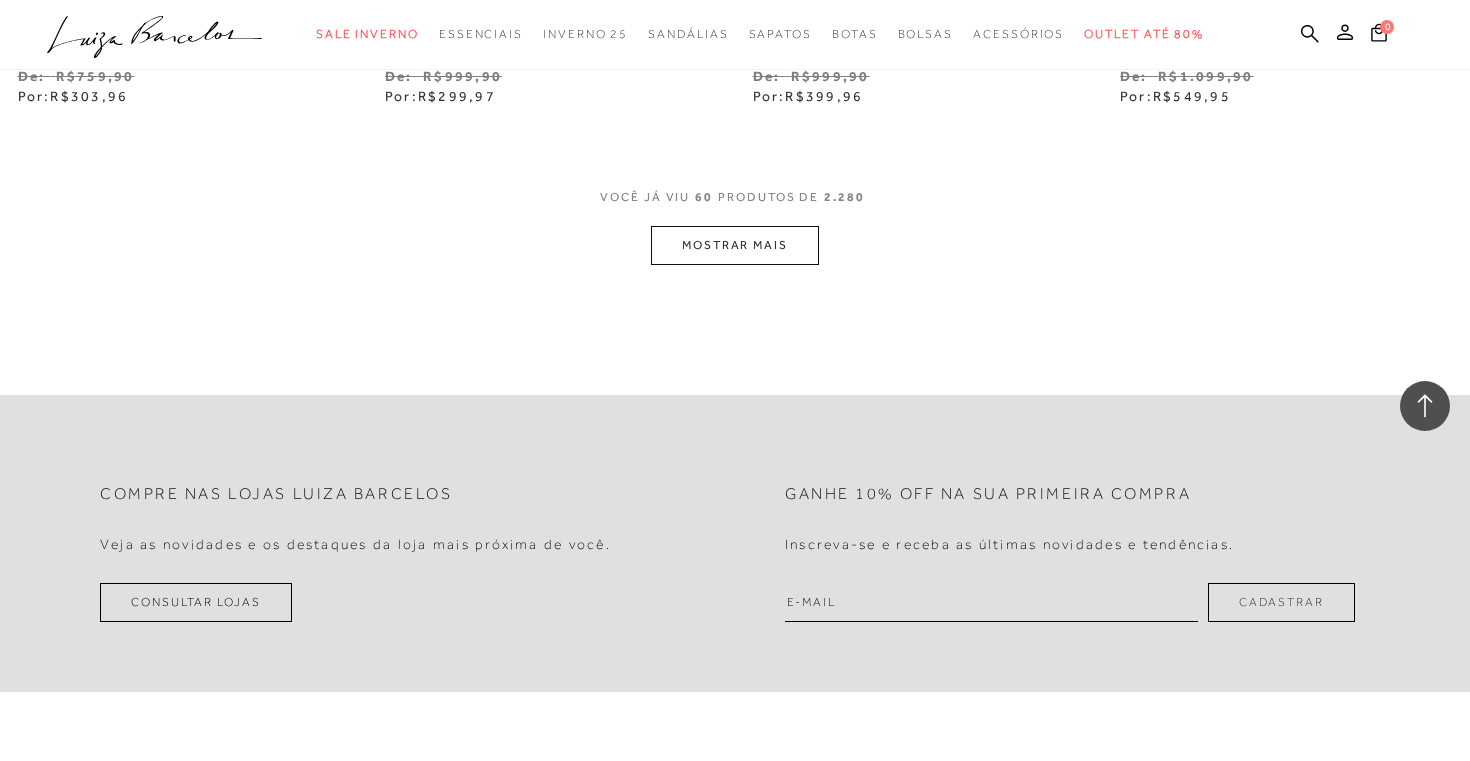 click on "MOSTRAR MAIS" at bounding box center (735, 245) 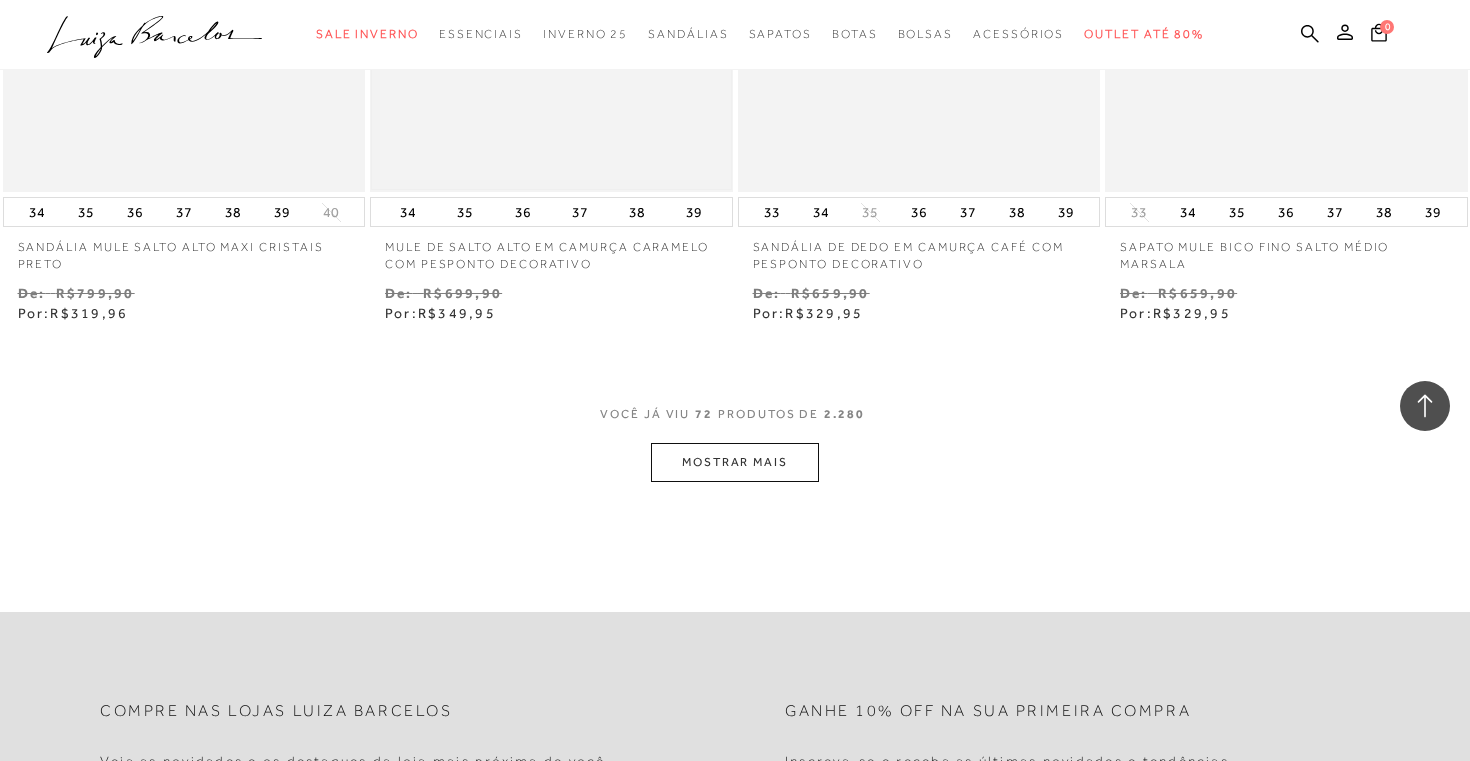 scroll, scrollTop: 12390, scrollLeft: 0, axis: vertical 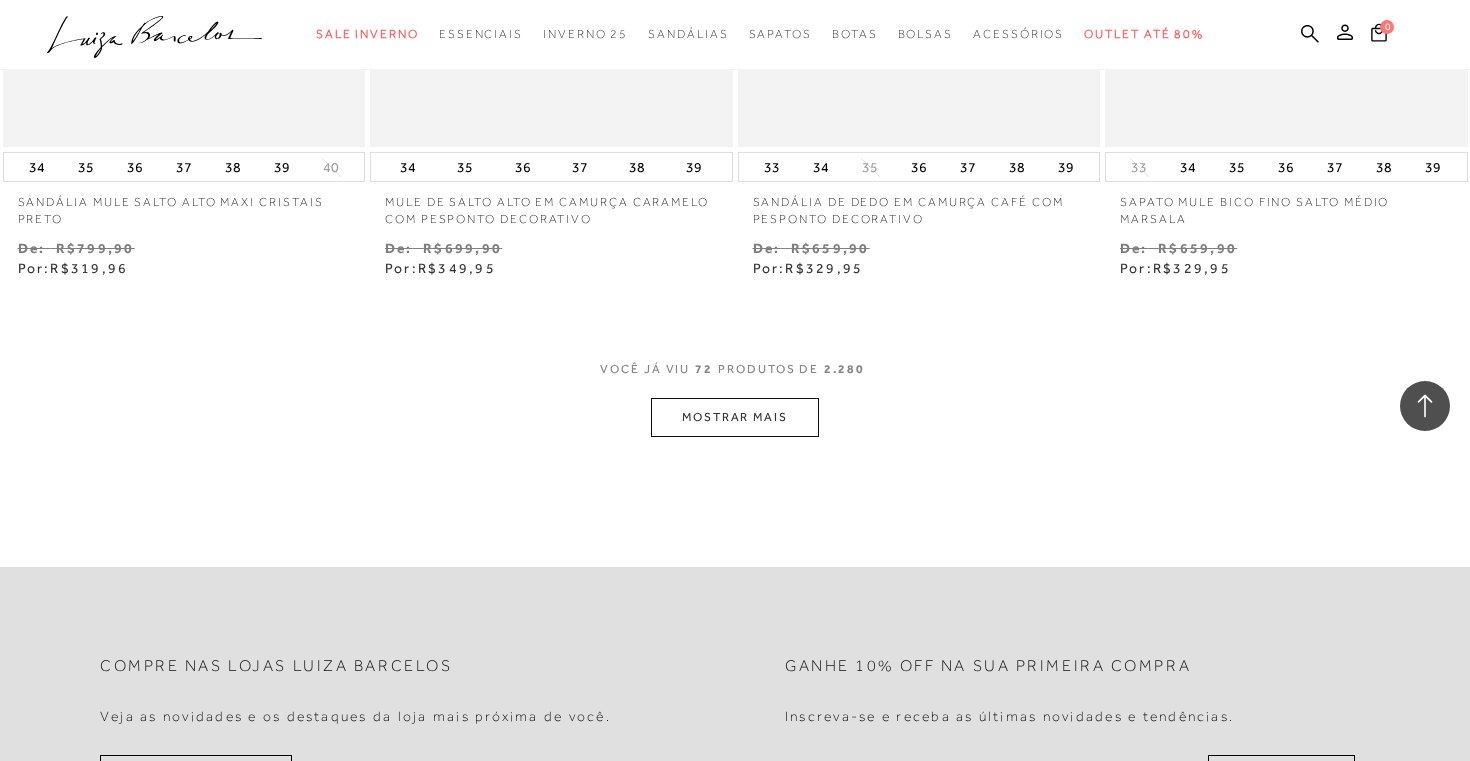 click on "MOSTRAR MAIS" at bounding box center (735, 417) 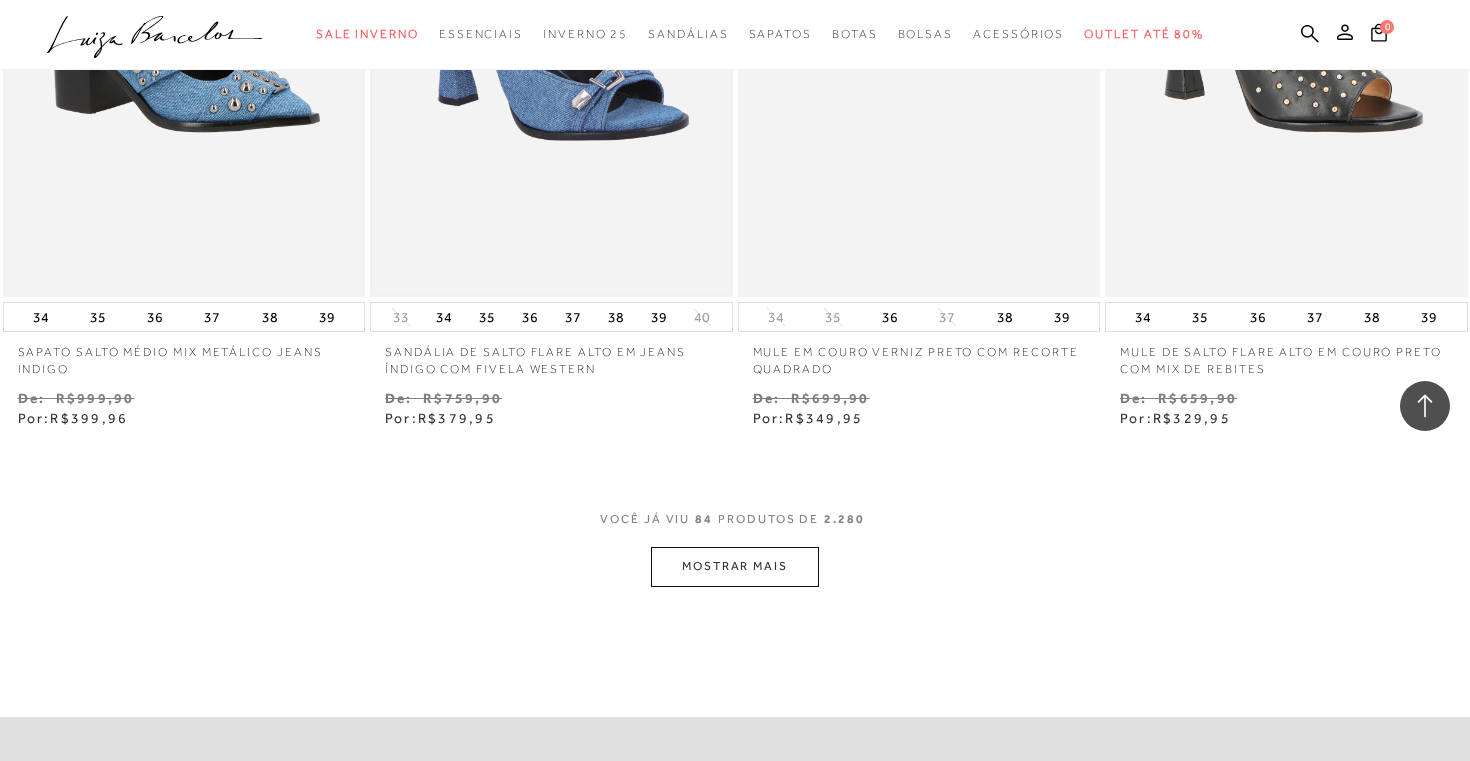 scroll, scrollTop: 14364, scrollLeft: 0, axis: vertical 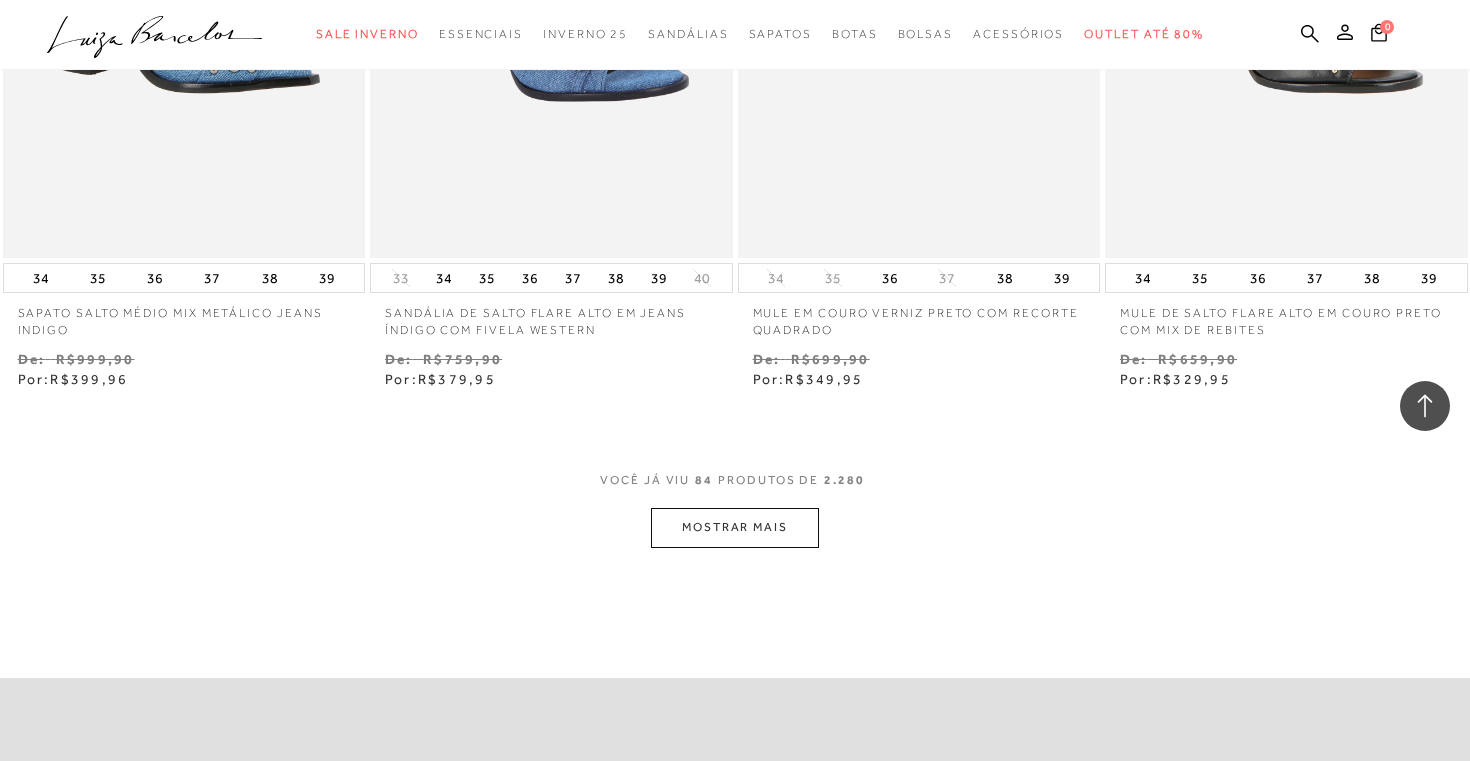 click on "Resultados da pesquisa
Outlet até 80%
Resultados: 73 - 84 (de 2.280)
Opções de exibição
2280
resultados encontrados
Ordenar Padrão Estoque" at bounding box center [735, -6868] 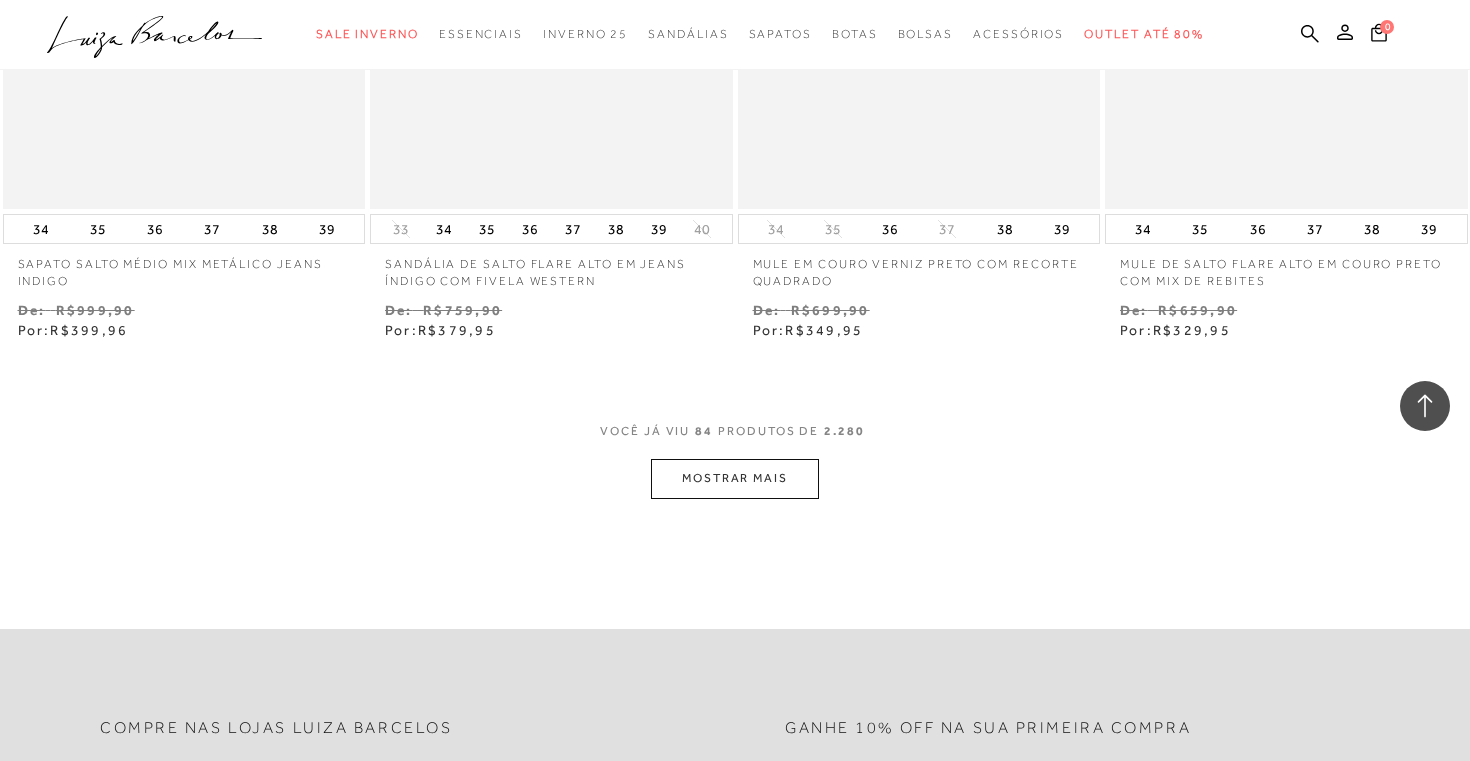 scroll, scrollTop: 14421, scrollLeft: 0, axis: vertical 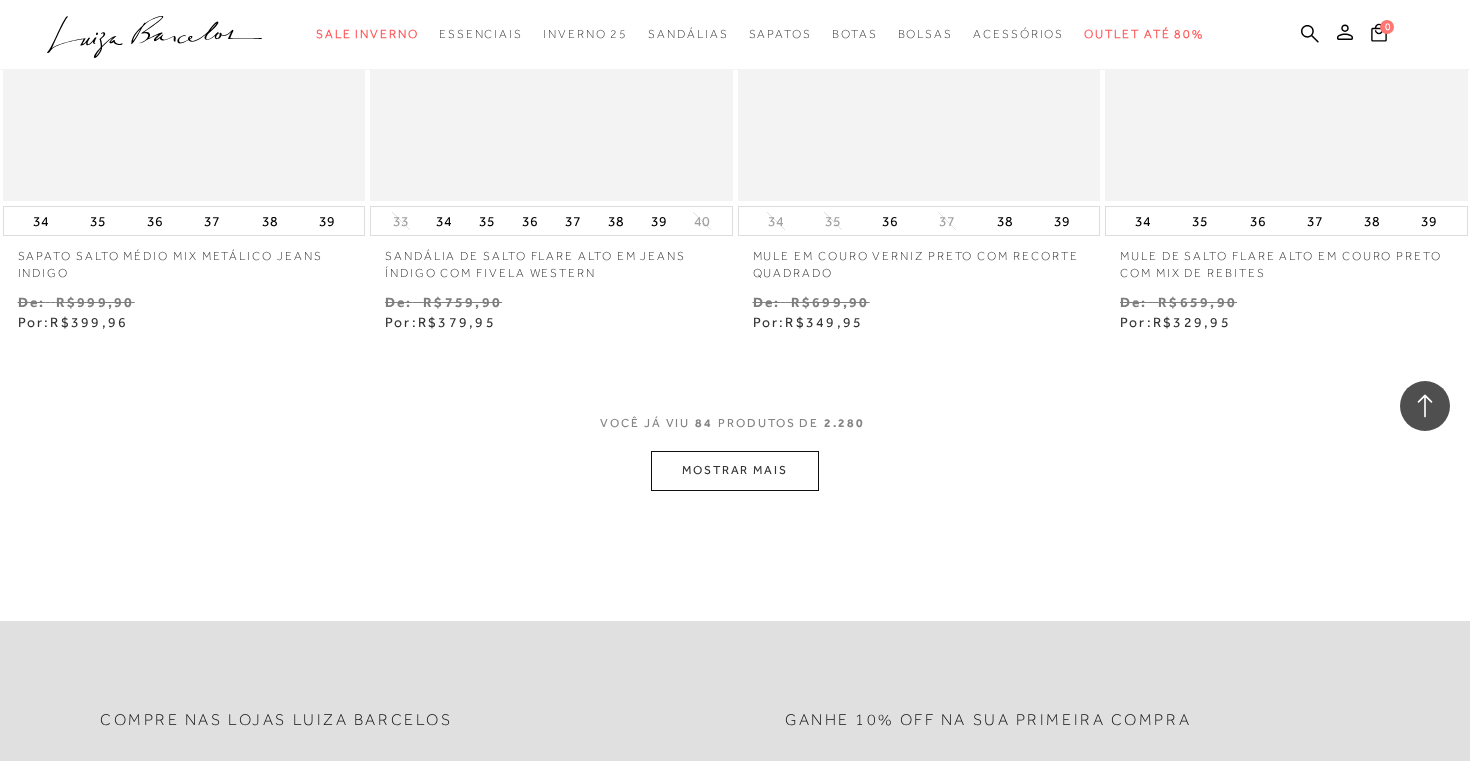 click on "MOSTRAR MAIS" at bounding box center (735, 470) 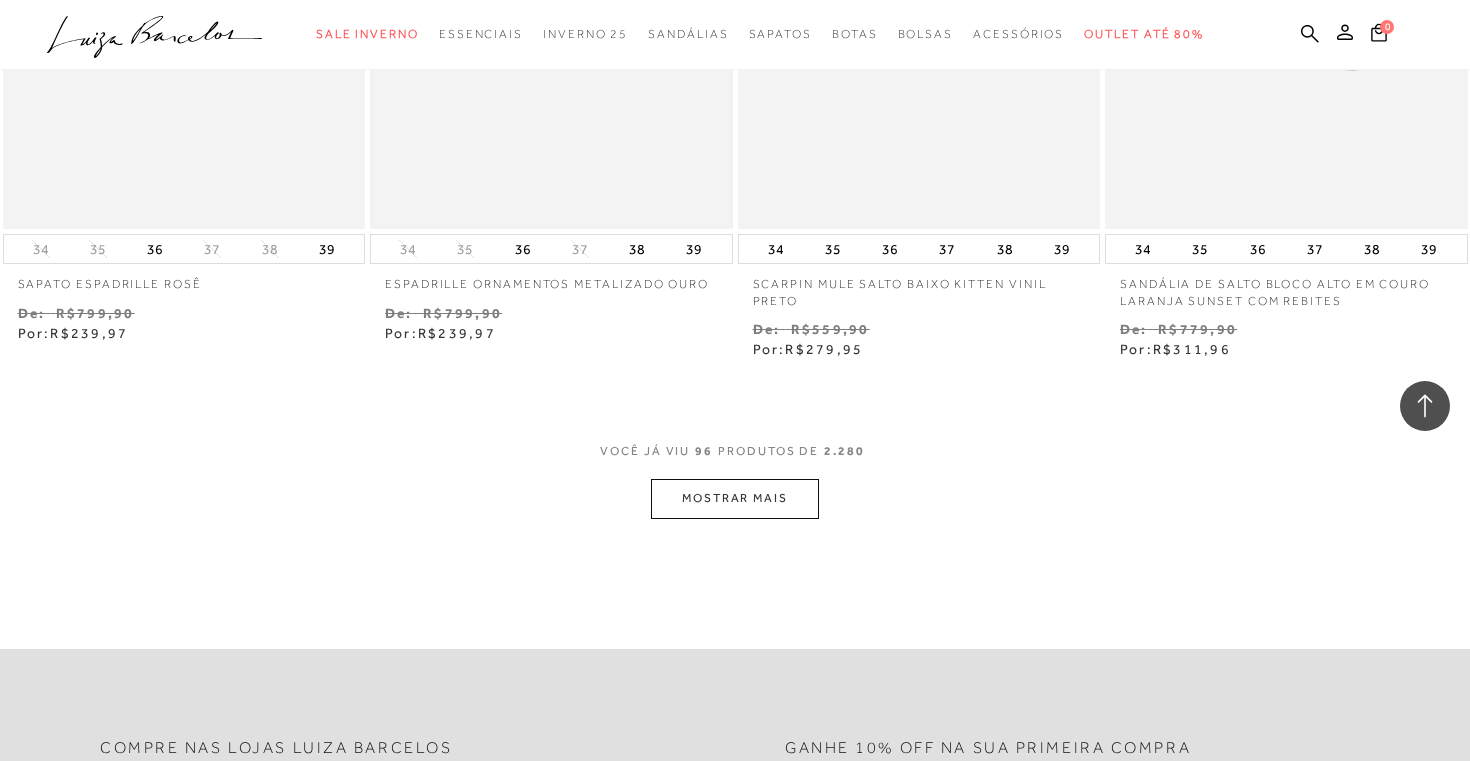 scroll, scrollTop: 16537, scrollLeft: 0, axis: vertical 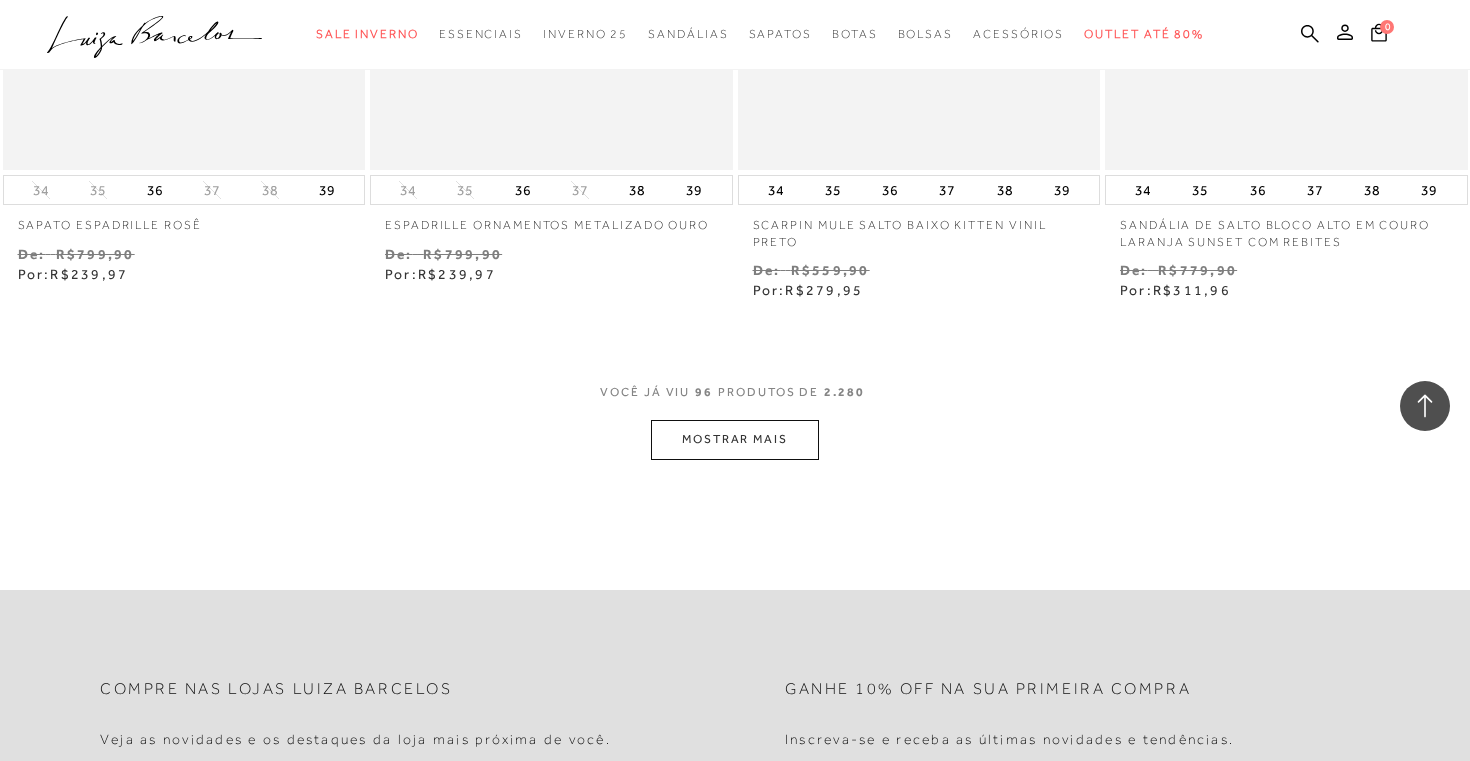 click on "MOSTRAR MAIS" at bounding box center (735, 439) 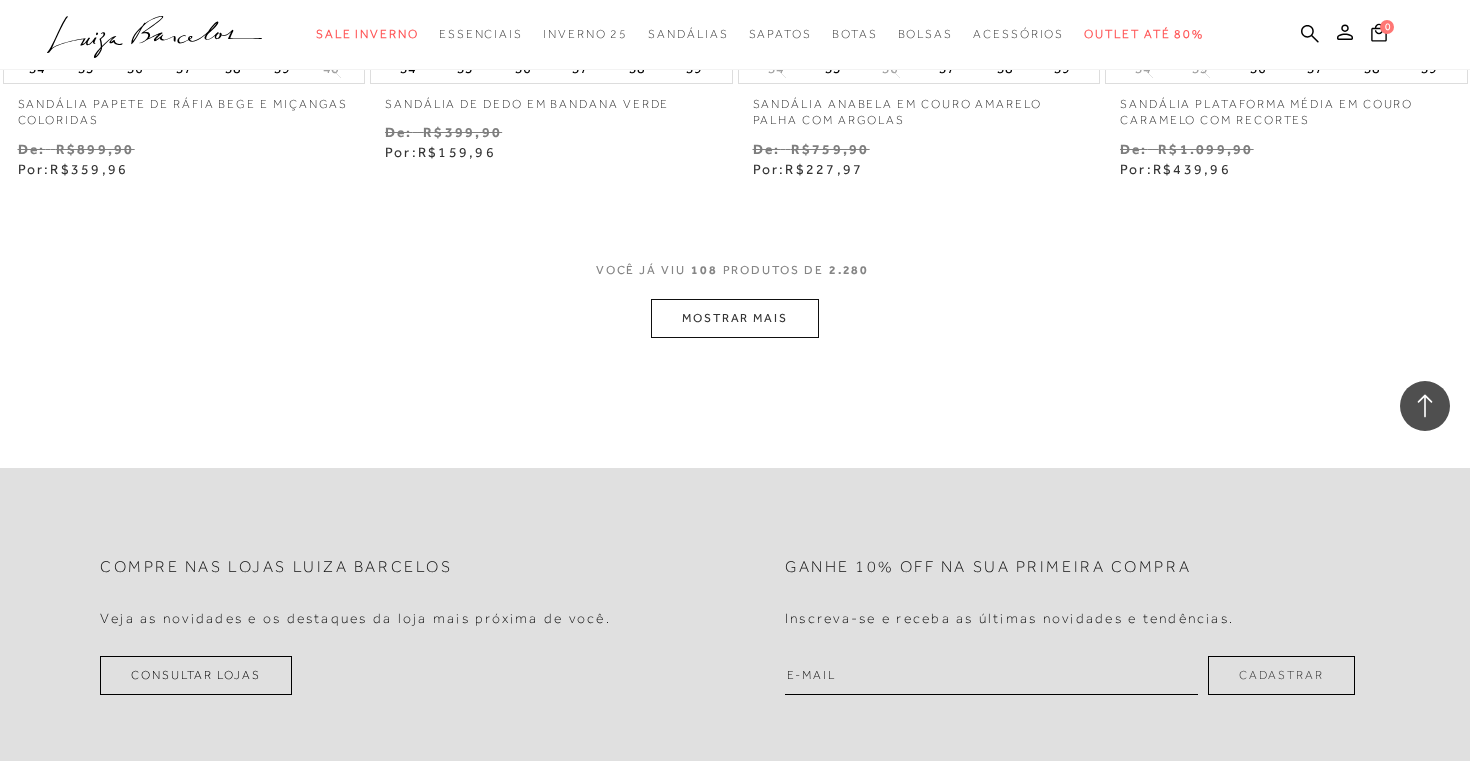 scroll, scrollTop: 18746, scrollLeft: 0, axis: vertical 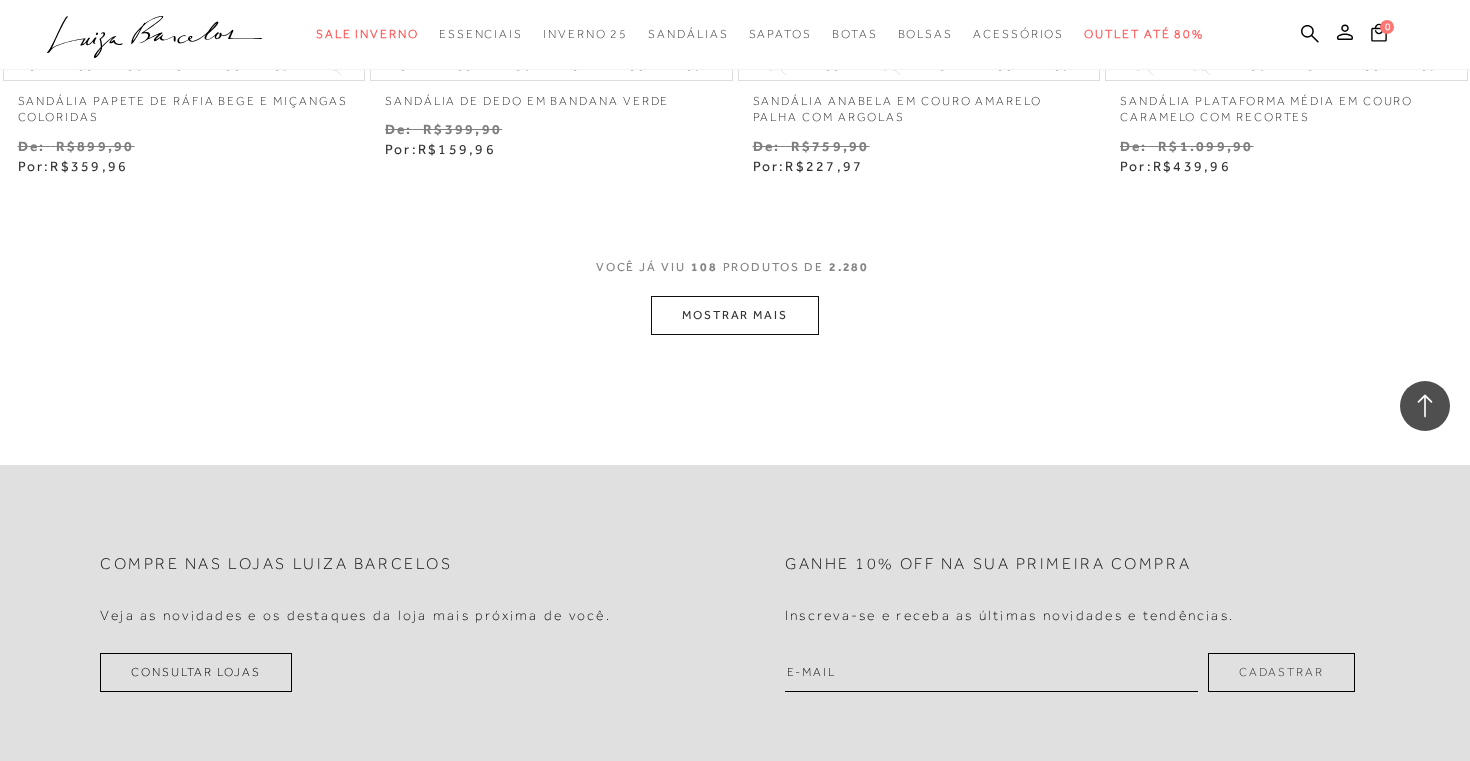 click on "MOSTRAR MAIS" at bounding box center (735, 315) 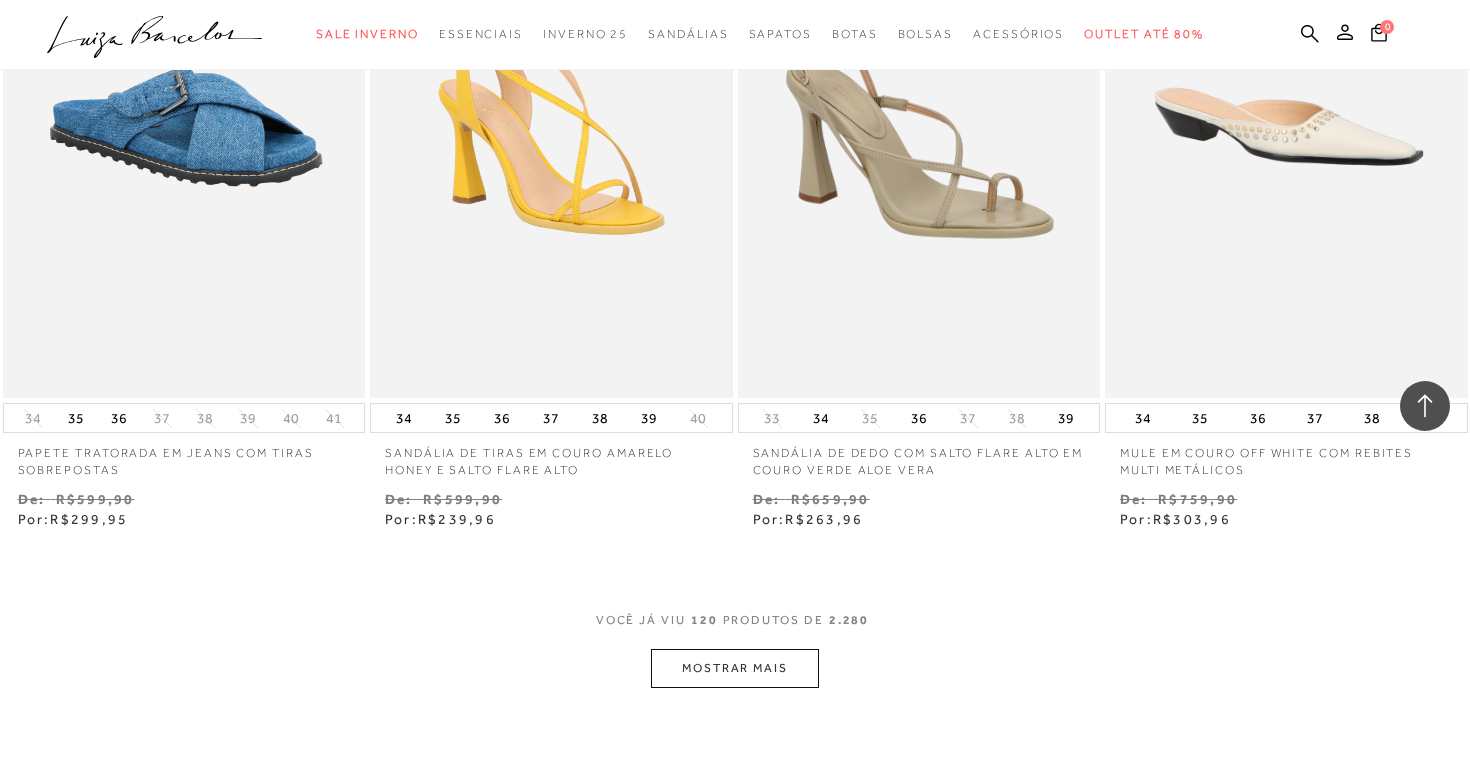 scroll, scrollTop: 20483, scrollLeft: 0, axis: vertical 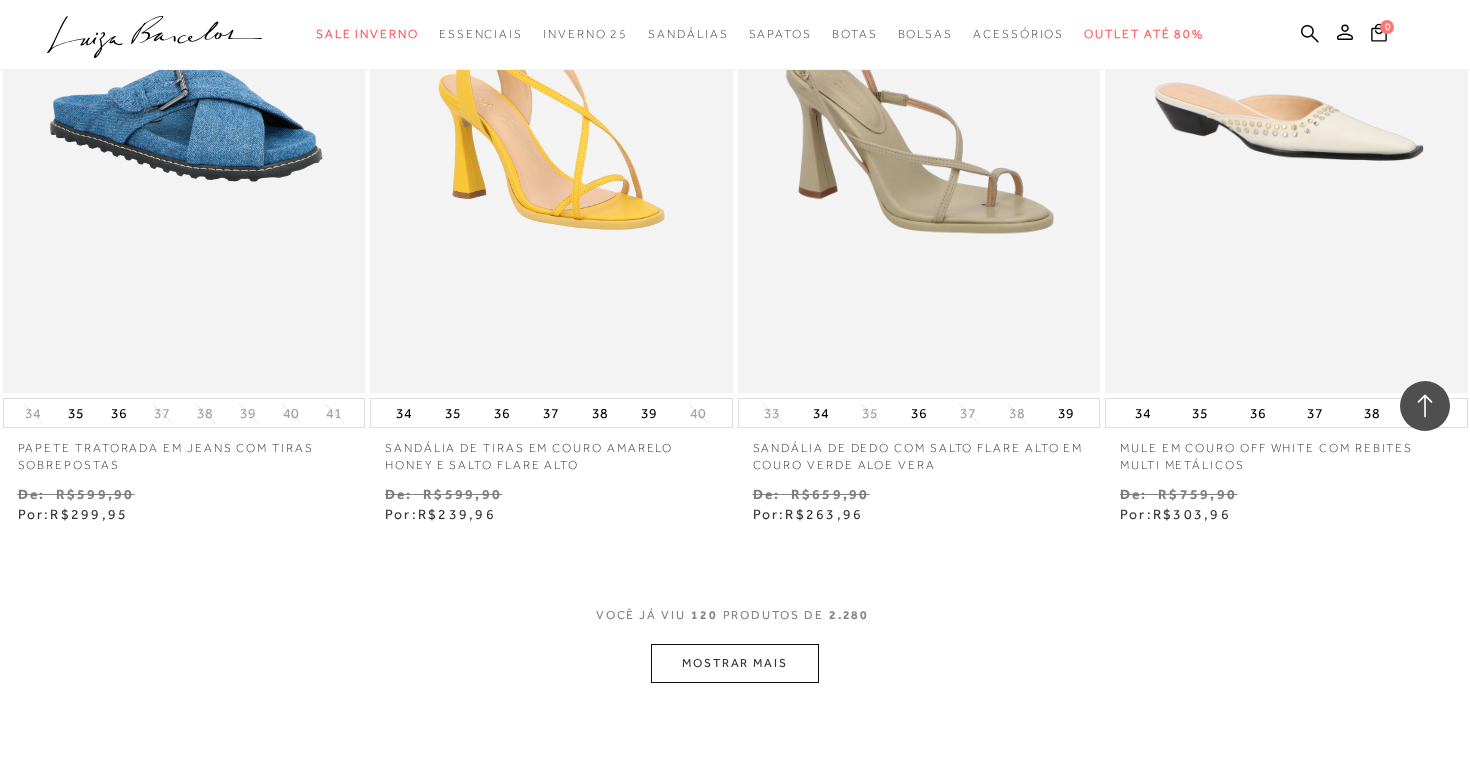 click on "MOSTRAR MAIS" at bounding box center [735, 663] 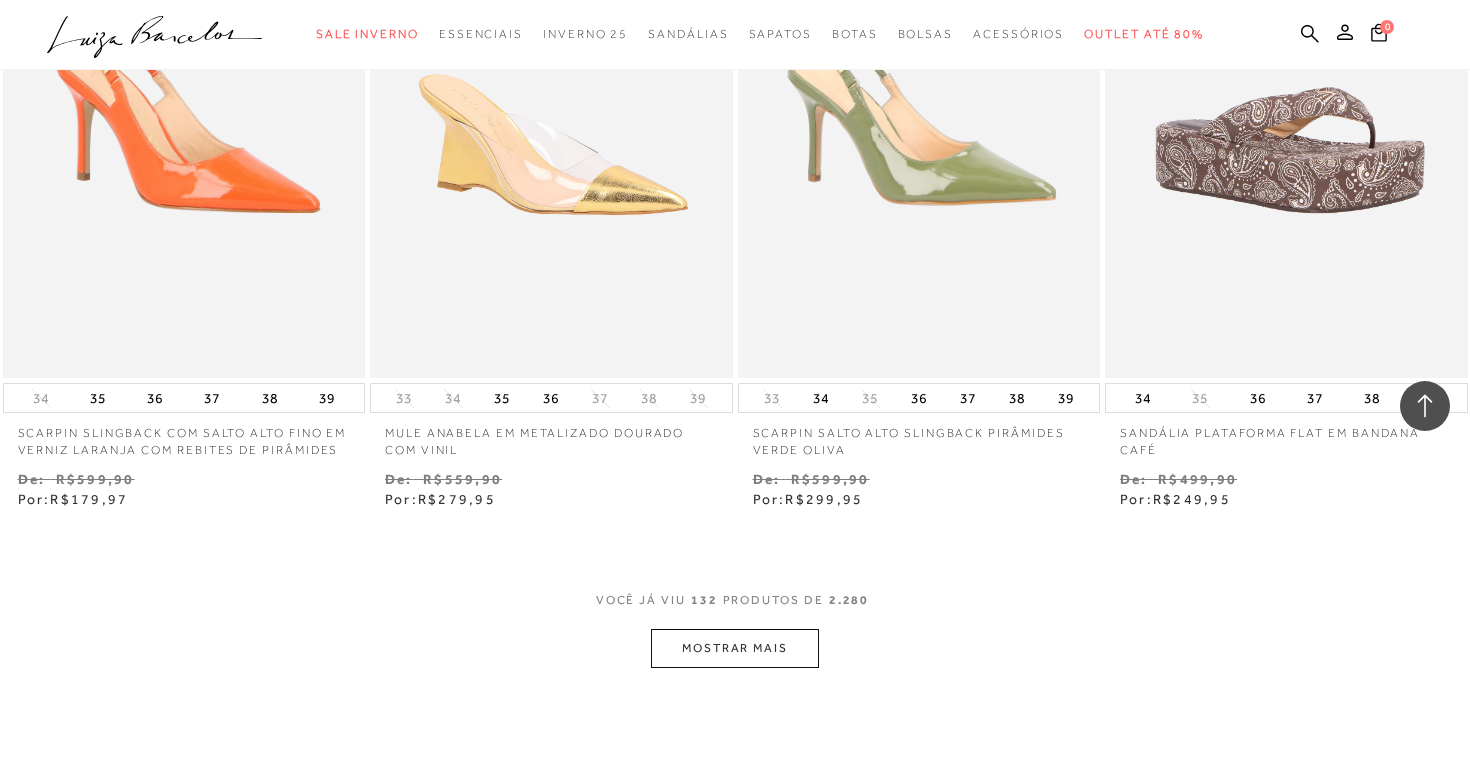 scroll, scrollTop: 22640, scrollLeft: 0, axis: vertical 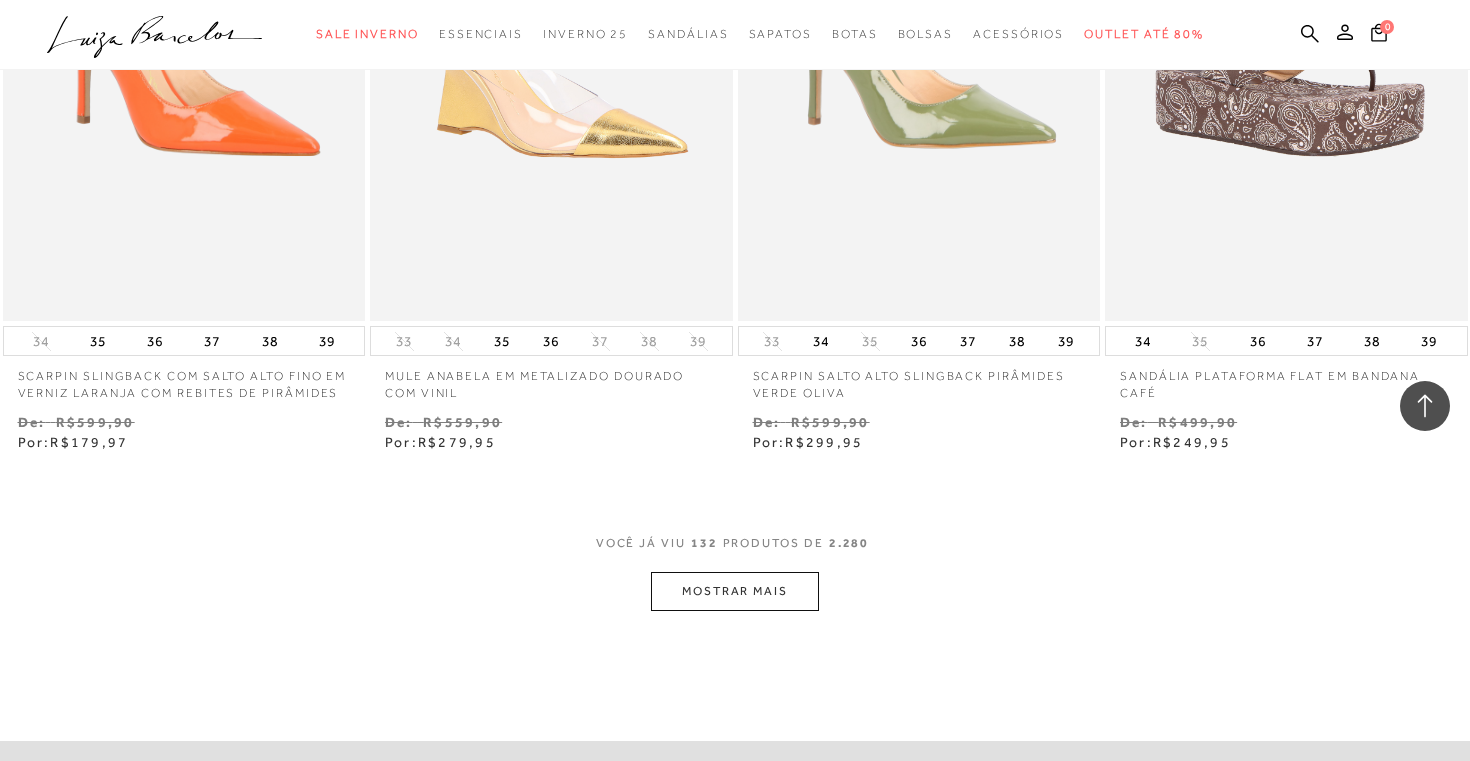 click on "MOSTRAR MAIS" at bounding box center (735, 591) 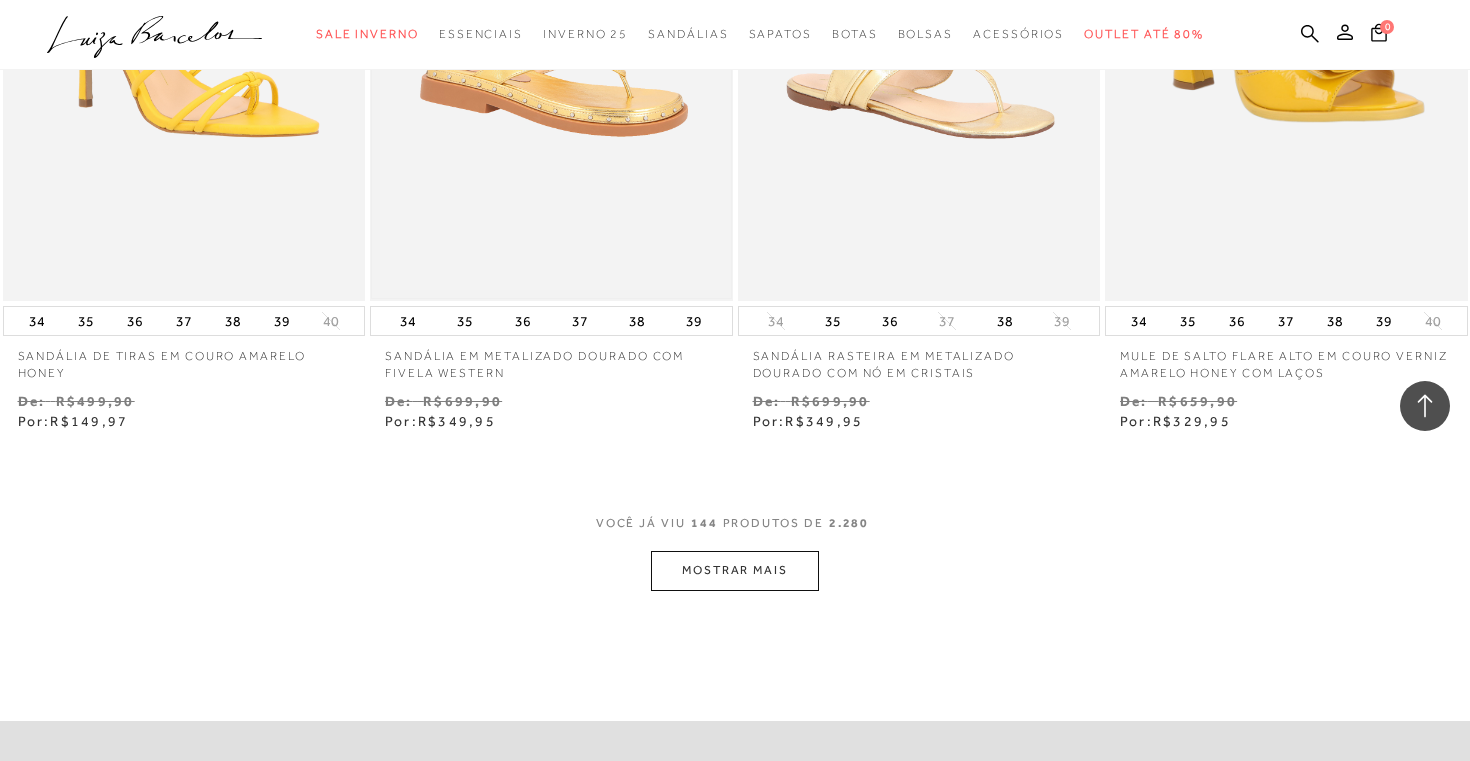 scroll, scrollTop: 24775, scrollLeft: 0, axis: vertical 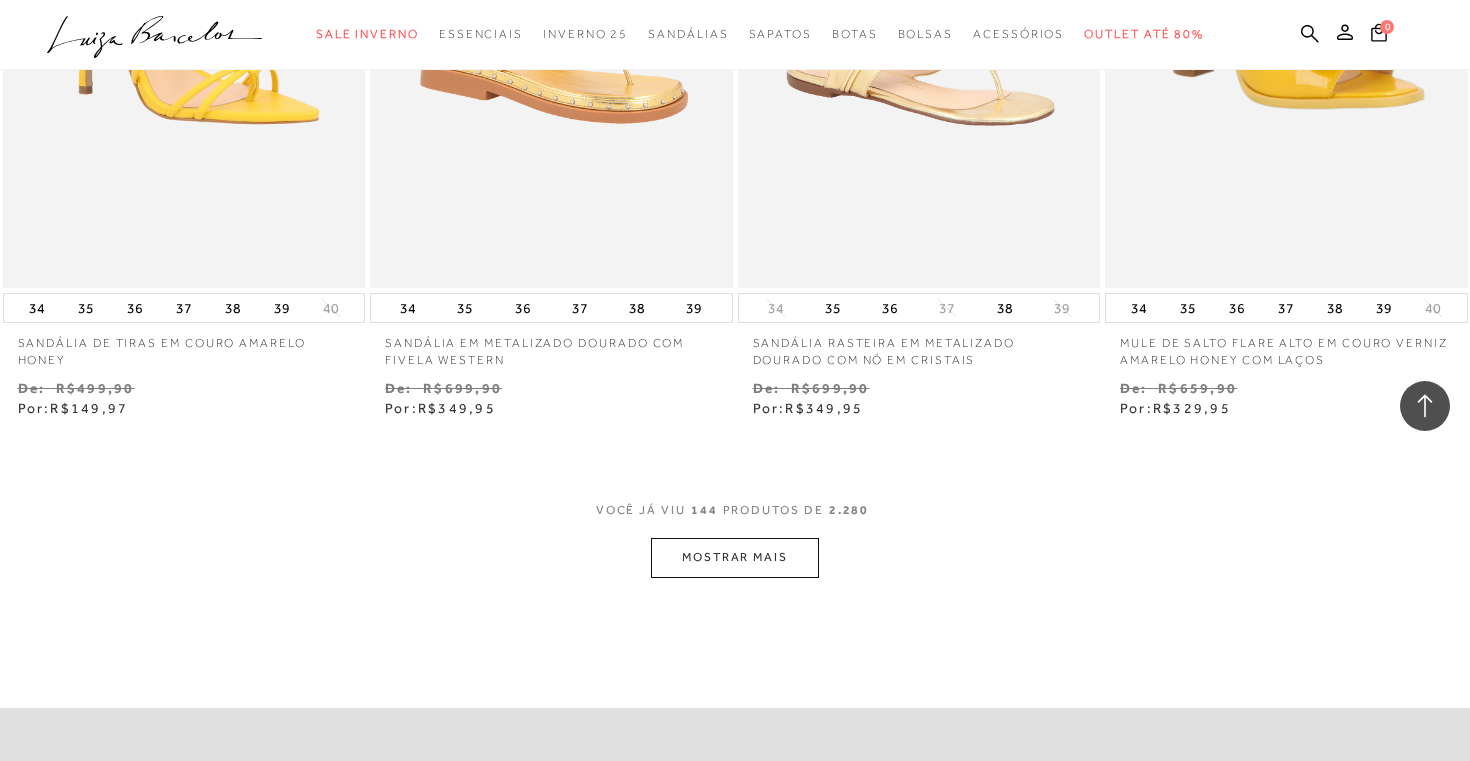 click on "MOSTRAR MAIS" at bounding box center [735, 557] 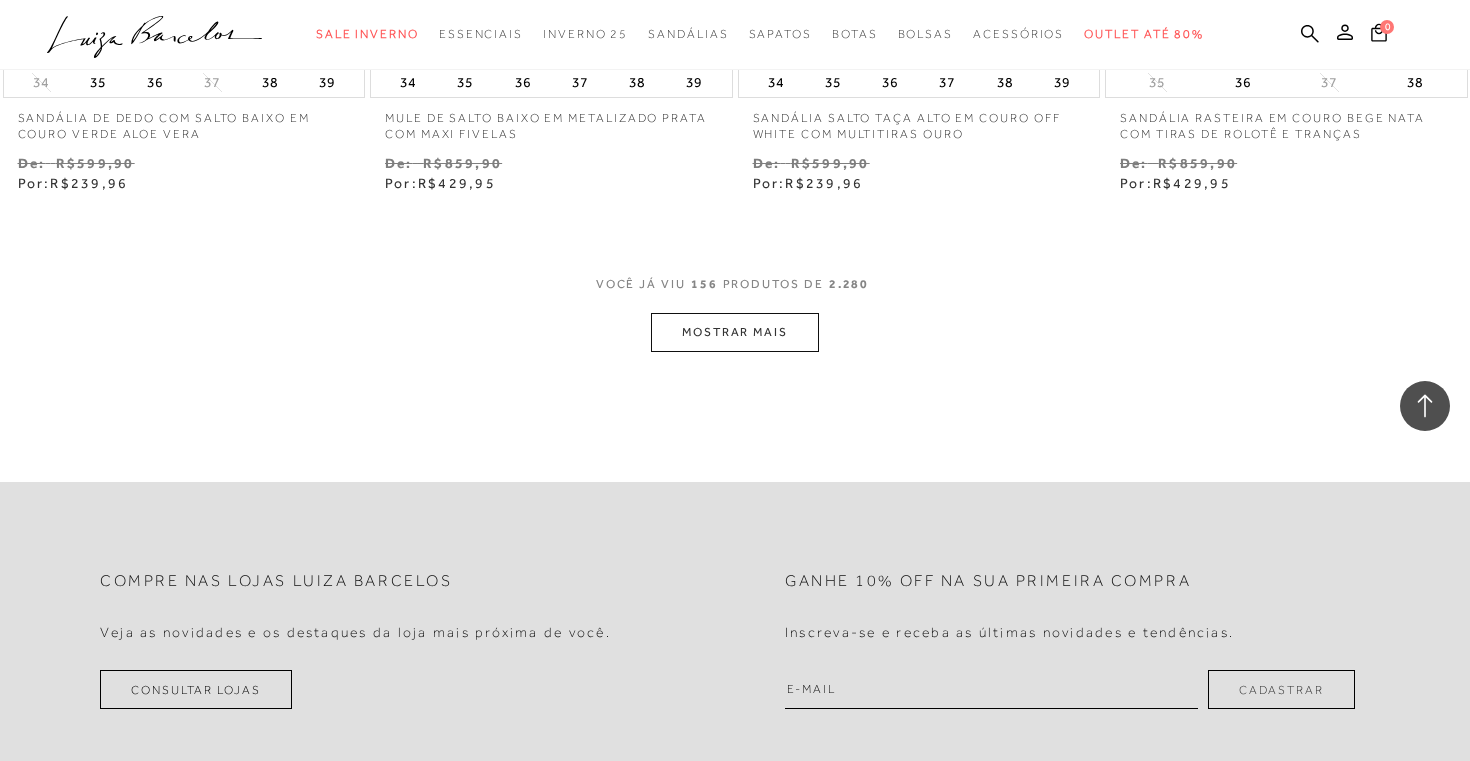 scroll, scrollTop: 27124, scrollLeft: 0, axis: vertical 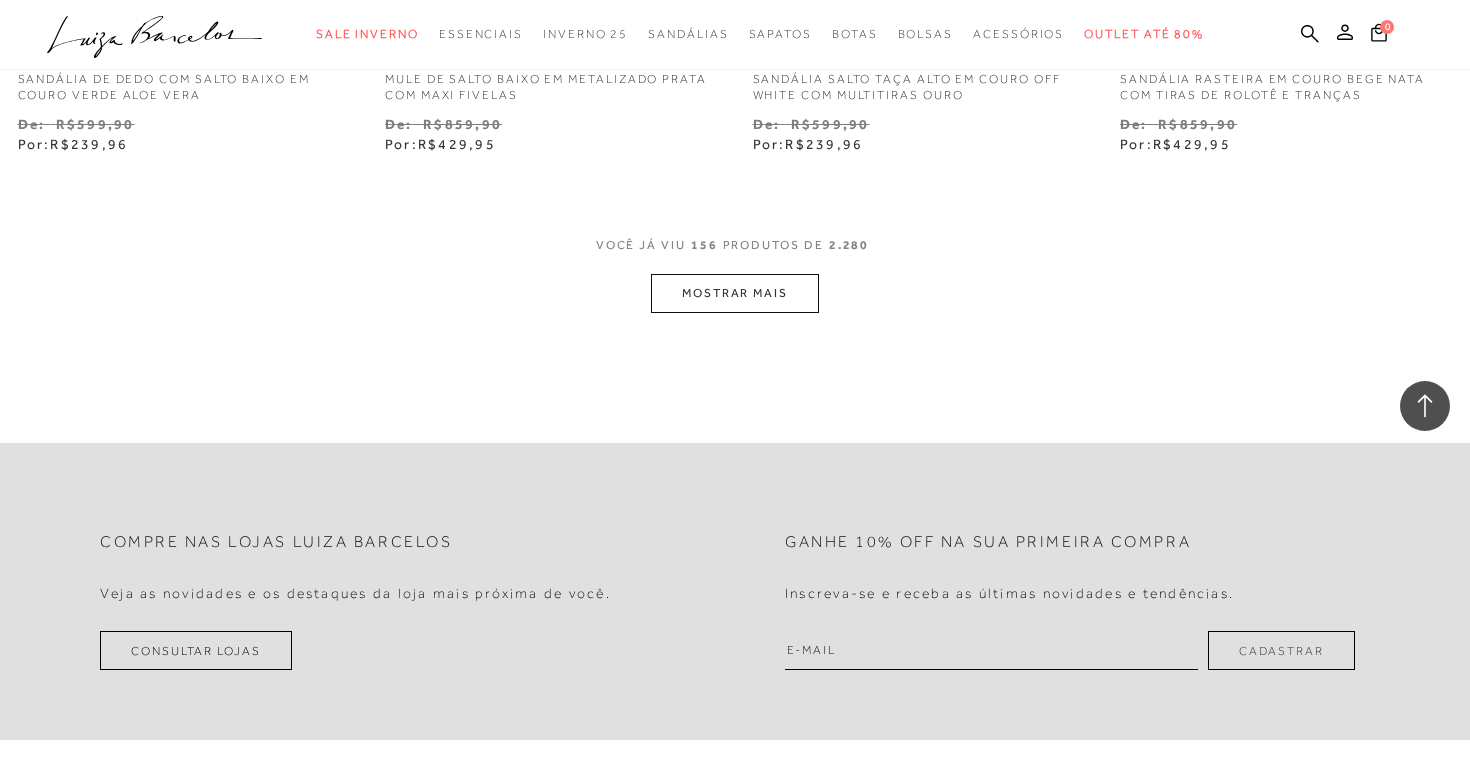 click on "MOSTRAR MAIS" at bounding box center [735, 293] 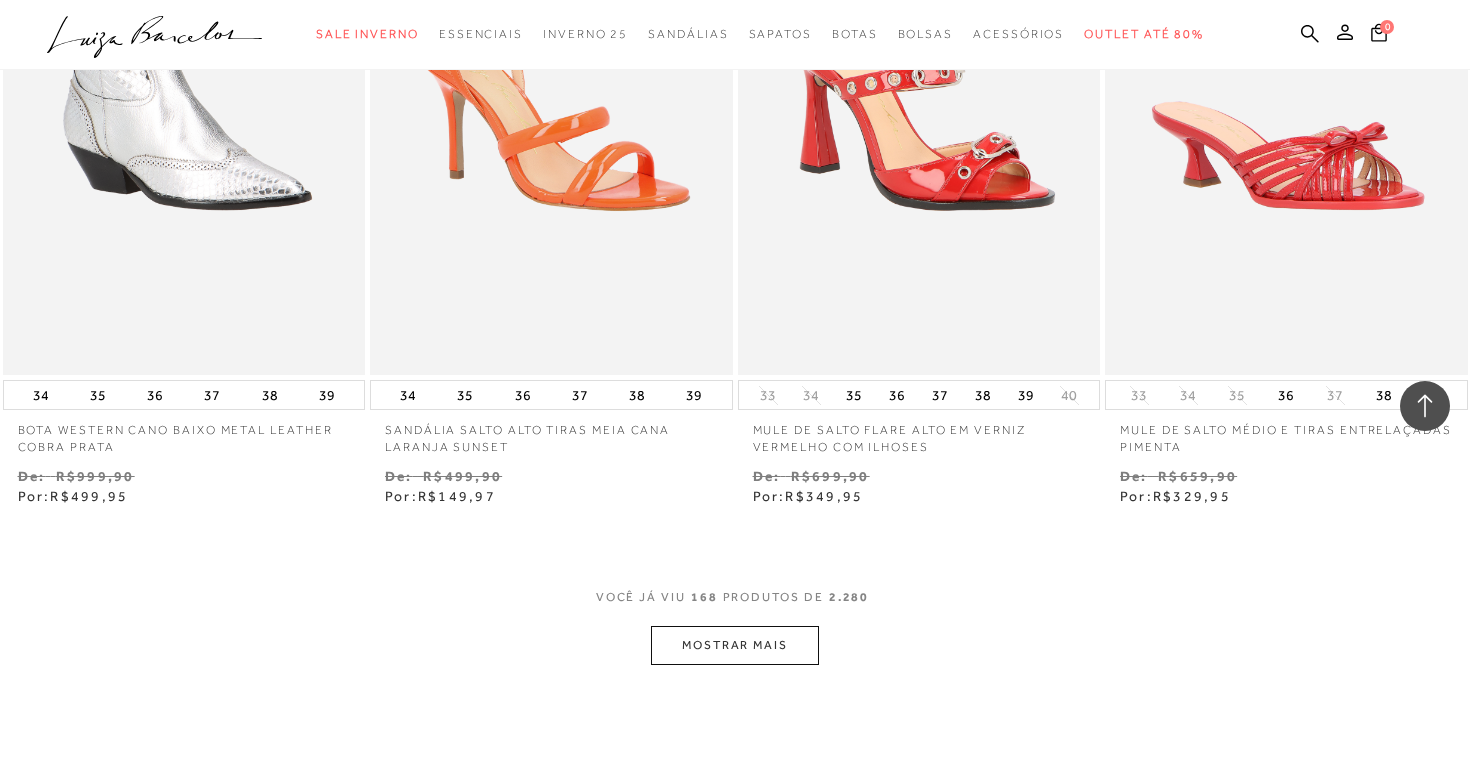 scroll, scrollTop: 28939, scrollLeft: 0, axis: vertical 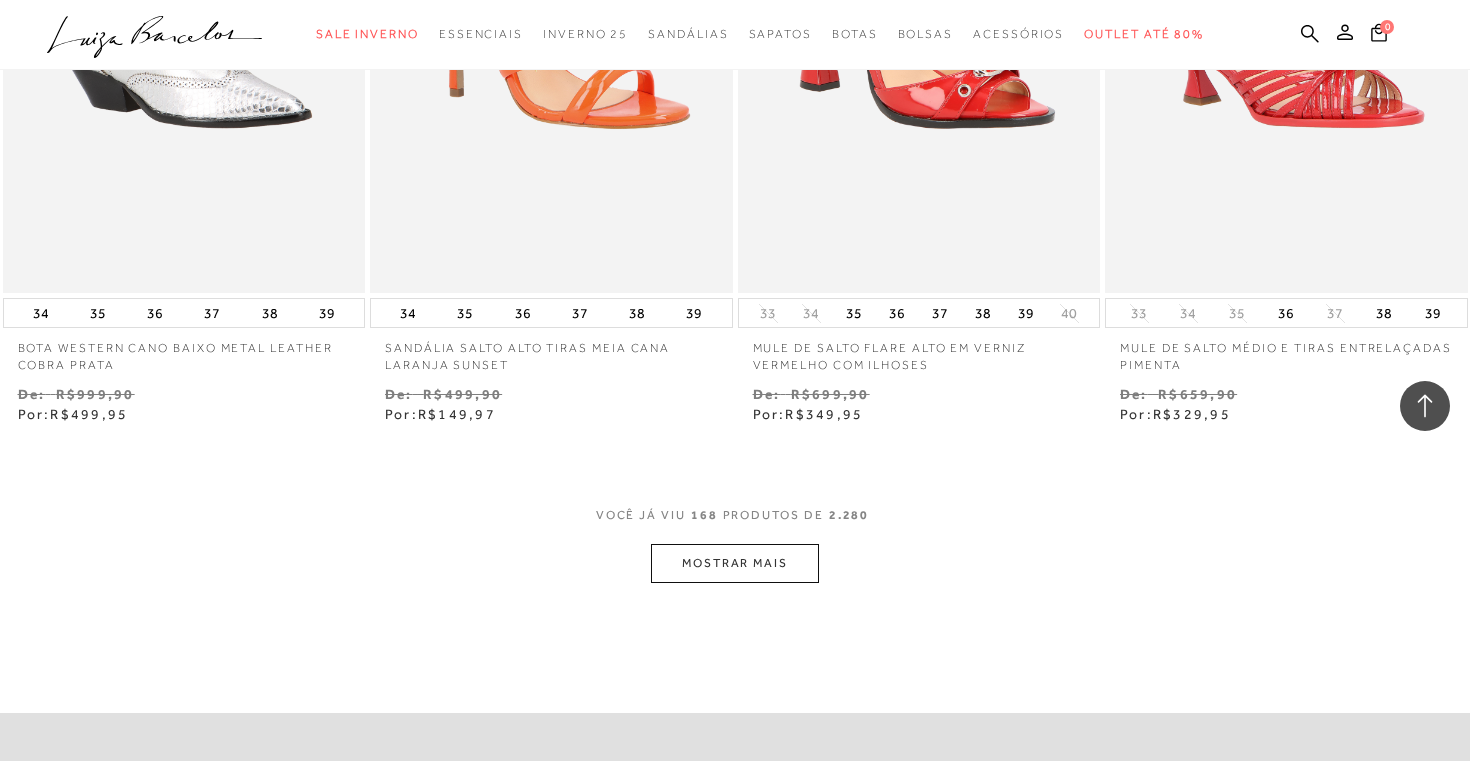 click on "MOSTRAR MAIS" at bounding box center (735, 563) 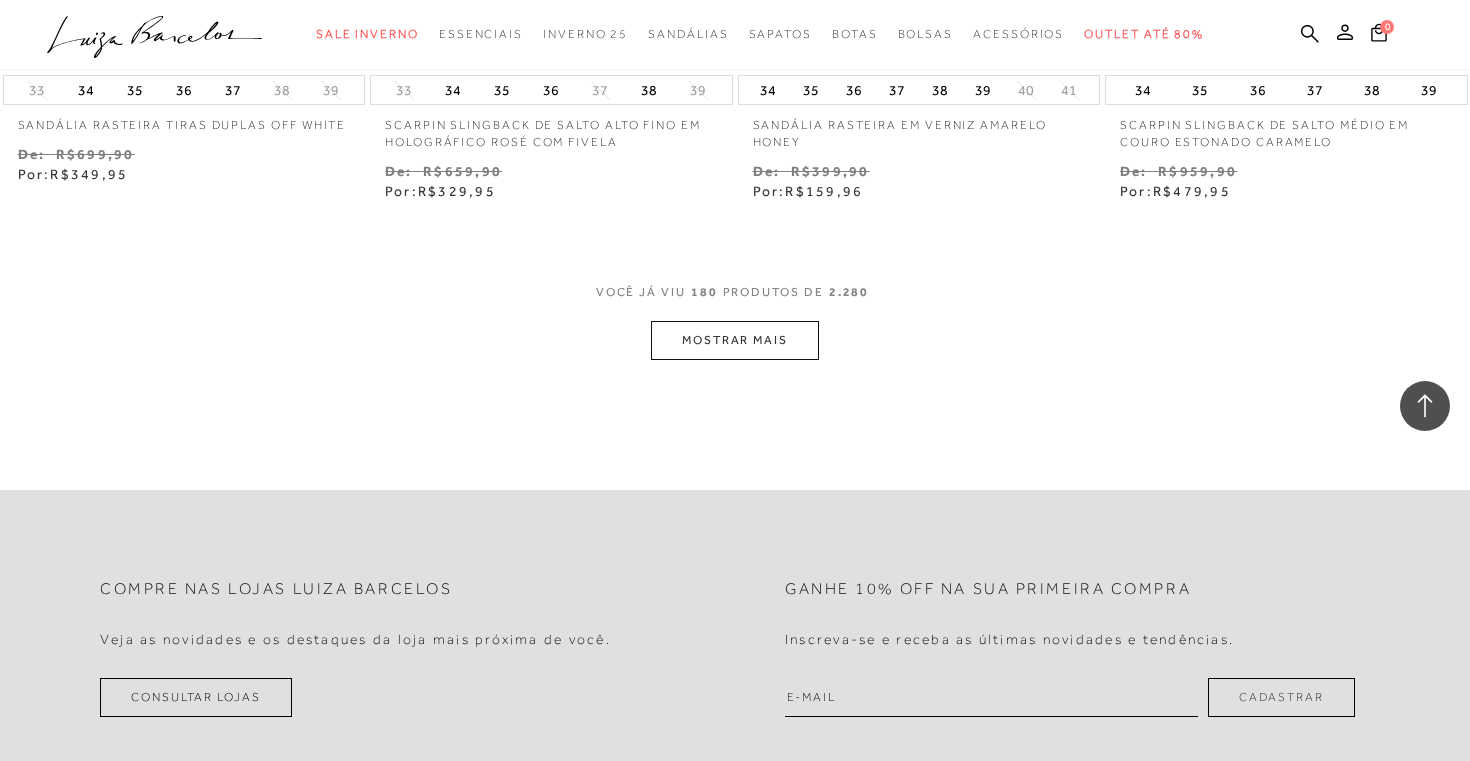 scroll, scrollTop: 31259, scrollLeft: 0, axis: vertical 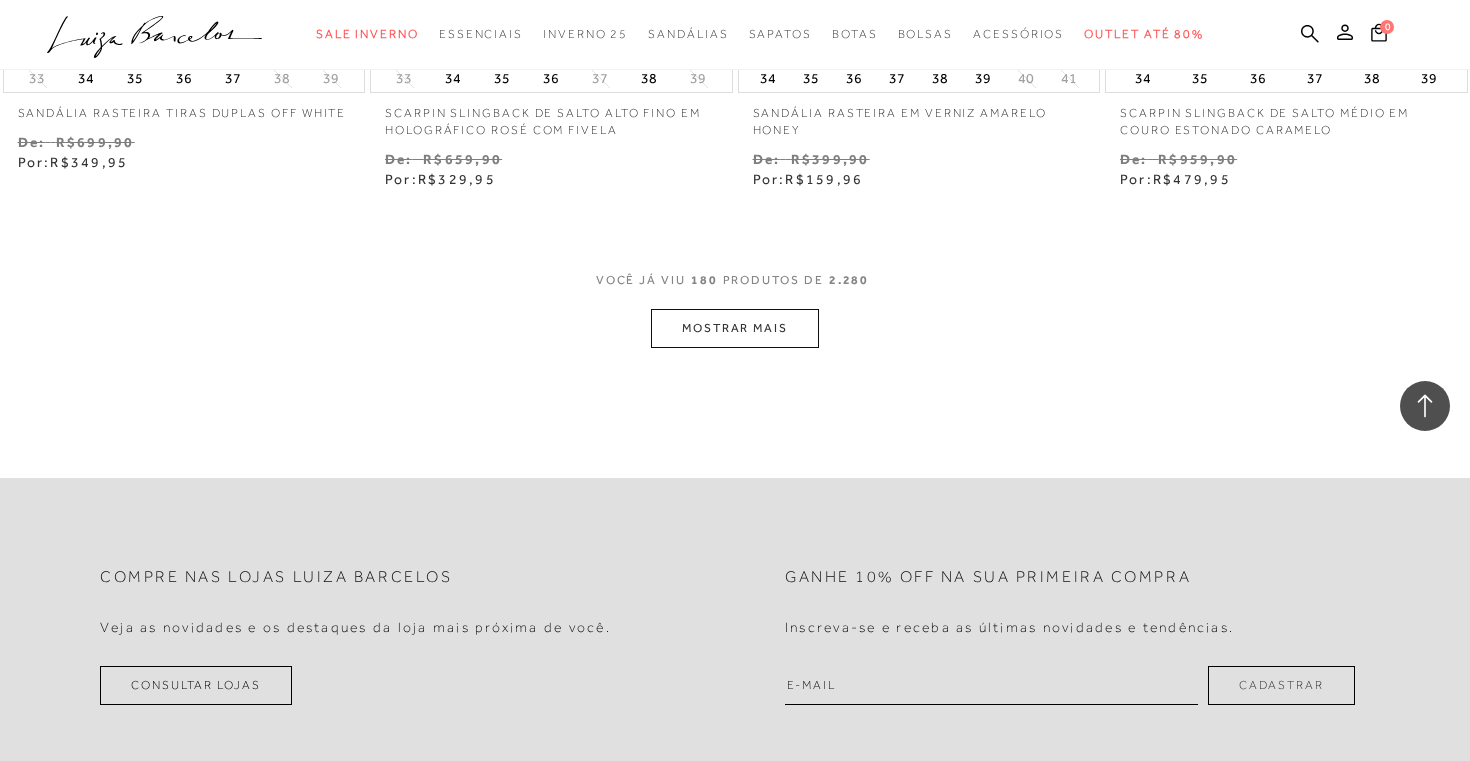 click on "MOSTRAR MAIS" at bounding box center (735, 328) 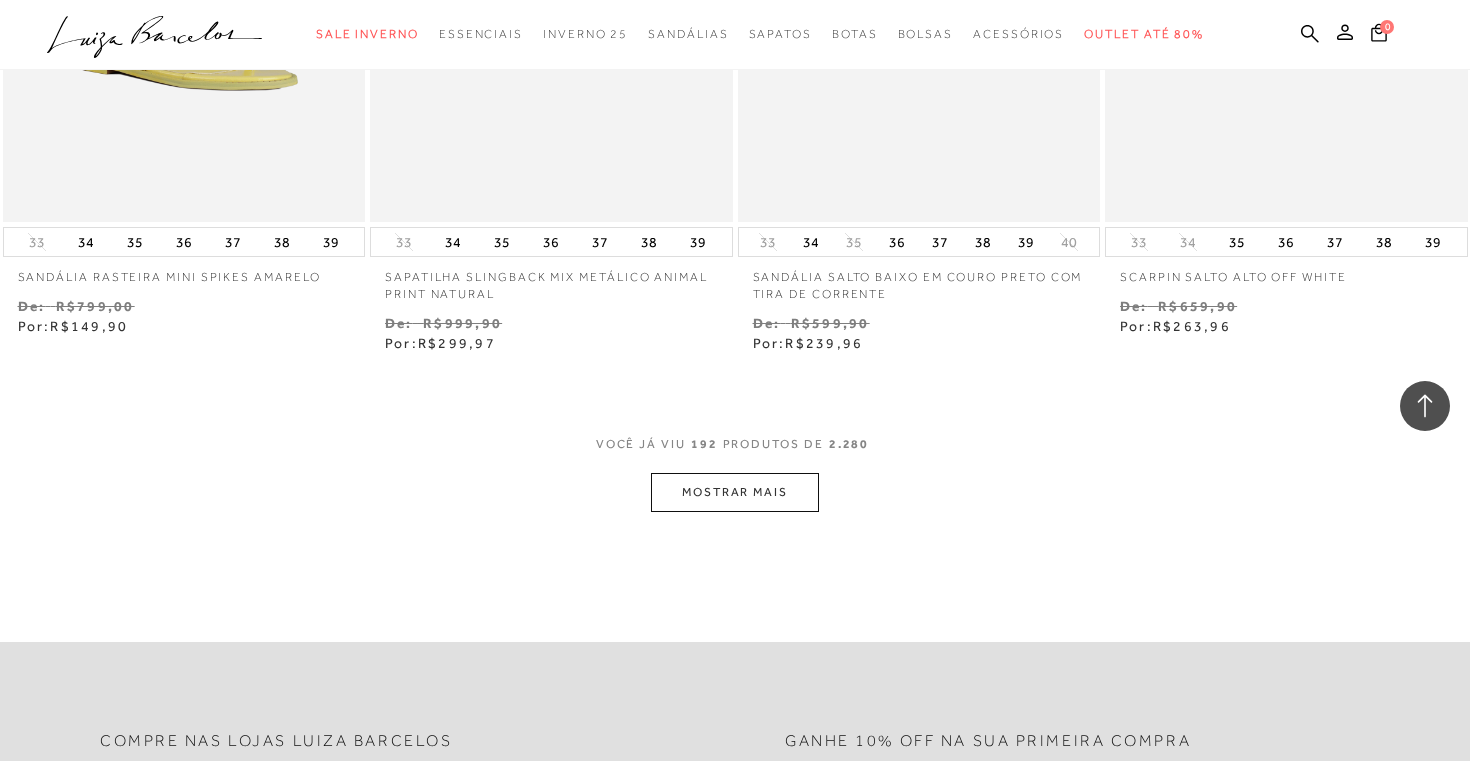scroll, scrollTop: 33185, scrollLeft: 0, axis: vertical 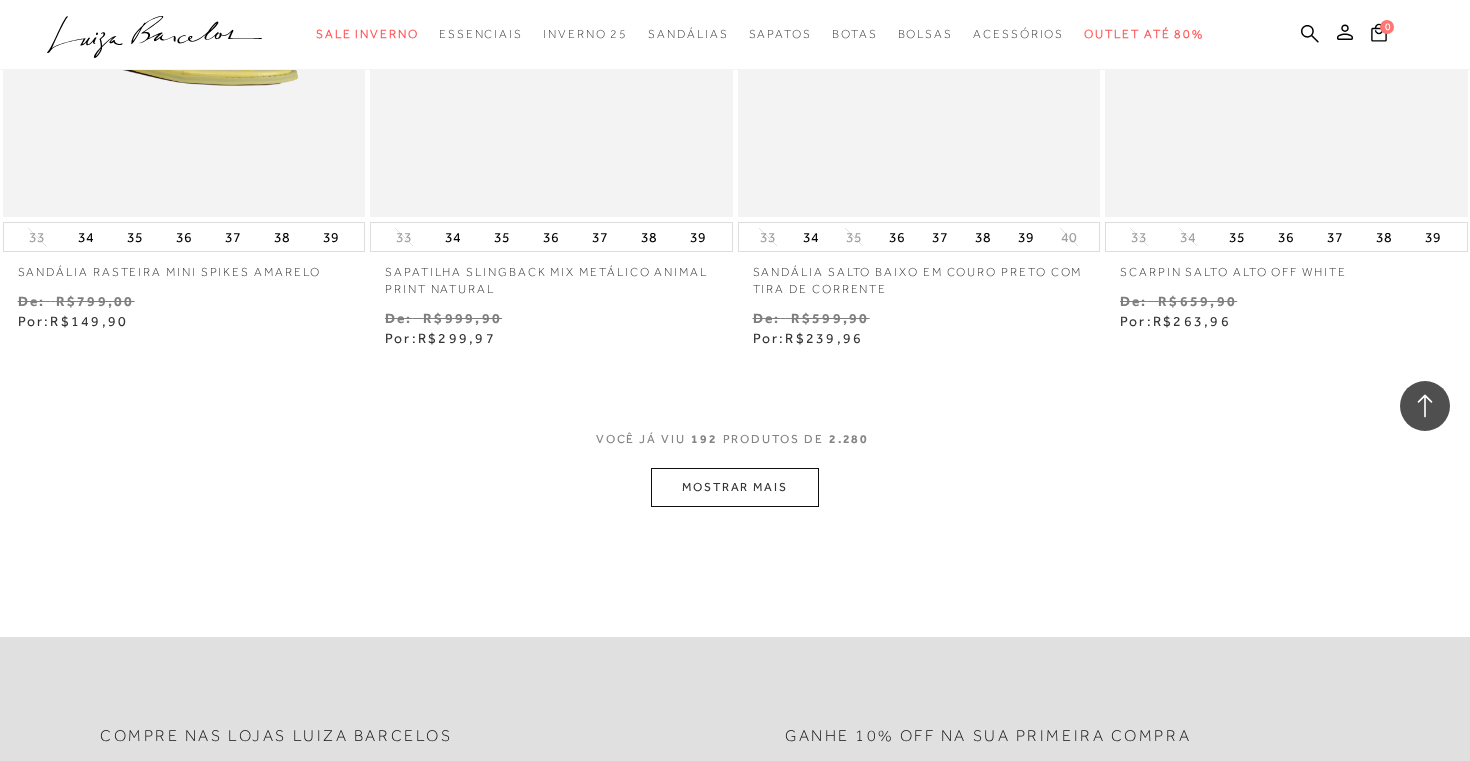 click on "MOSTRAR MAIS" at bounding box center [735, 487] 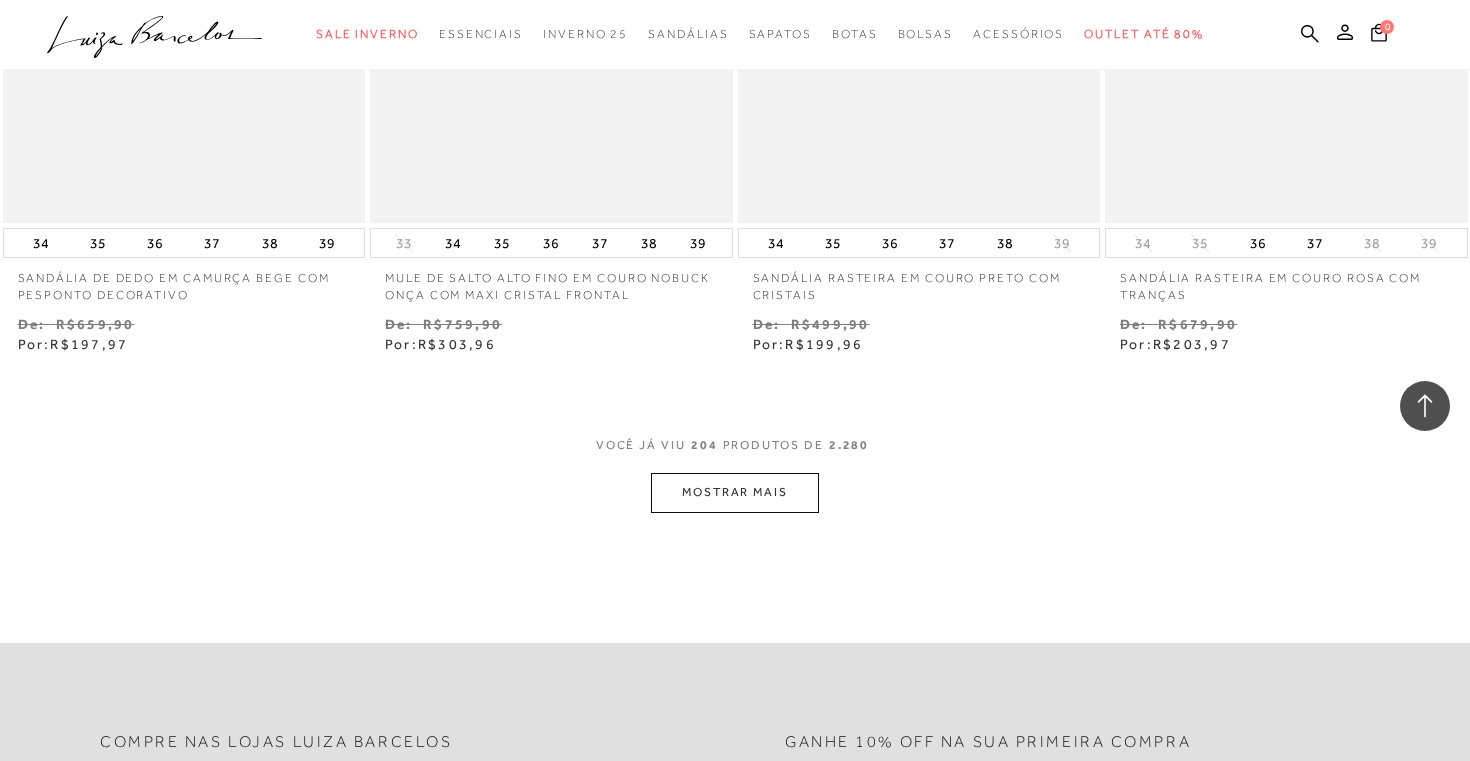 scroll, scrollTop: 35270, scrollLeft: 0, axis: vertical 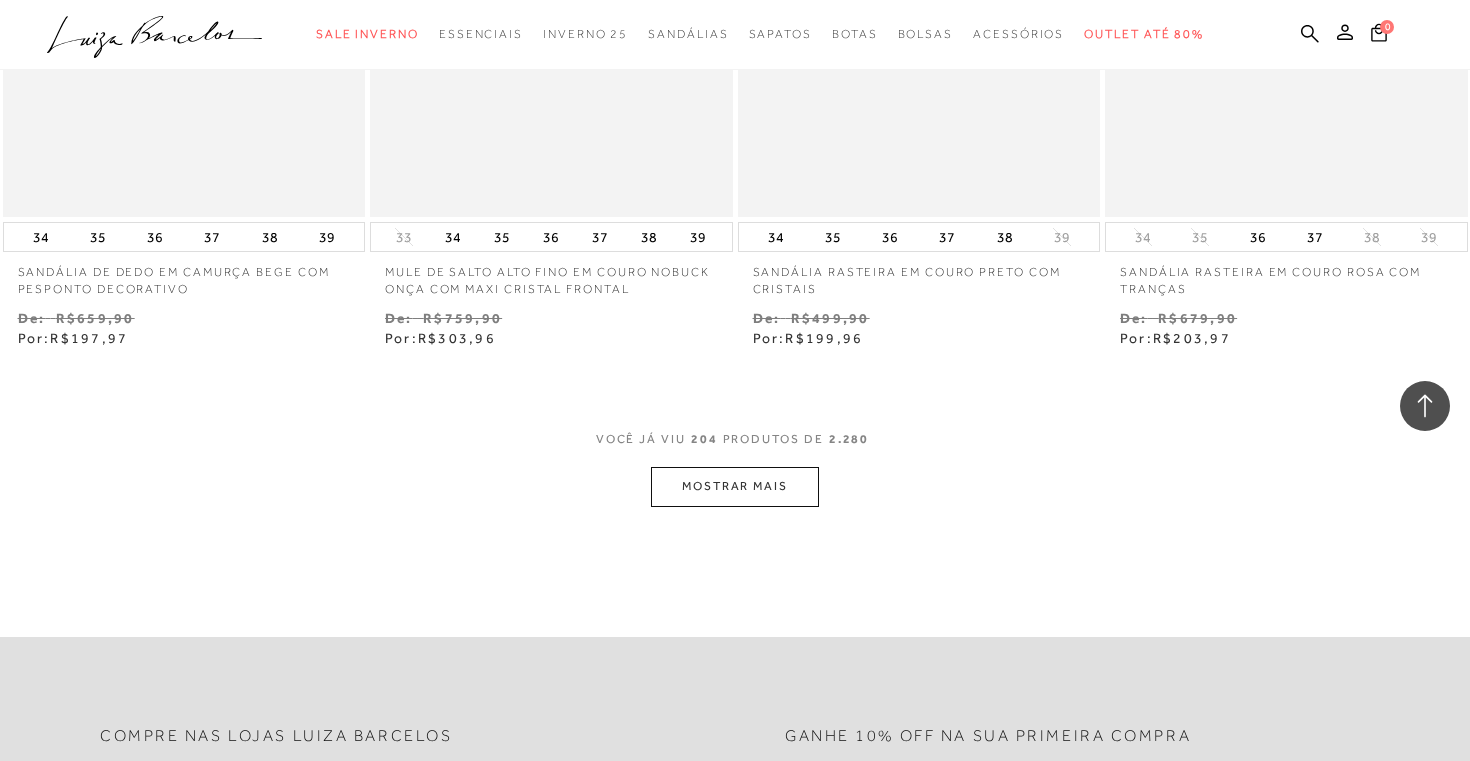 click on "MOSTRAR MAIS" at bounding box center (735, 486) 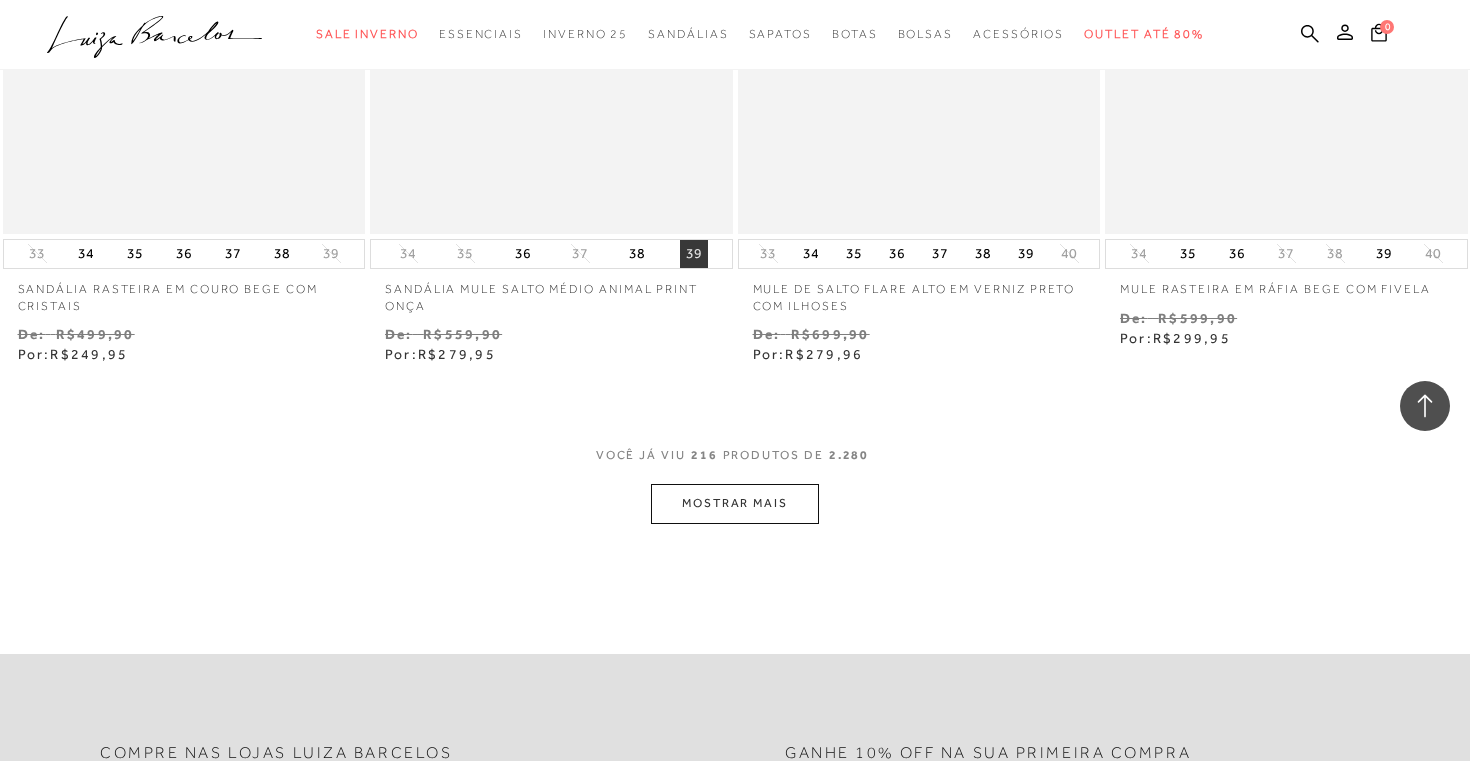 scroll, scrollTop: 37412, scrollLeft: 0, axis: vertical 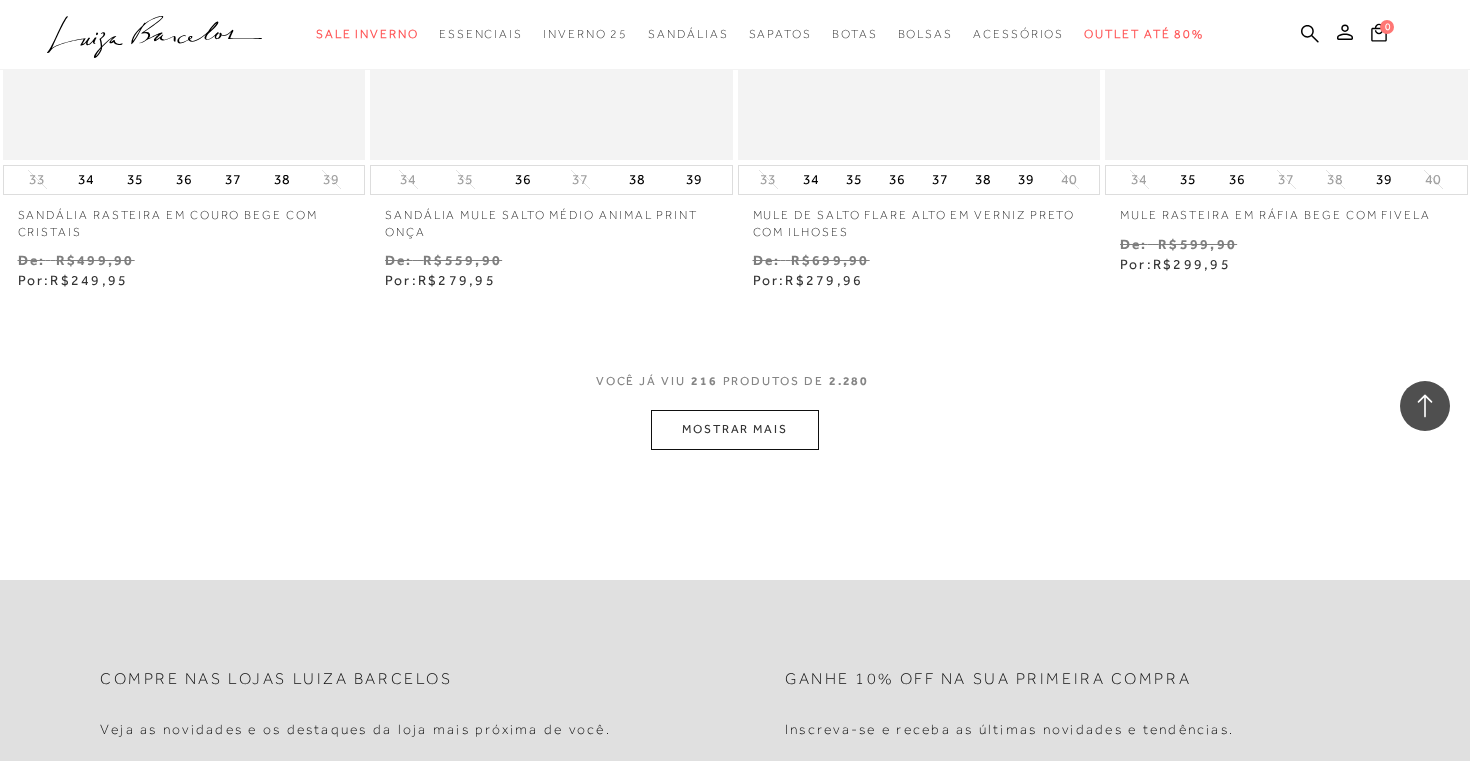 click on "MOSTRAR MAIS" at bounding box center [735, 429] 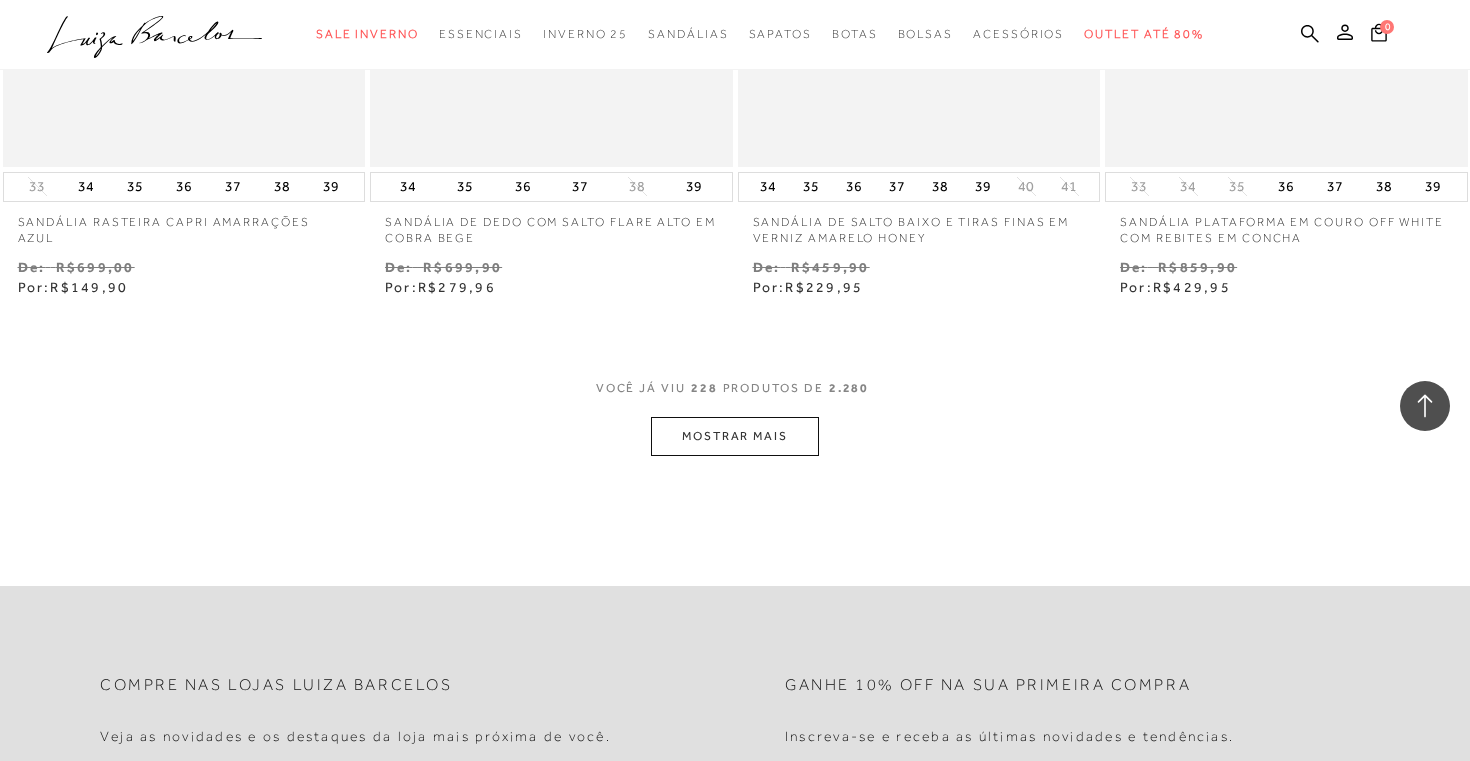 scroll, scrollTop: 39491, scrollLeft: 0, axis: vertical 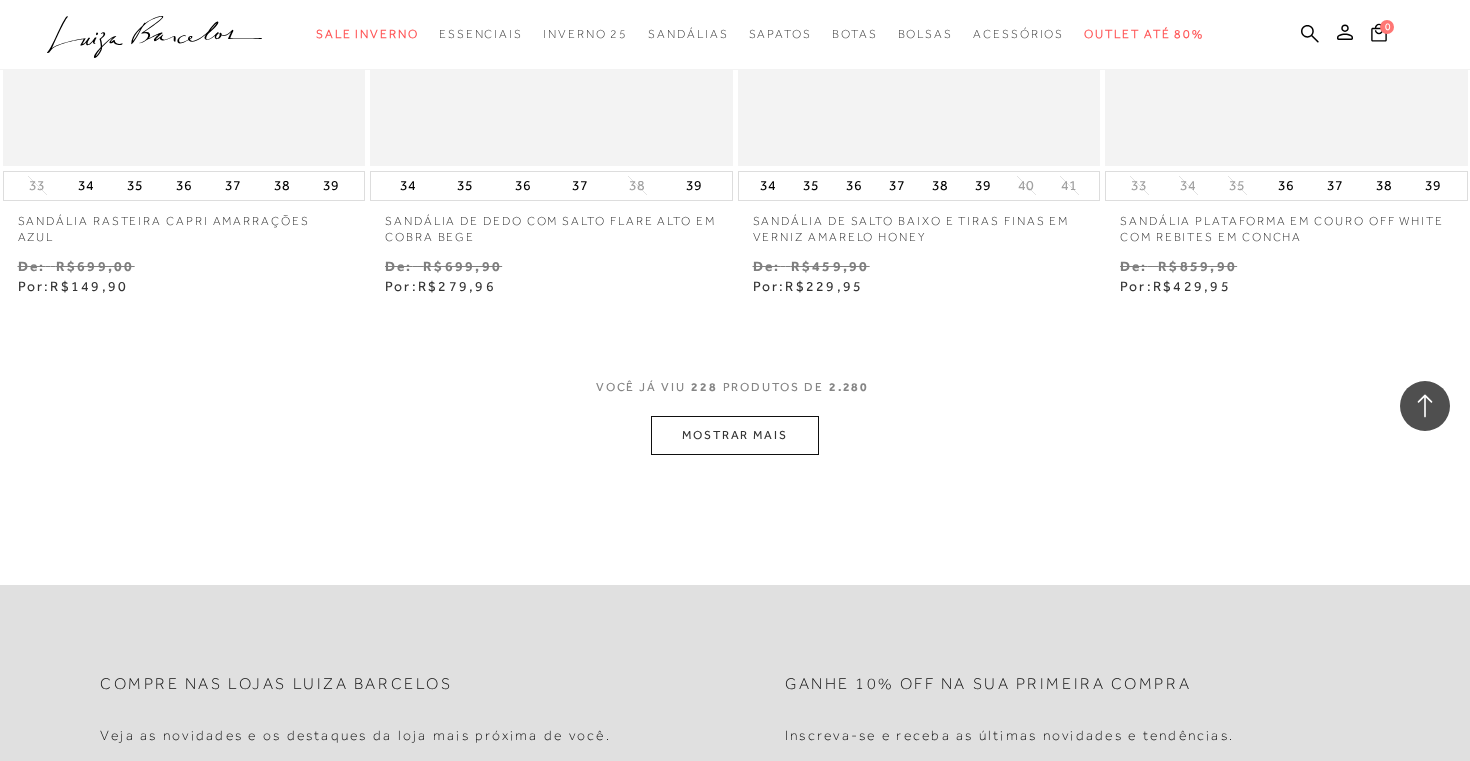 click on "MOSTRAR MAIS" at bounding box center (735, 435) 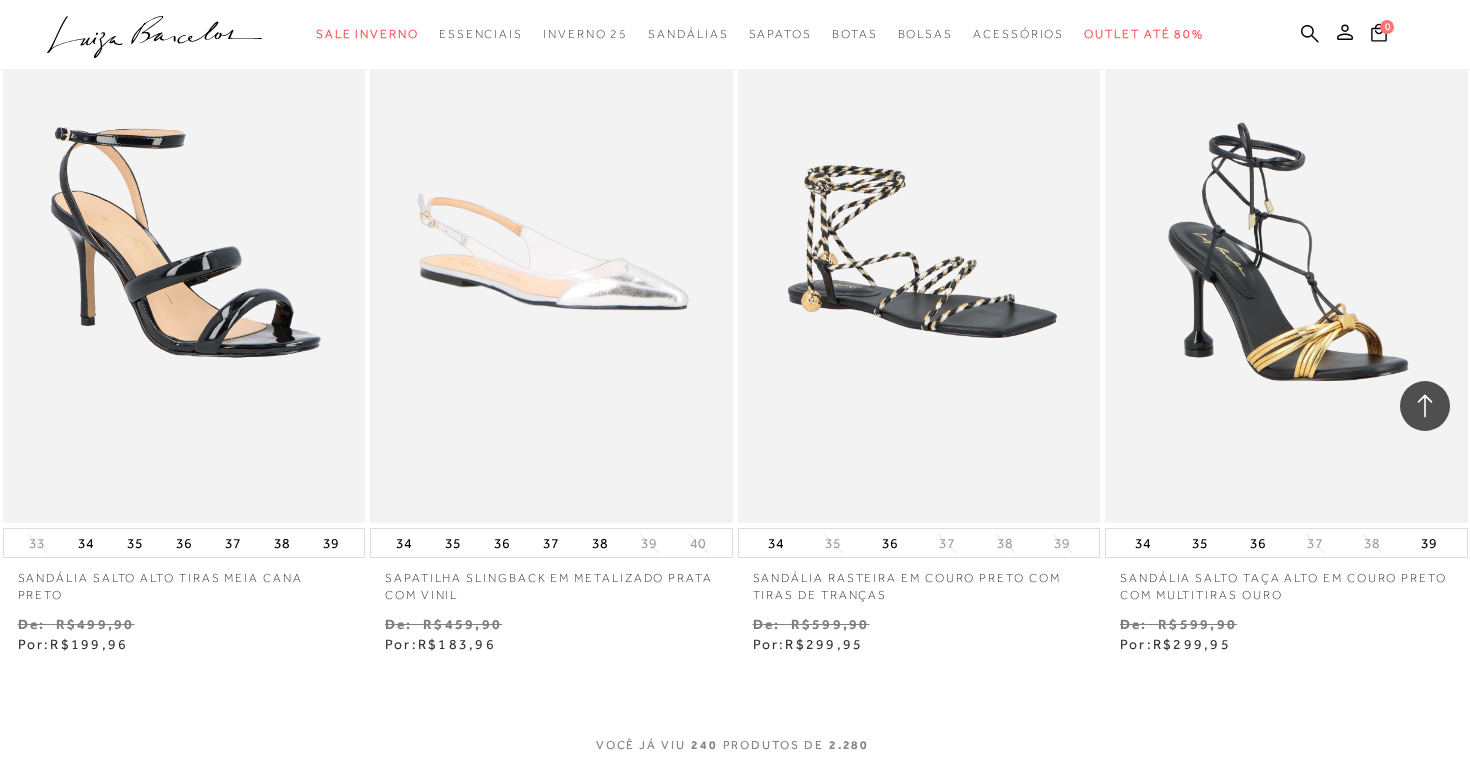 scroll, scrollTop: 41222, scrollLeft: 0, axis: vertical 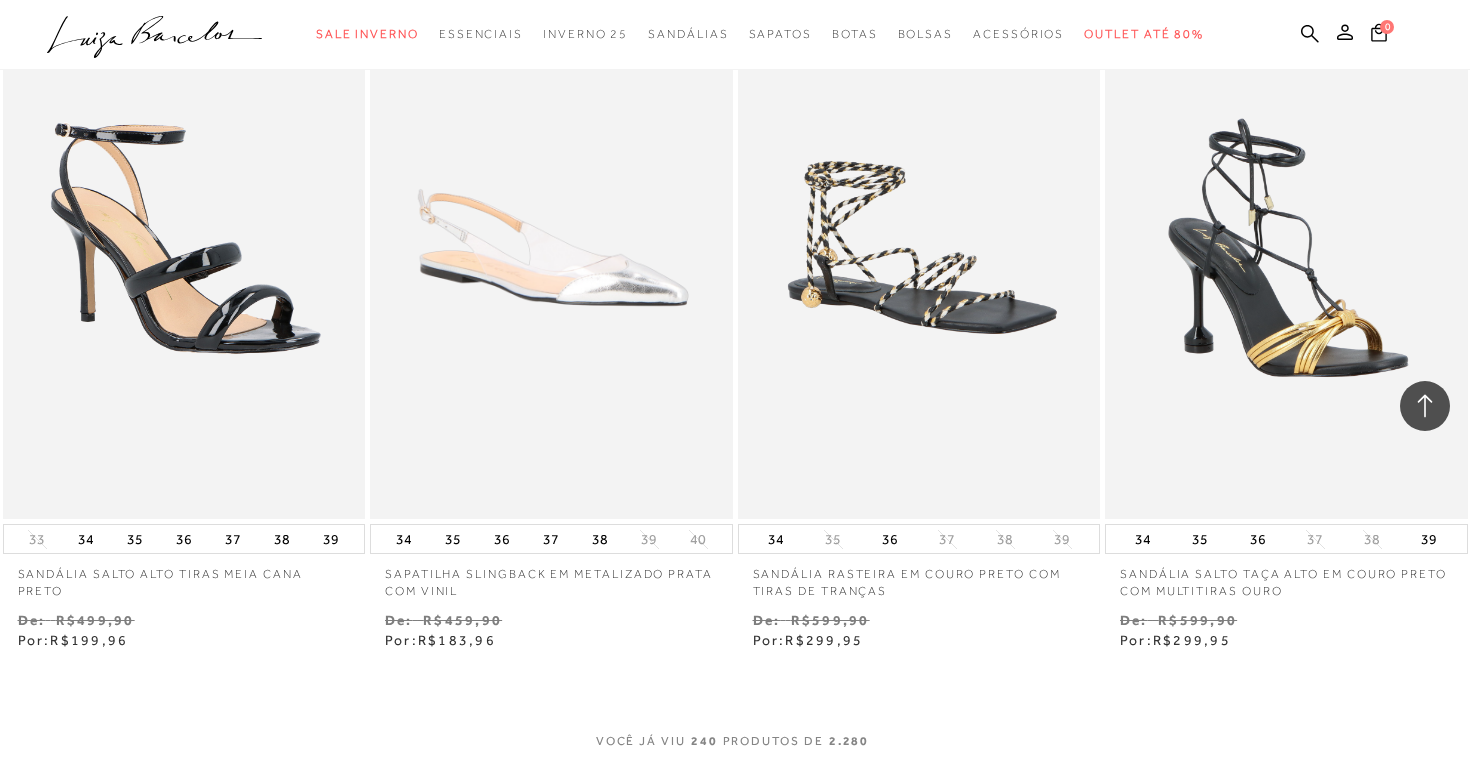 click on "MOSTRAR MAIS" at bounding box center (735, 789) 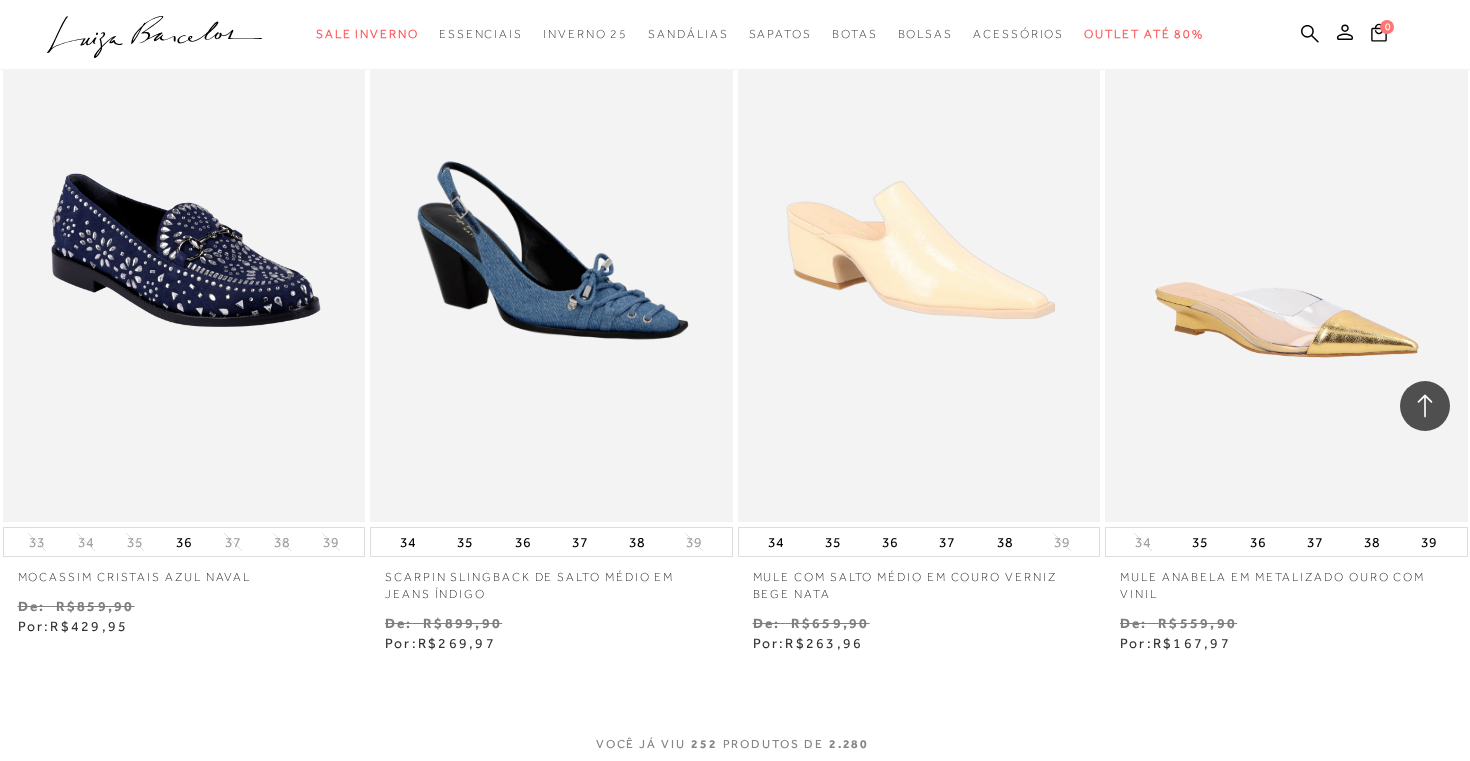scroll, scrollTop: 43335, scrollLeft: 0, axis: vertical 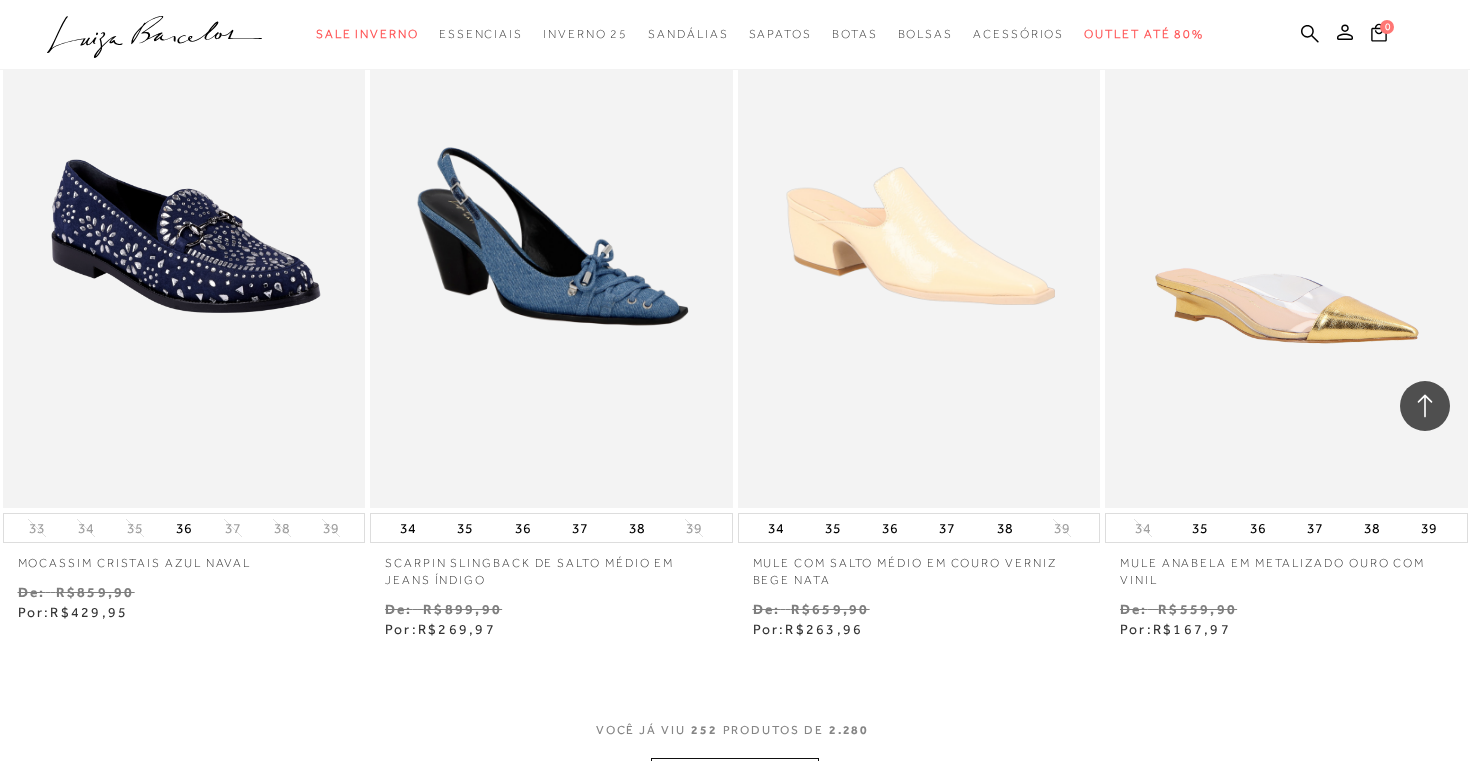 click on "MOSTRAR MAIS" at bounding box center (735, 777) 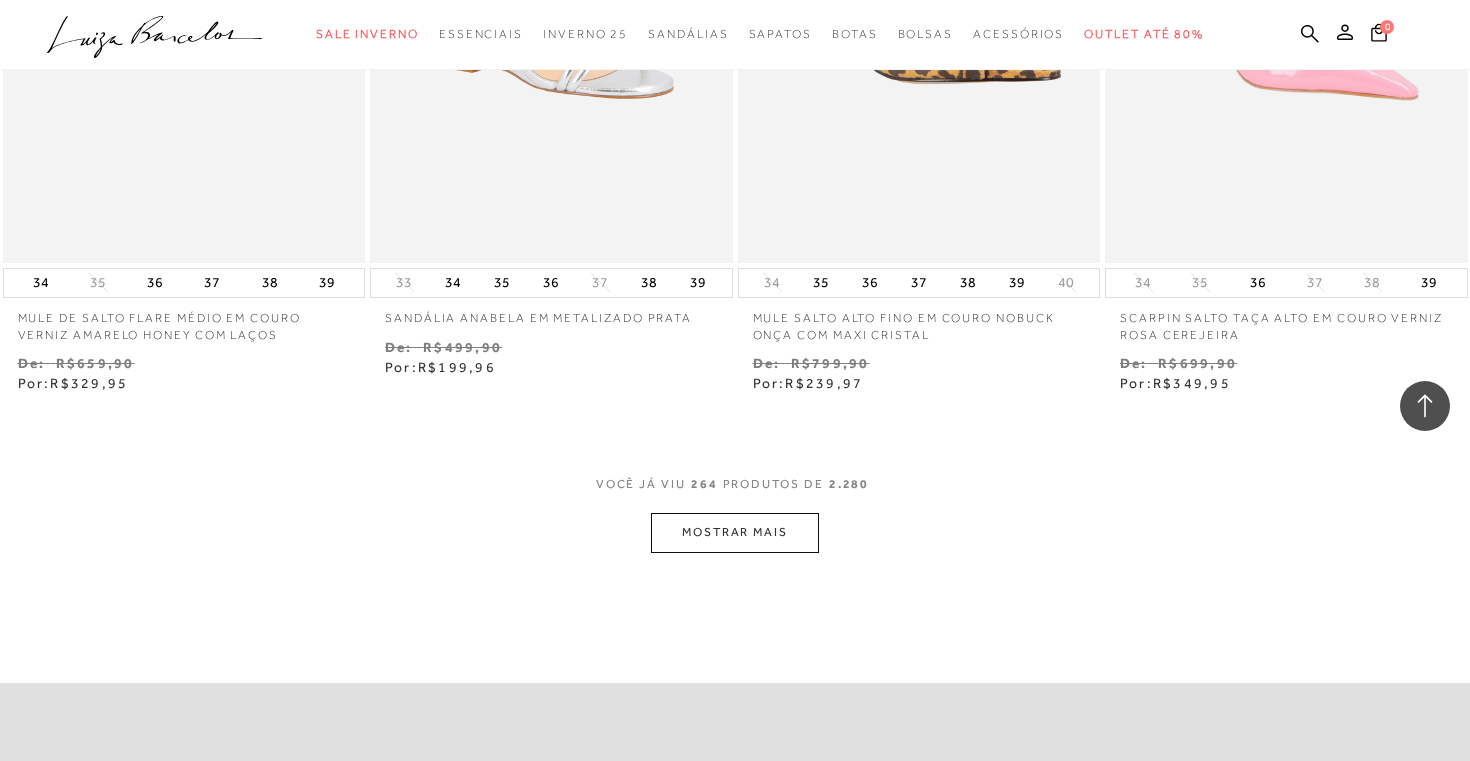 scroll, scrollTop: 45670, scrollLeft: 0, axis: vertical 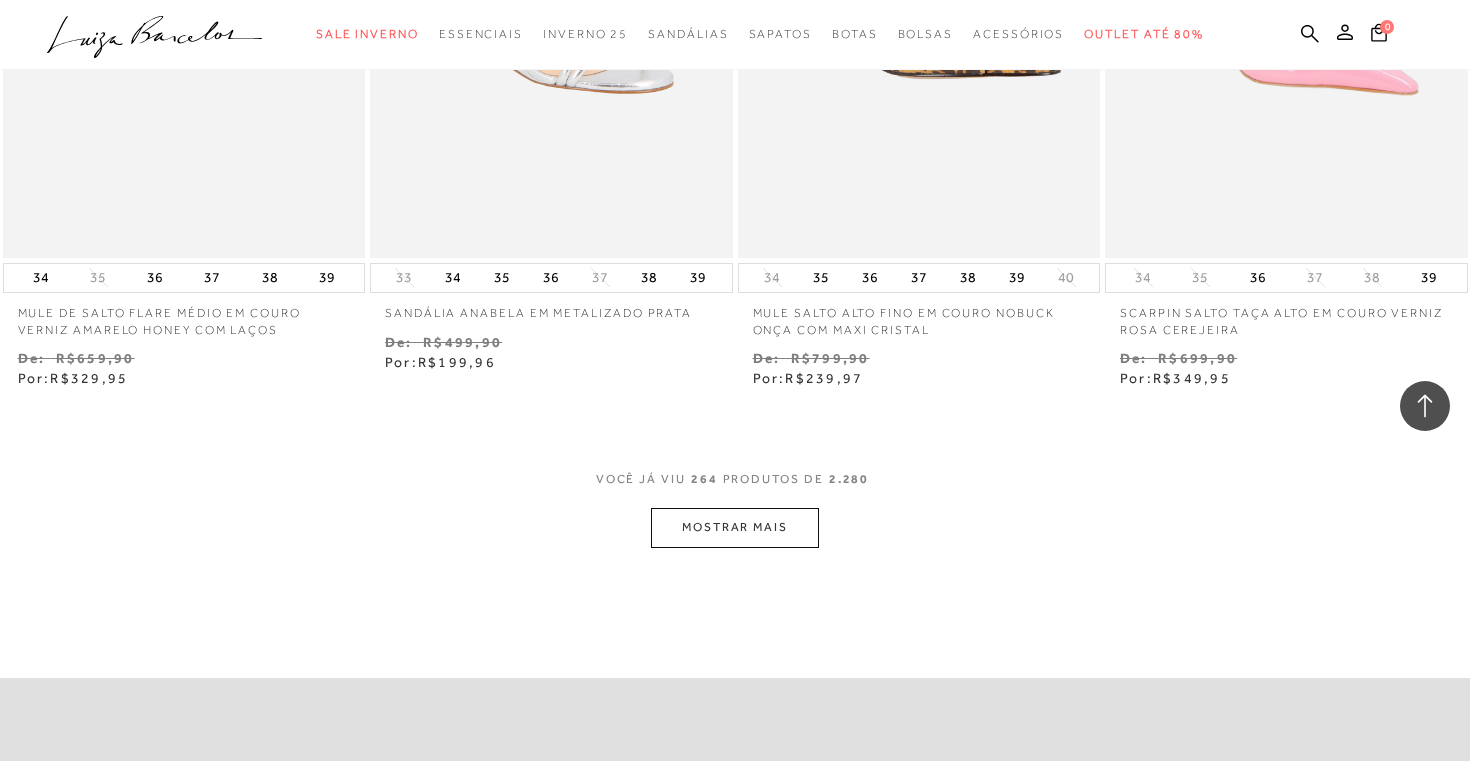 click on "MOSTRAR MAIS" at bounding box center (735, 527) 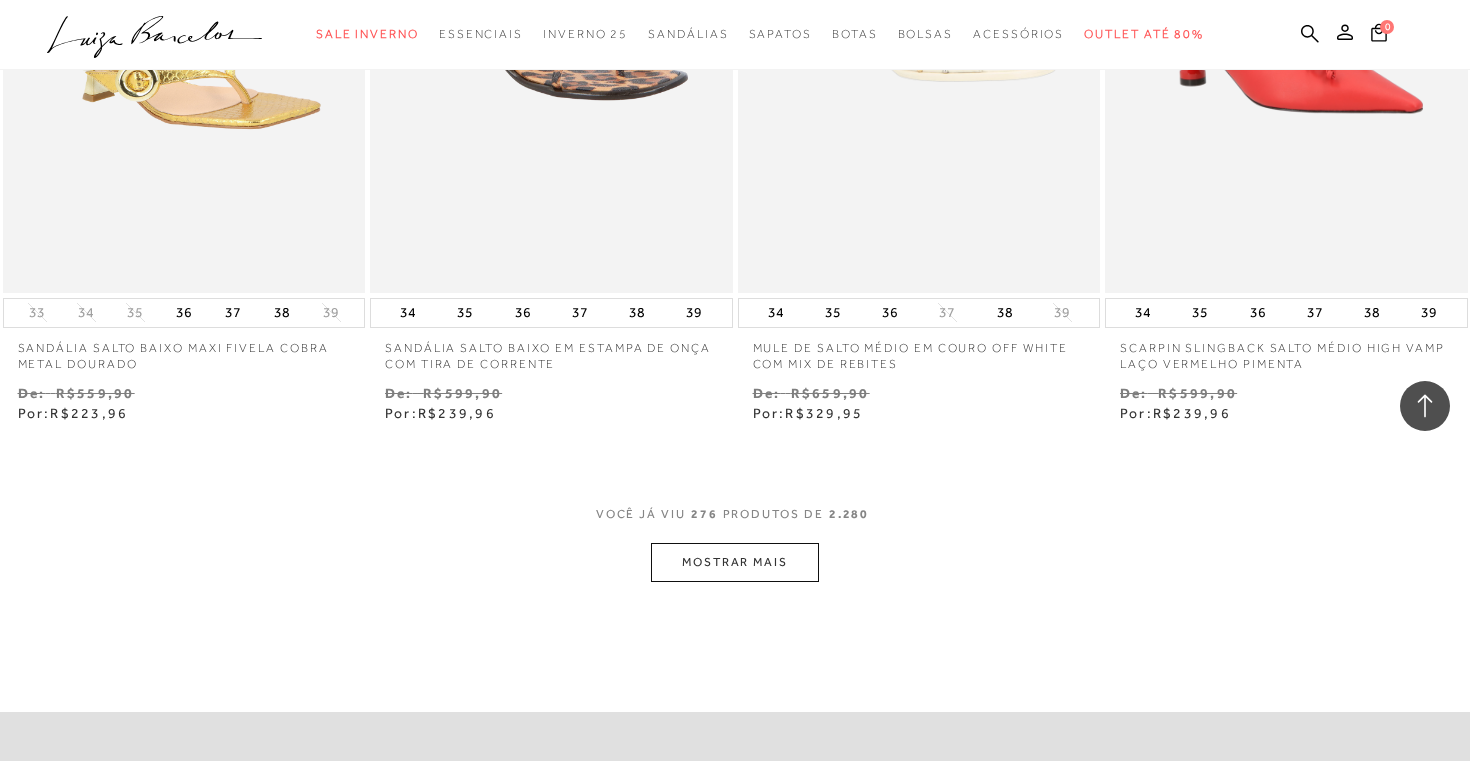 scroll, scrollTop: 47722, scrollLeft: 0, axis: vertical 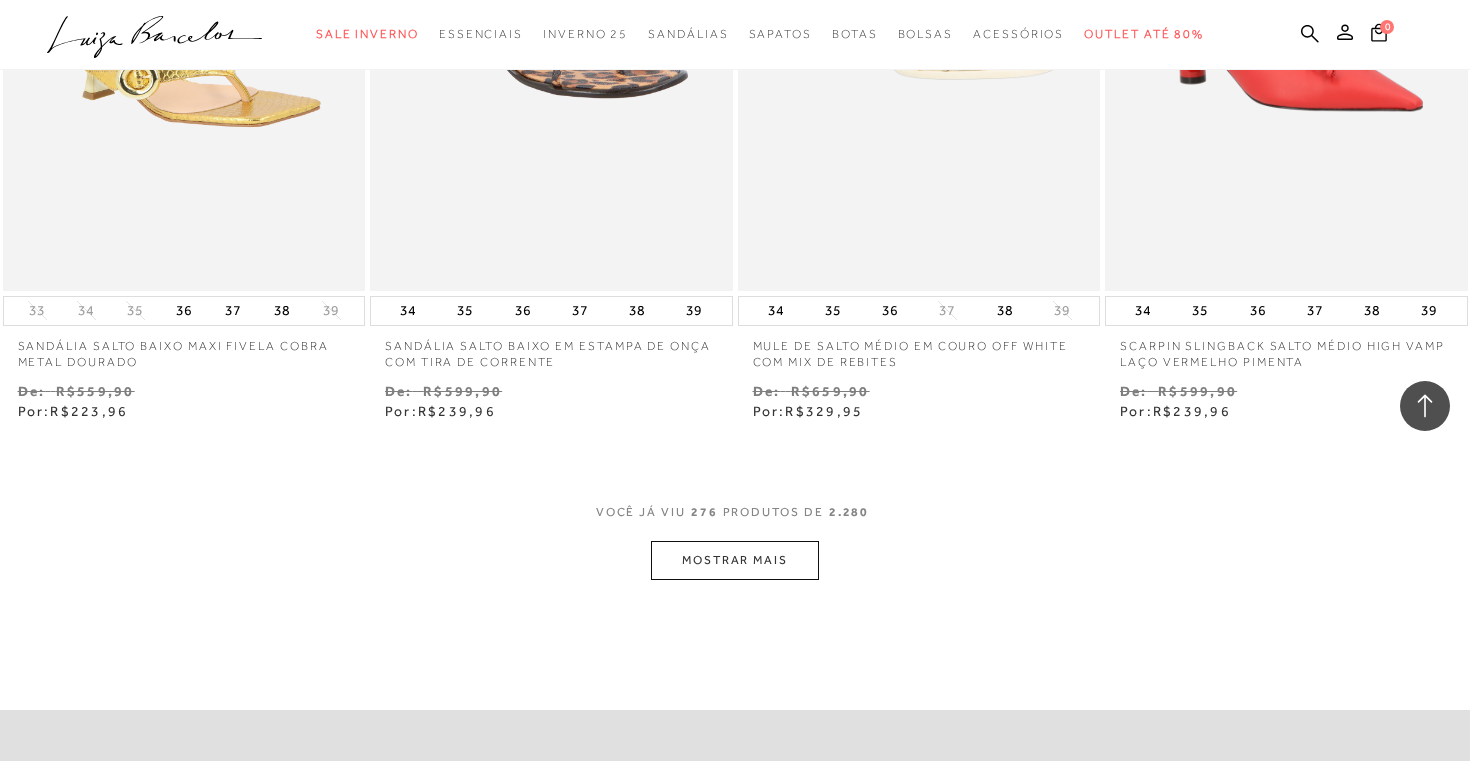 click on "MOSTRAR MAIS" at bounding box center (735, 560) 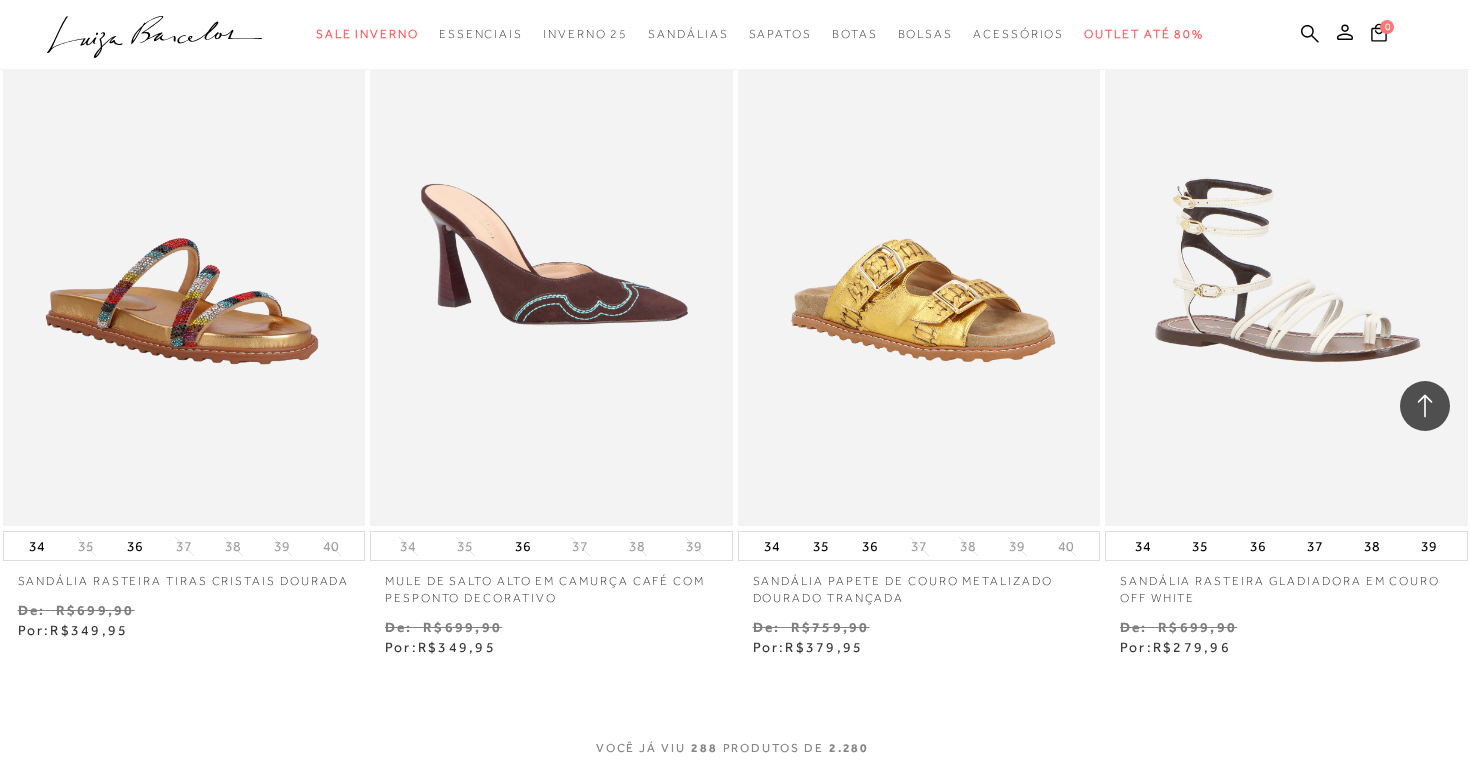 scroll, scrollTop: 49668, scrollLeft: 0, axis: vertical 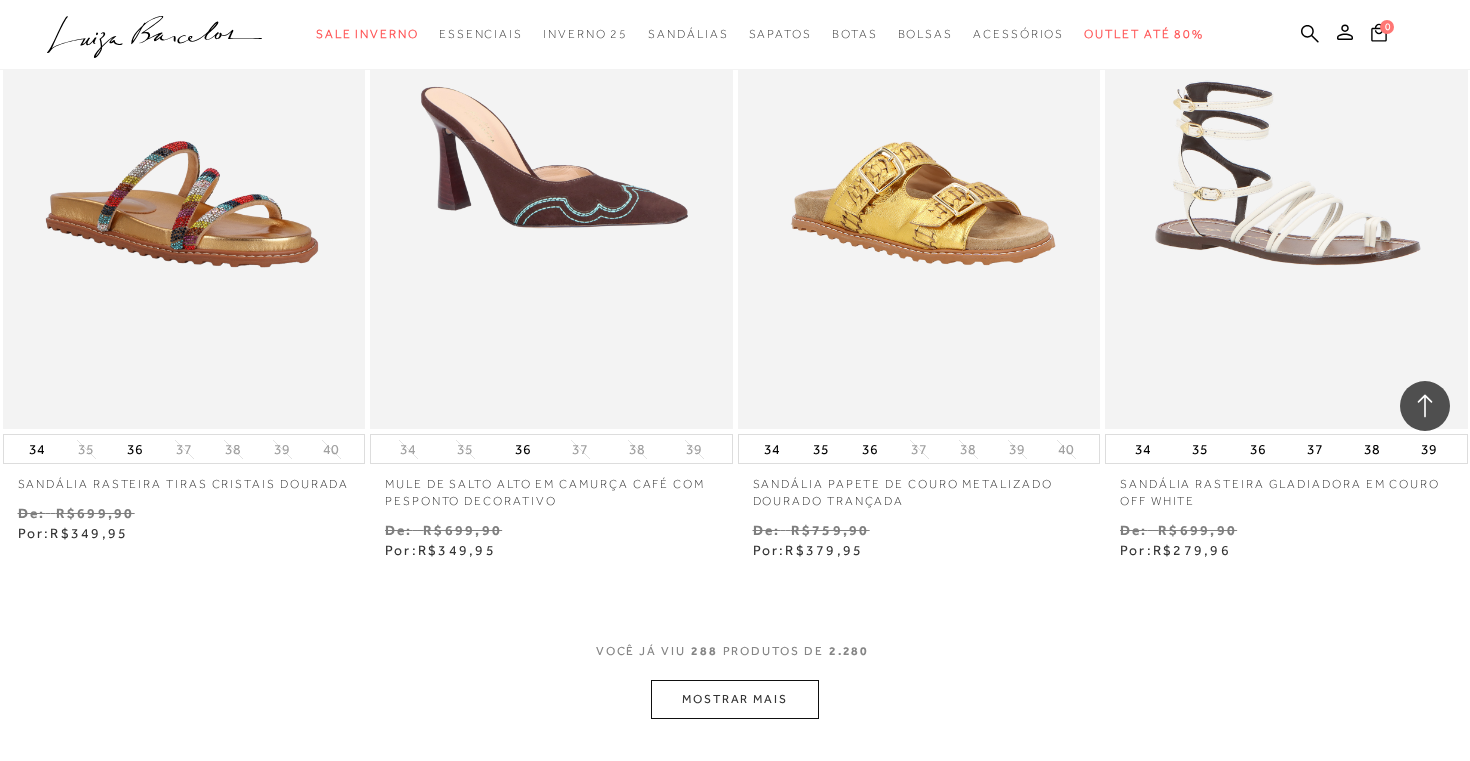 click on "MOSTRAR MAIS" at bounding box center (735, 699) 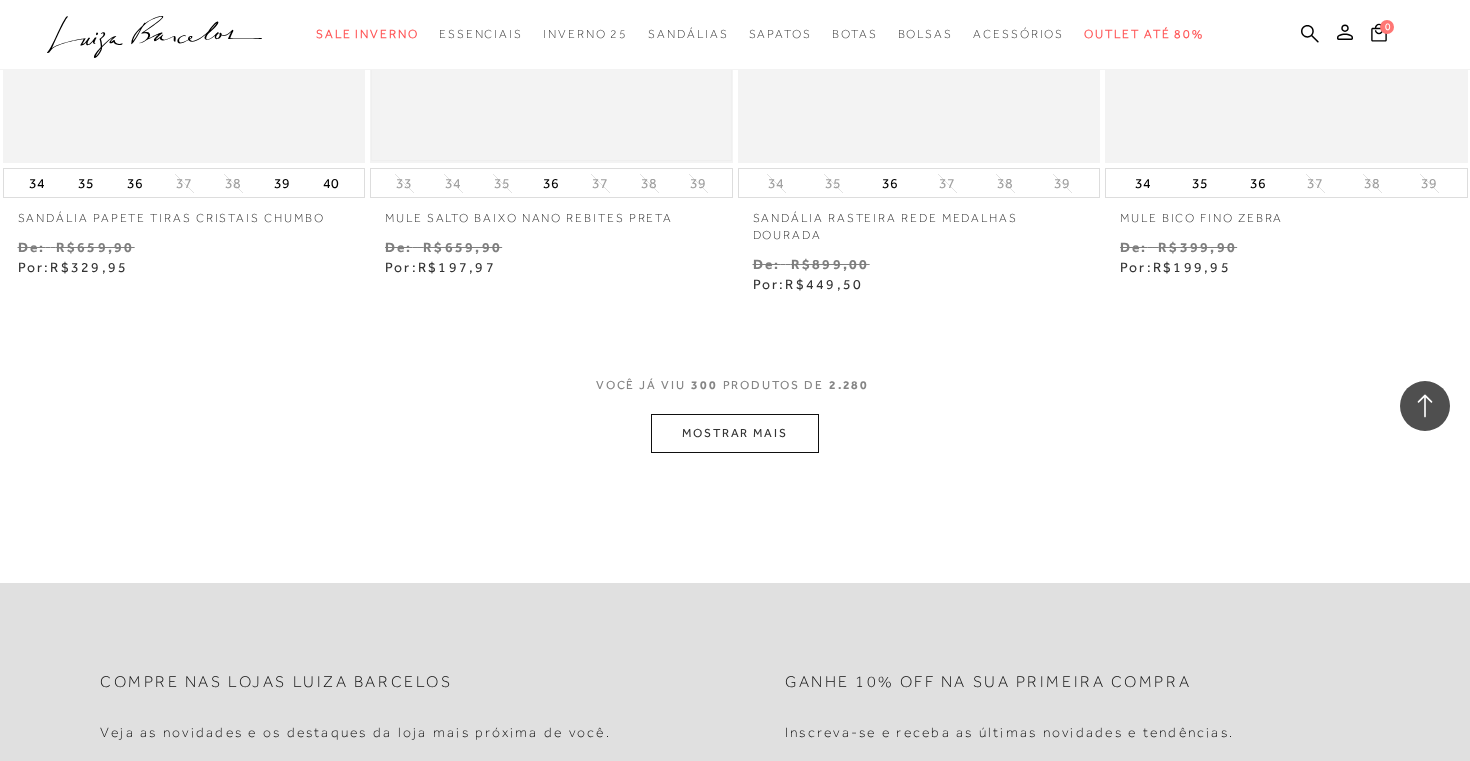 scroll, scrollTop: 52020, scrollLeft: 0, axis: vertical 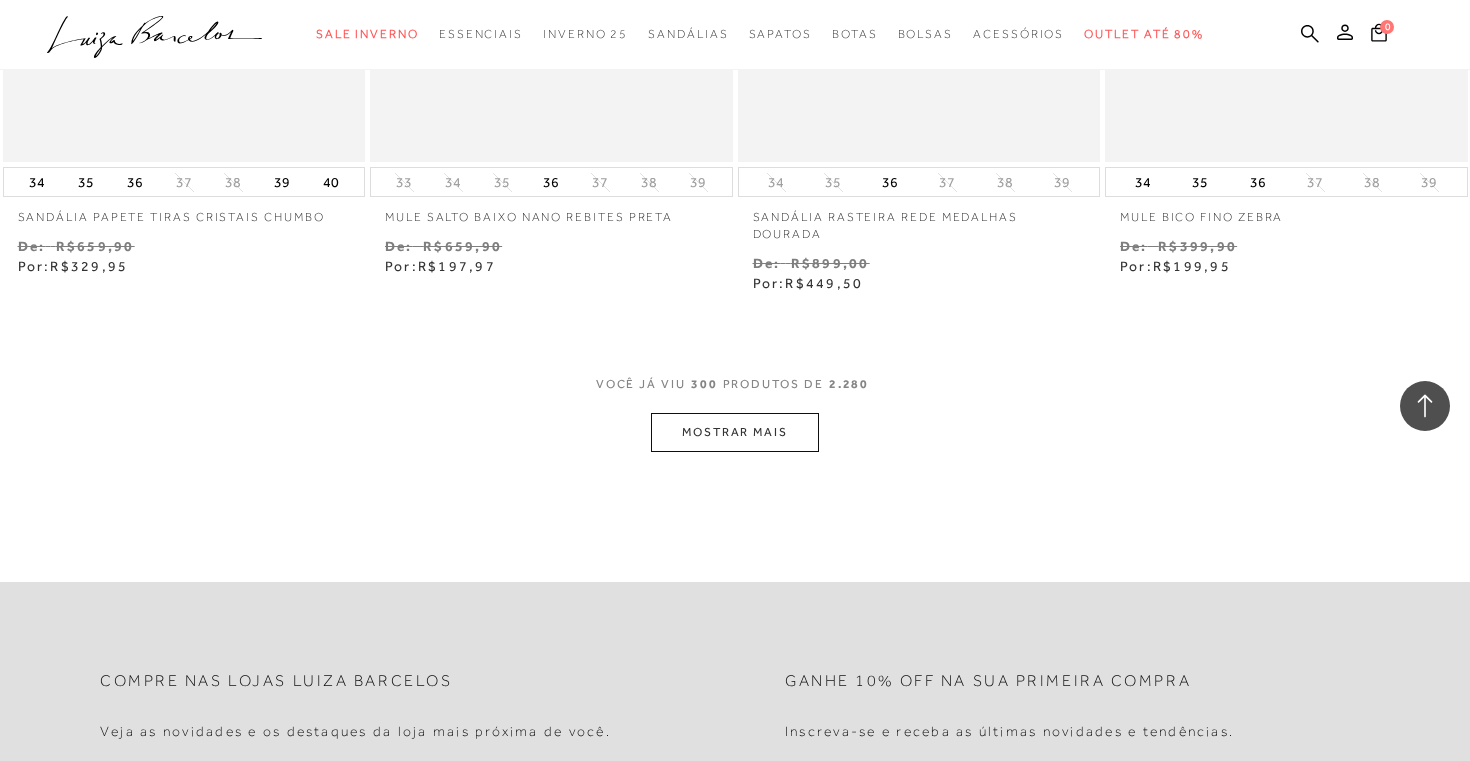click on "MOSTRAR MAIS" at bounding box center (735, 432) 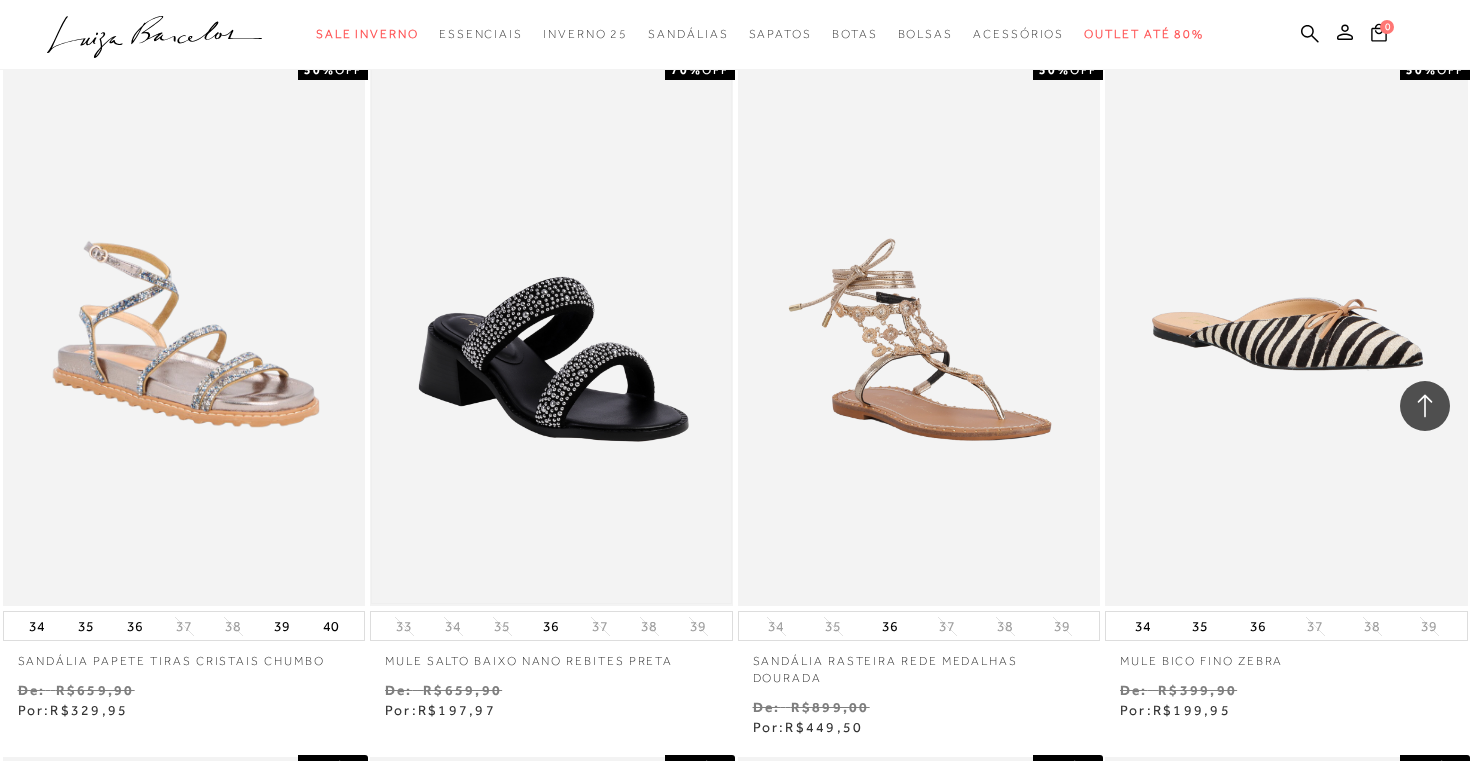 scroll, scrollTop: 51578, scrollLeft: 0, axis: vertical 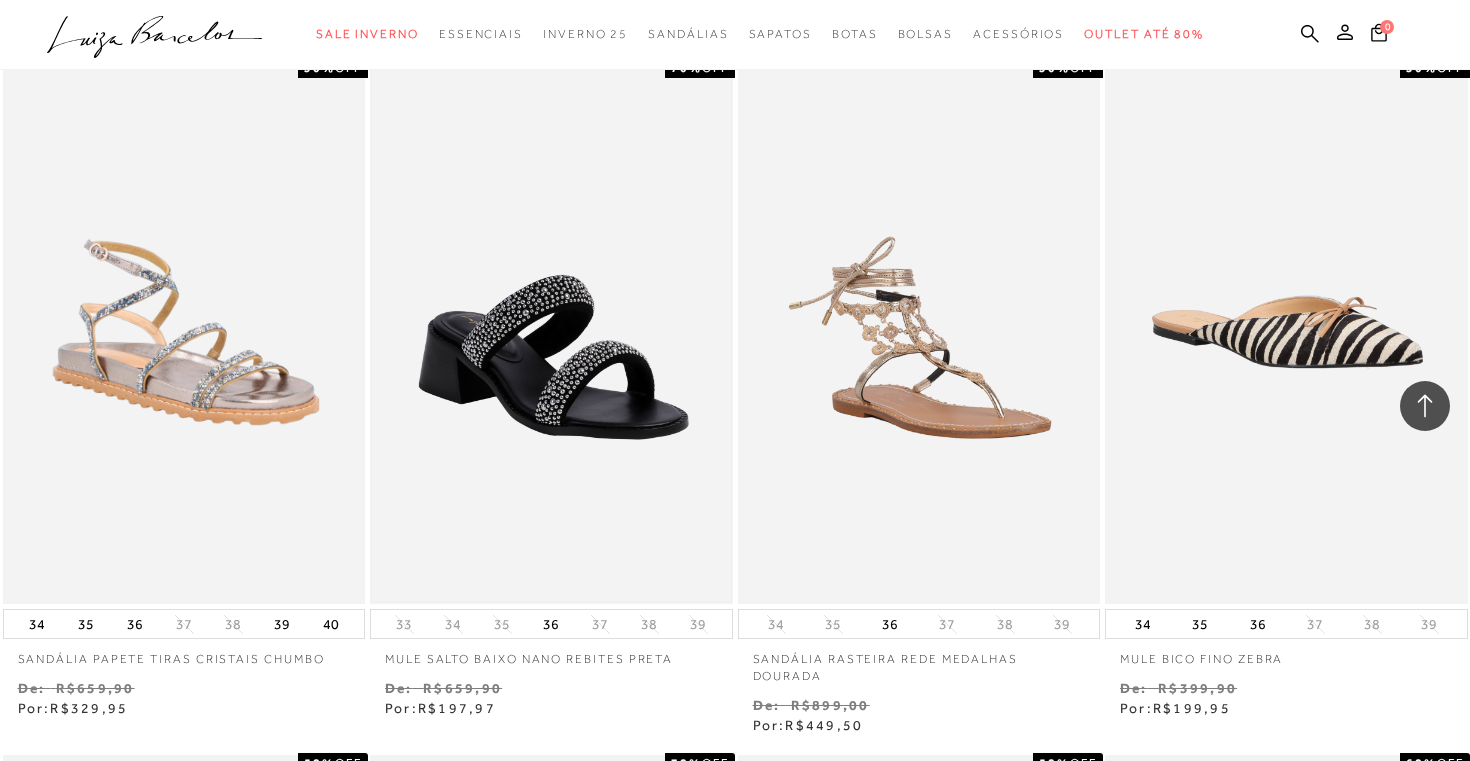 click at bounding box center (551, 332) 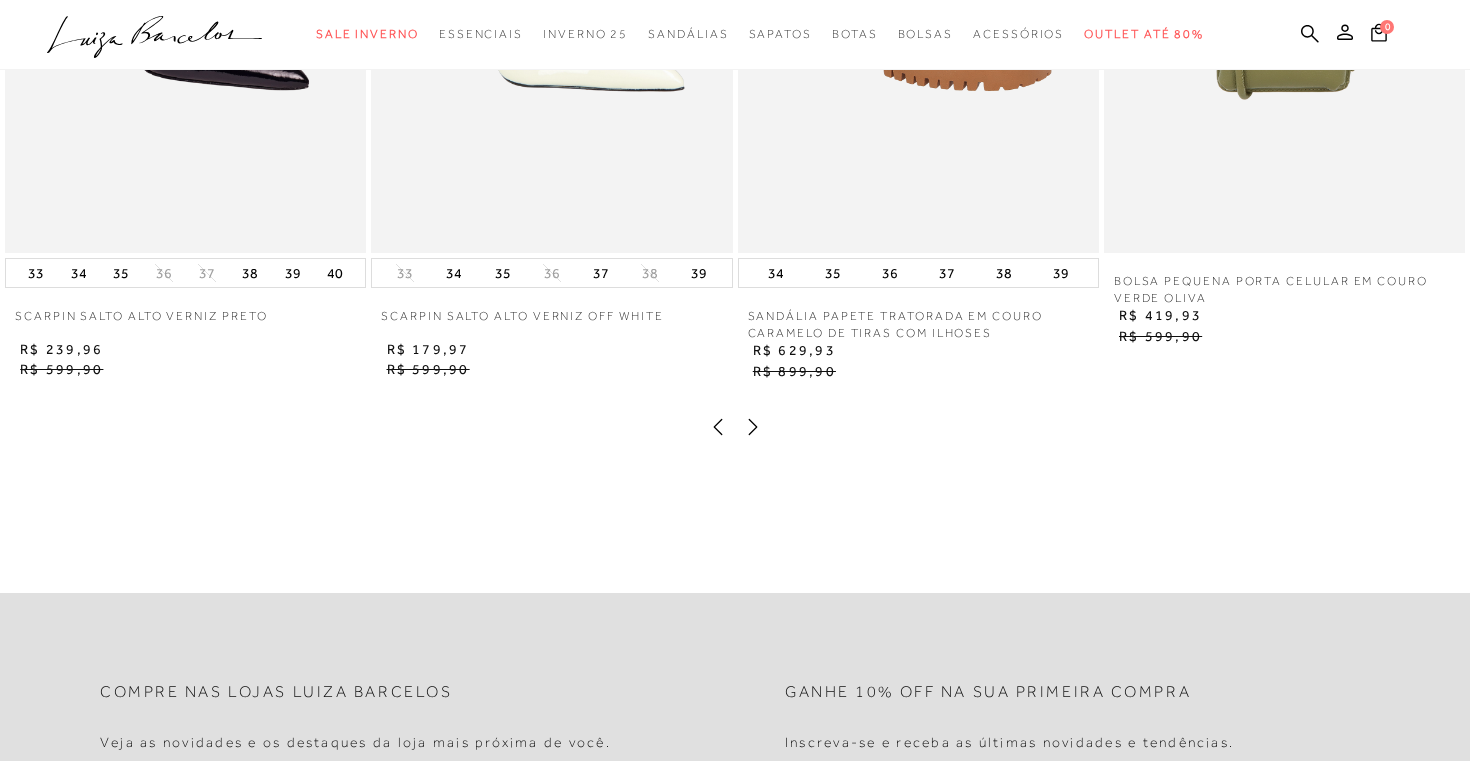 scroll, scrollTop: 1760, scrollLeft: 0, axis: vertical 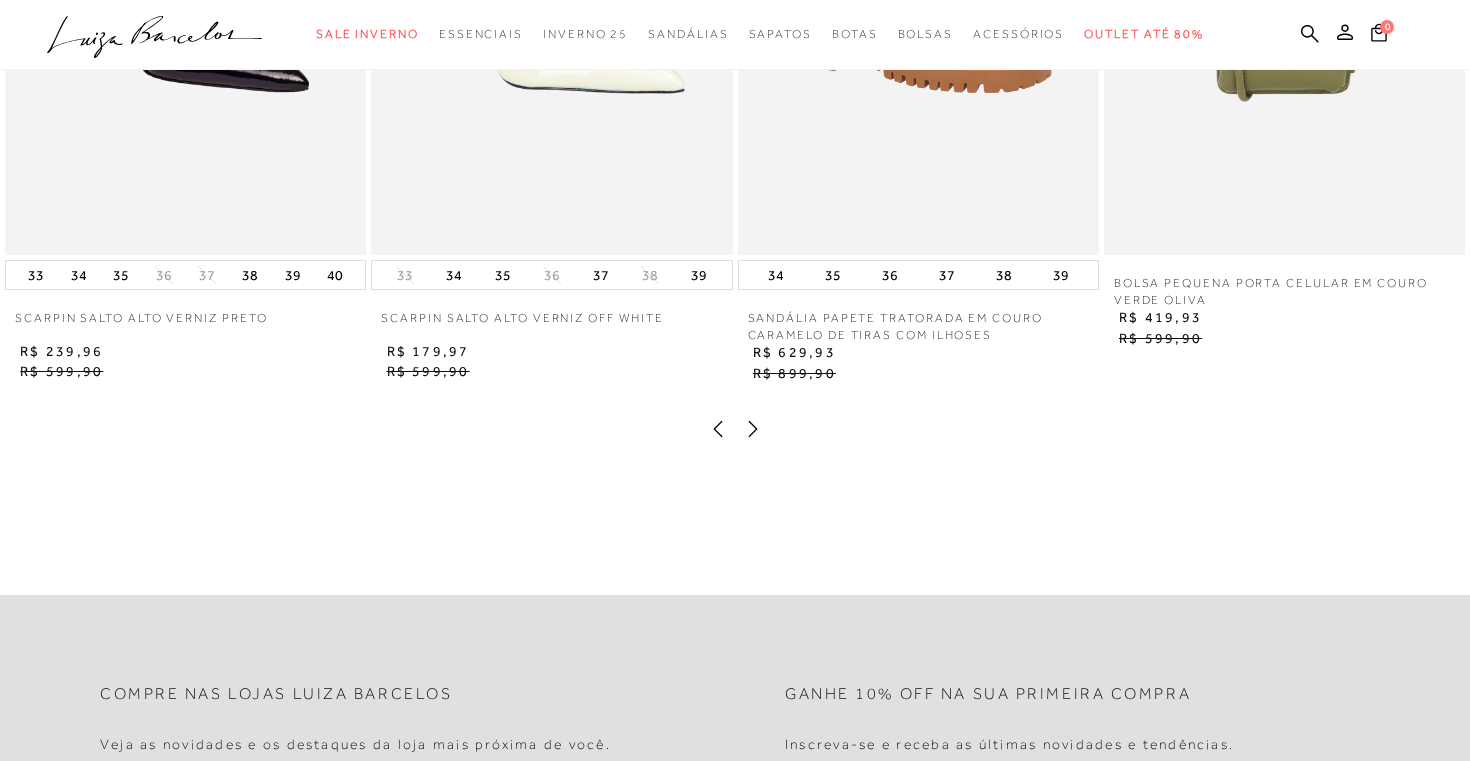 click at bounding box center (753, 429) 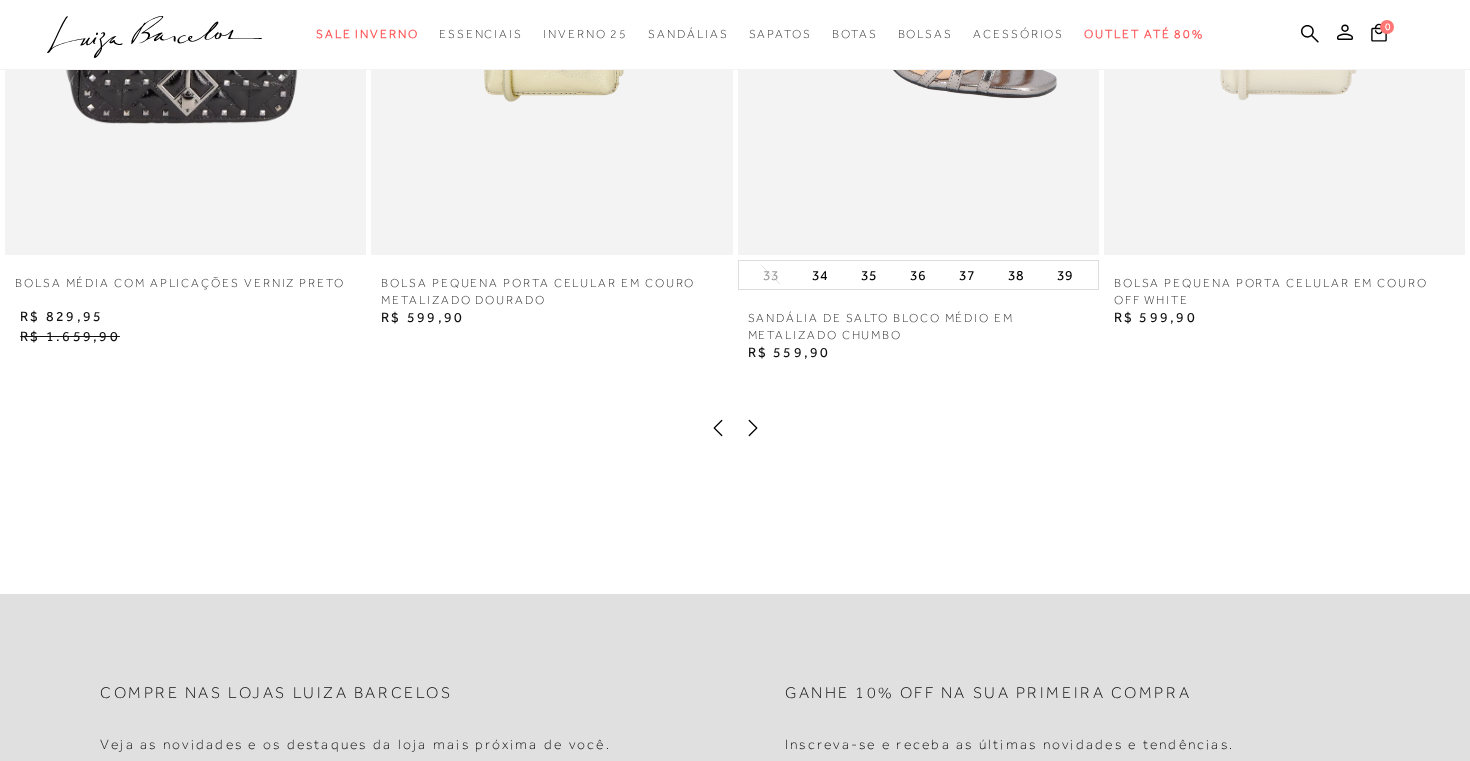click at bounding box center (753, 428) 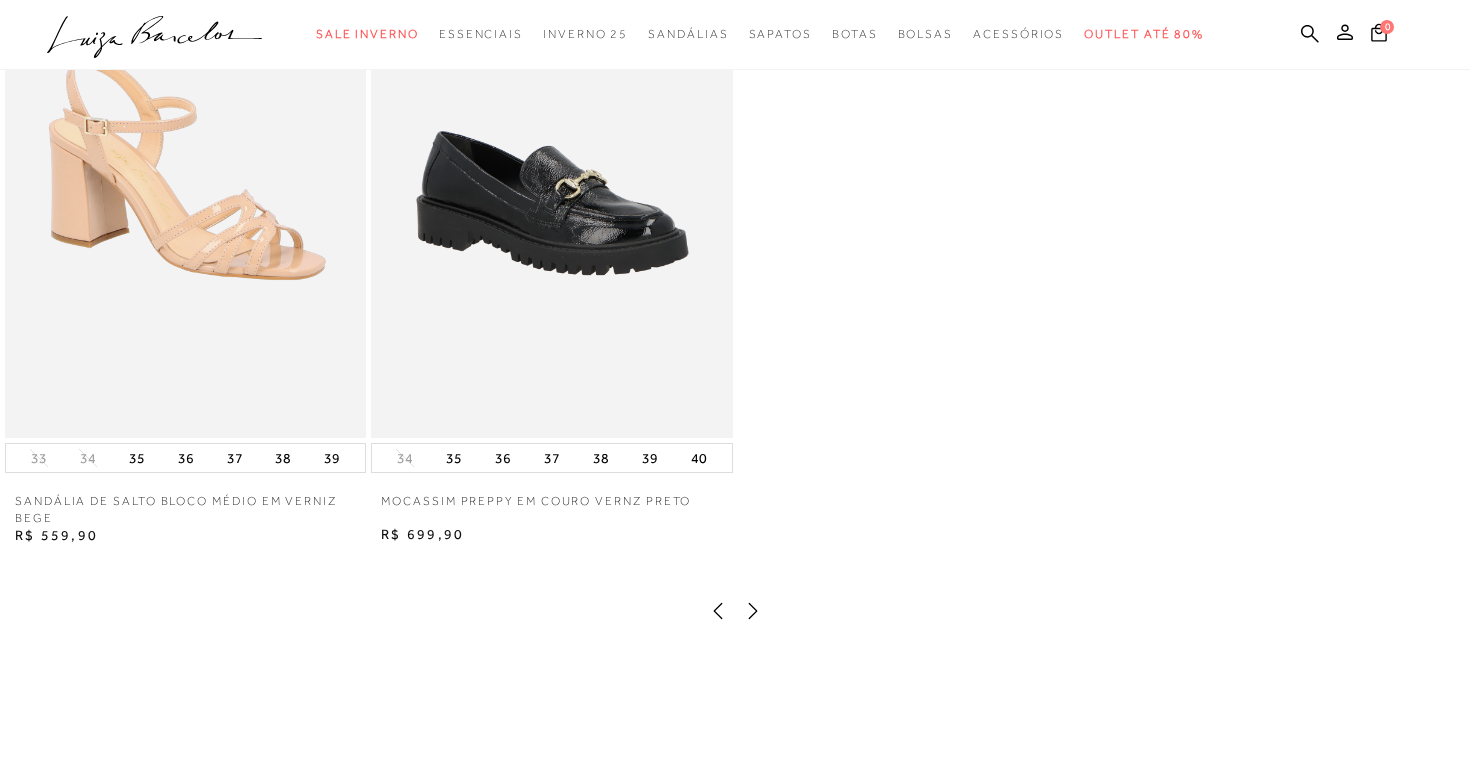 scroll, scrollTop: 1574, scrollLeft: 0, axis: vertical 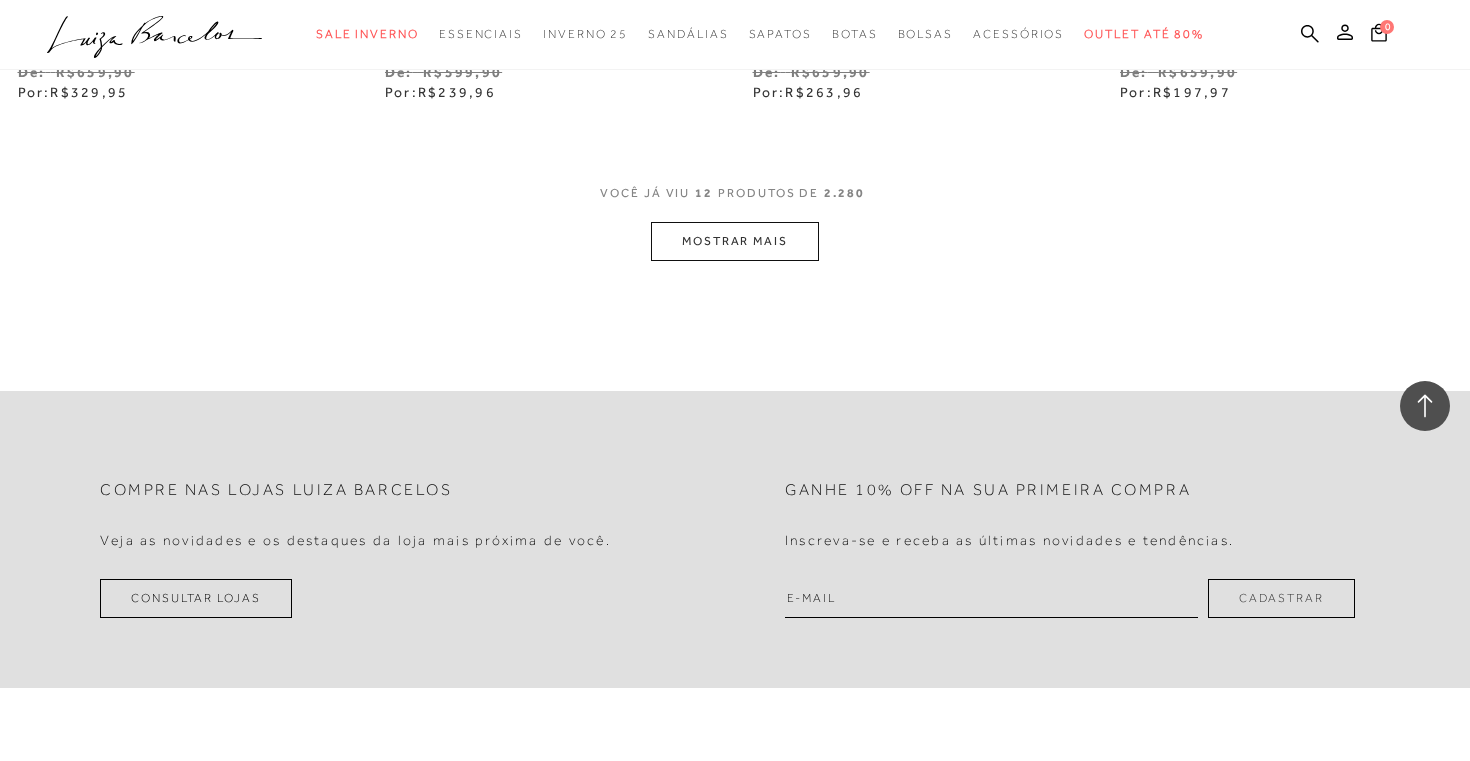 click on "MOSTRAR MAIS" at bounding box center (735, 241) 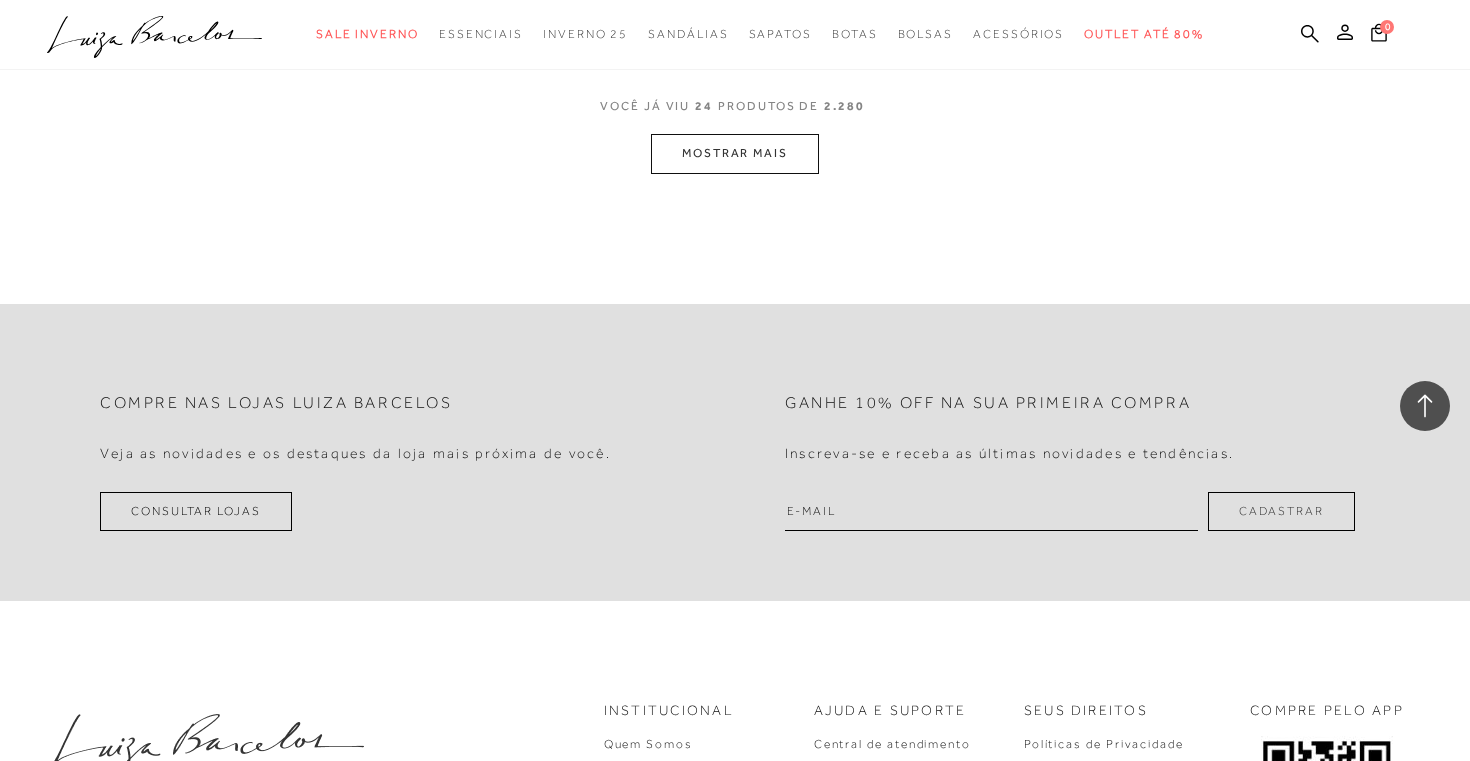 scroll, scrollTop: 4325, scrollLeft: 0, axis: vertical 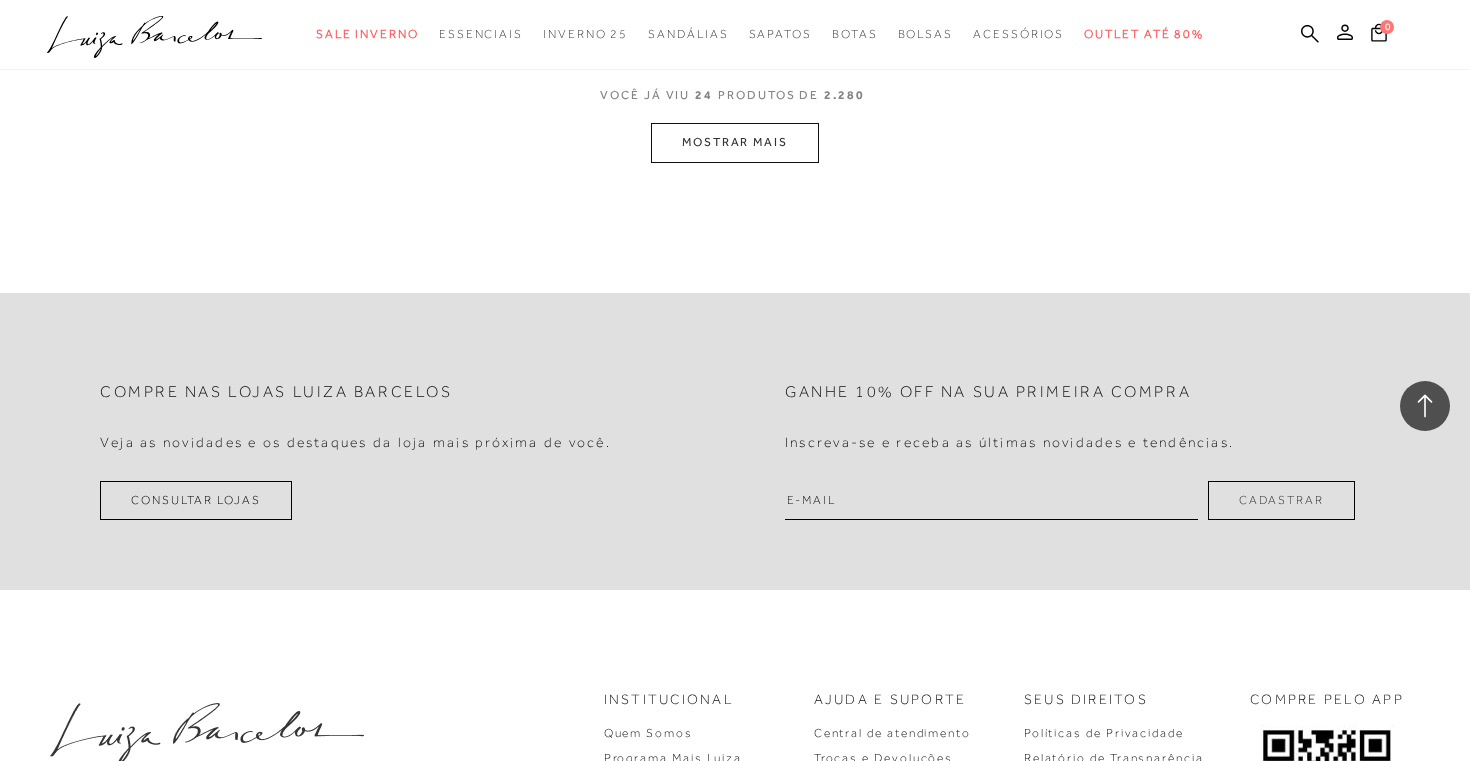 click on "MOSTRAR MAIS" at bounding box center (735, 142) 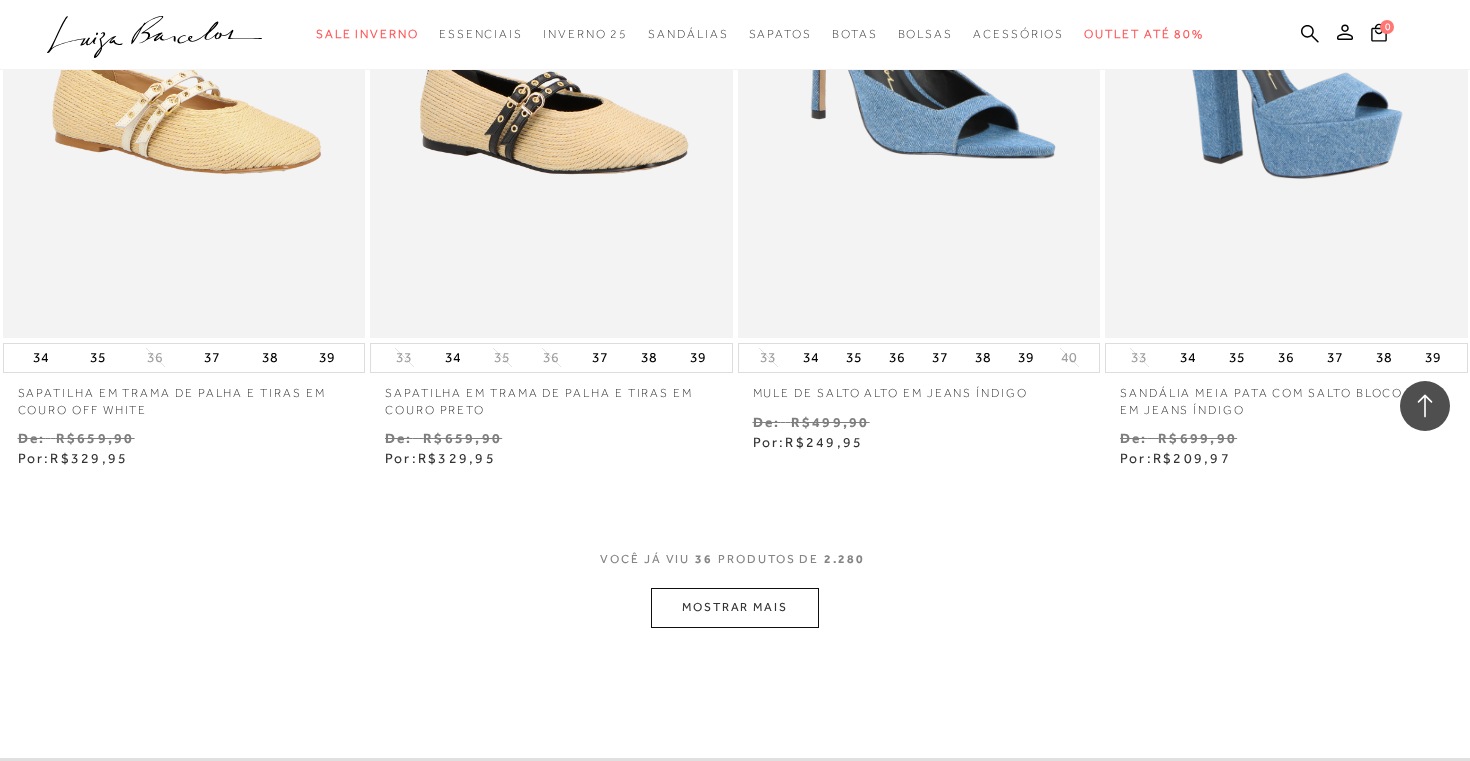 scroll, scrollTop: 5942, scrollLeft: 0, axis: vertical 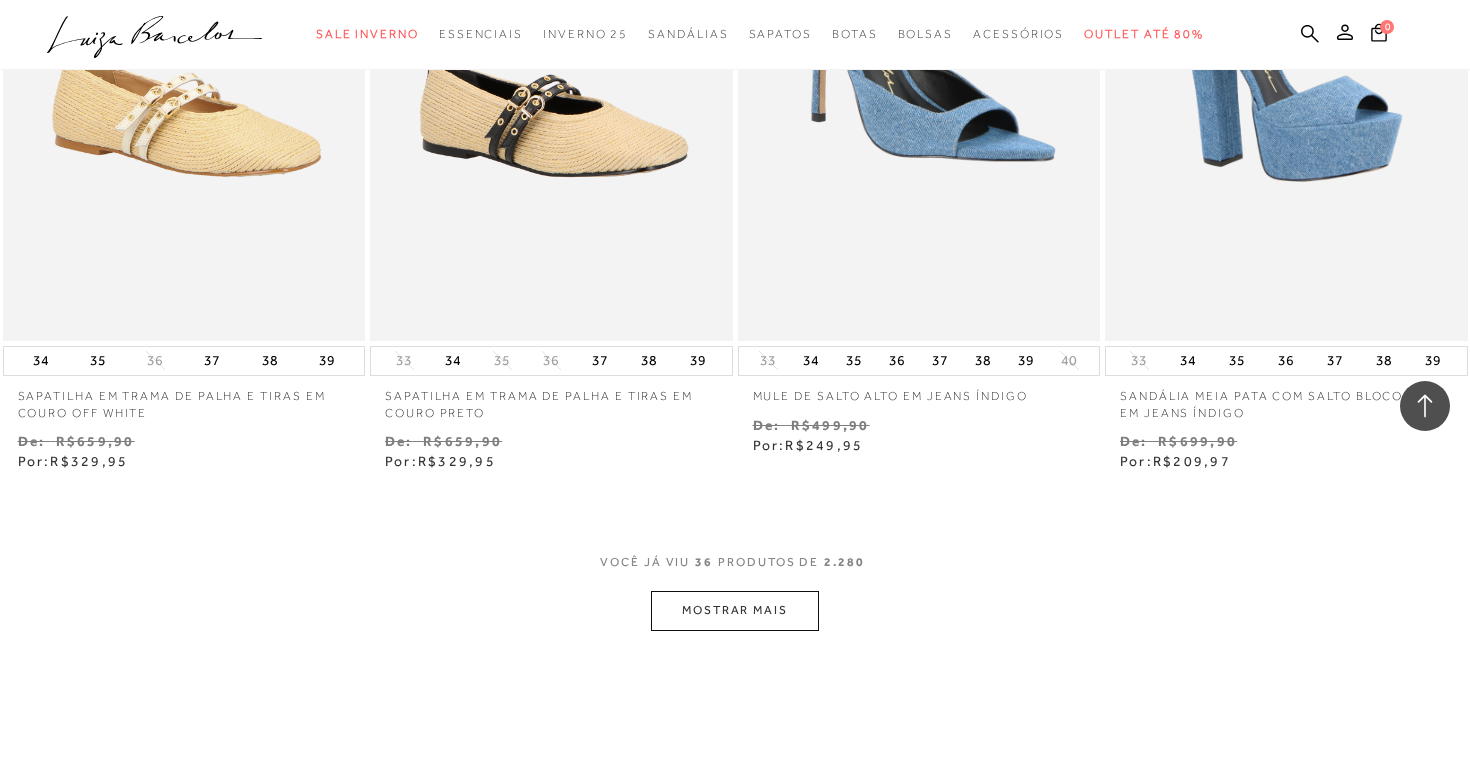 click on "MOSTRAR MAIS" at bounding box center (735, 610) 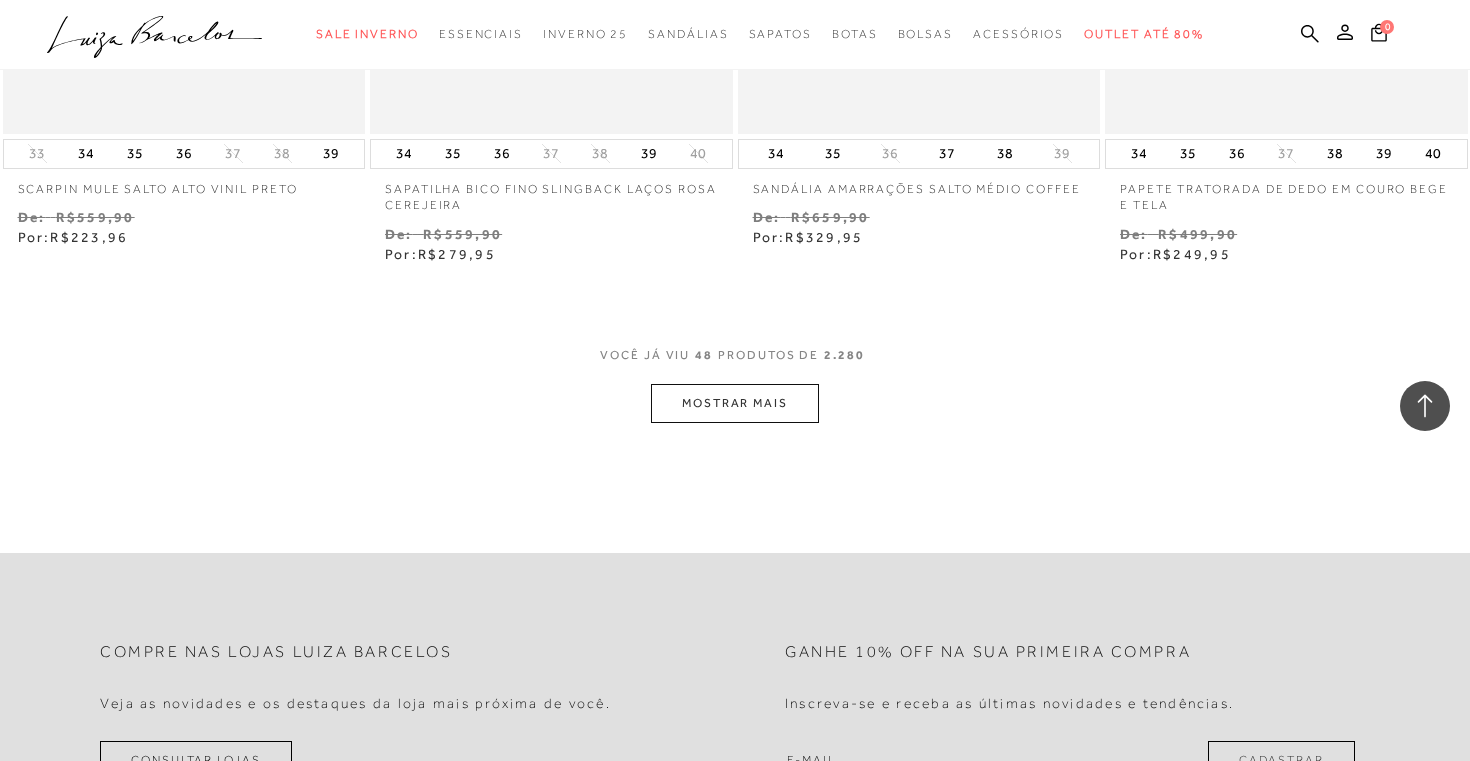 scroll, scrollTop: 8269, scrollLeft: 0, axis: vertical 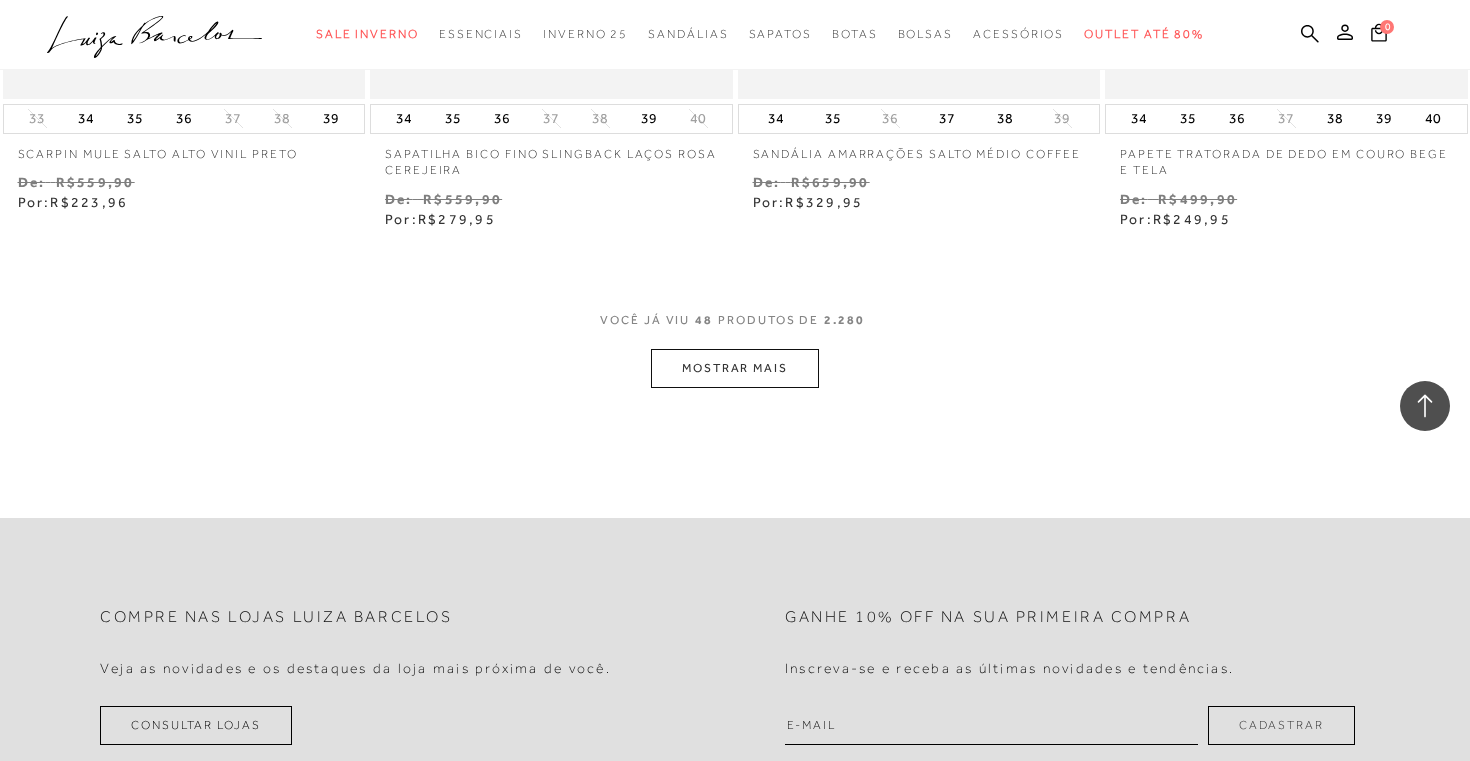 click on "MOSTRAR MAIS" at bounding box center [735, 368] 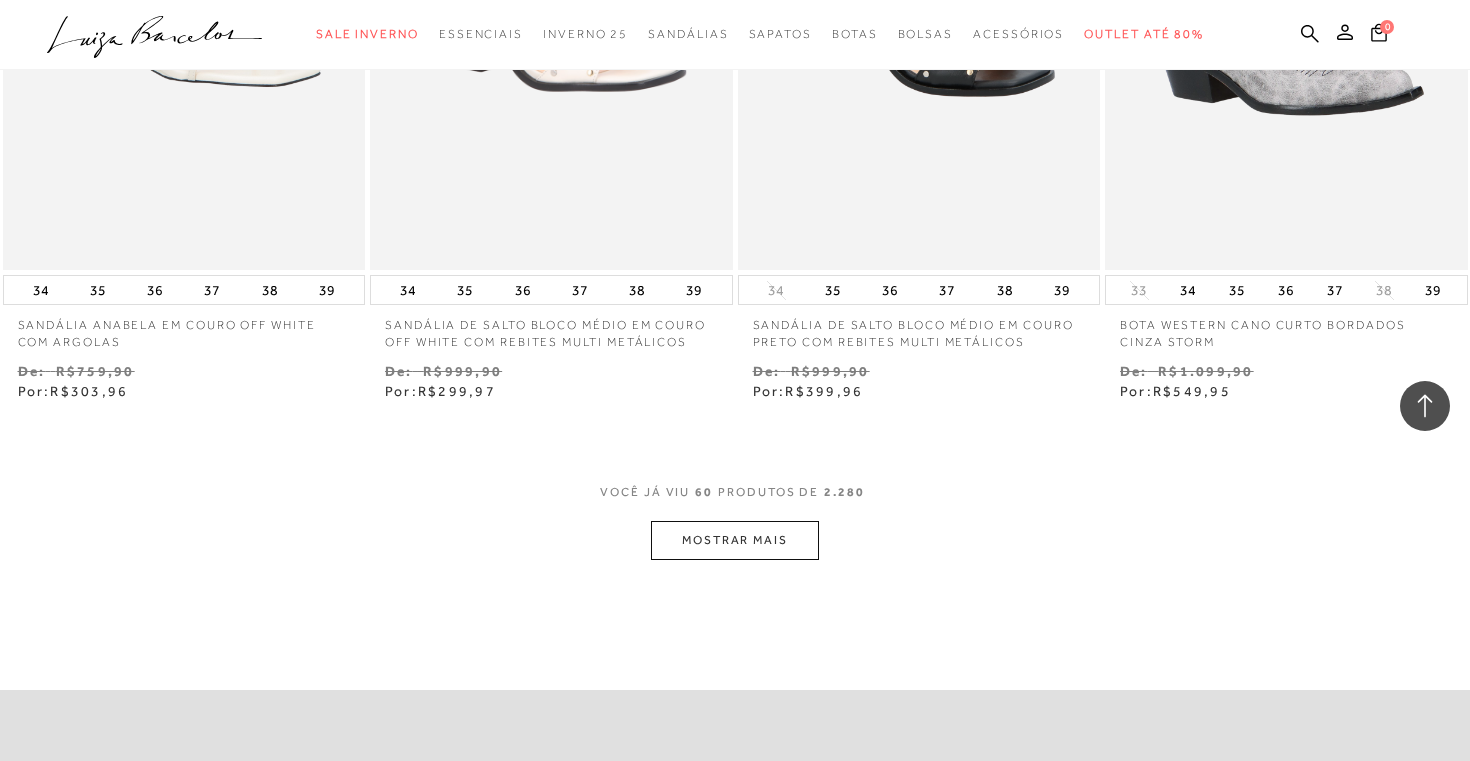 scroll, scrollTop: 10434, scrollLeft: 0, axis: vertical 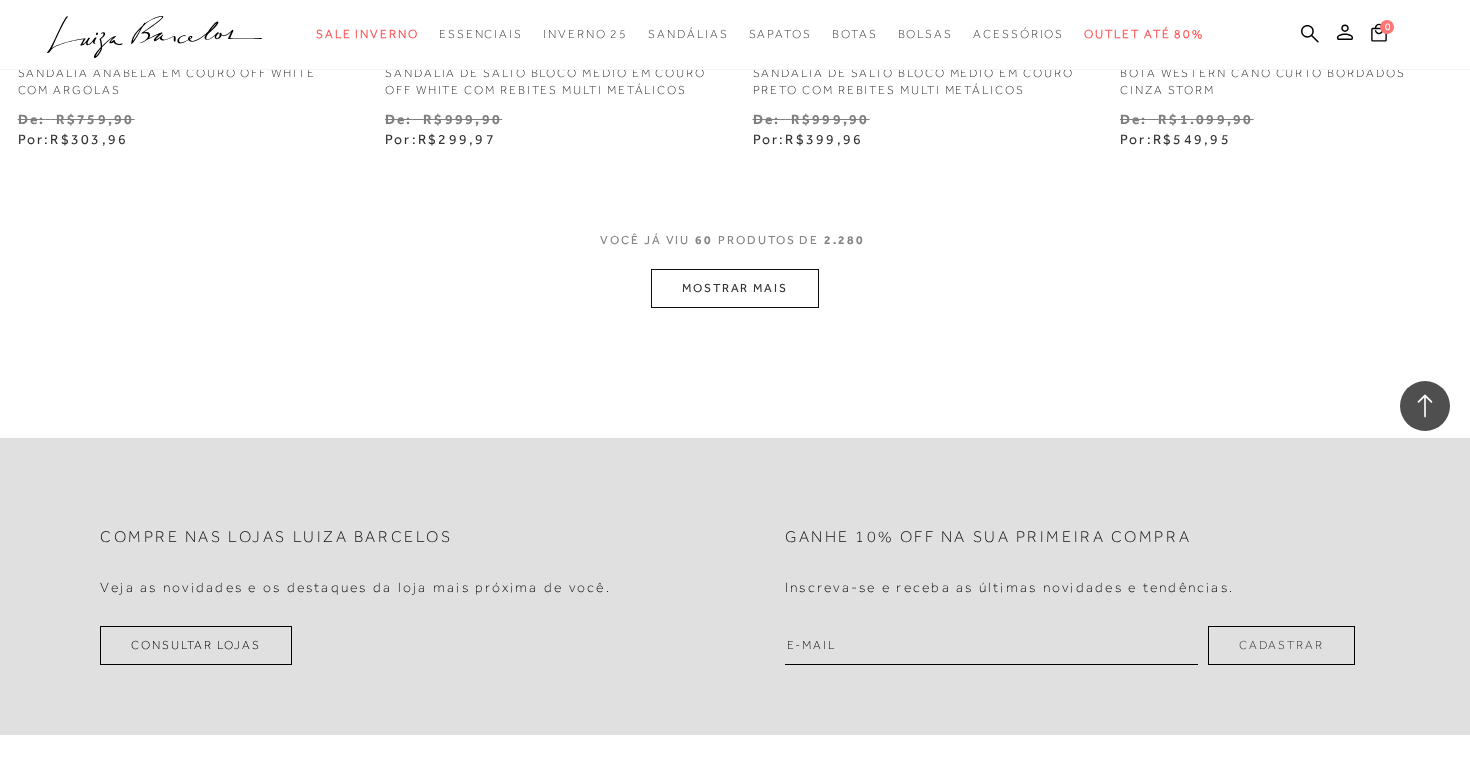 click on "MOSTRAR MAIS" at bounding box center (735, 288) 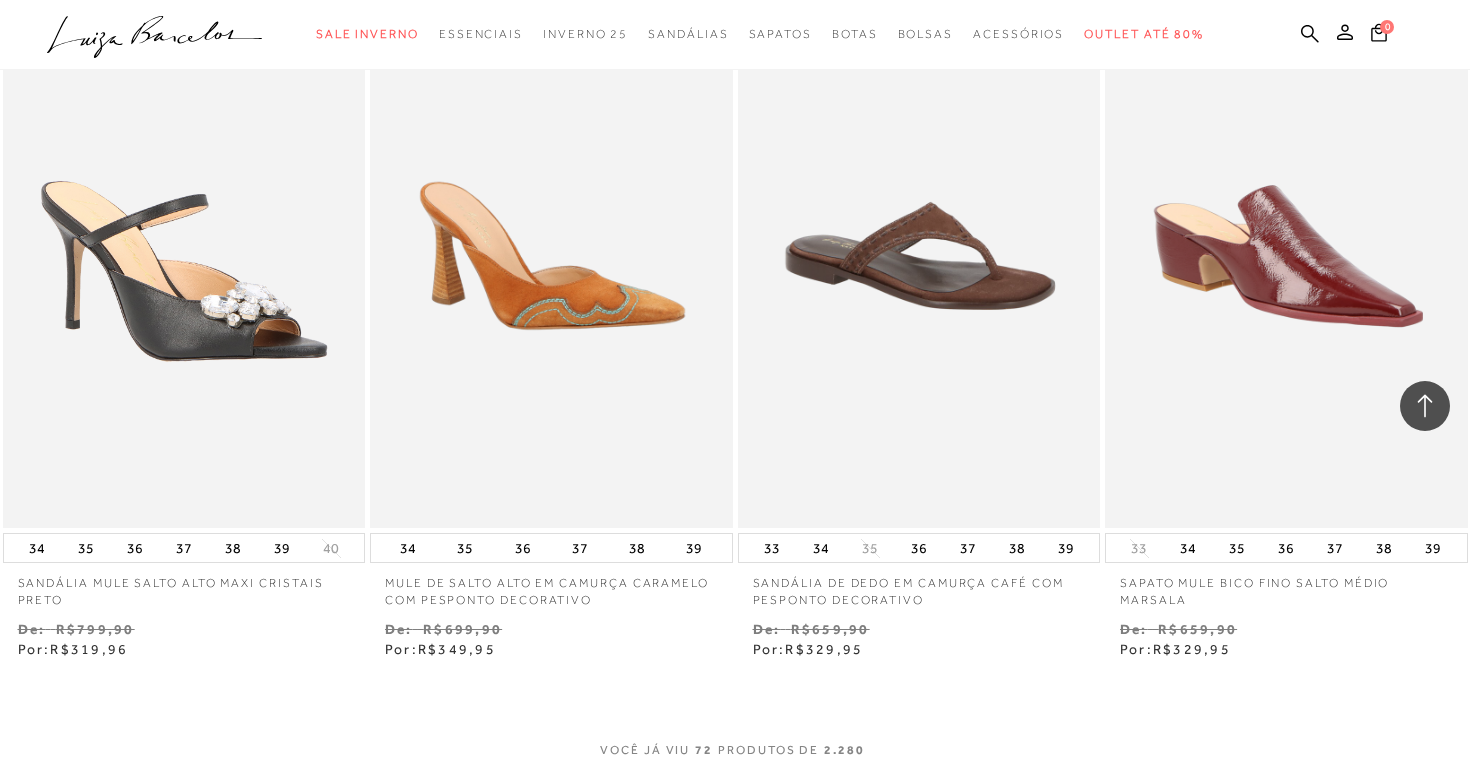 scroll, scrollTop: 12443, scrollLeft: 0, axis: vertical 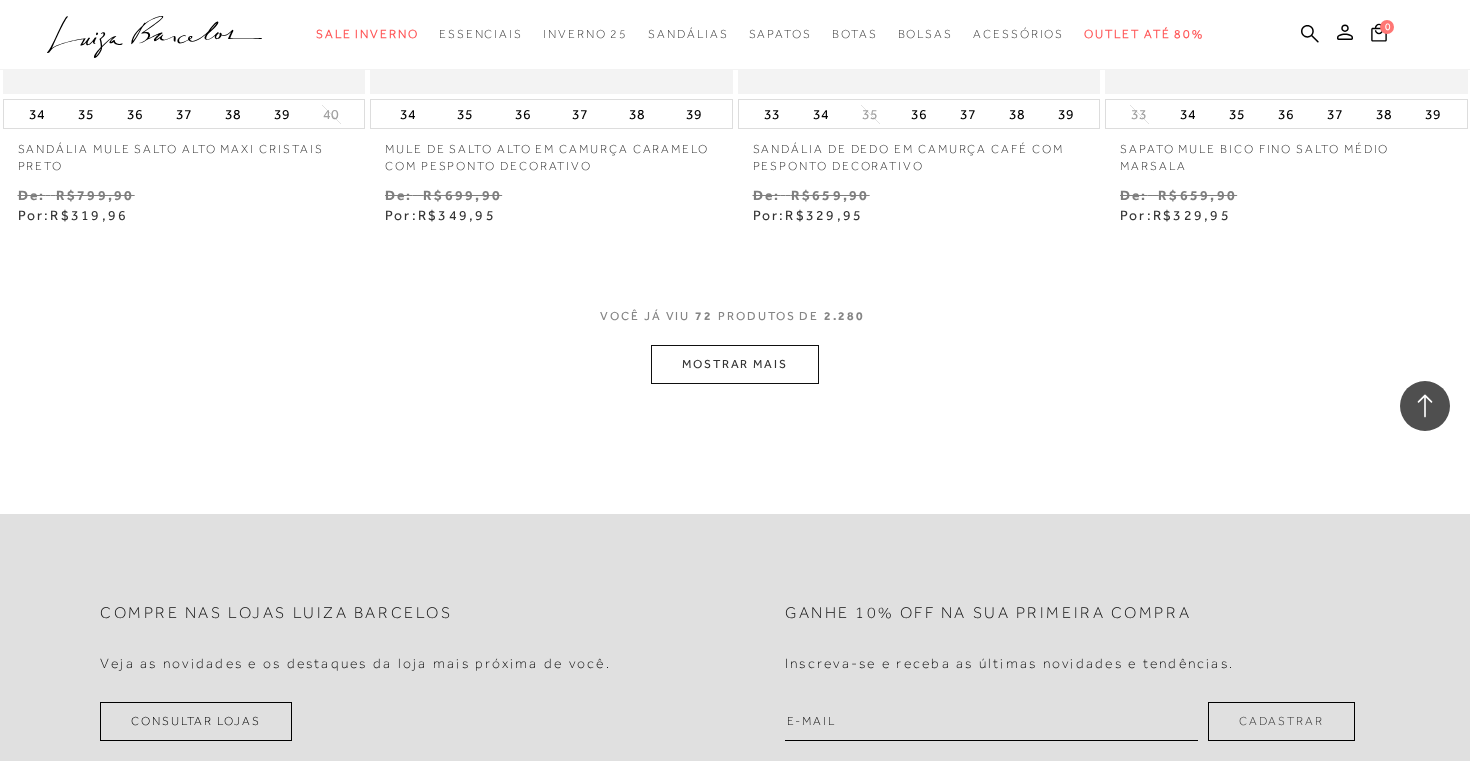 click on "MOSTRAR MAIS" at bounding box center [735, 364] 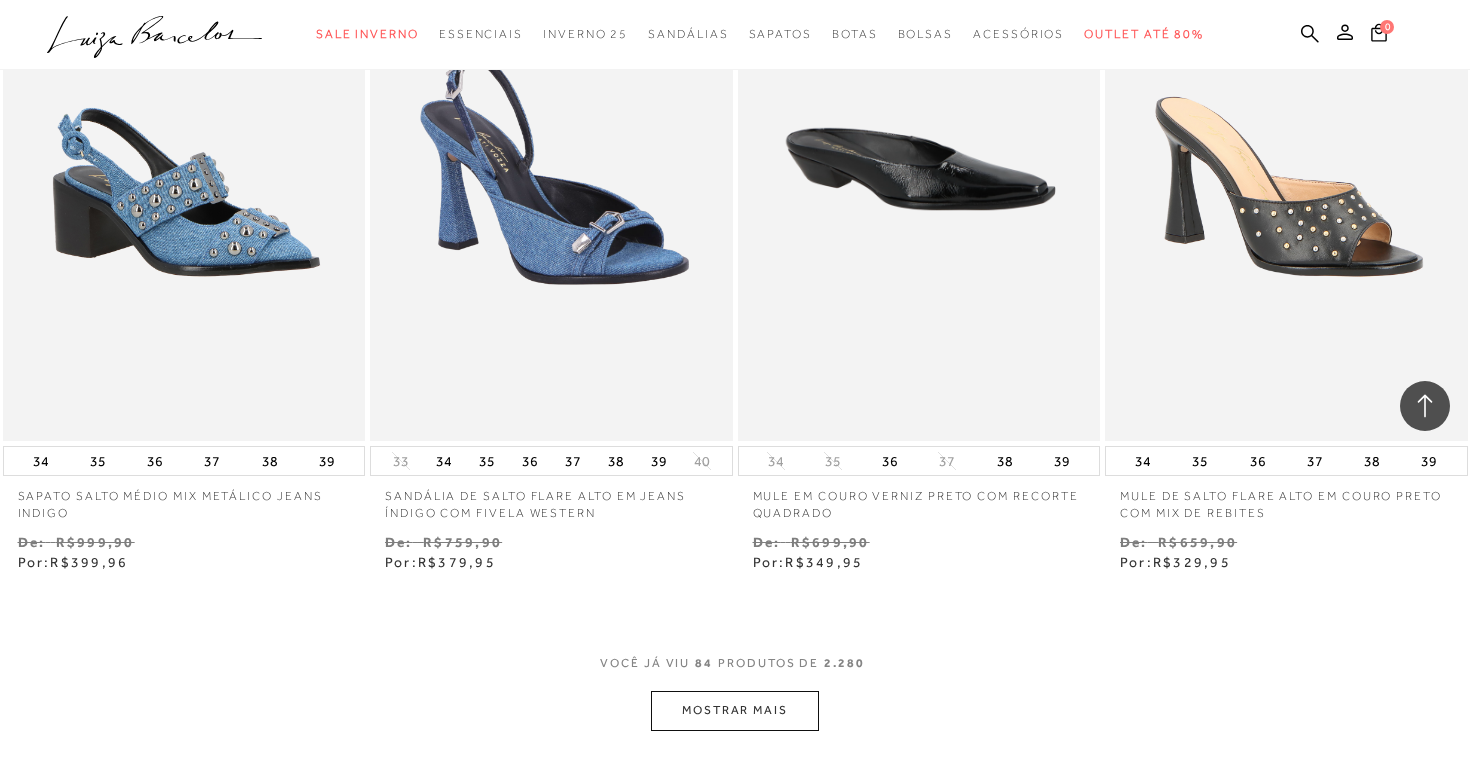 scroll, scrollTop: 14201, scrollLeft: 0, axis: vertical 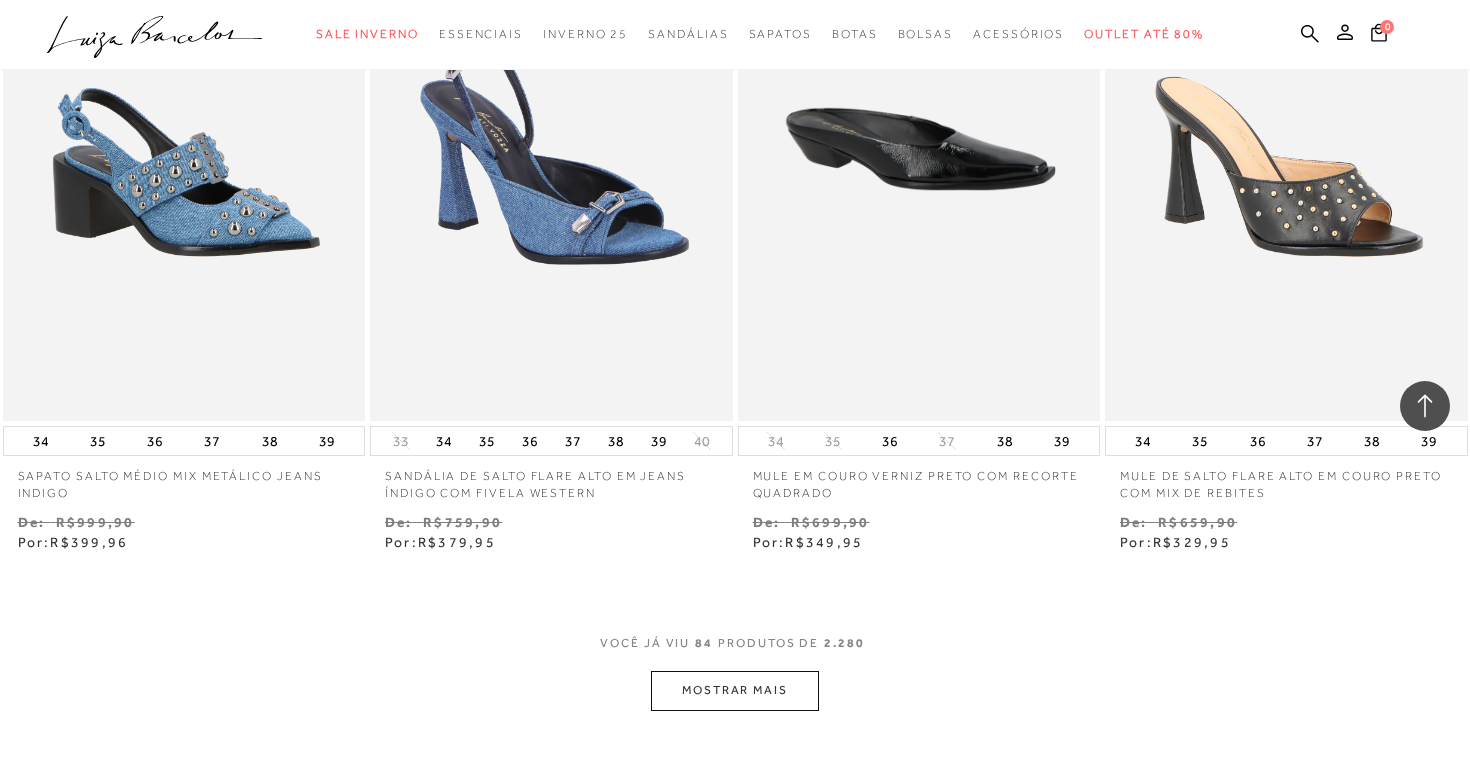click on "MOSTRAR MAIS" at bounding box center (735, 690) 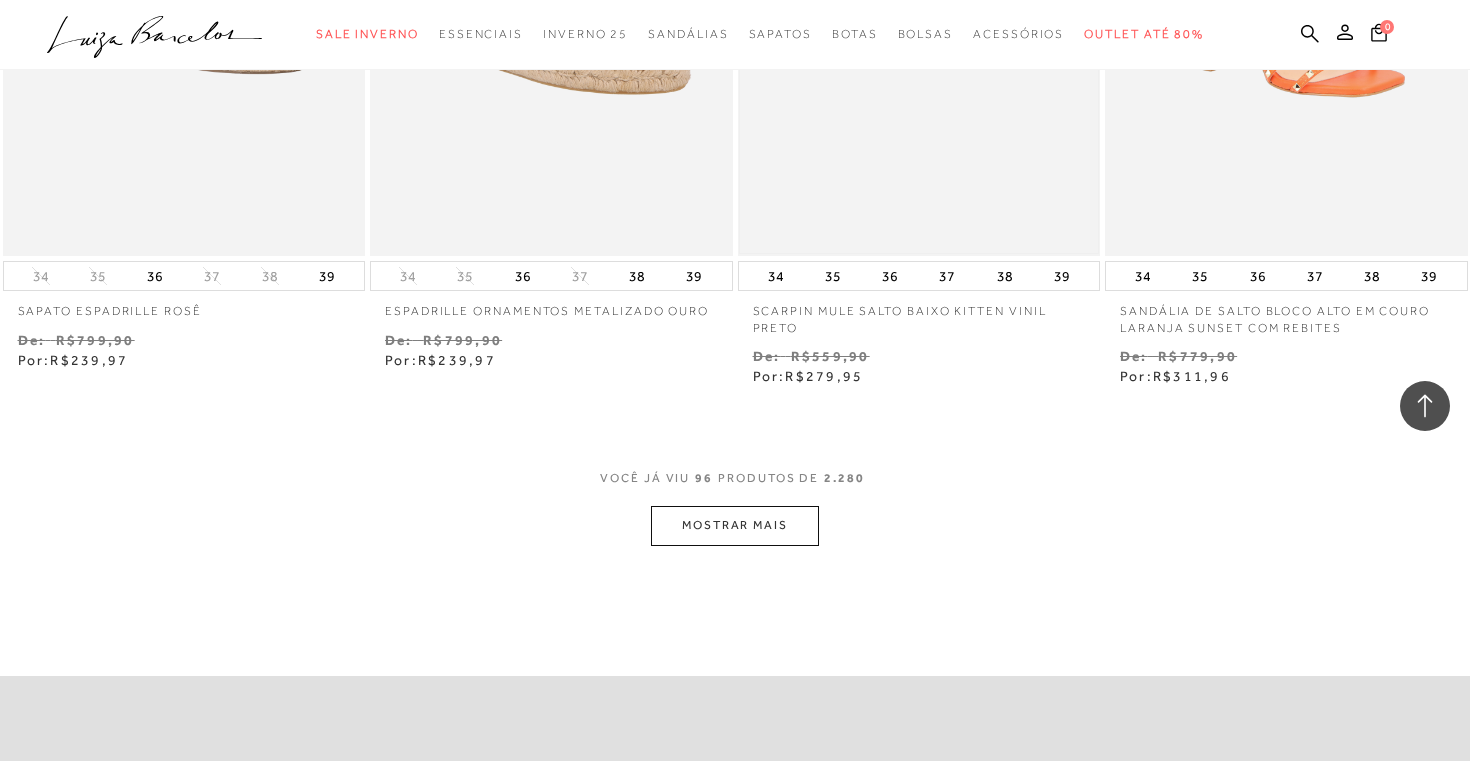 scroll, scrollTop: 16592, scrollLeft: 0, axis: vertical 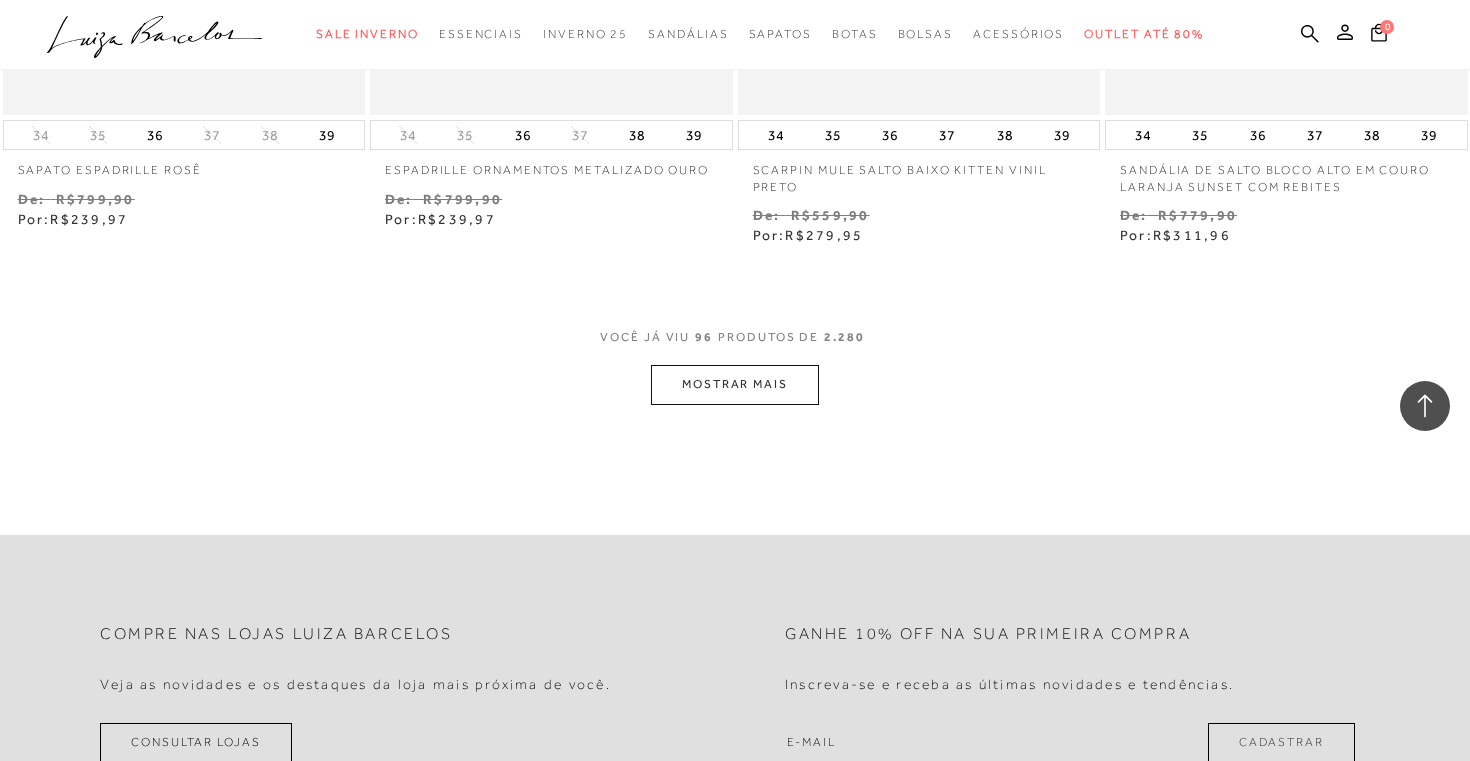 click on "MOSTRAR MAIS" at bounding box center (735, 384) 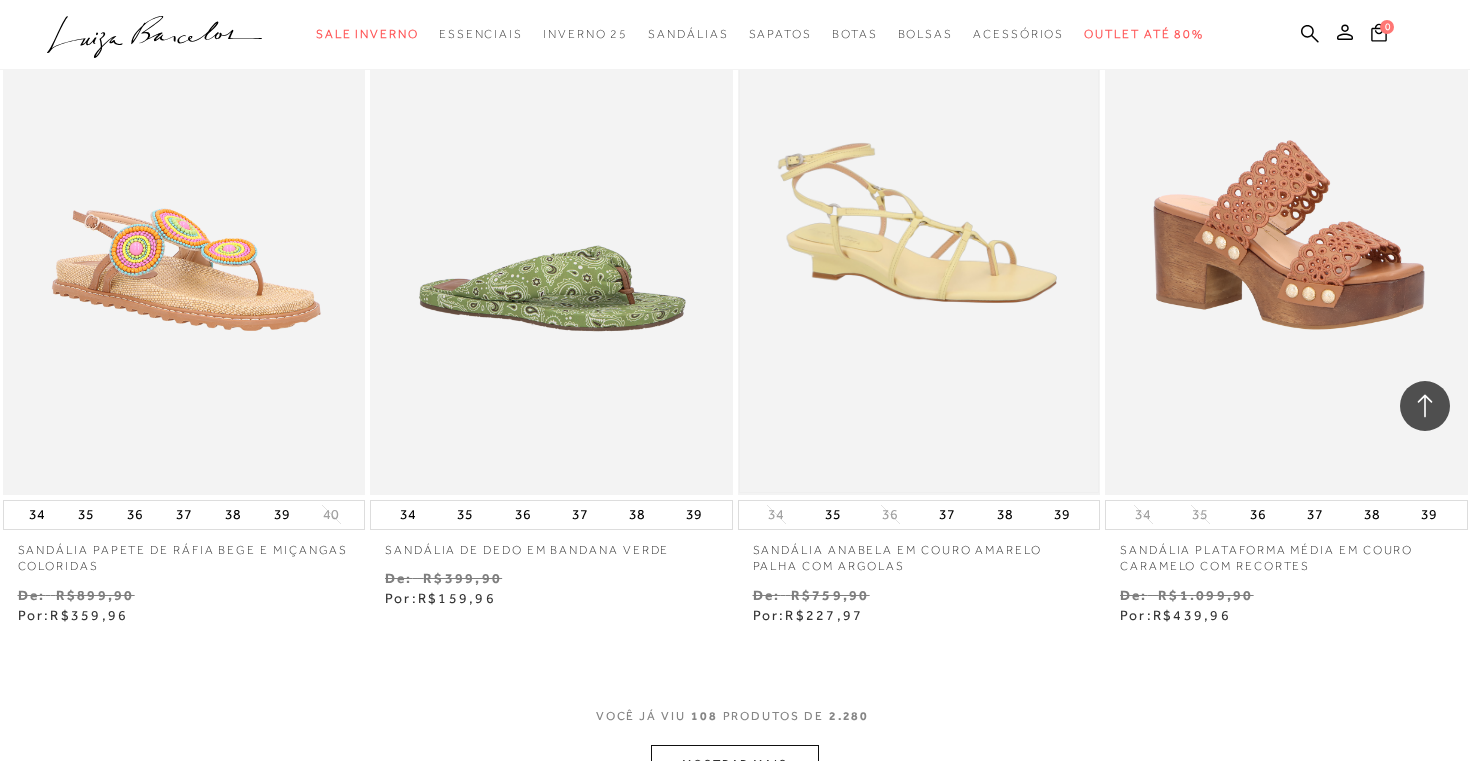 scroll, scrollTop: 18336, scrollLeft: 0, axis: vertical 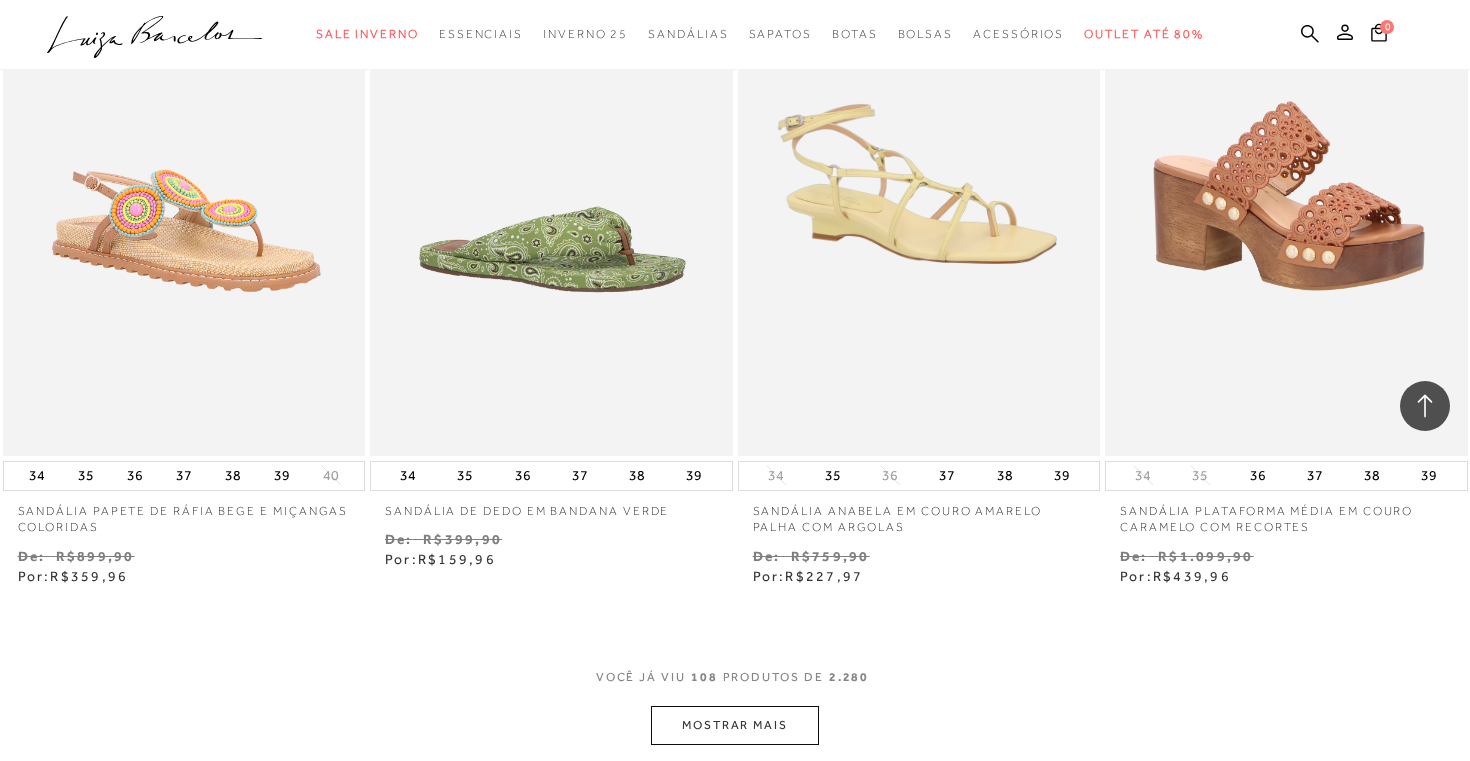 click on "MOSTRAR MAIS" at bounding box center (735, 725) 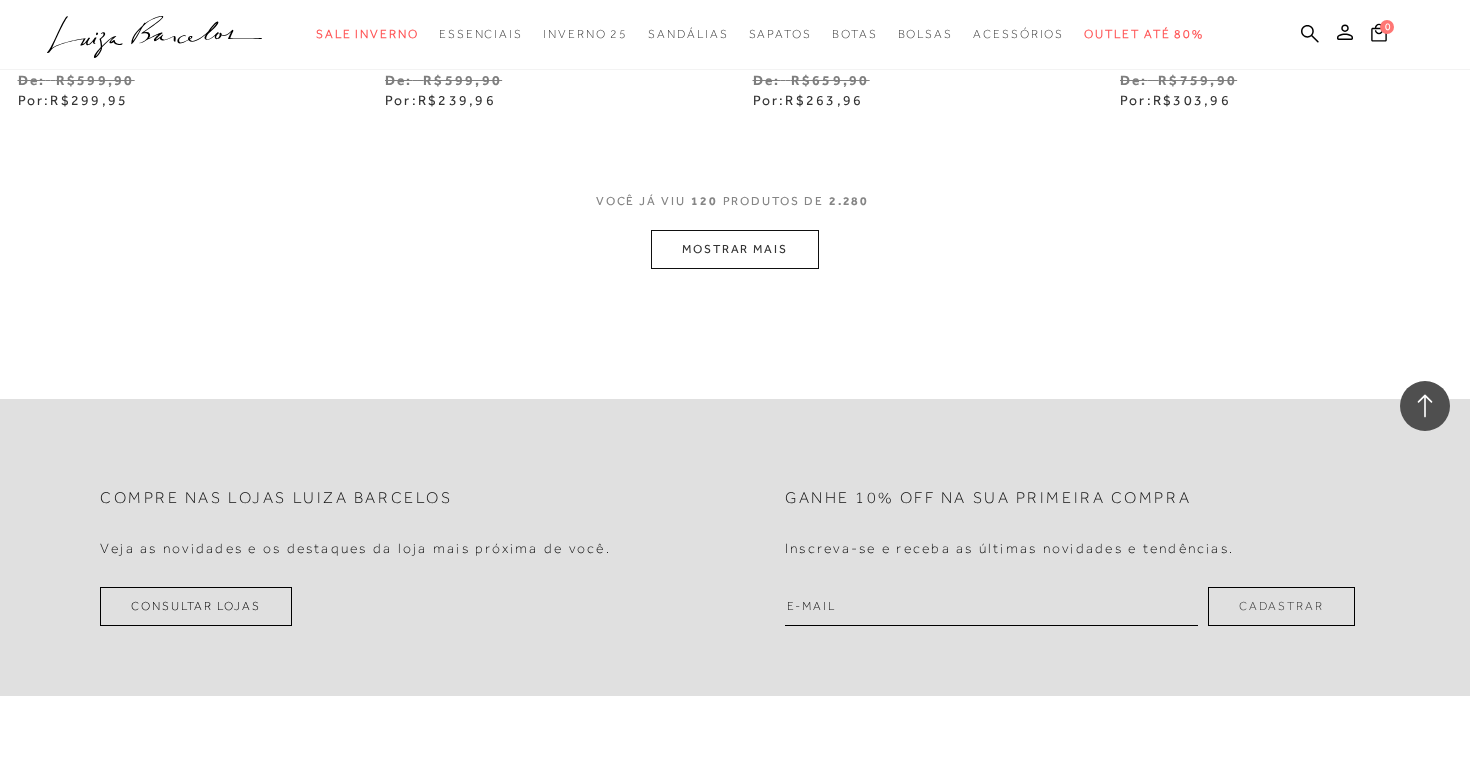 scroll, scrollTop: 20902, scrollLeft: 0, axis: vertical 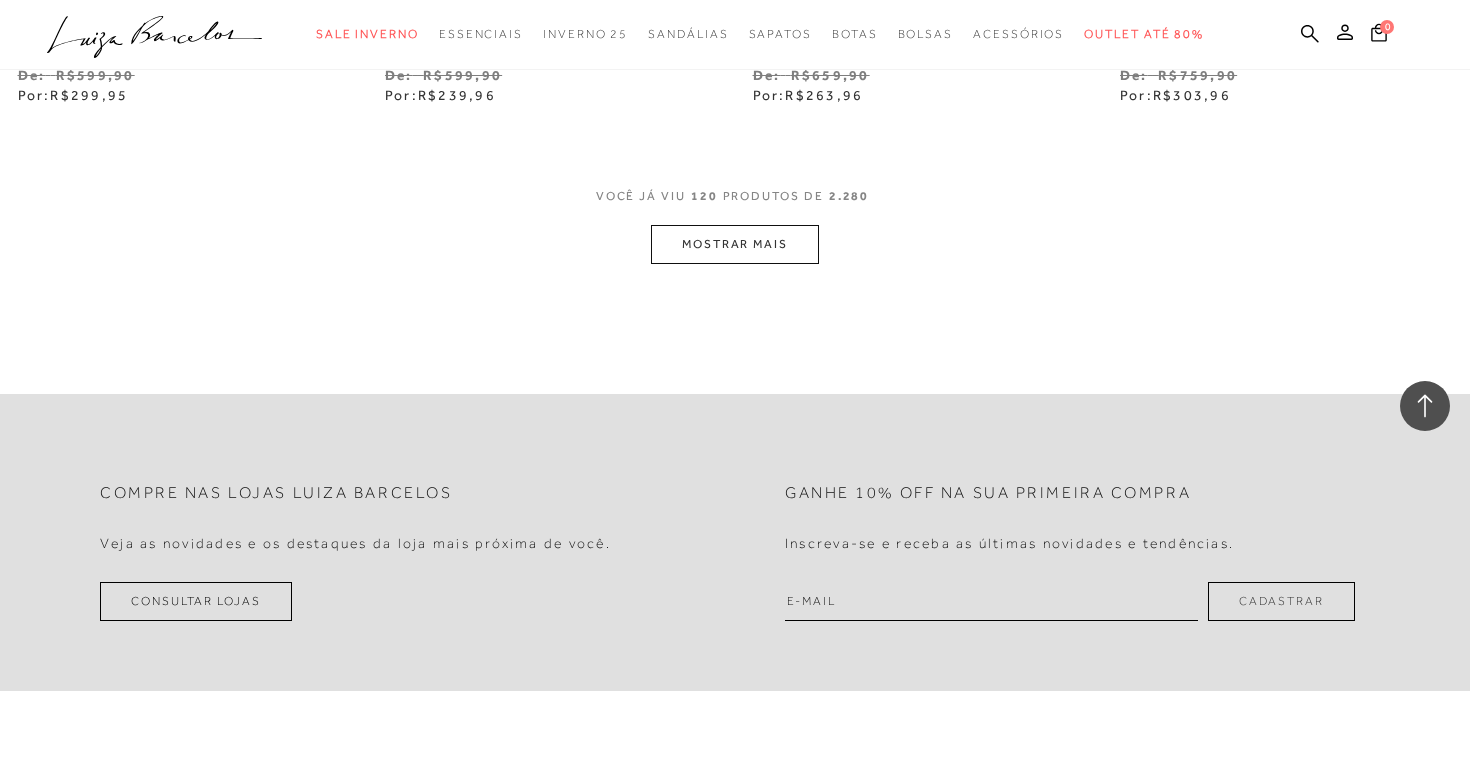 click on "MOSTRAR MAIS" at bounding box center [735, 244] 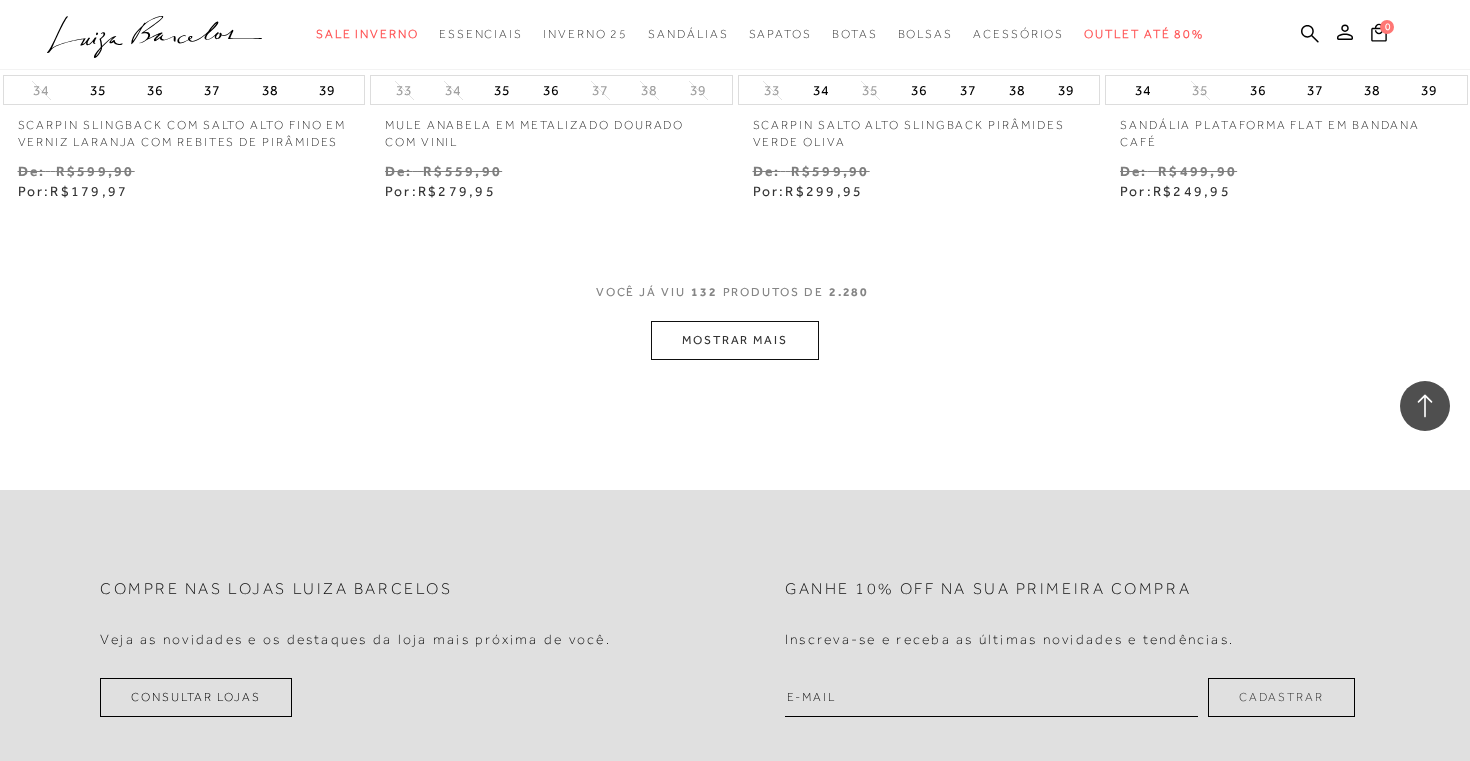 scroll, scrollTop: 22936, scrollLeft: 0, axis: vertical 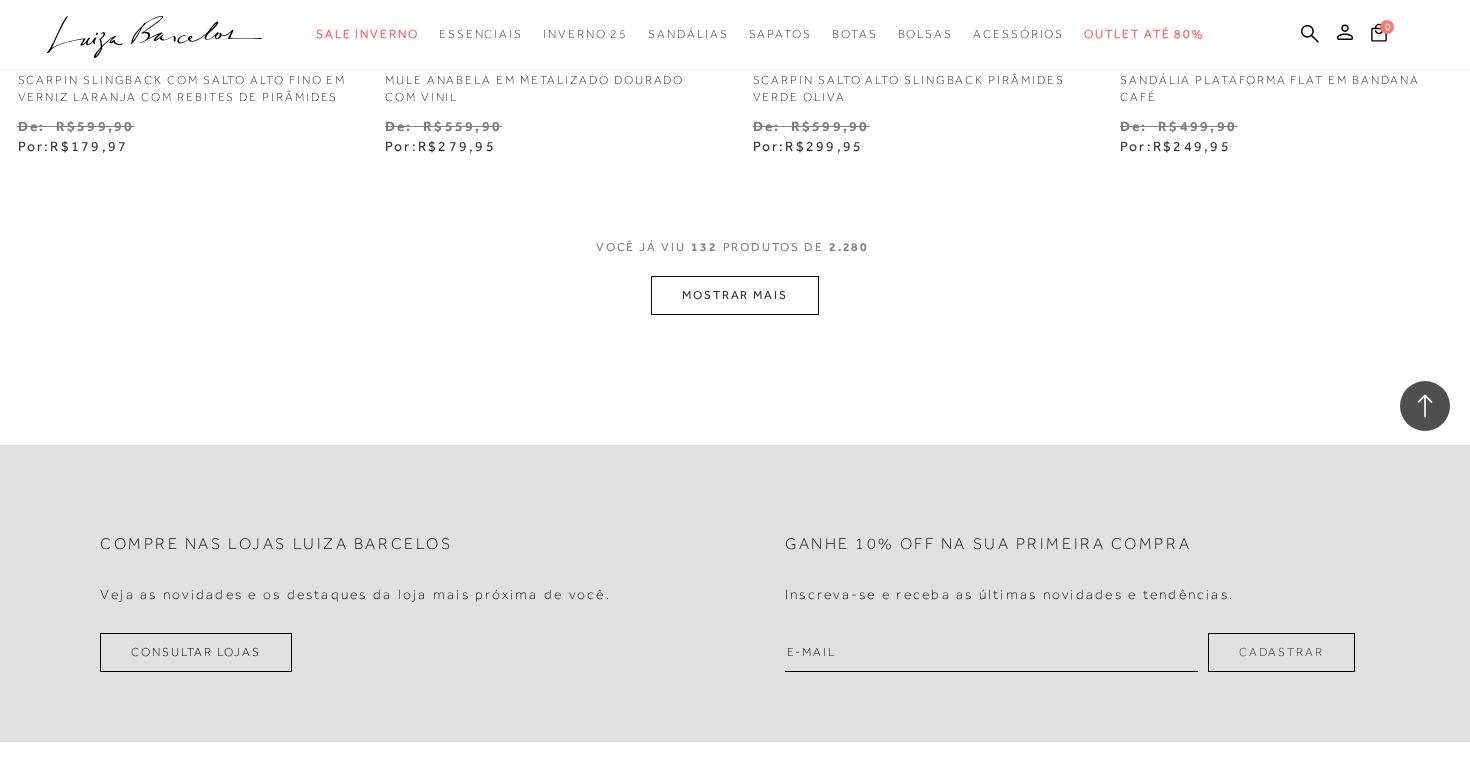 click on "Resultados da pesquisa
Outlet até 80%
Resultados: 121 - 132 (de 2.280)
Opções de exibição
2280
resultados encontrados
Ordenar Padrão 2 70%" at bounding box center (735, -11270) 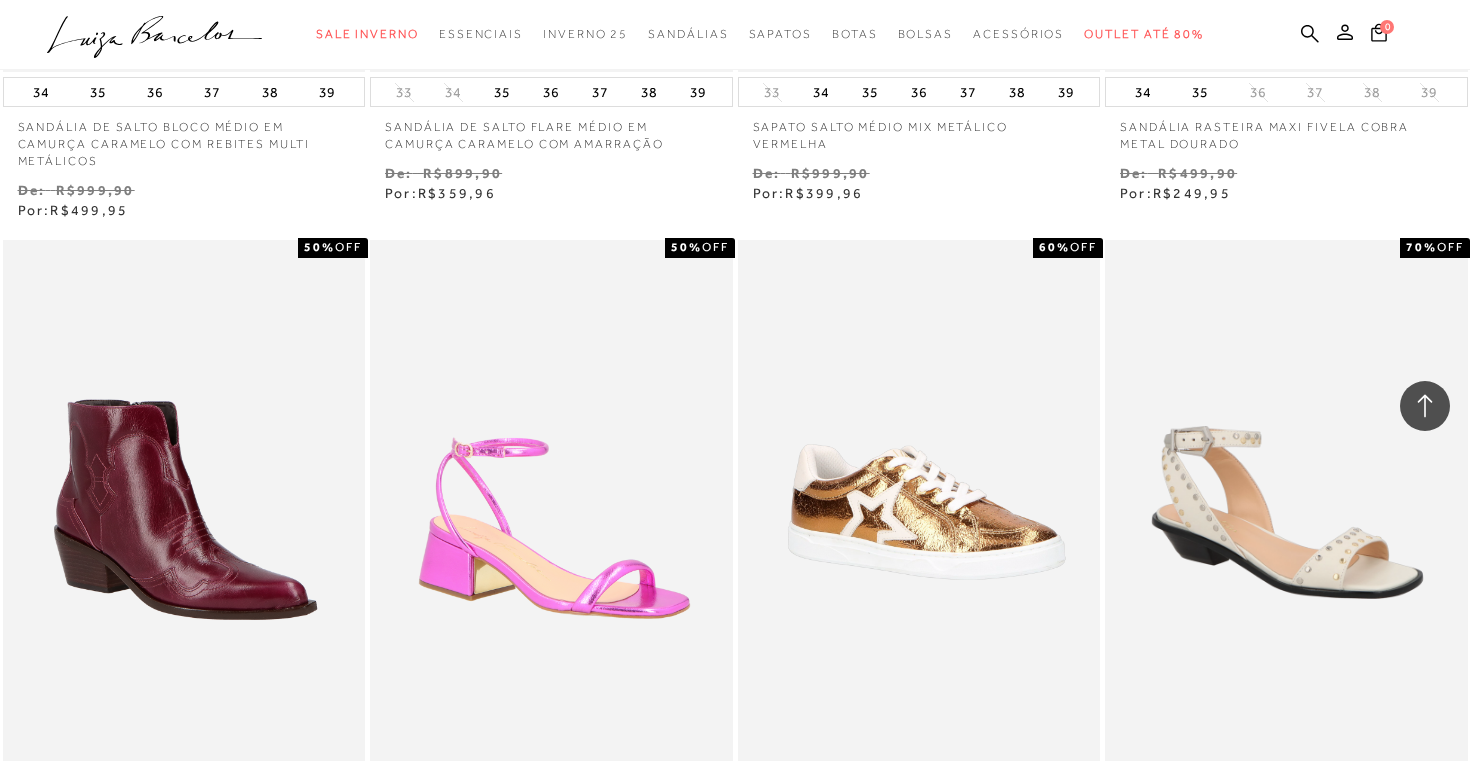 scroll, scrollTop: 23628, scrollLeft: 0, axis: vertical 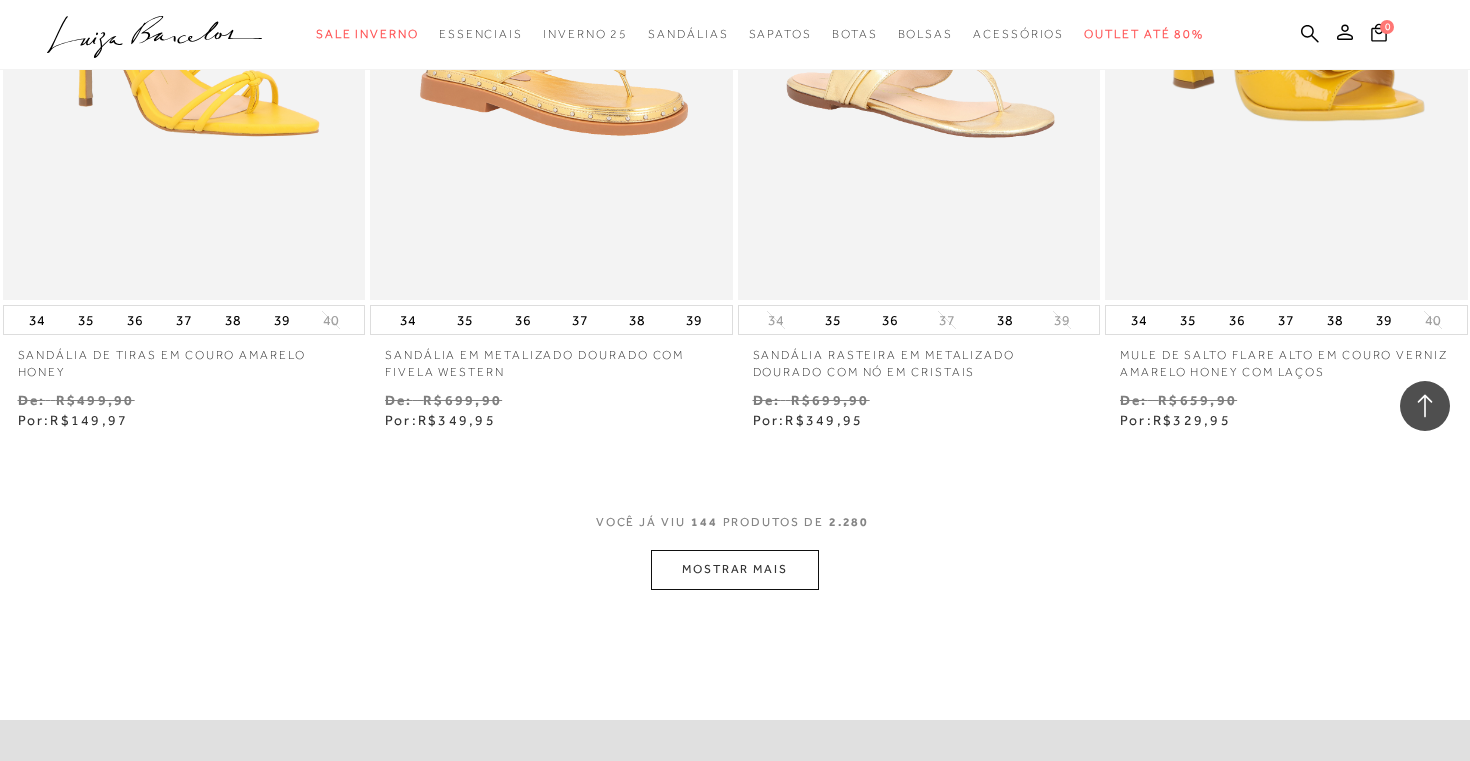 click on "MOSTRAR MAIS" at bounding box center (735, 569) 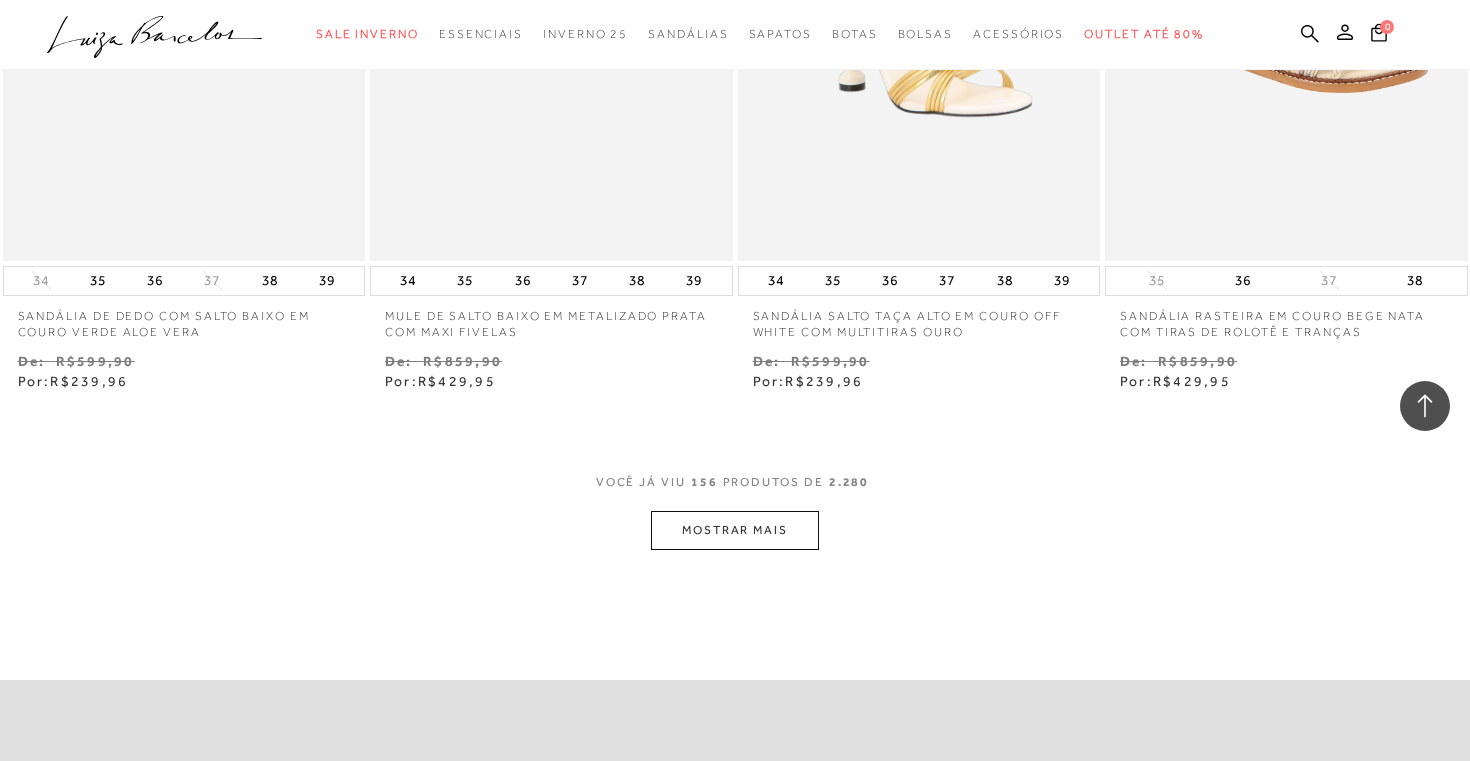scroll, scrollTop: 26897, scrollLeft: 0, axis: vertical 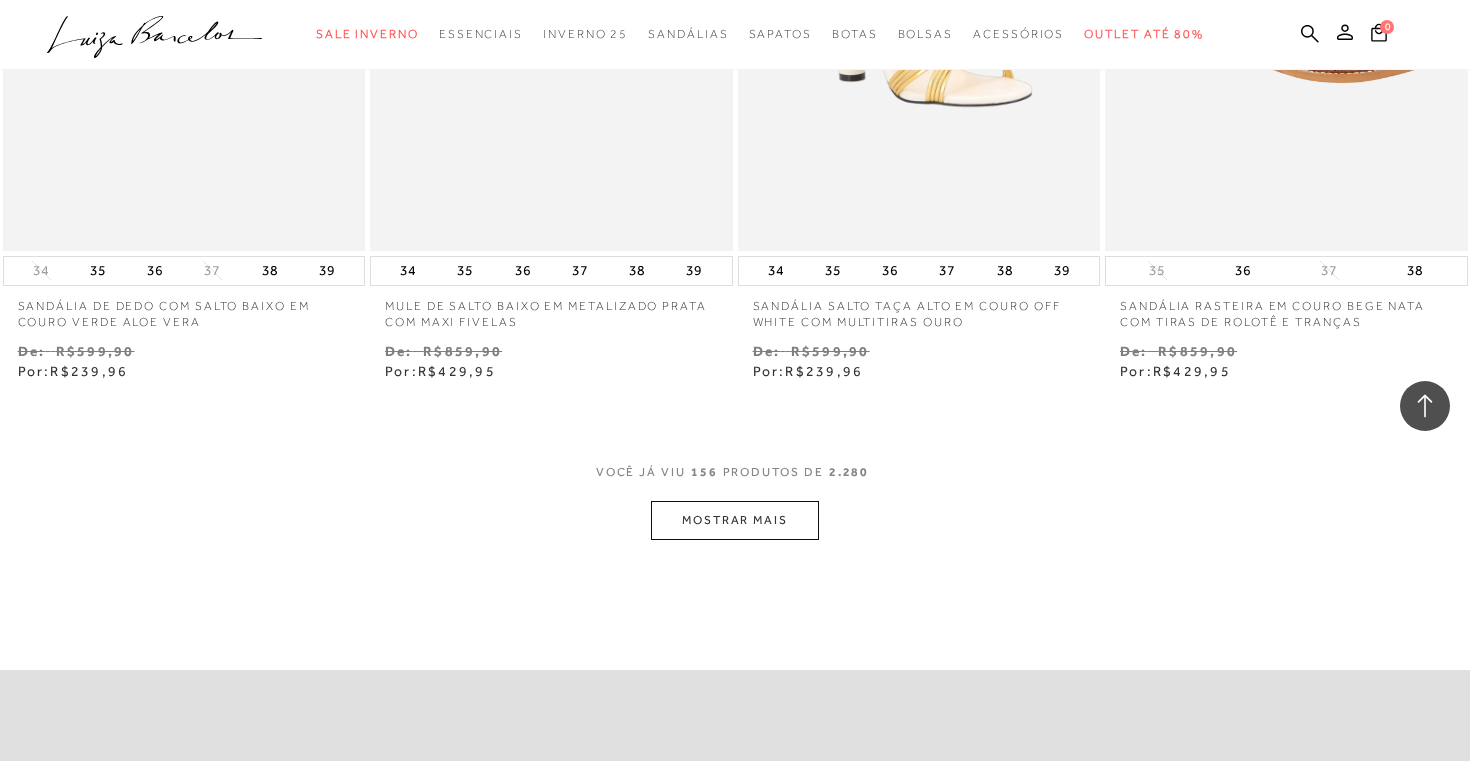click on "156" at bounding box center [704, 482] 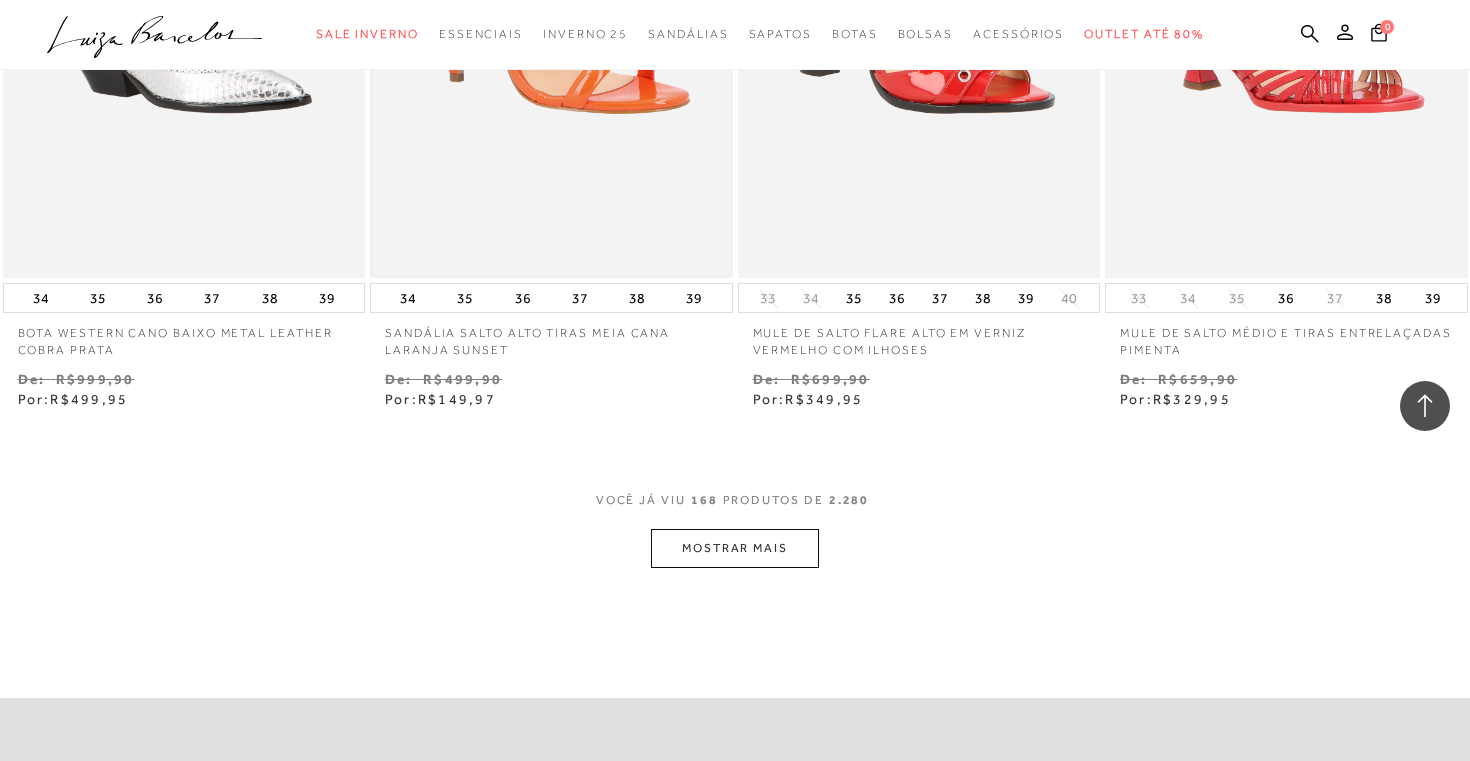 scroll, scrollTop: 28999, scrollLeft: 0, axis: vertical 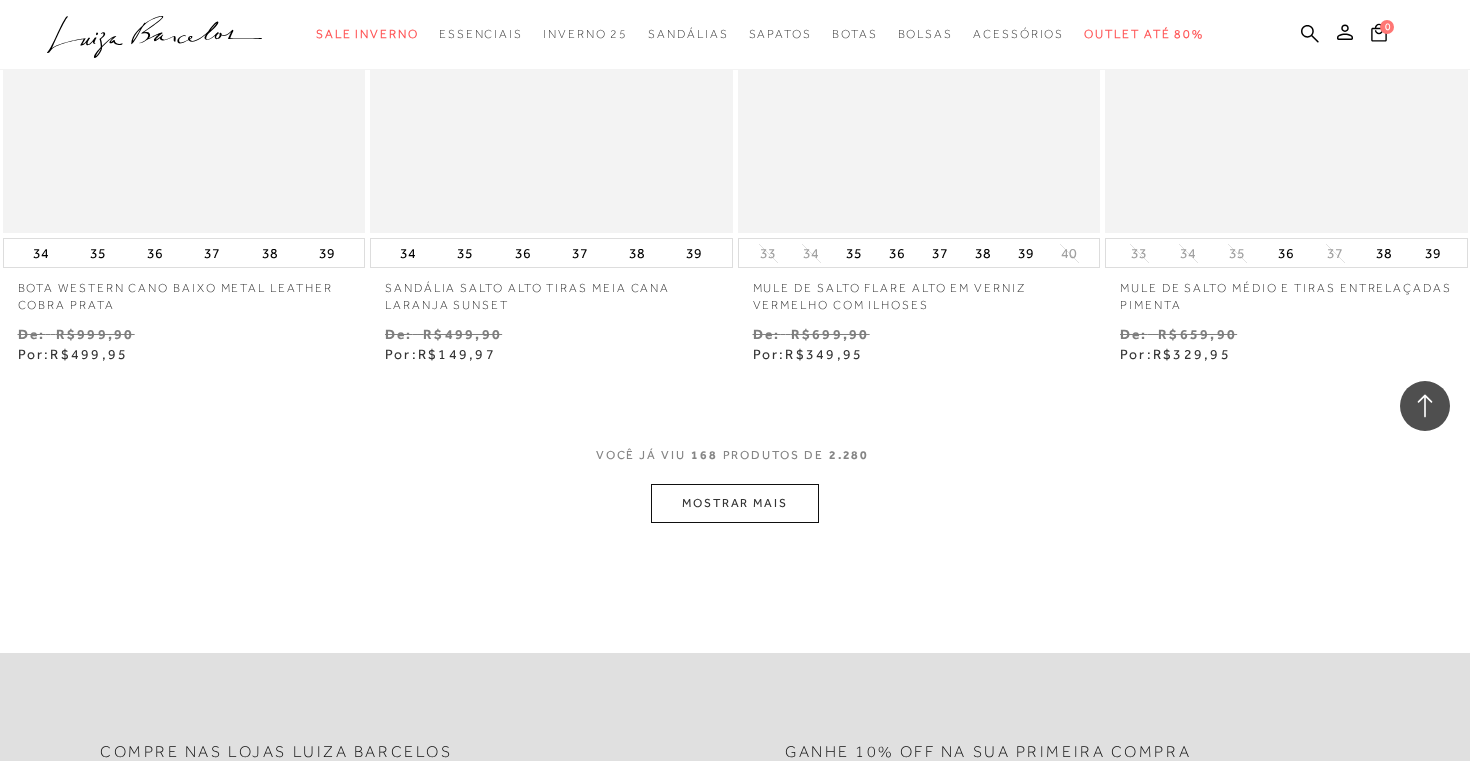 click on "MOSTRAR MAIS" at bounding box center (735, 503) 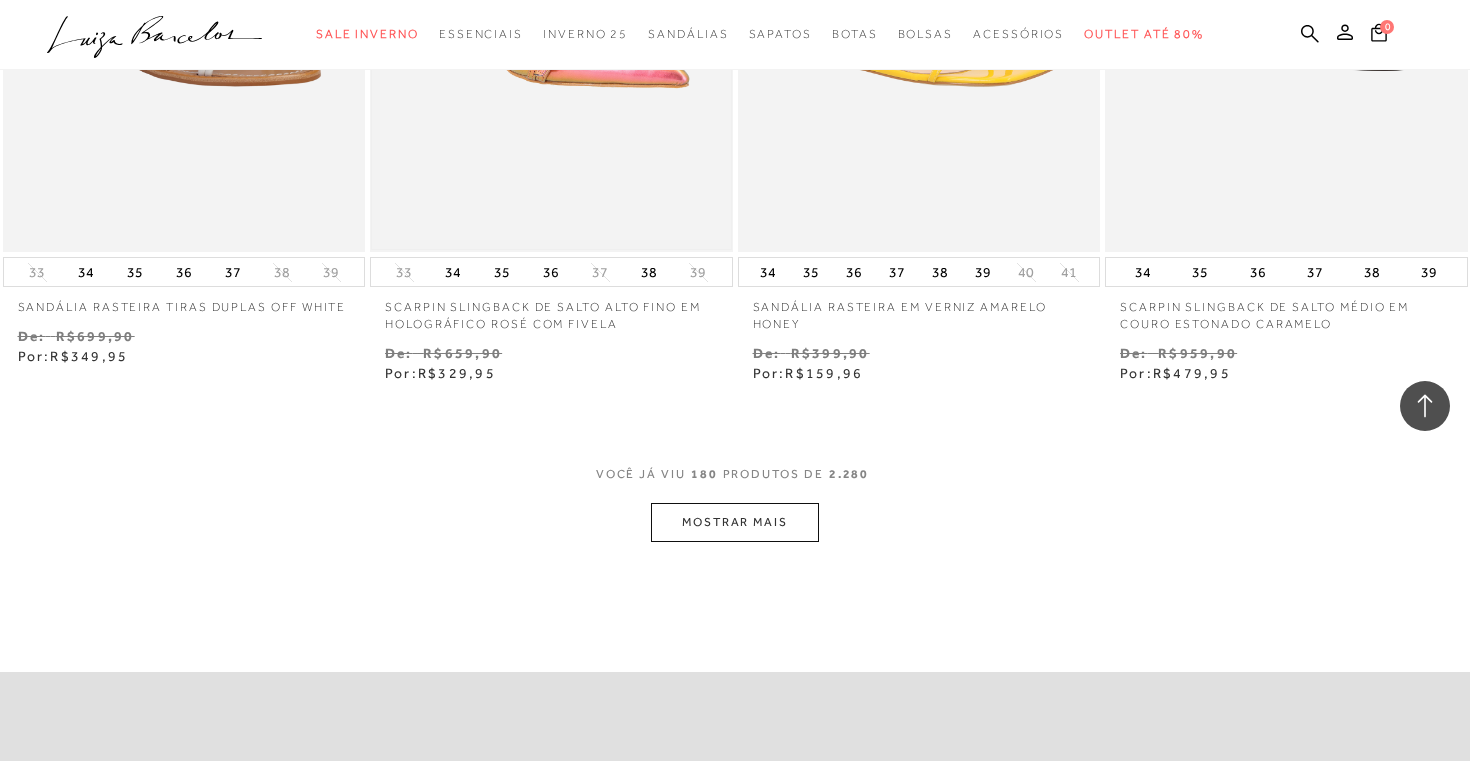 scroll, scrollTop: 31067, scrollLeft: 0, axis: vertical 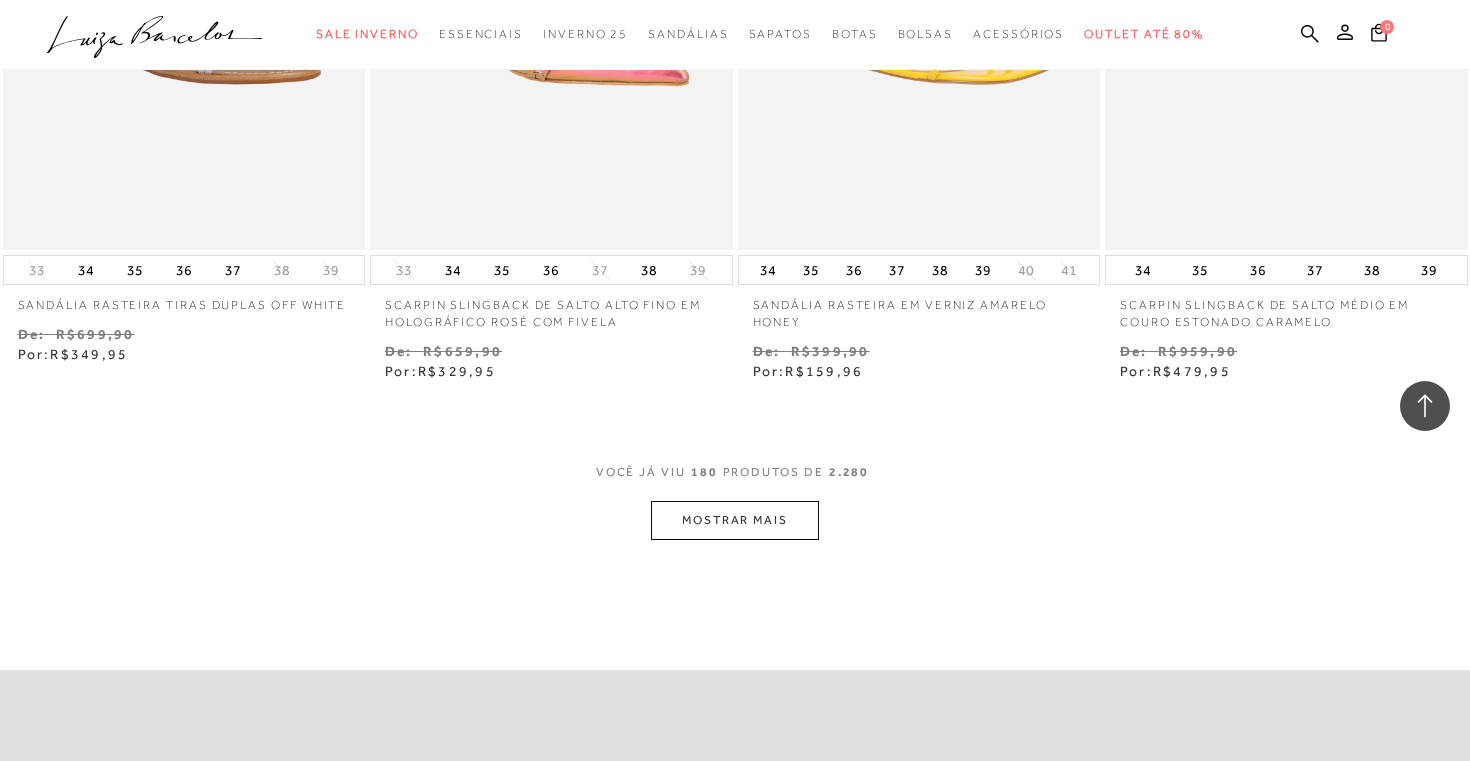 click on "MOSTRAR MAIS" at bounding box center (735, 520) 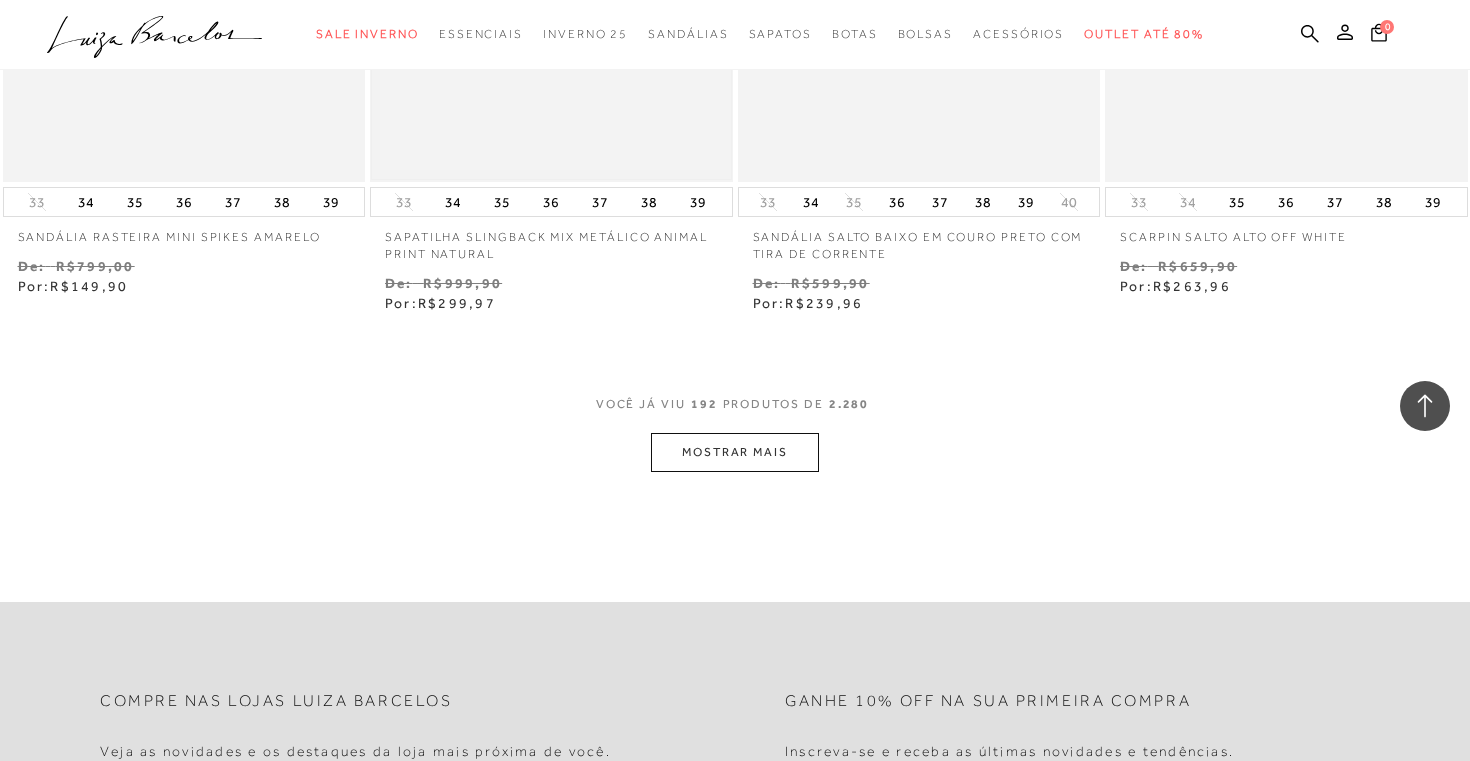 scroll, scrollTop: 33265, scrollLeft: 0, axis: vertical 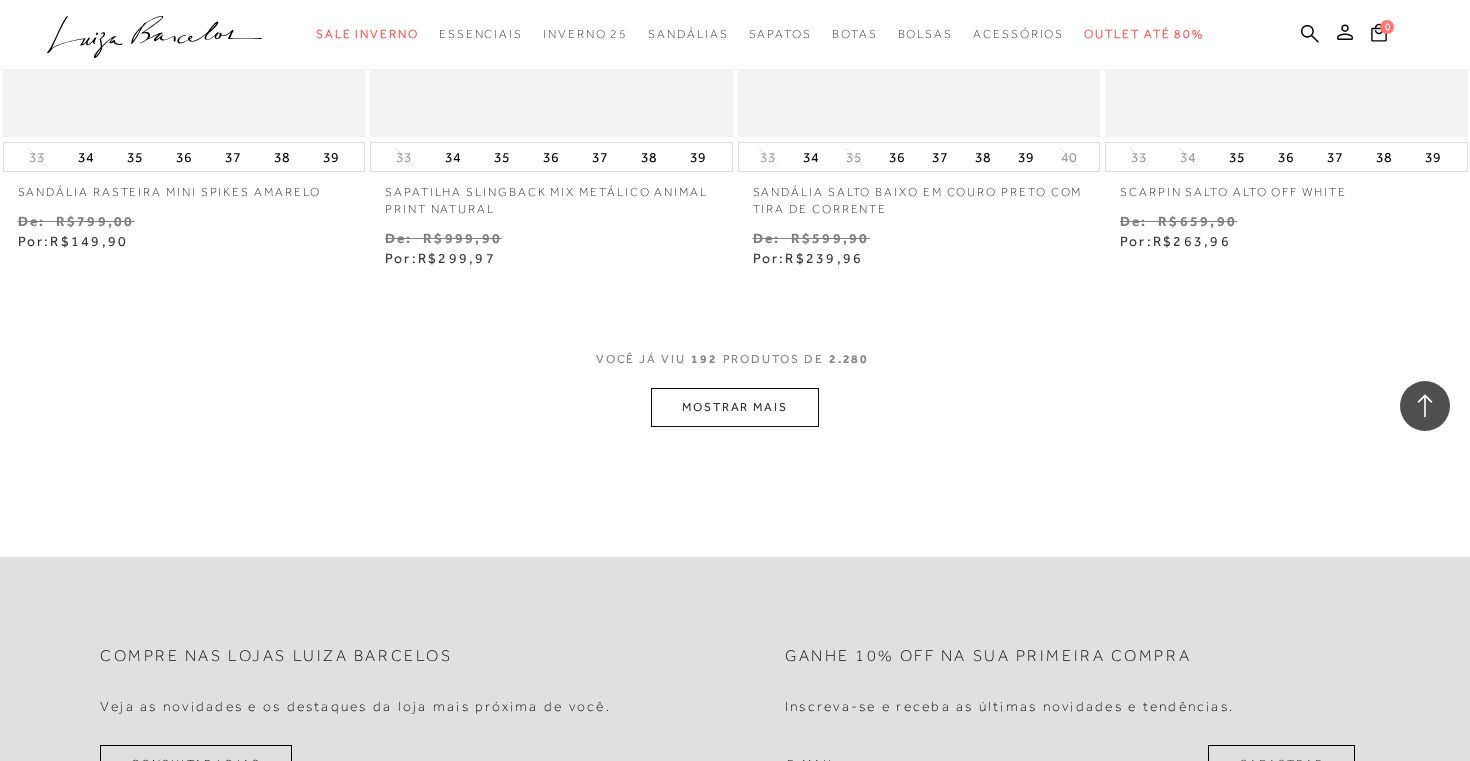 click on "MOSTRAR MAIS" at bounding box center (735, 407) 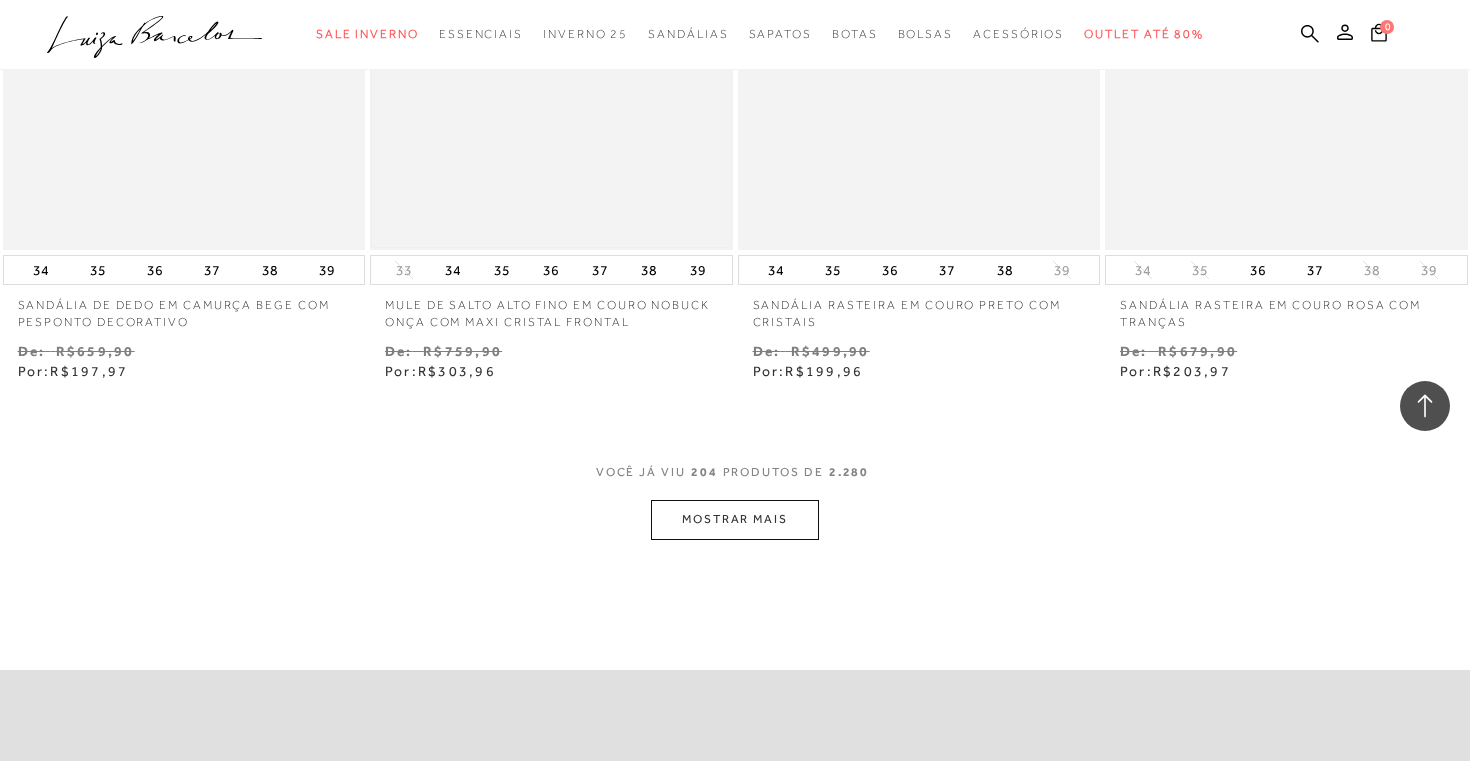 scroll, scrollTop: 35238, scrollLeft: 0, axis: vertical 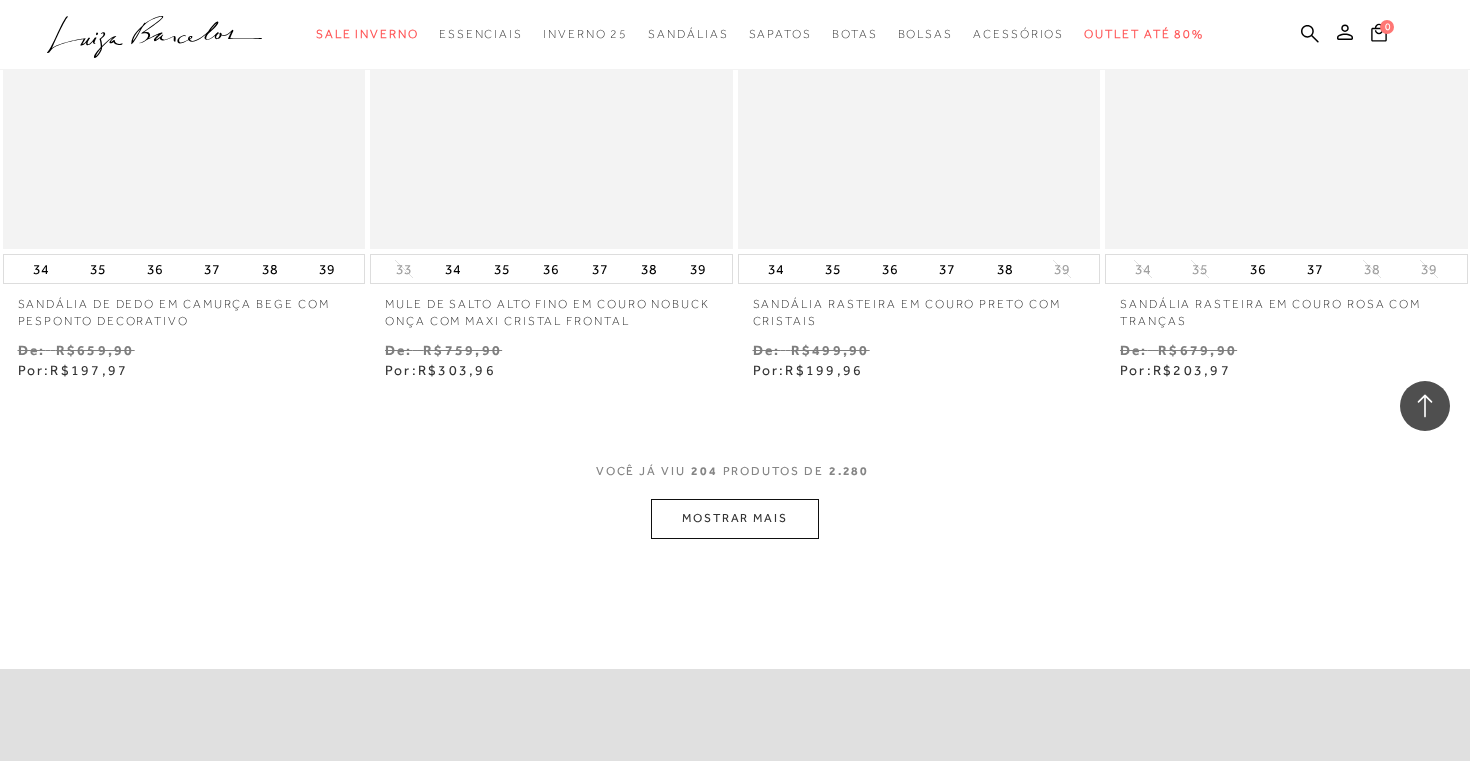 click on "MOSTRAR MAIS" at bounding box center (735, 518) 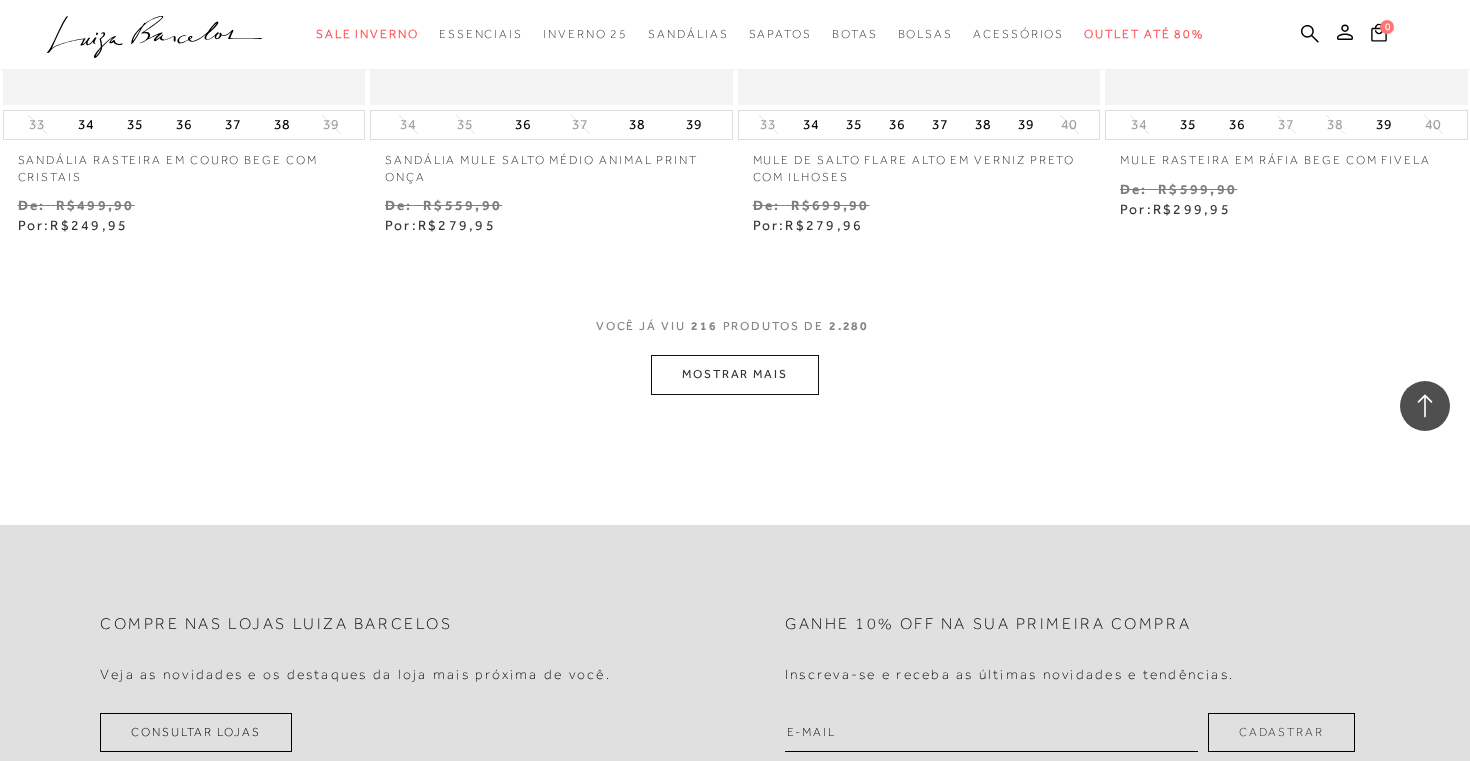 scroll, scrollTop: 37509, scrollLeft: 0, axis: vertical 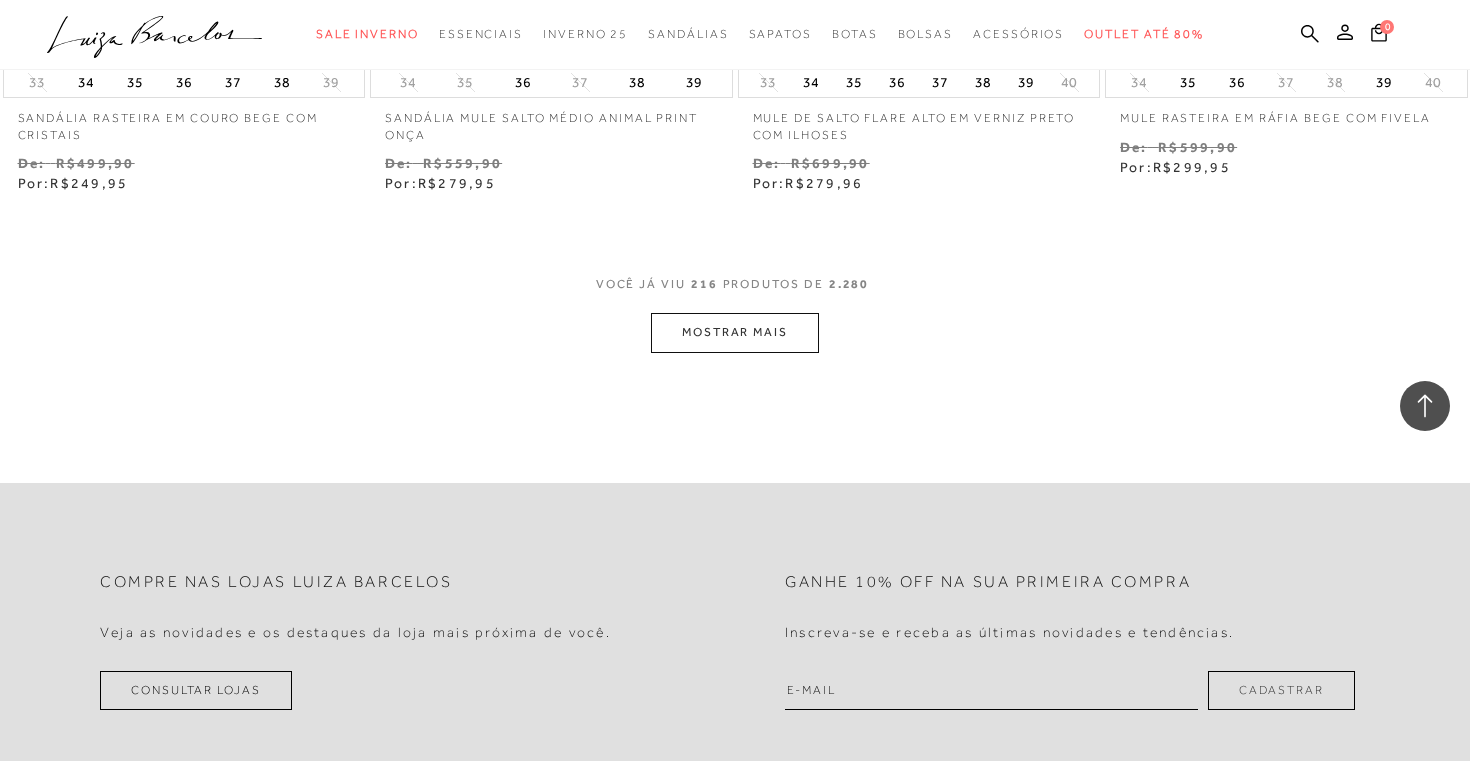 click on "MOSTRAR MAIS" at bounding box center (735, 332) 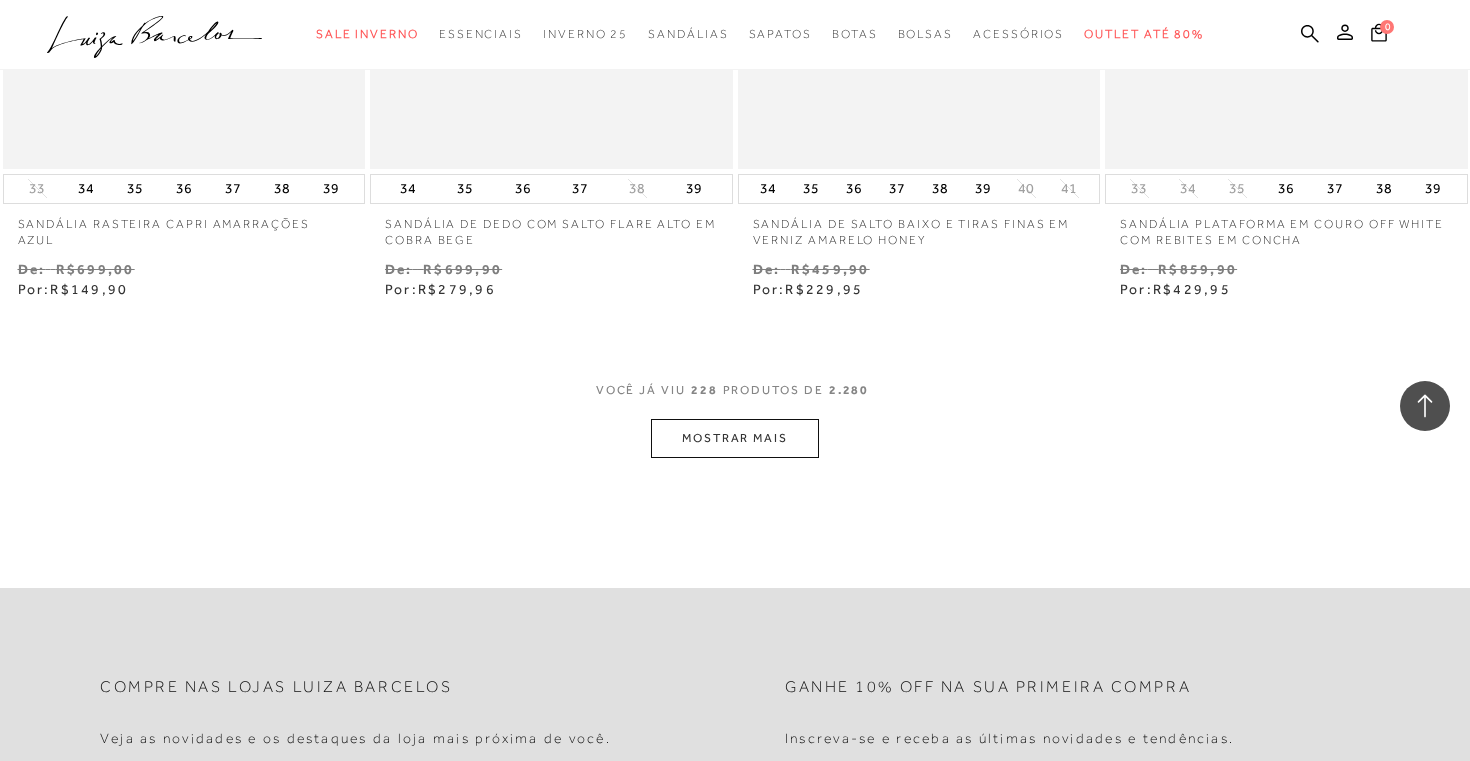 scroll, scrollTop: 39497, scrollLeft: 0, axis: vertical 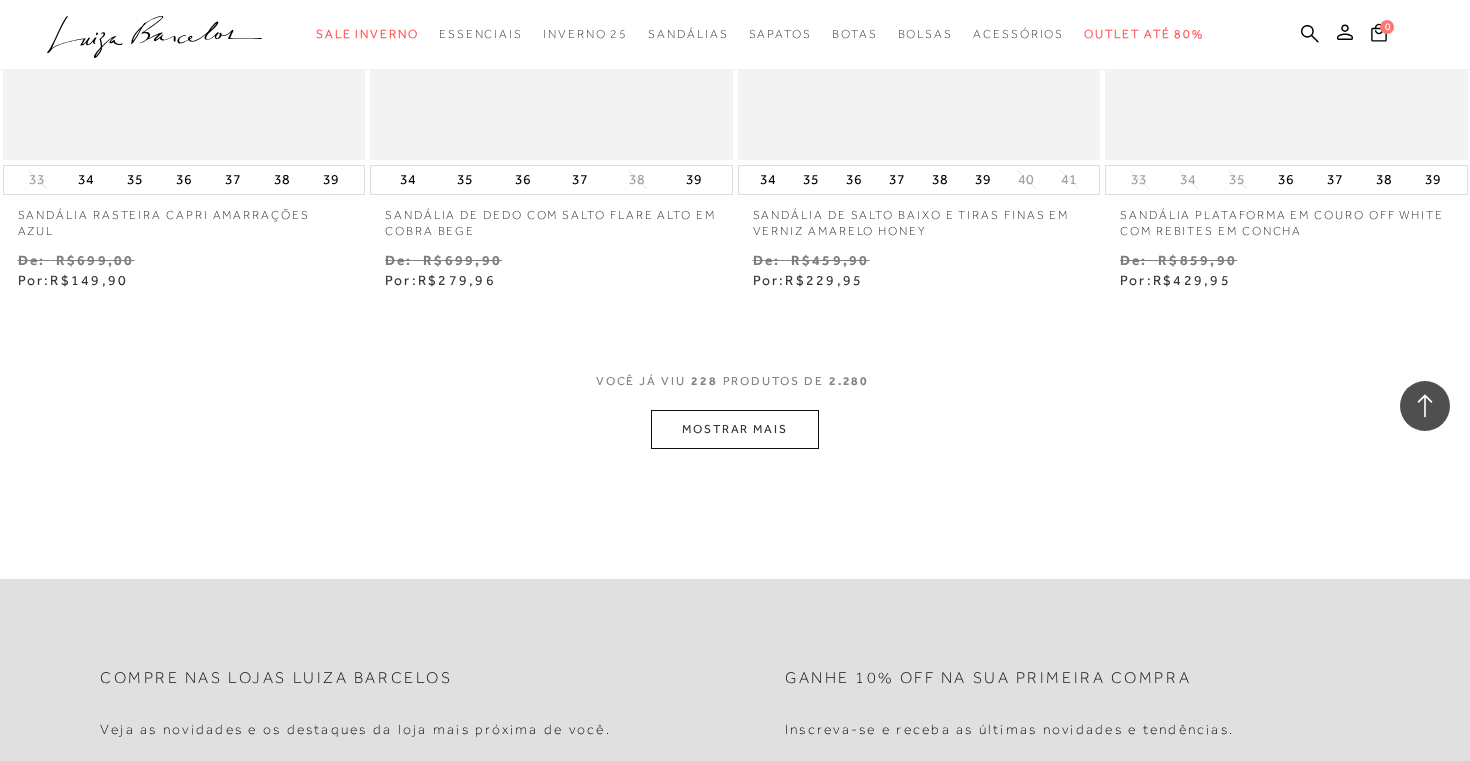 click on "Resultados da pesquisa
Outlet até 80%
Resultados: 217 - 228 (de 2.280)
Opções de exibição
2280
resultados encontrados
Ordenar Padrão 2 70%" at bounding box center [735, -19484] 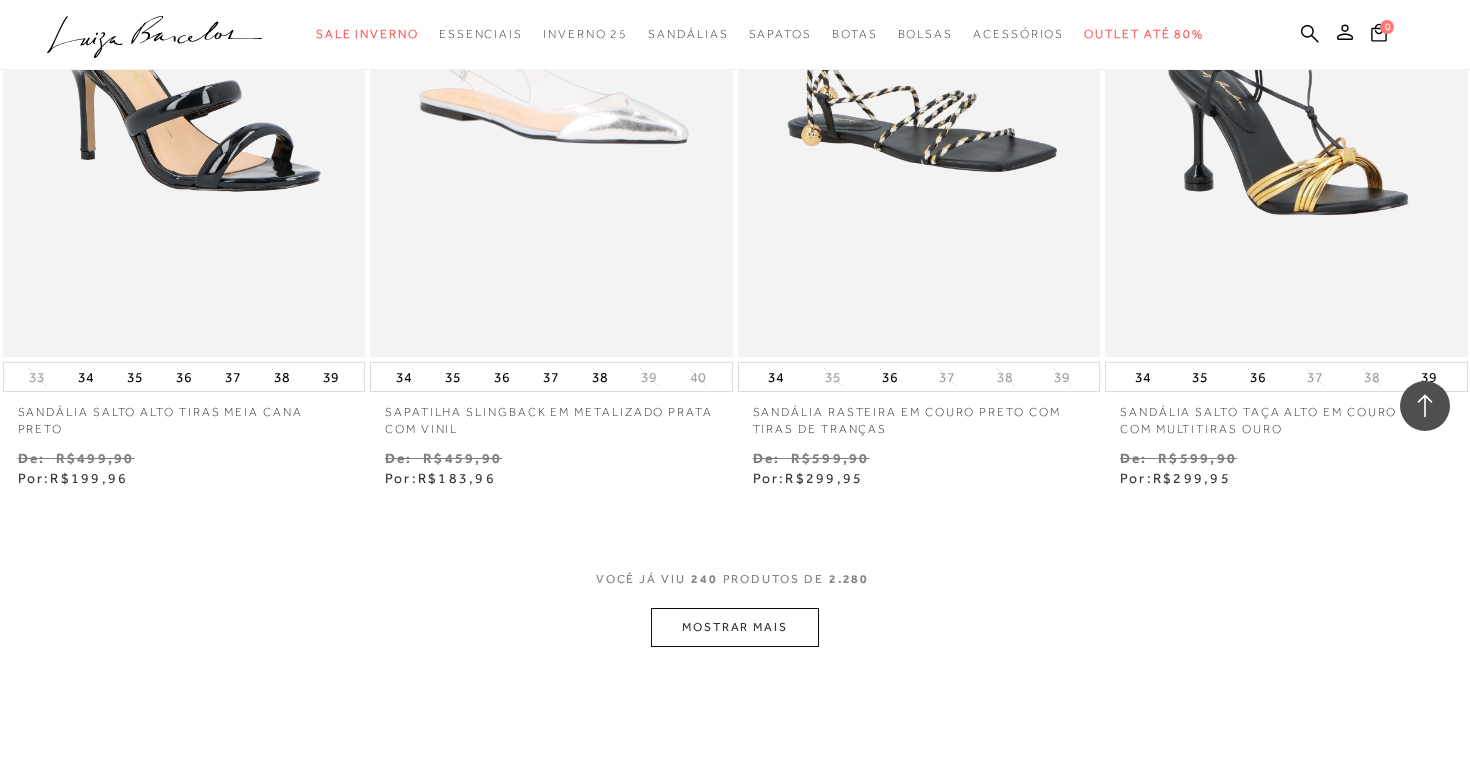 scroll, scrollTop: 41516, scrollLeft: 0, axis: vertical 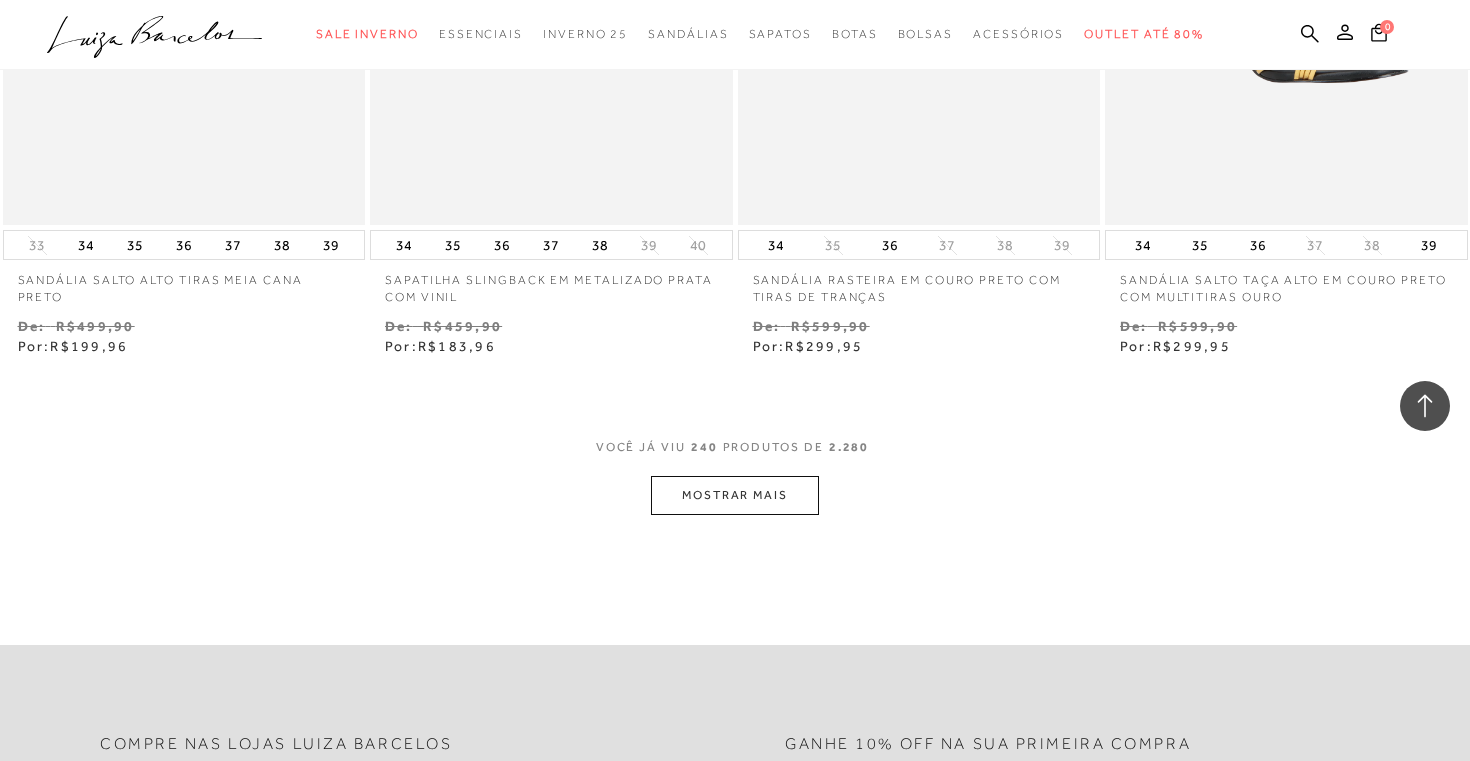 click on "MOSTRAR MAIS" at bounding box center (735, 495) 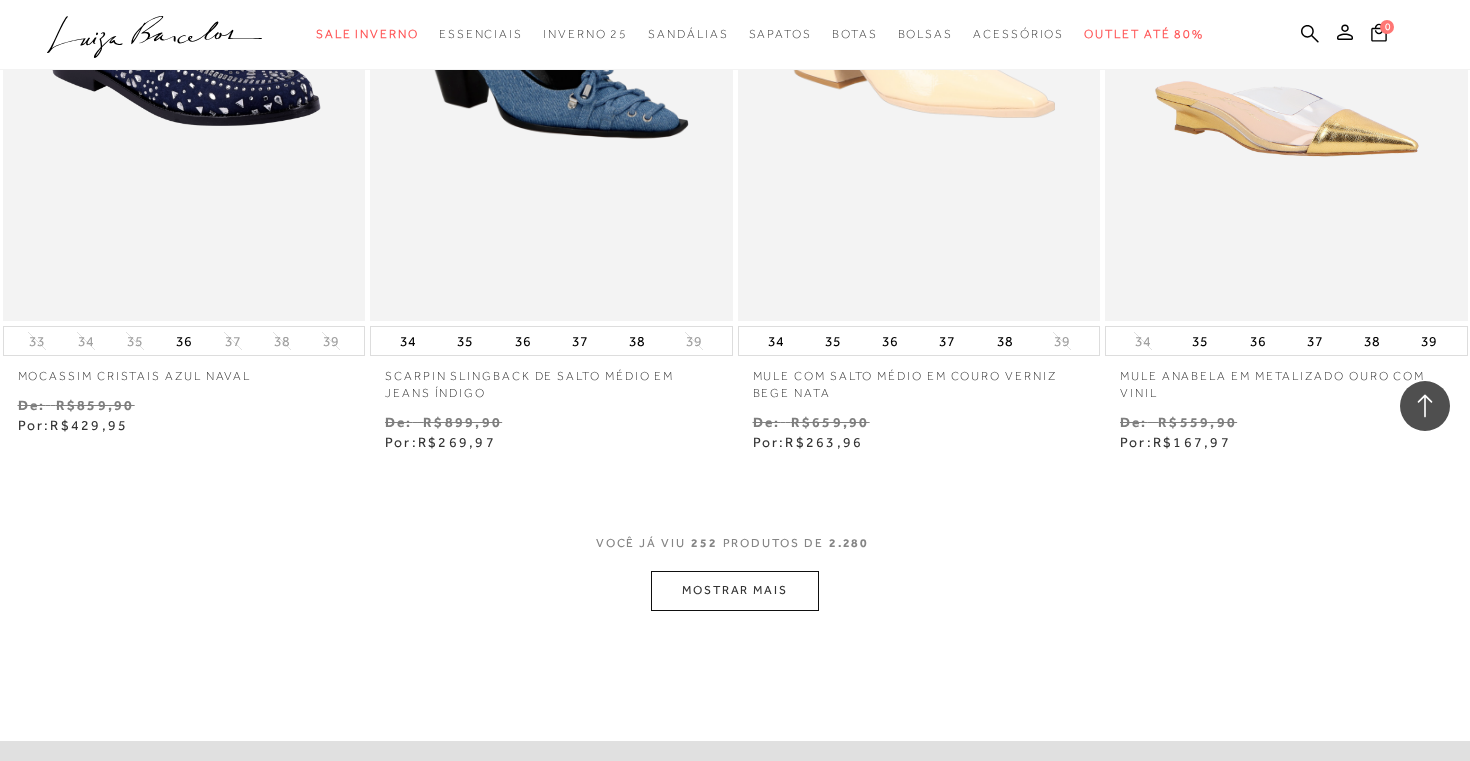 scroll, scrollTop: 43561, scrollLeft: 0, axis: vertical 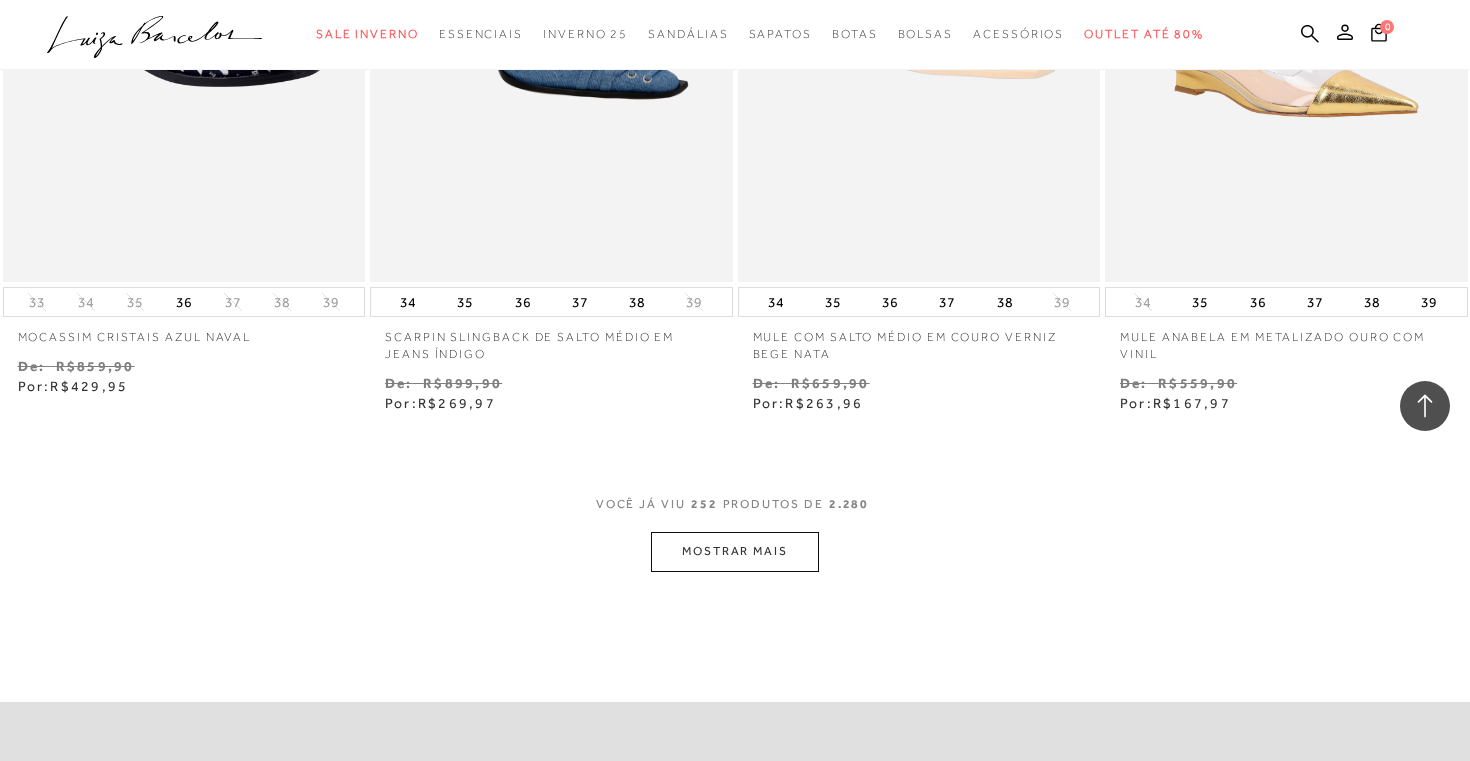 click on "MOSTRAR MAIS" at bounding box center [735, 551] 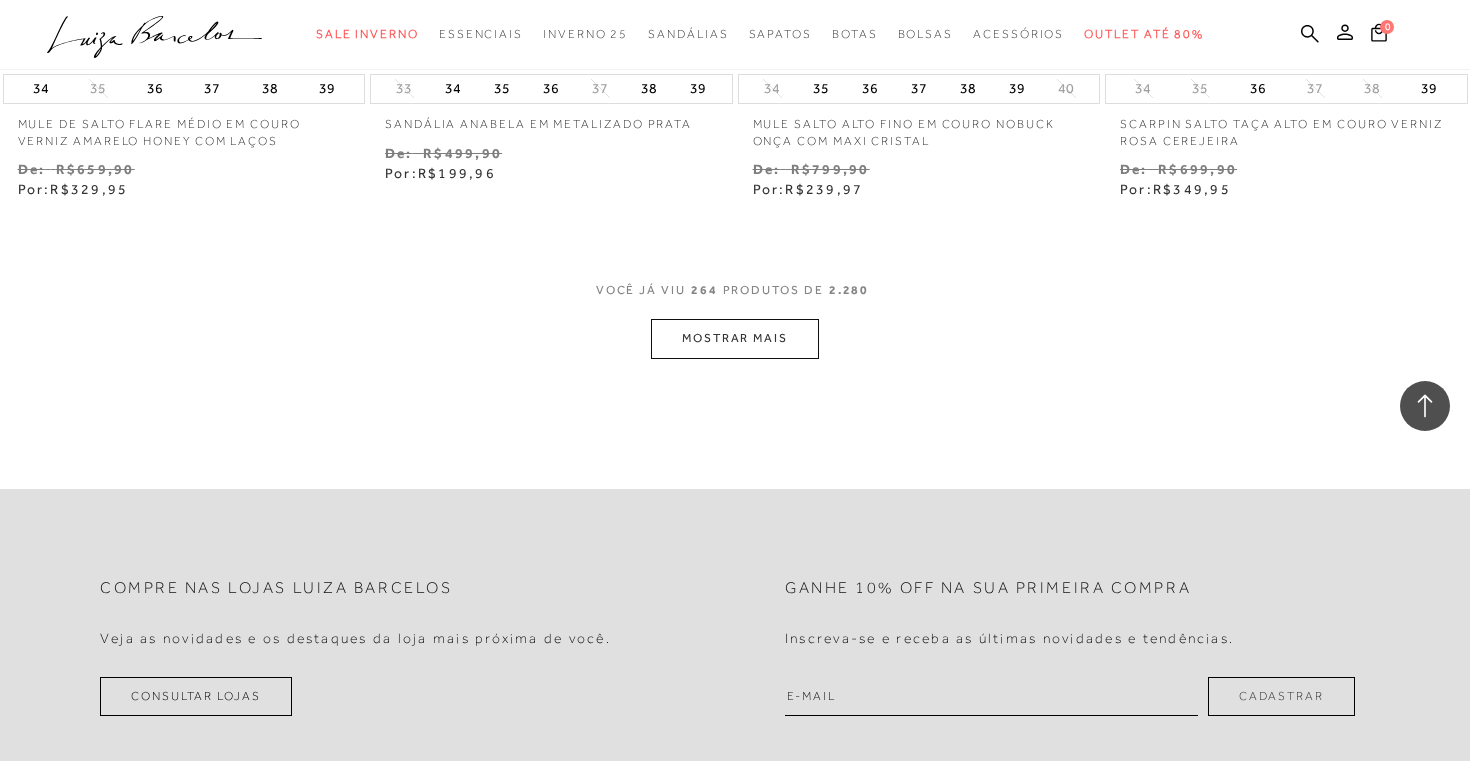scroll, scrollTop: 45884, scrollLeft: 0, axis: vertical 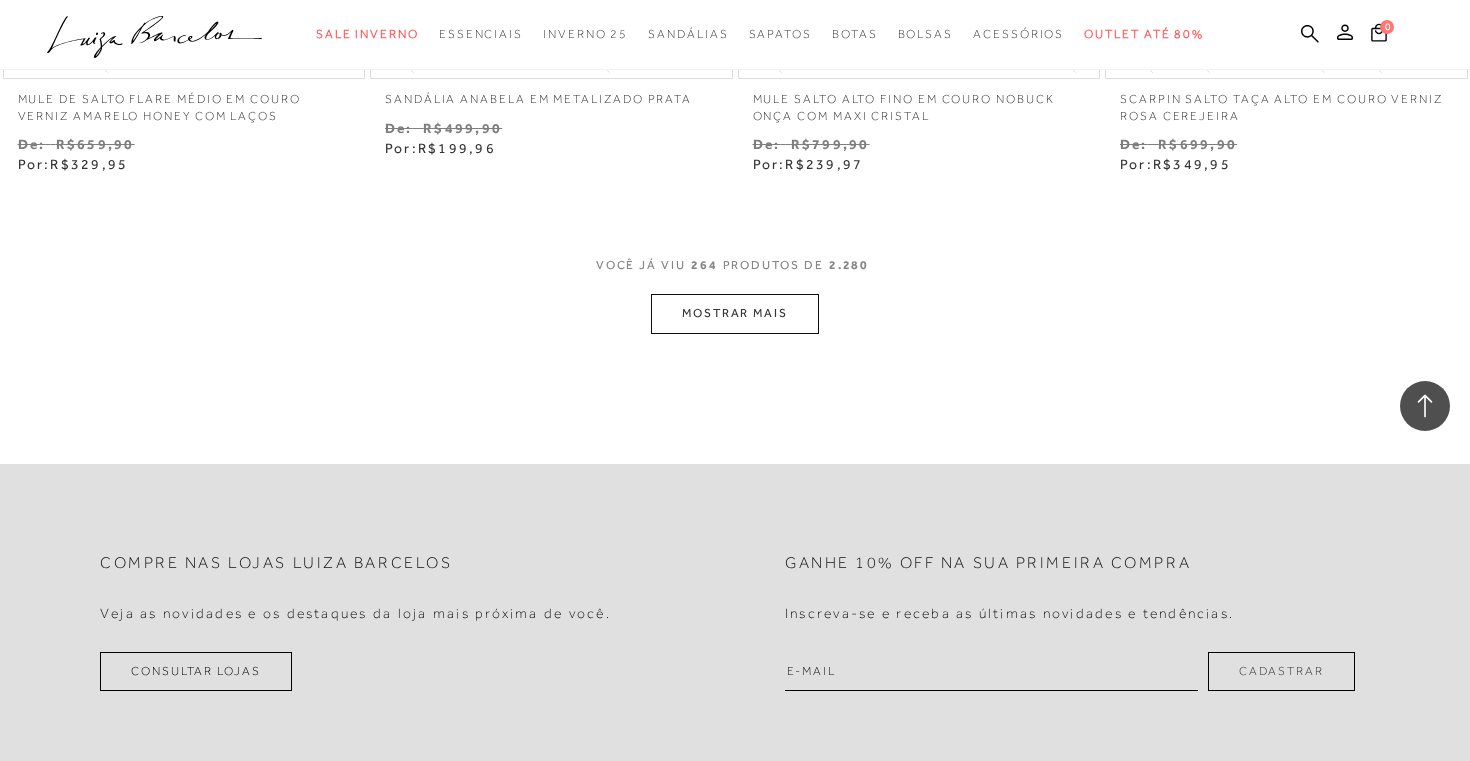 click on "MOSTRAR MAIS" at bounding box center (735, 313) 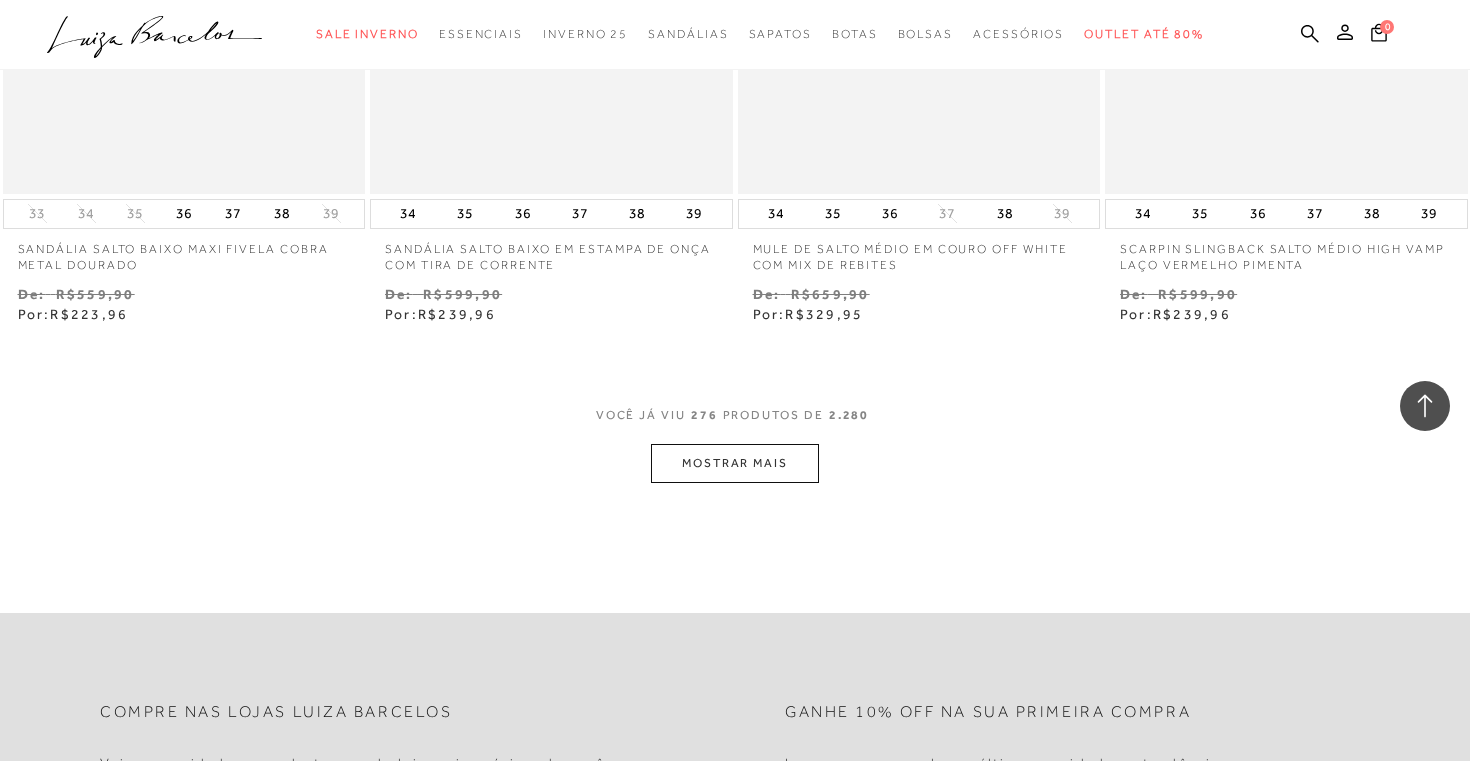 scroll, scrollTop: 47872, scrollLeft: 0, axis: vertical 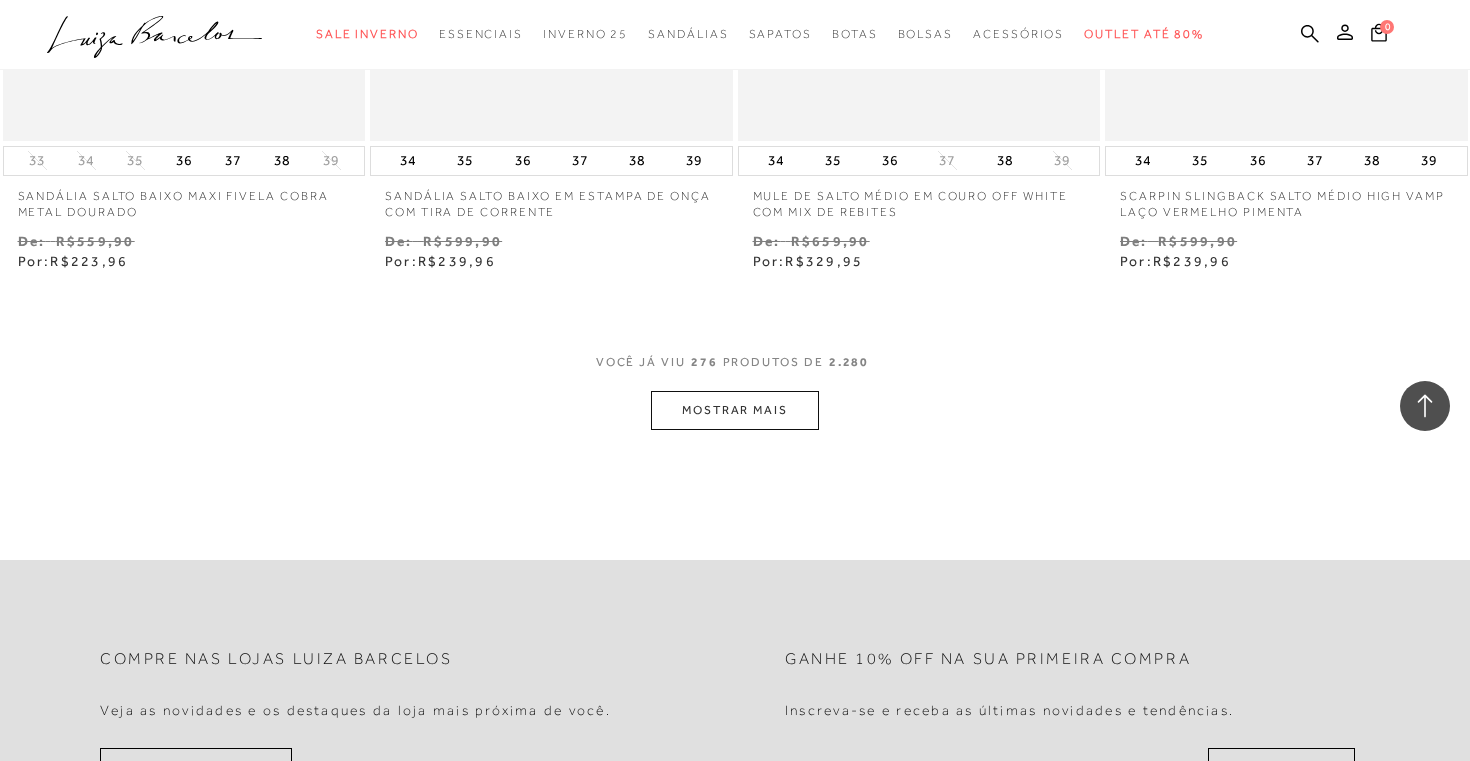 click on "MOSTRAR MAIS" at bounding box center (735, 410) 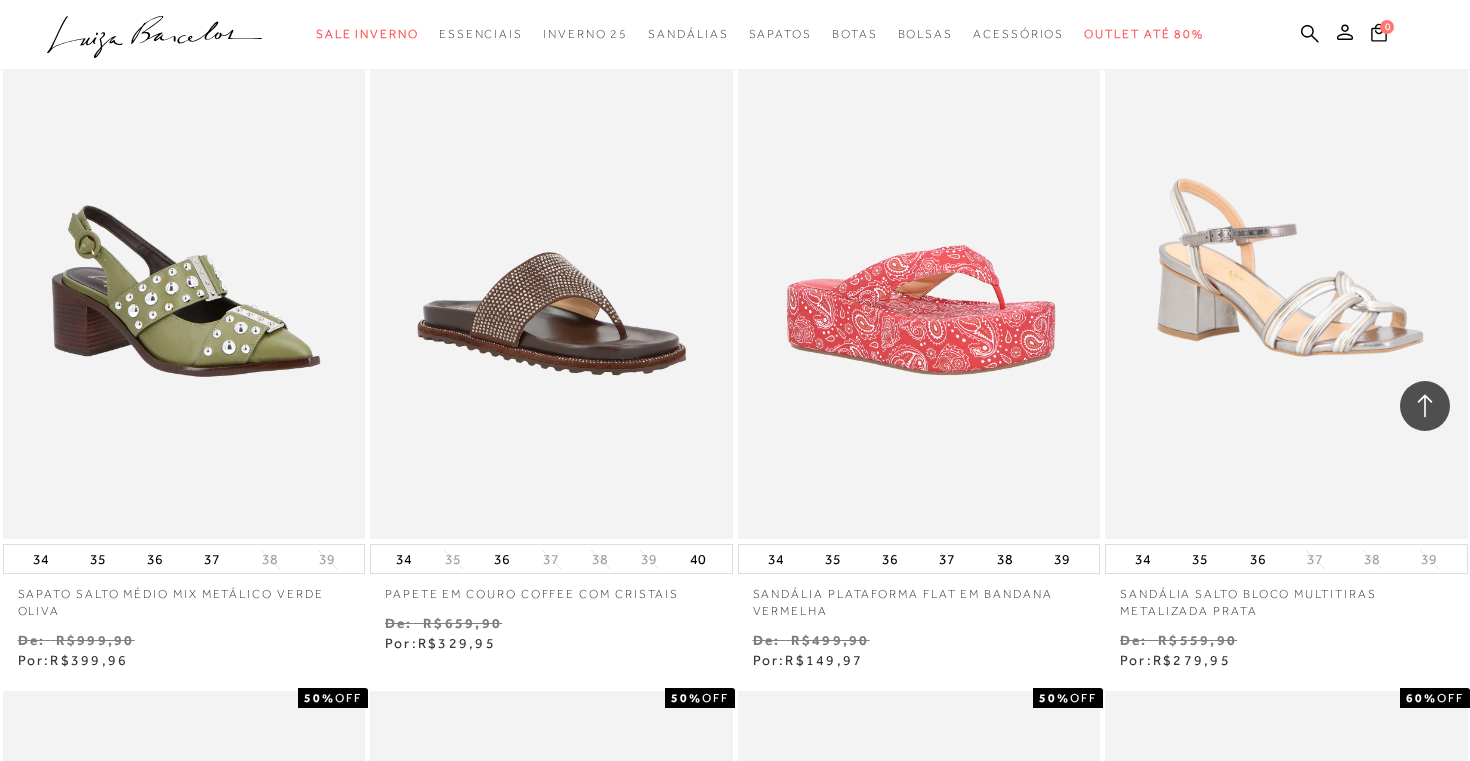 scroll, scrollTop: 48897, scrollLeft: 0, axis: vertical 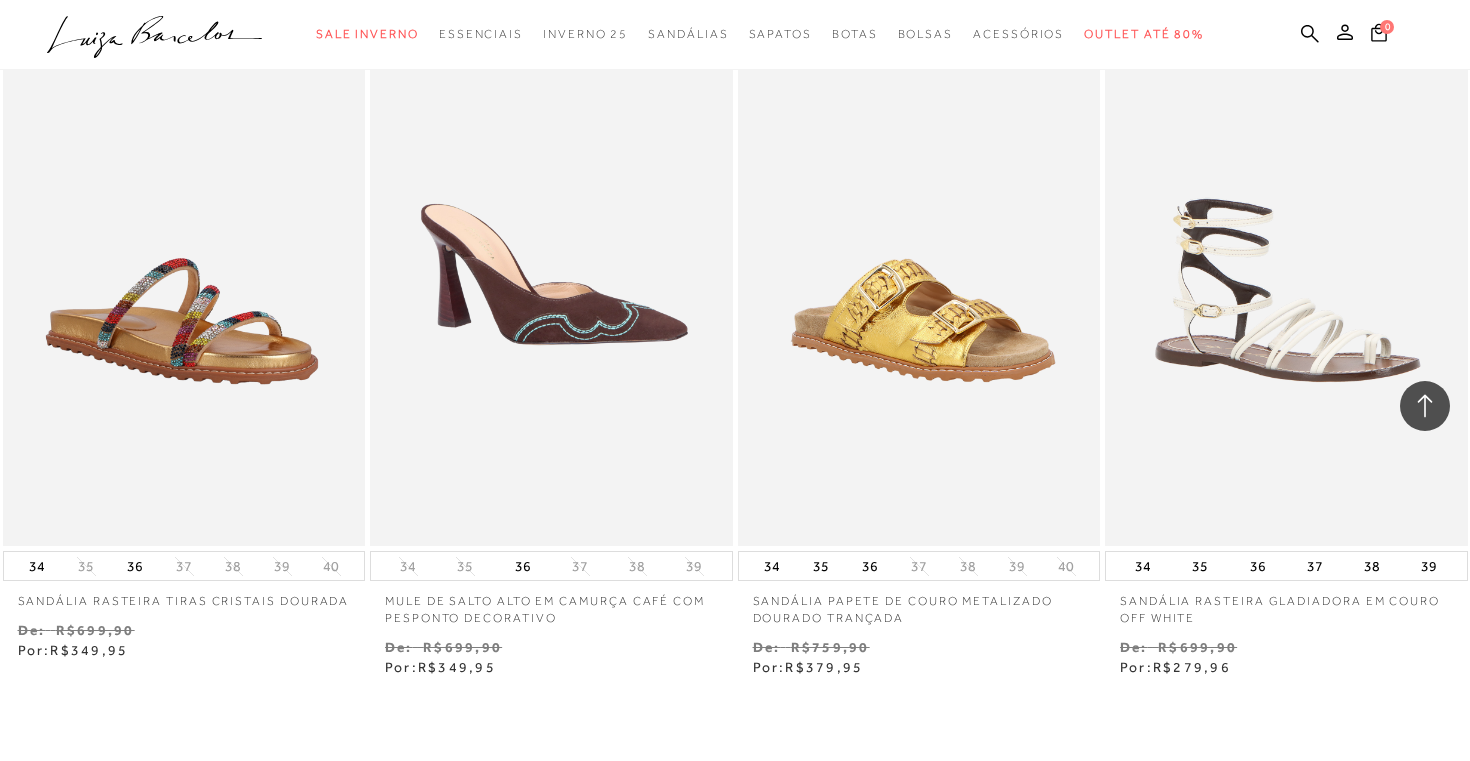 click on "MOSTRAR MAIS" at bounding box center [735, 816] 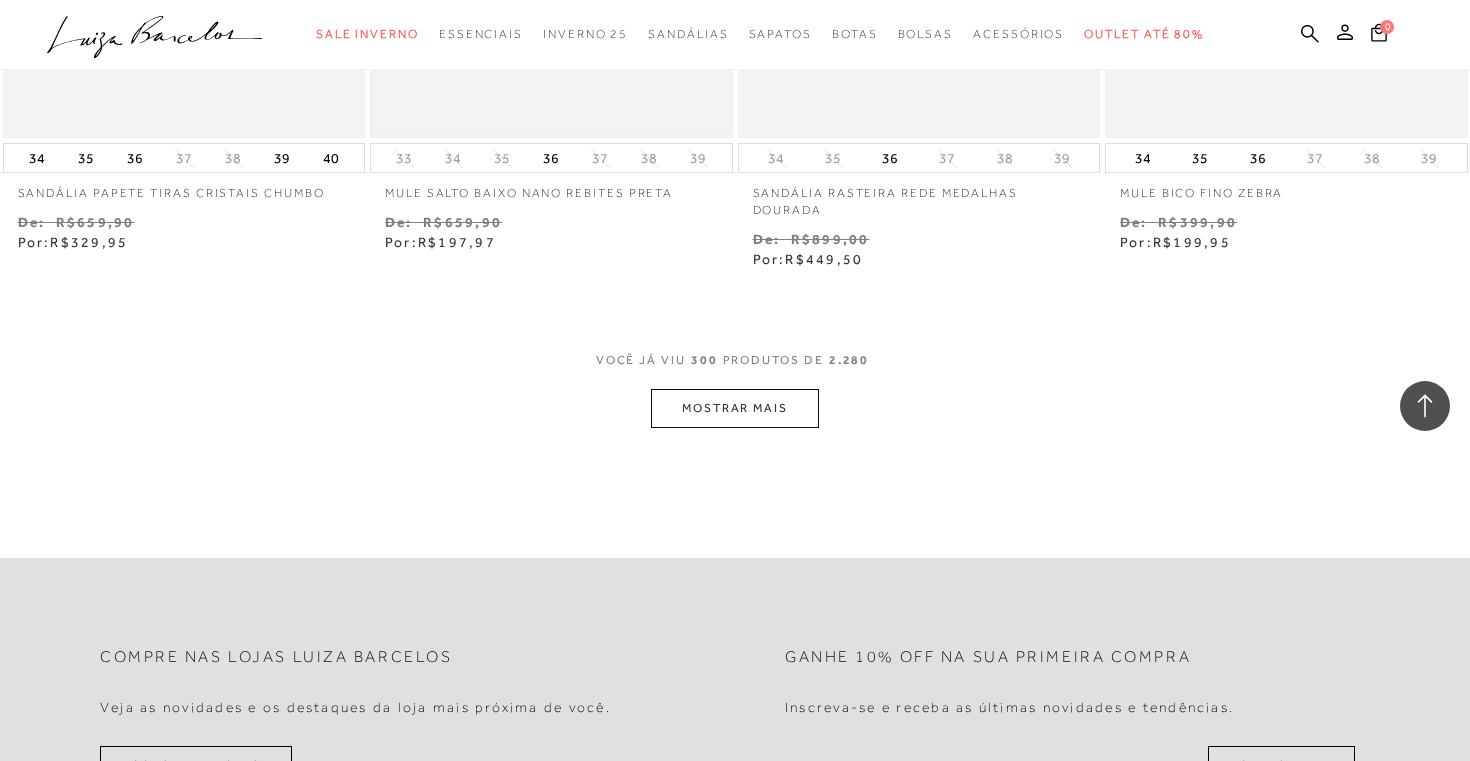 scroll, scrollTop: 52046, scrollLeft: 0, axis: vertical 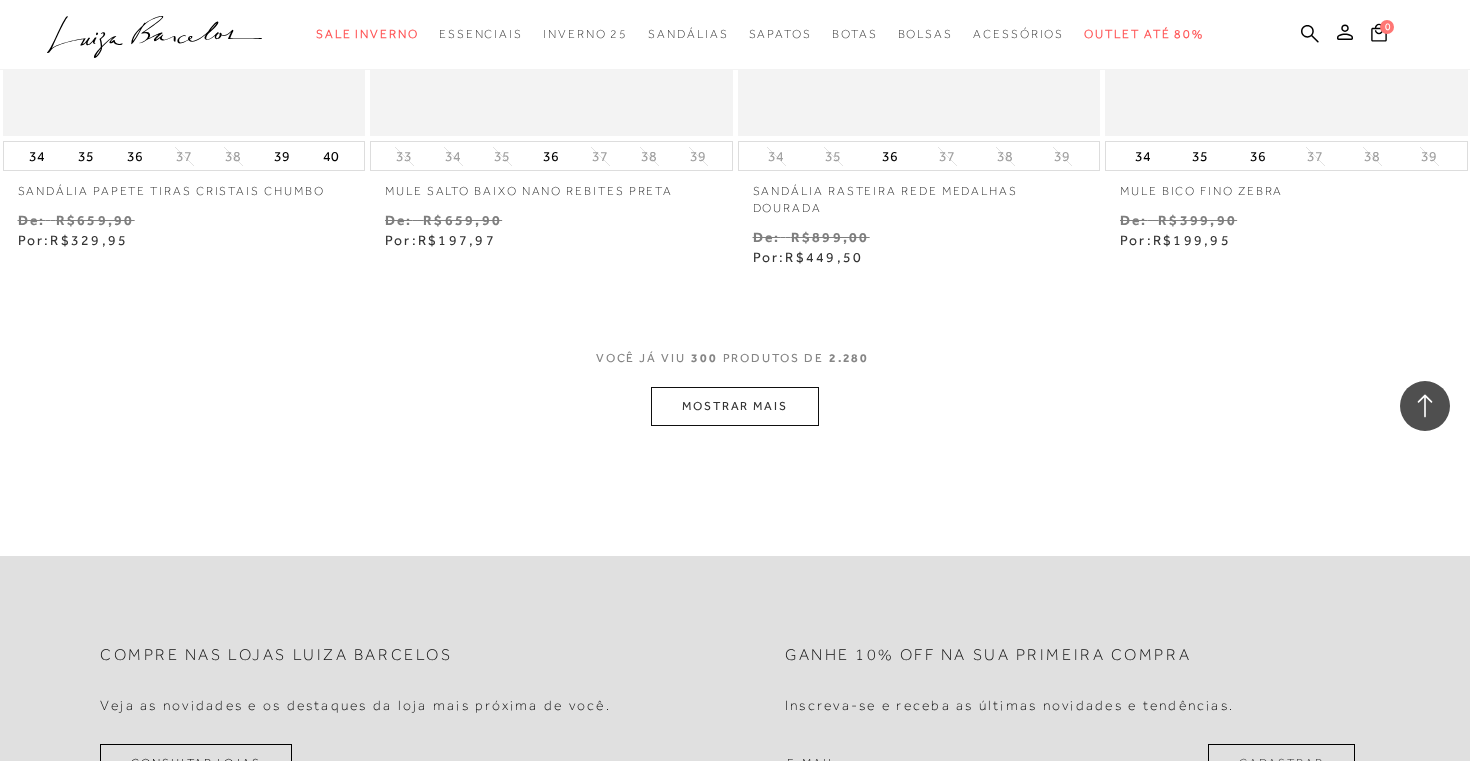 click on "MOSTRAR MAIS" at bounding box center [735, 406] 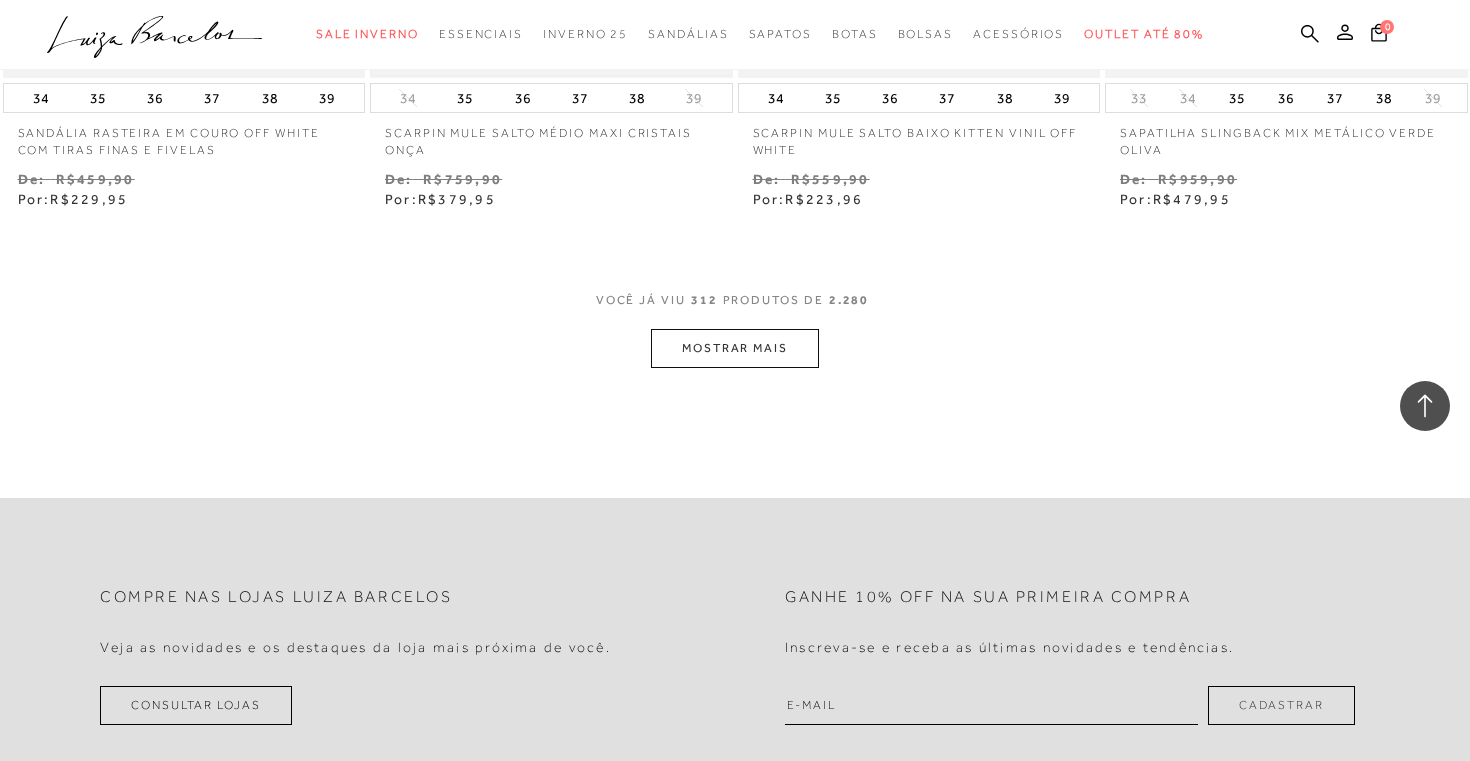 scroll, scrollTop: 54197, scrollLeft: 0, axis: vertical 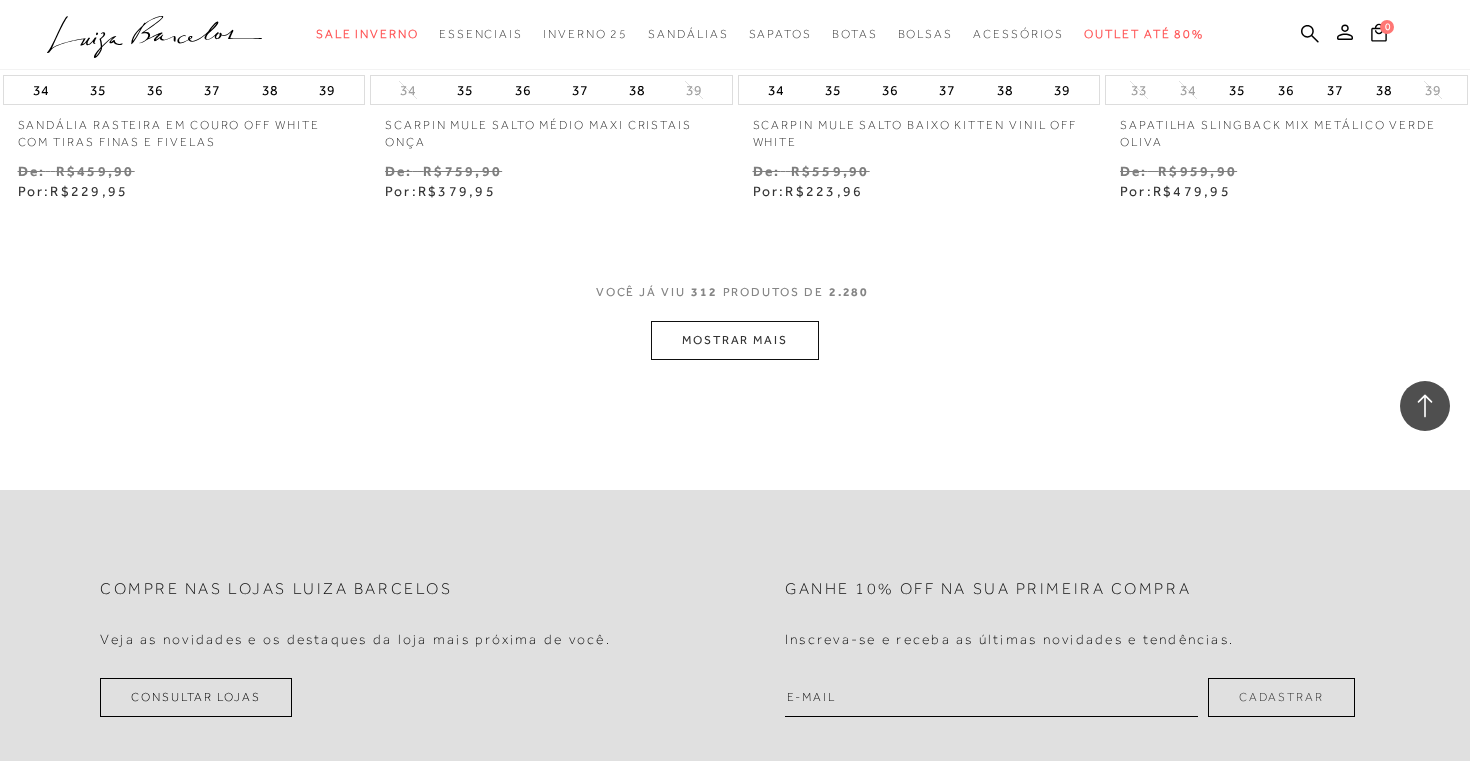click on "Resultados: [NUMBER] - [NUMBER] (de [NUMBER])" at bounding box center [735, -26878] 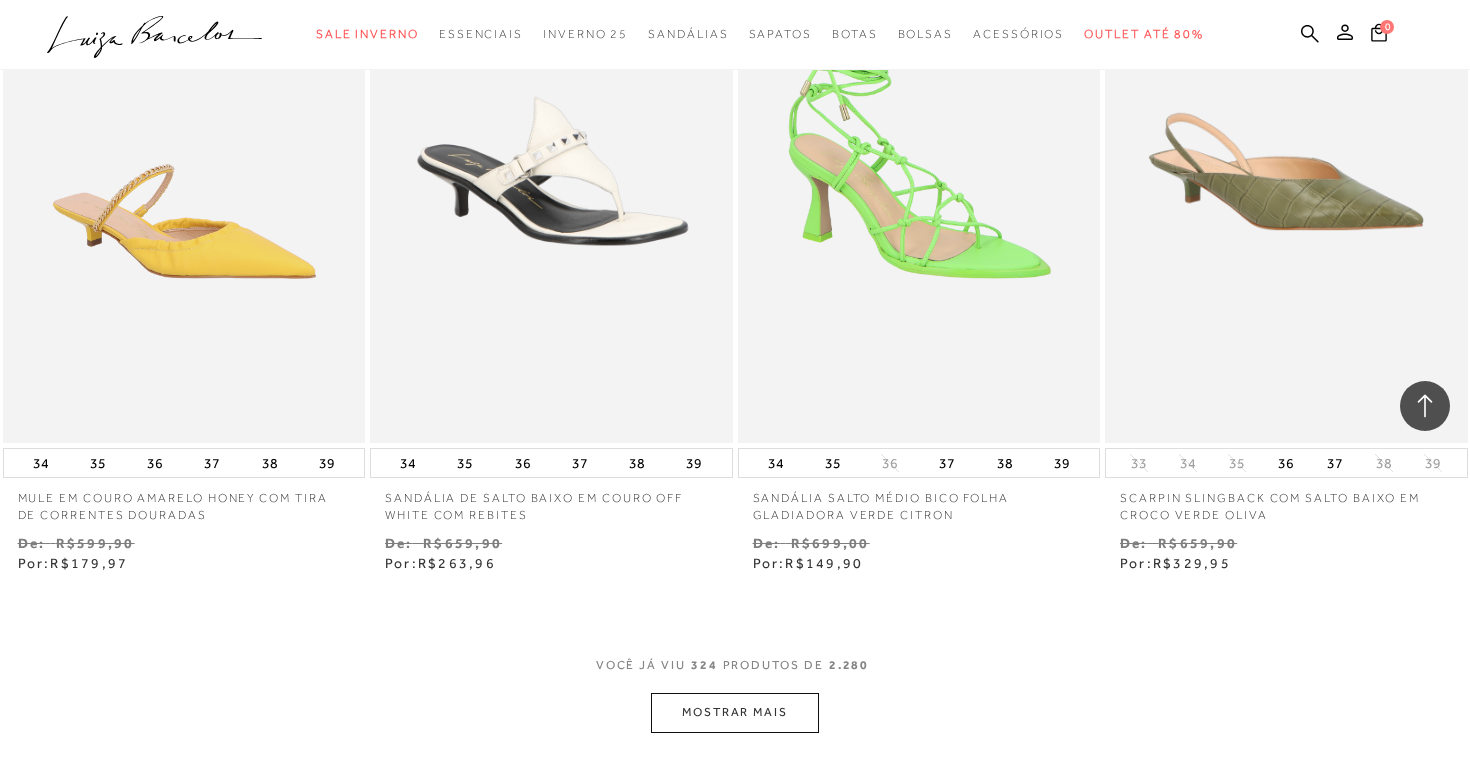 scroll, scrollTop: 55911, scrollLeft: 0, axis: vertical 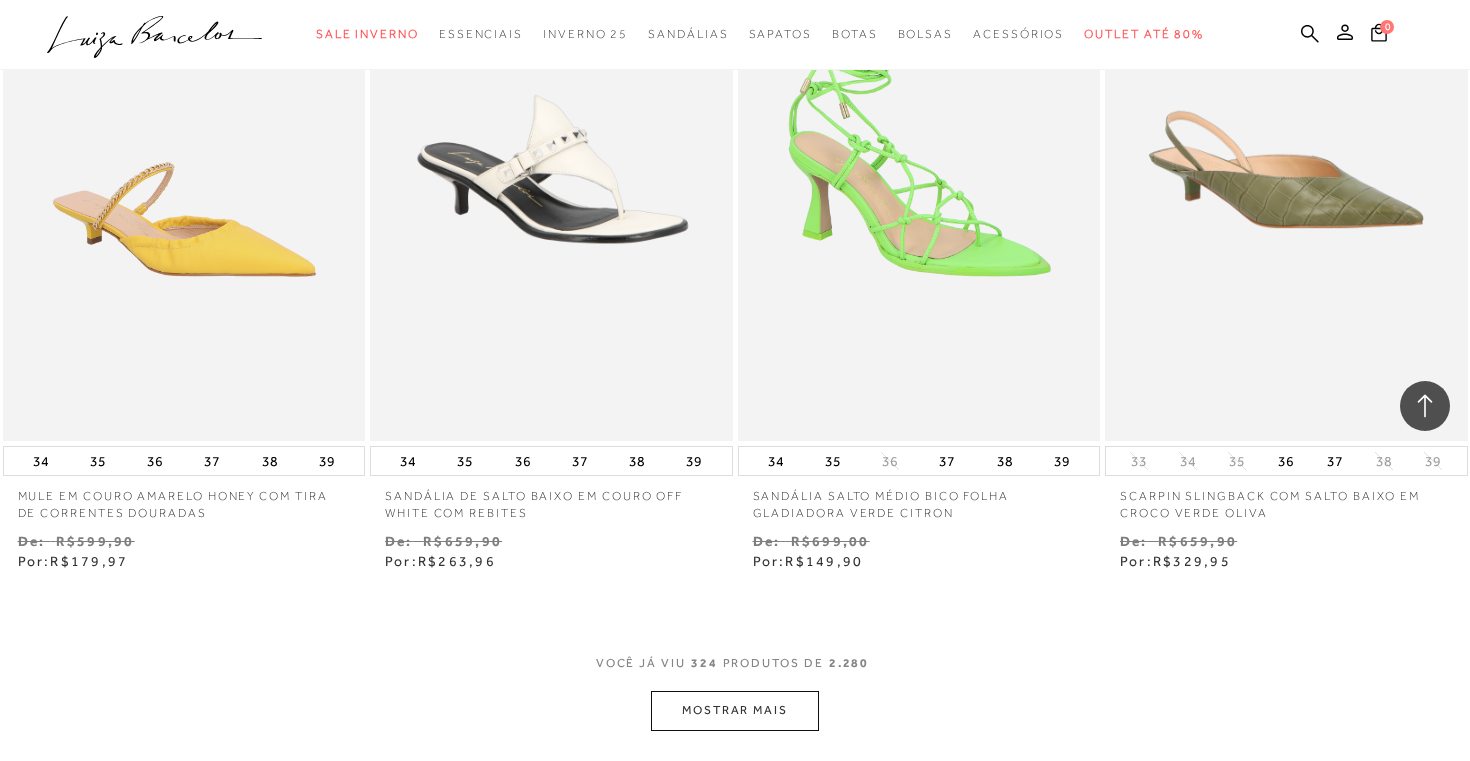 click on "MOSTRAR MAIS" at bounding box center (735, 710) 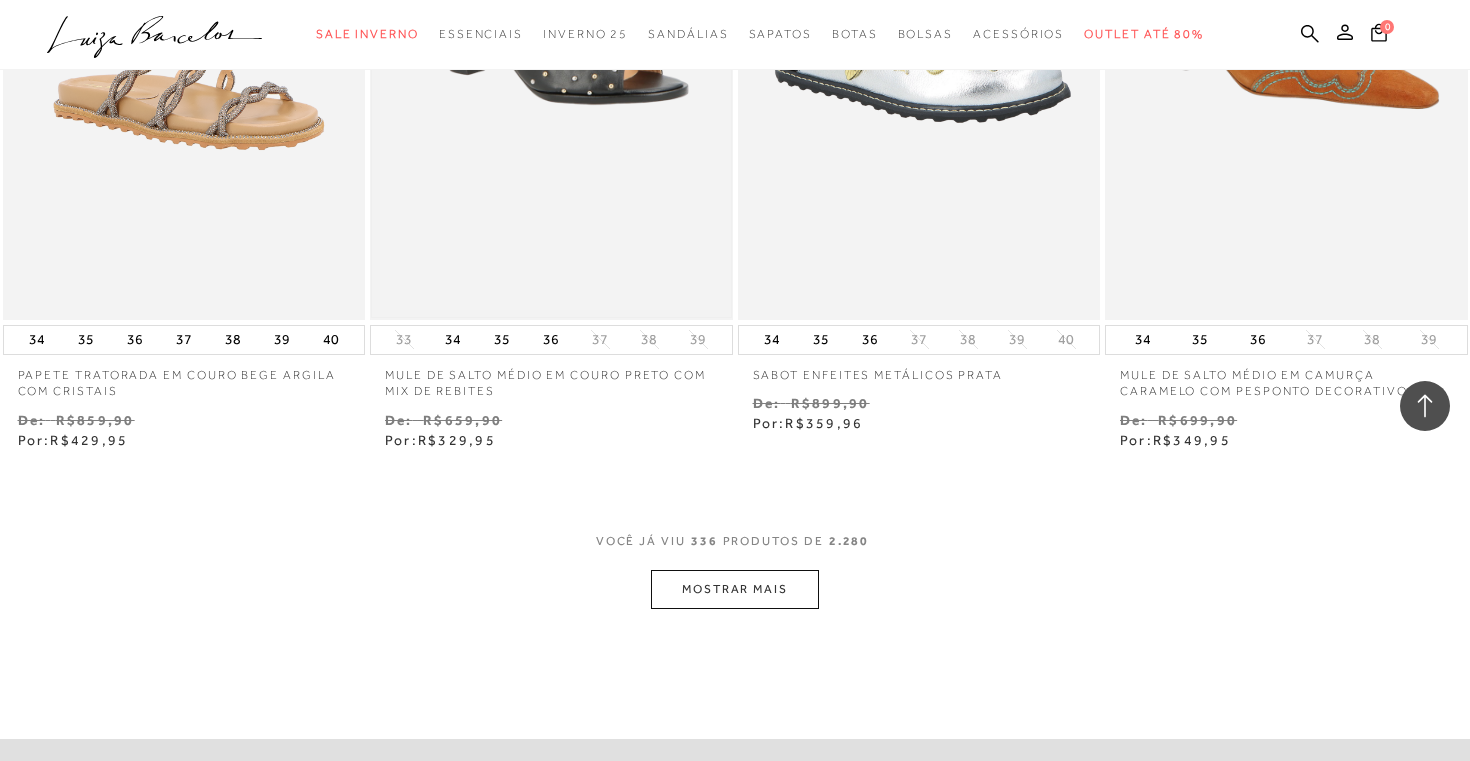 scroll, scrollTop: 58118, scrollLeft: 0, axis: vertical 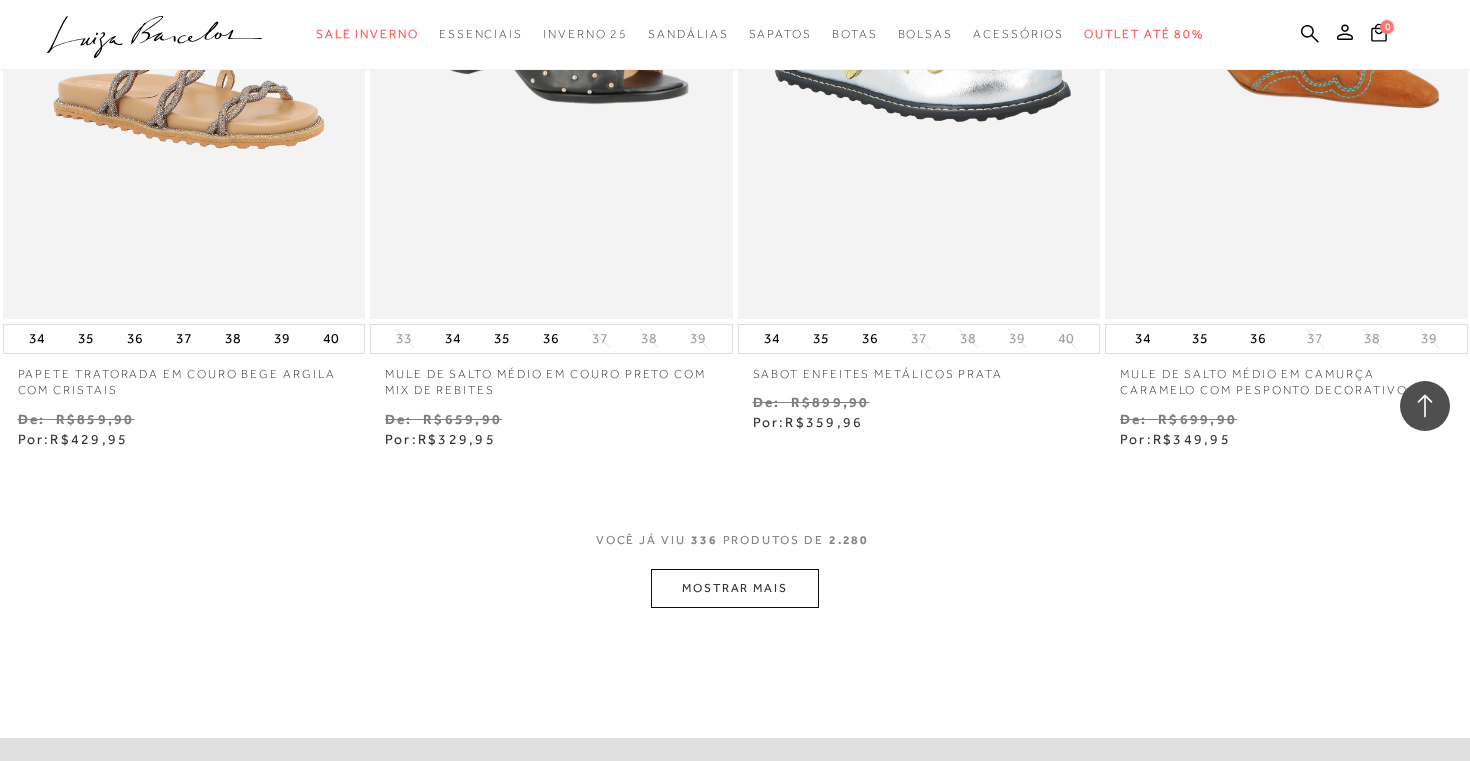 click on "MOSTRAR MAIS" at bounding box center [735, 588] 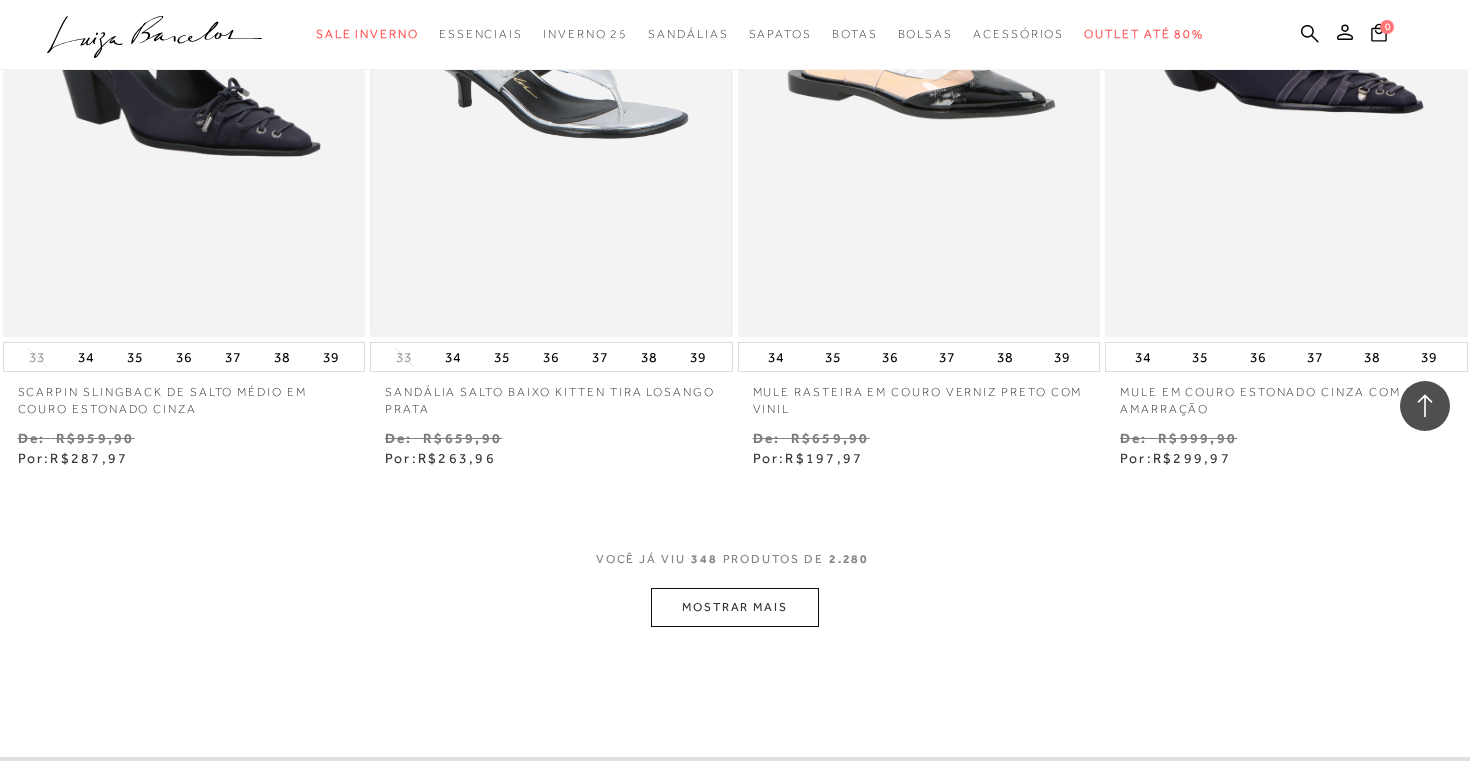 scroll, scrollTop: 60209, scrollLeft: 0, axis: vertical 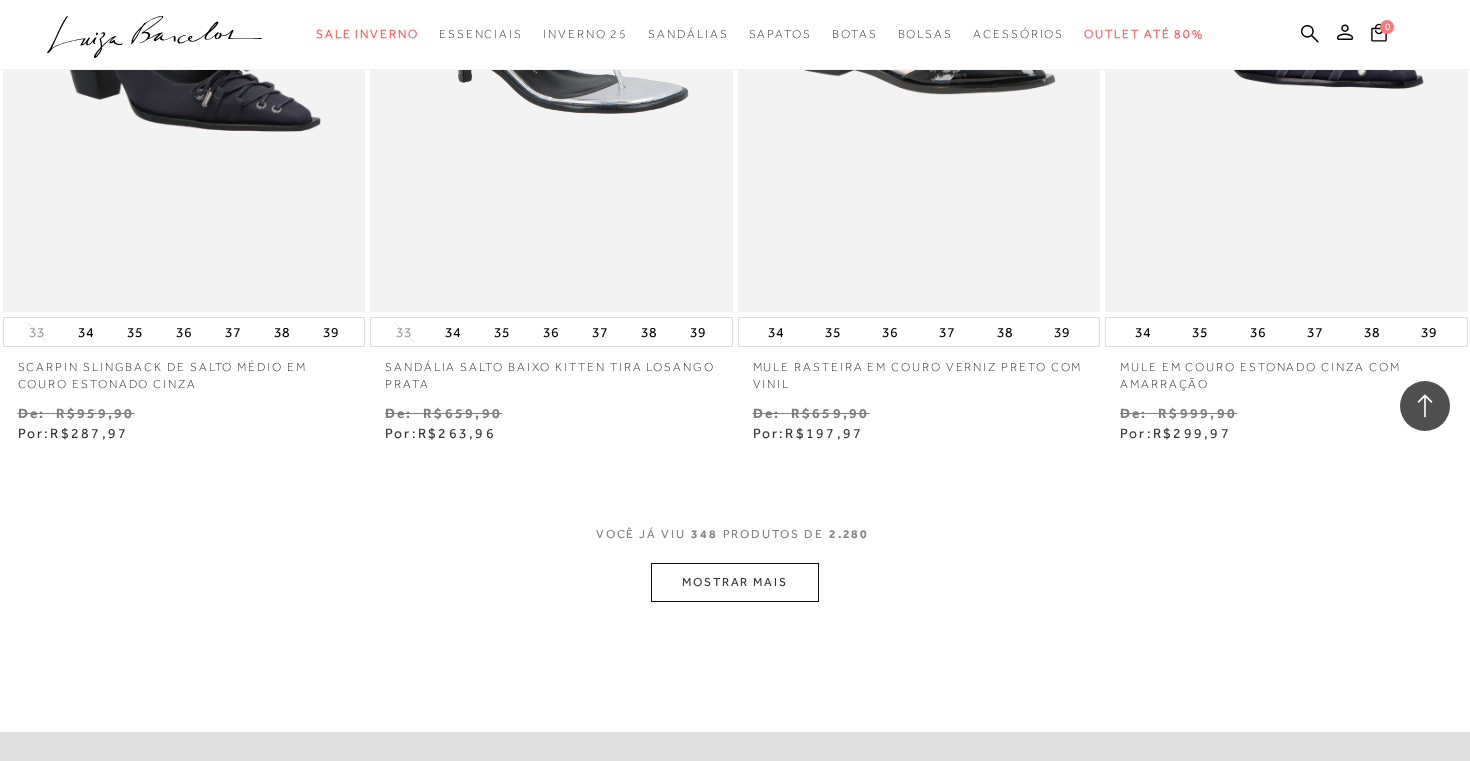 click on "MOSTRAR MAIS" at bounding box center [735, 582] 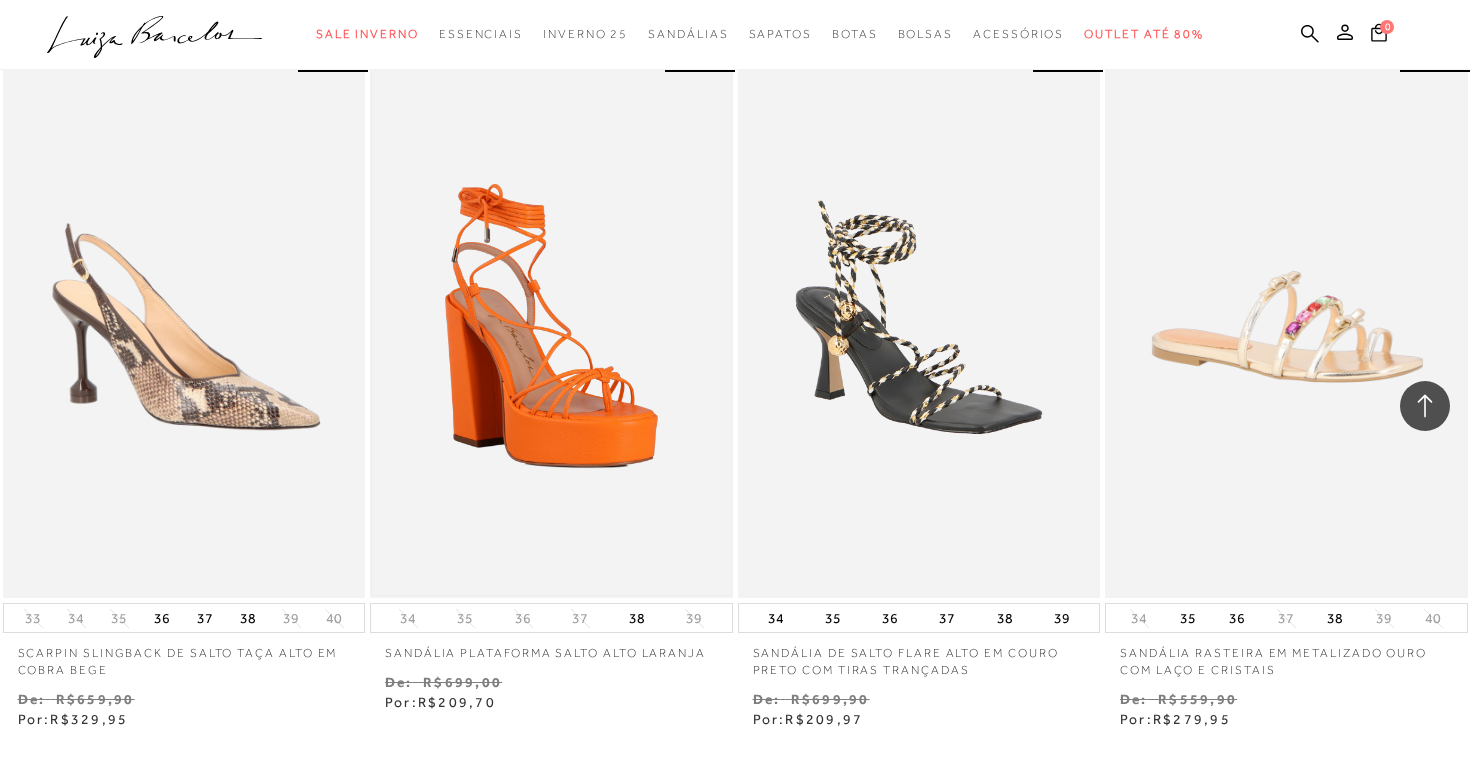 scroll, scrollTop: 62427, scrollLeft: 0, axis: vertical 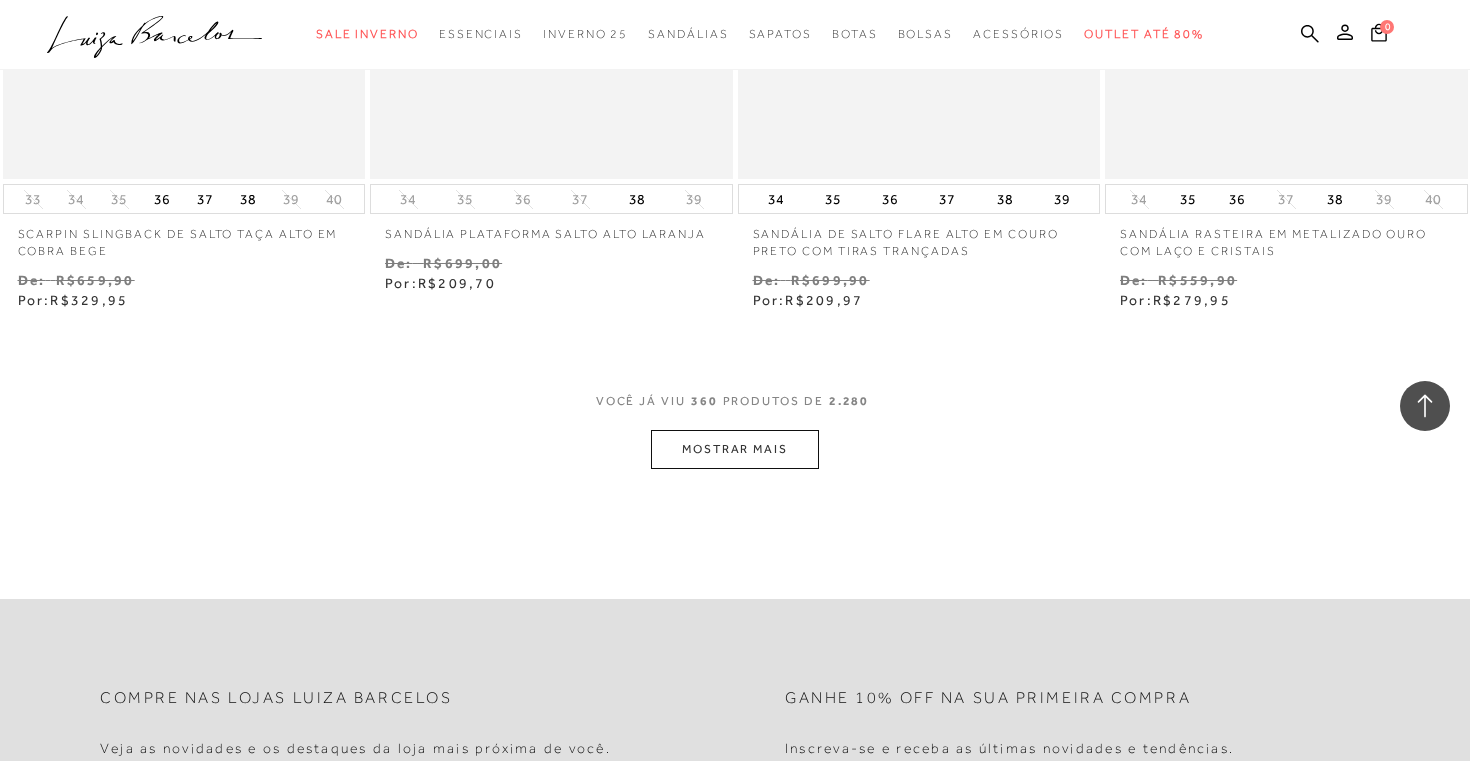 click on "MOSTRAR MAIS" at bounding box center [735, 449] 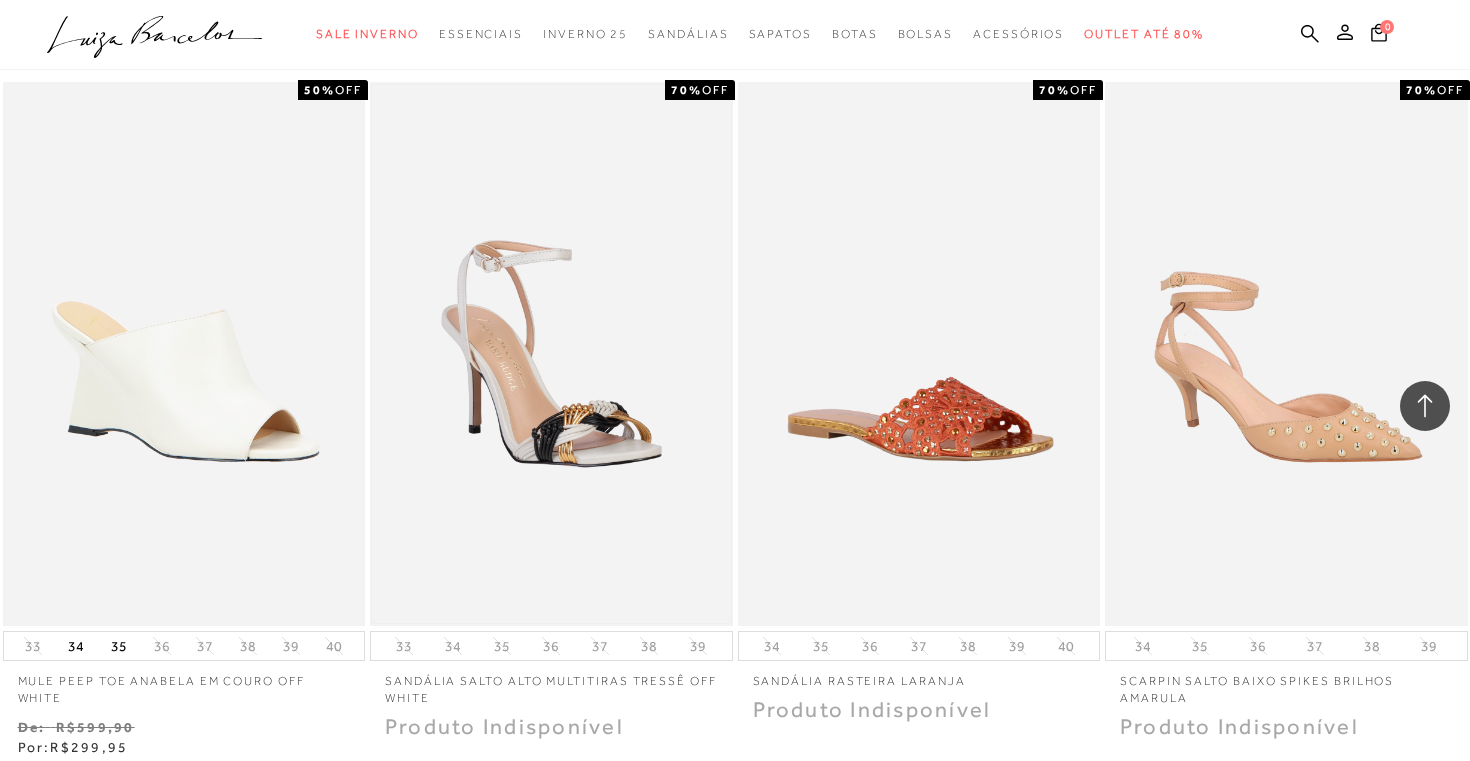 scroll, scrollTop: 64069, scrollLeft: 0, axis: vertical 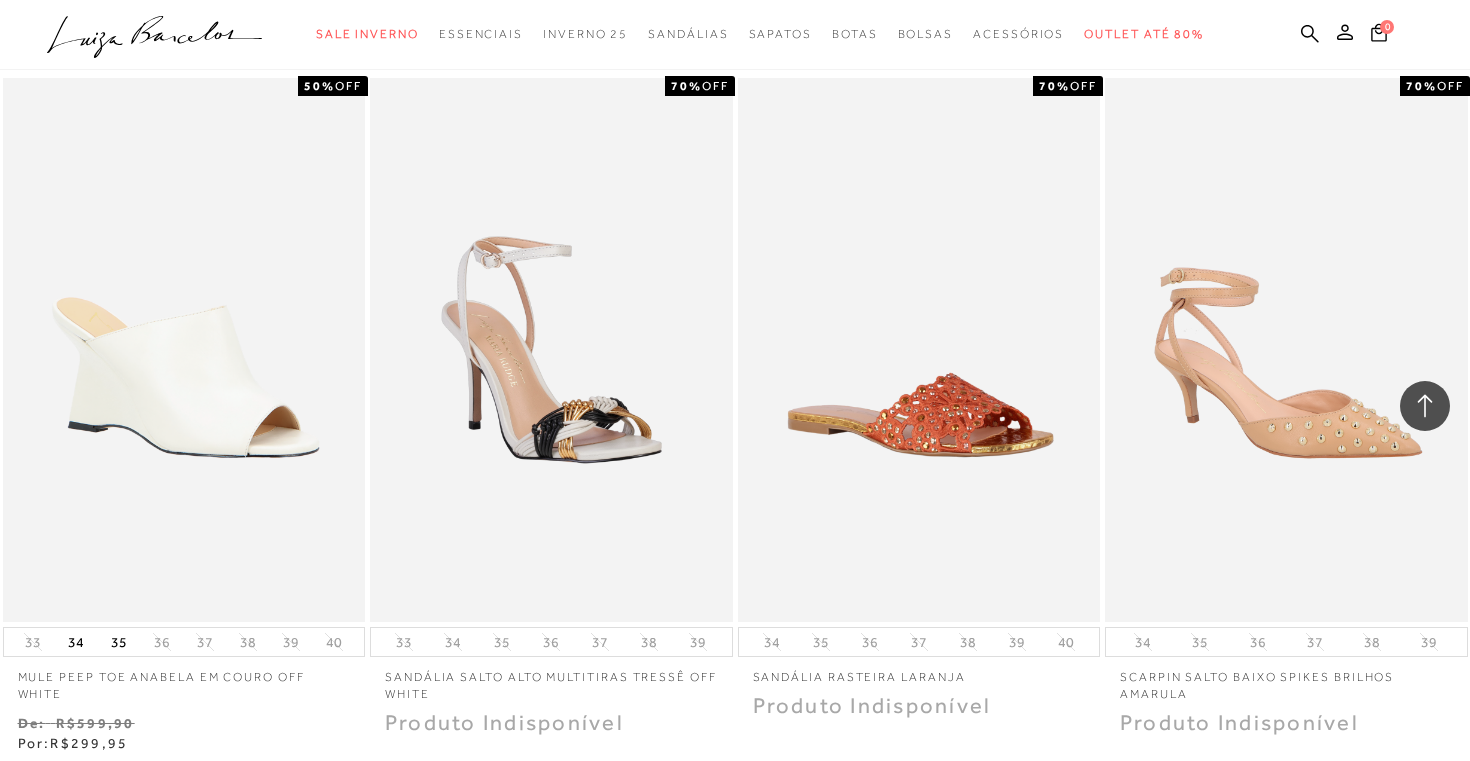click on "MOSTRAR MAIS" at bounding box center (735, 892) 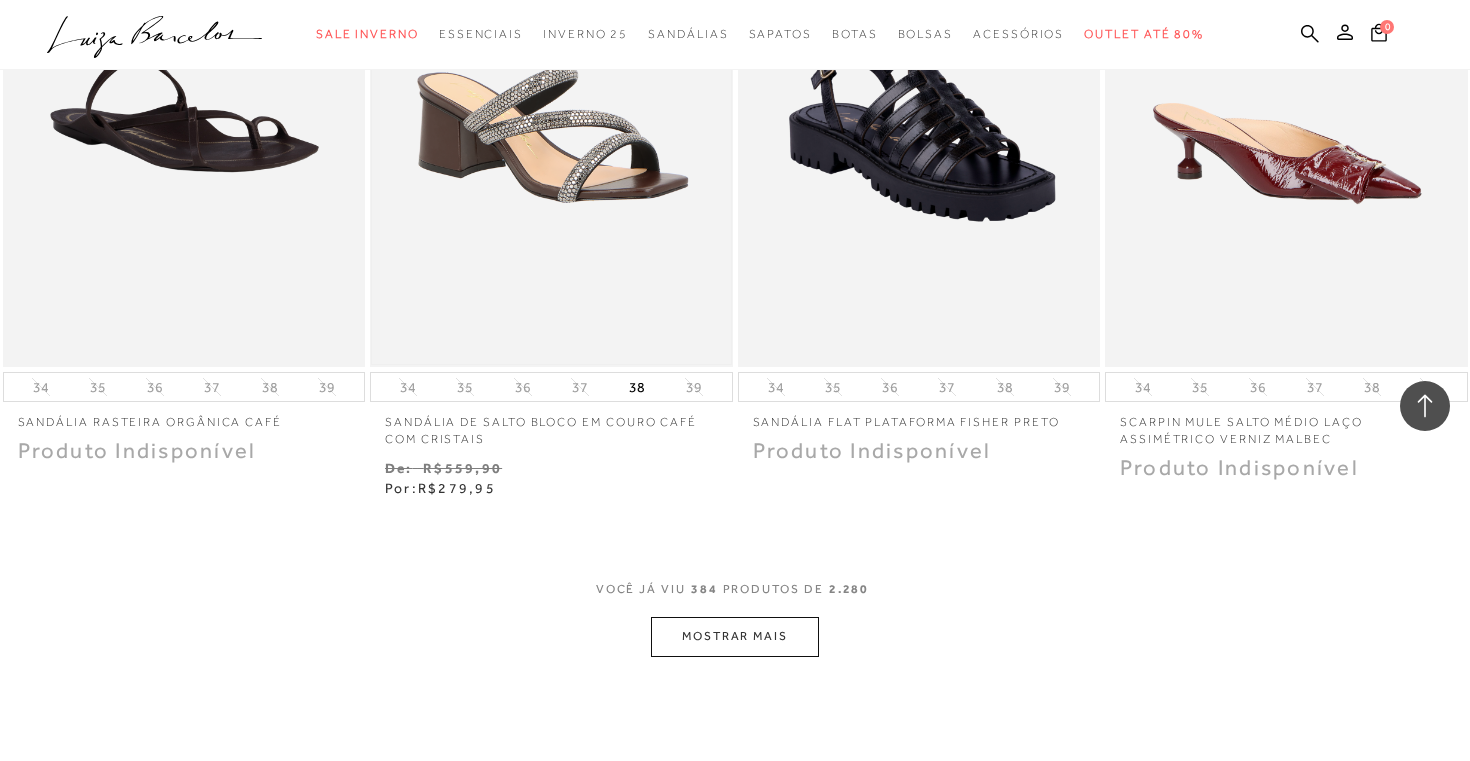 scroll, scrollTop: 66435, scrollLeft: 0, axis: vertical 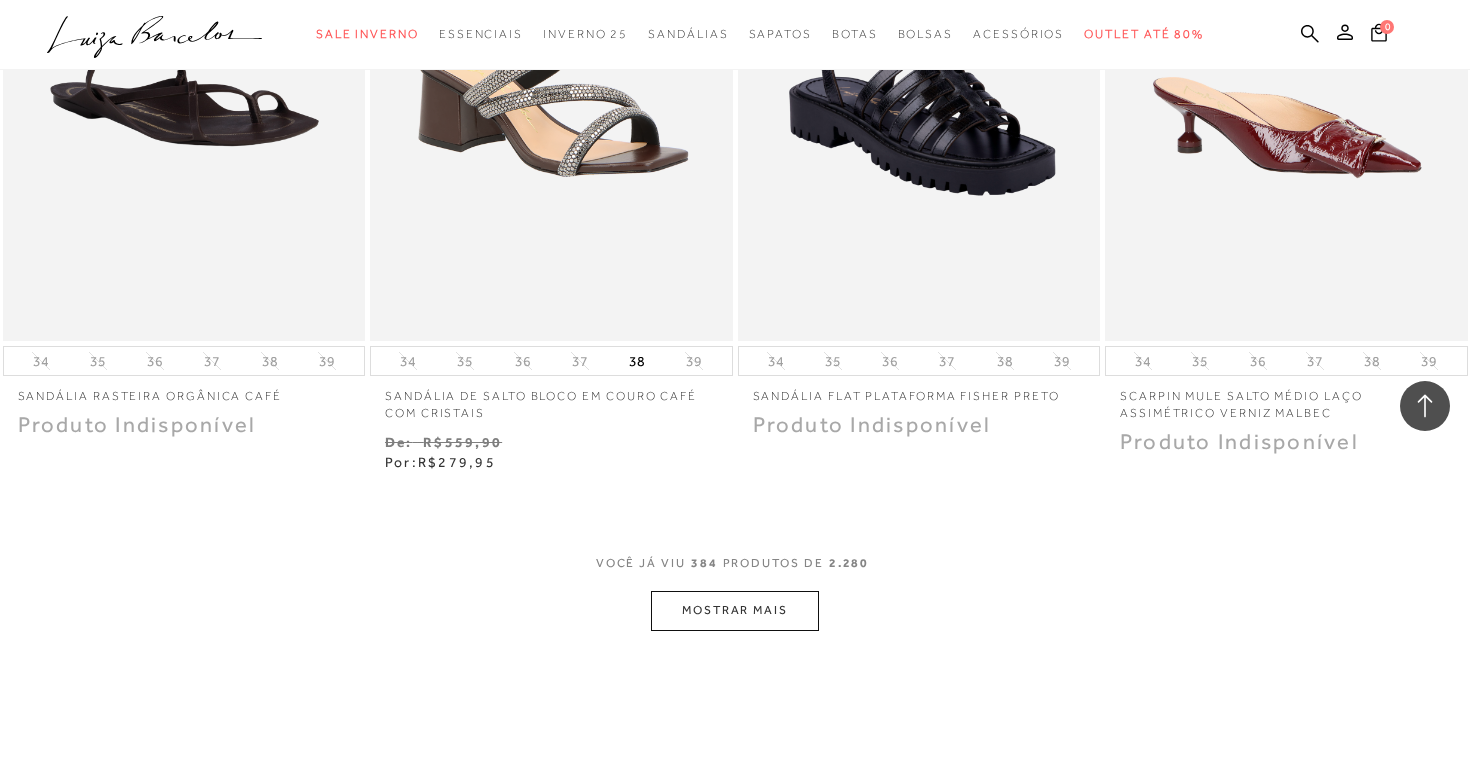 click on "MOSTRAR MAIS" at bounding box center [735, 610] 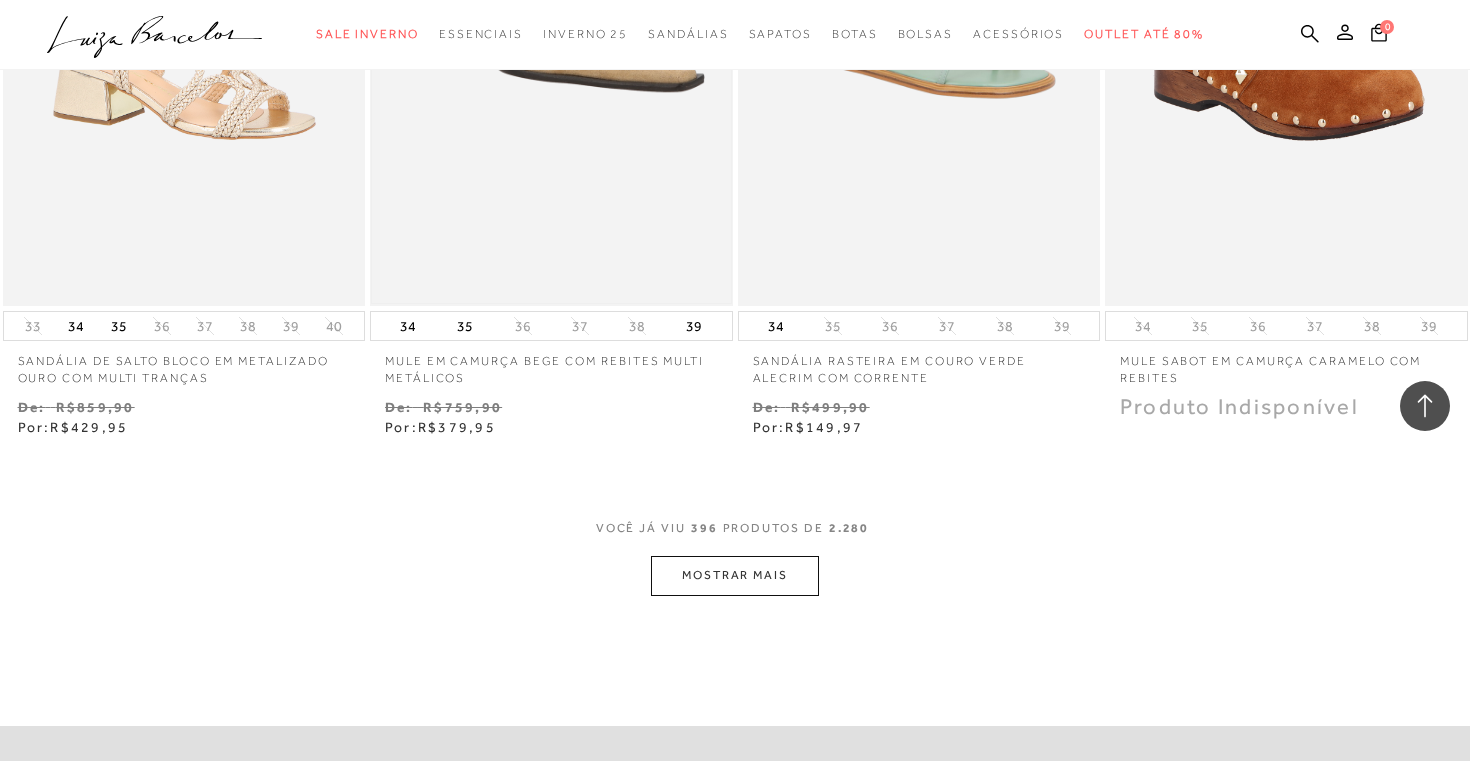 scroll, scrollTop: 68557, scrollLeft: 0, axis: vertical 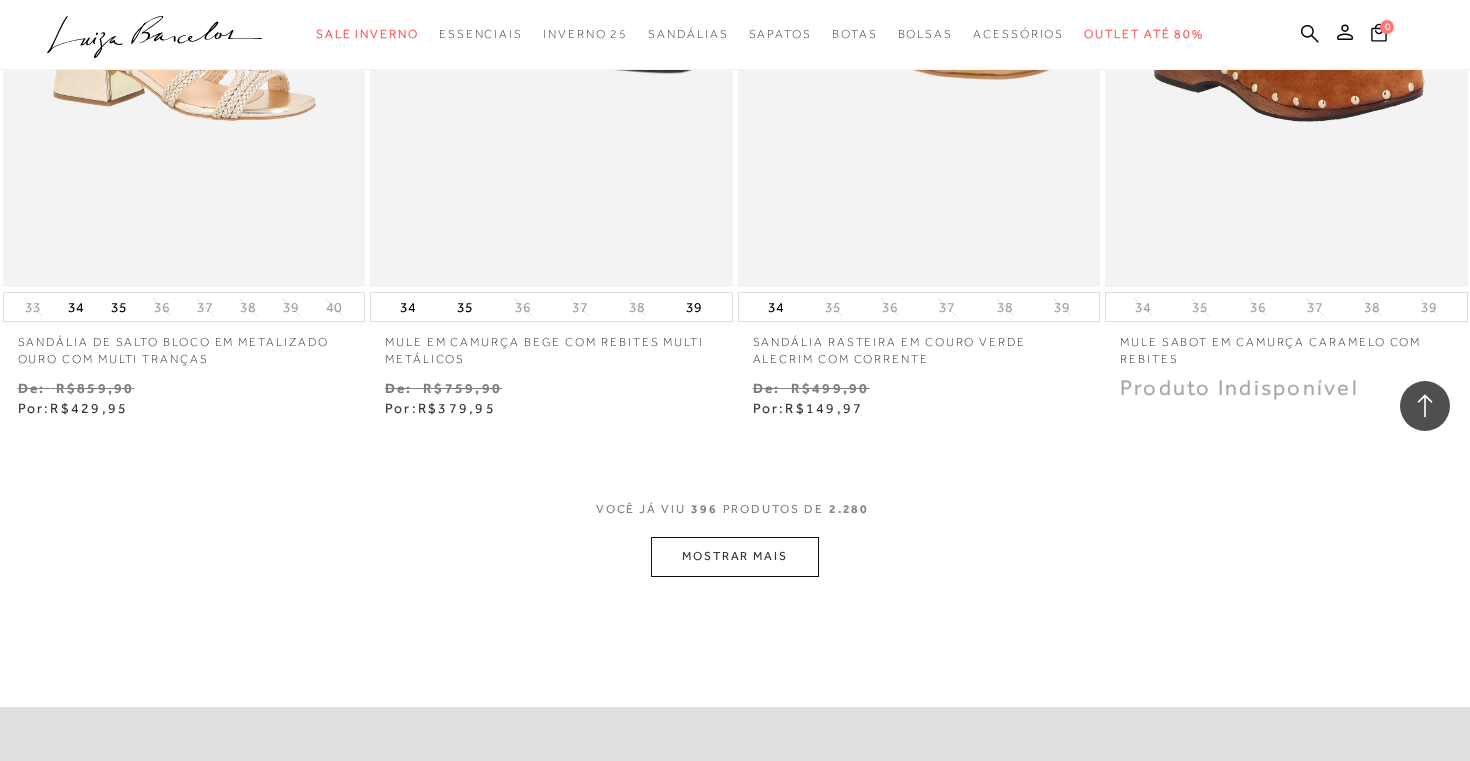 click on "MOSTRAR MAIS" at bounding box center (735, 556) 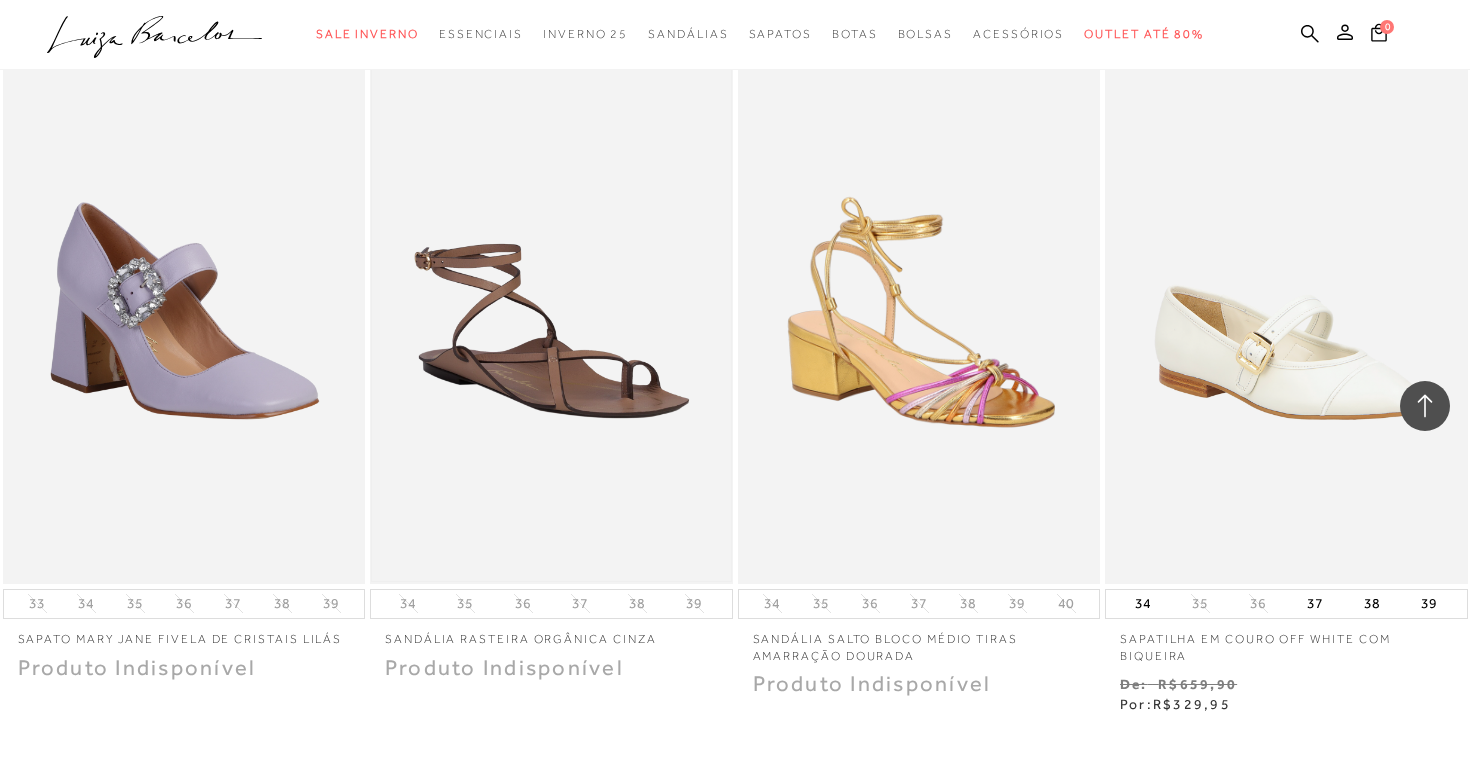 scroll, scrollTop: 70369, scrollLeft: 0, axis: vertical 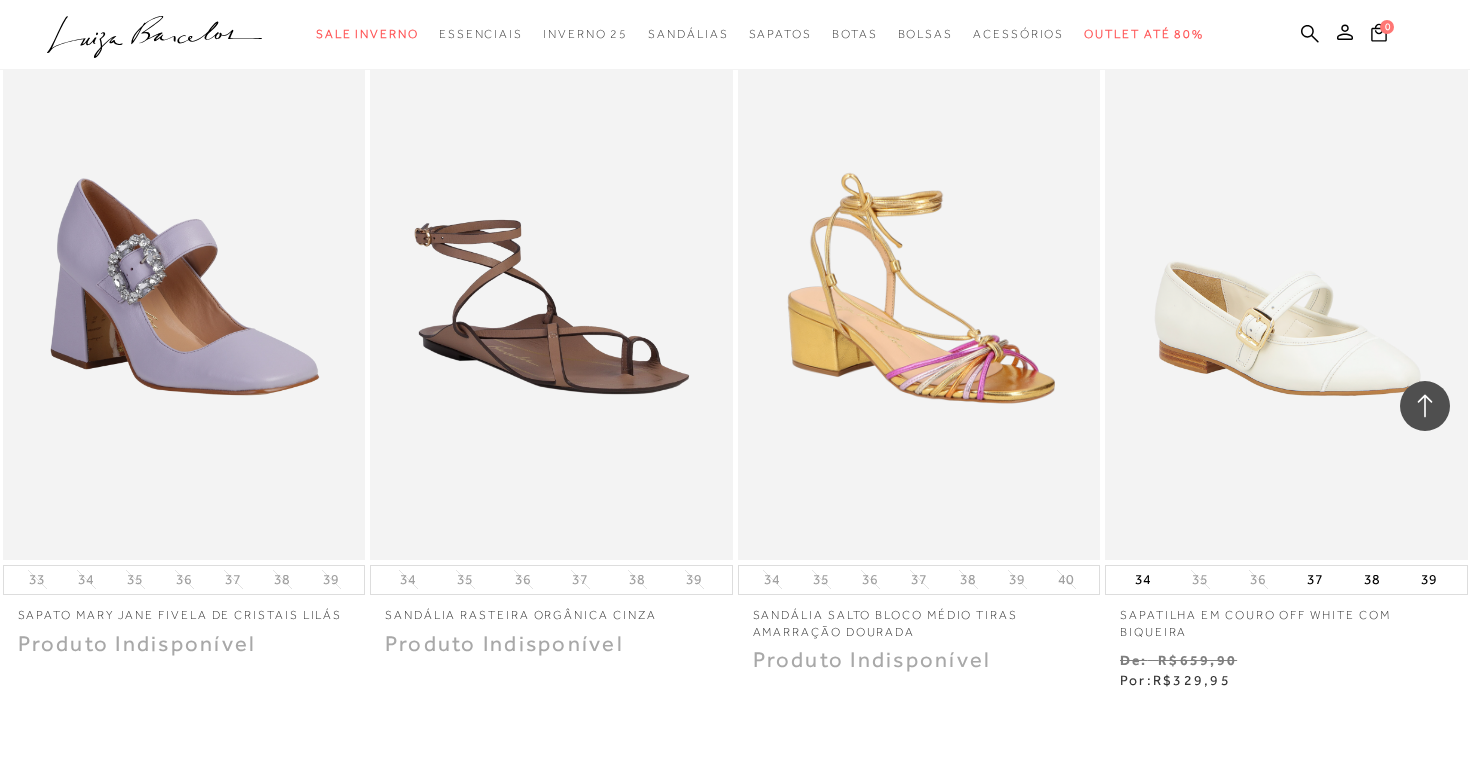 click on "MOSTRAR MAIS" at bounding box center (735, 829) 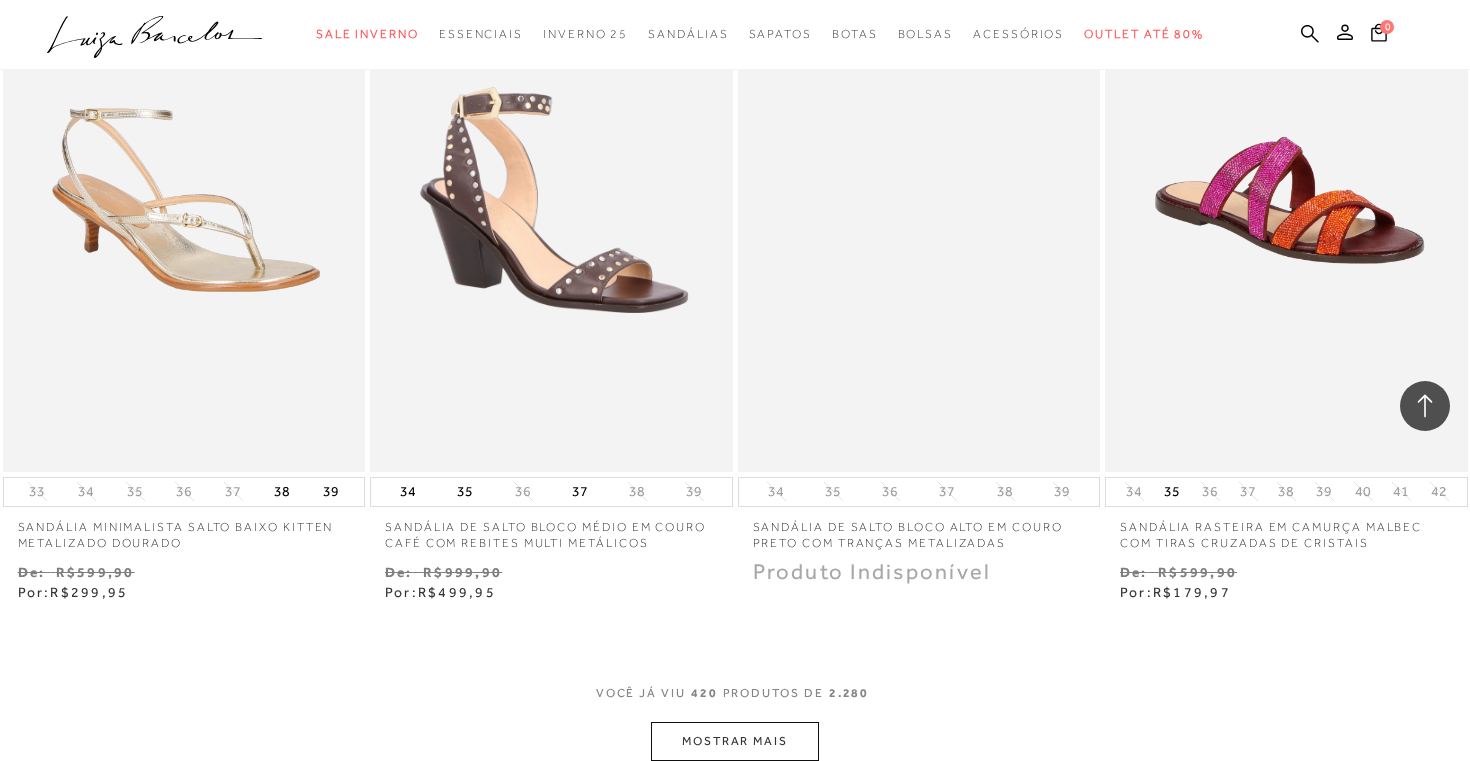 scroll, scrollTop: 72563, scrollLeft: 0, axis: vertical 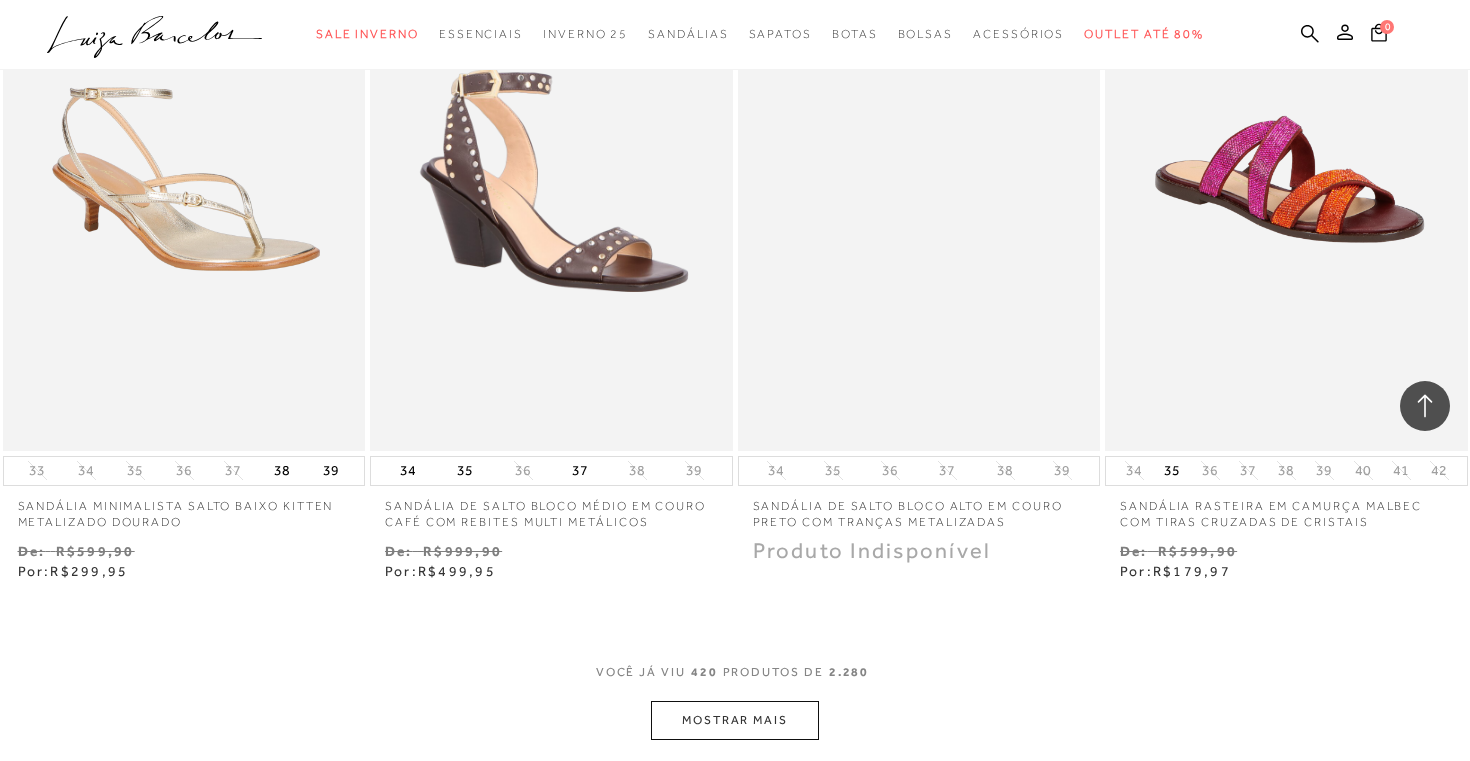 click on "MOSTRAR MAIS" at bounding box center (735, 720) 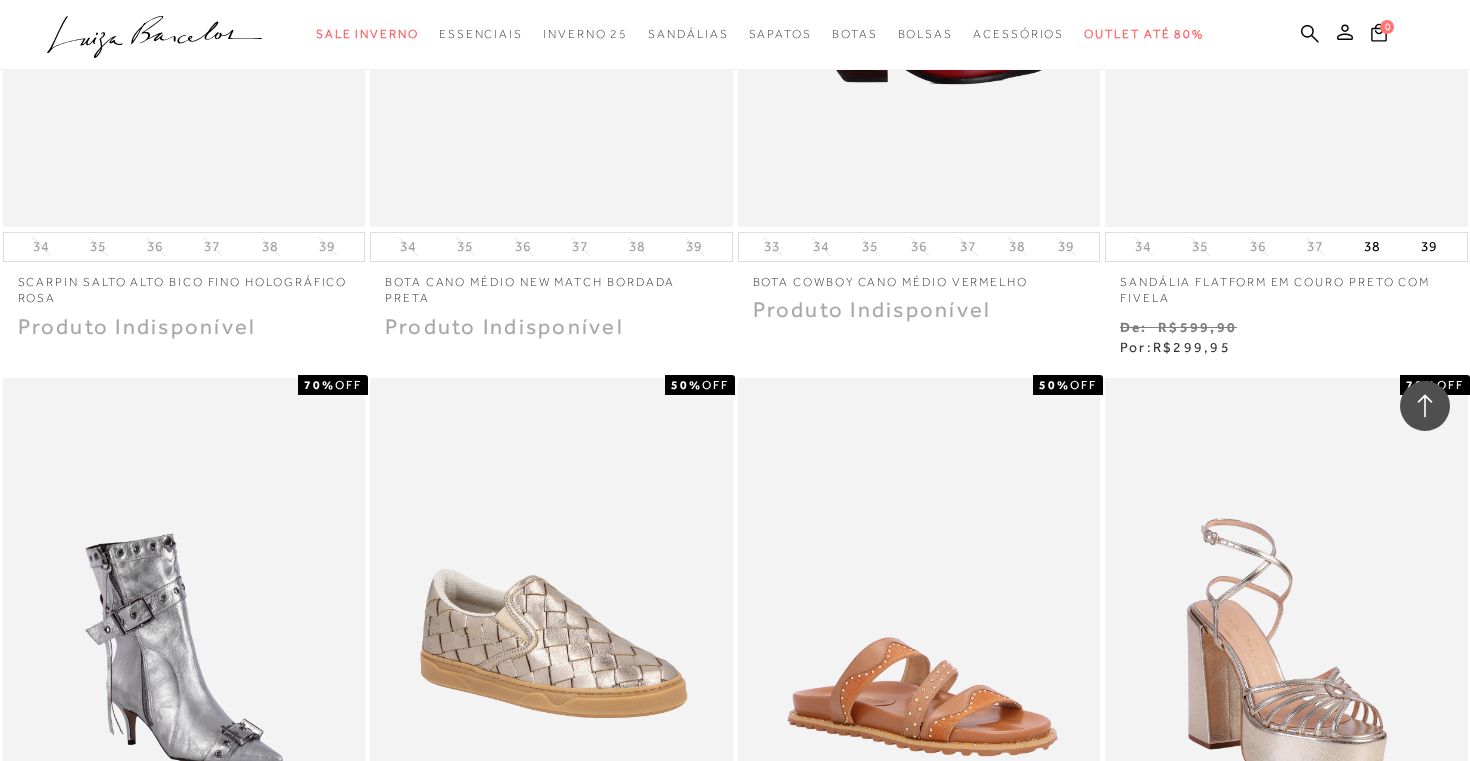 scroll, scrollTop: 71251, scrollLeft: 0, axis: vertical 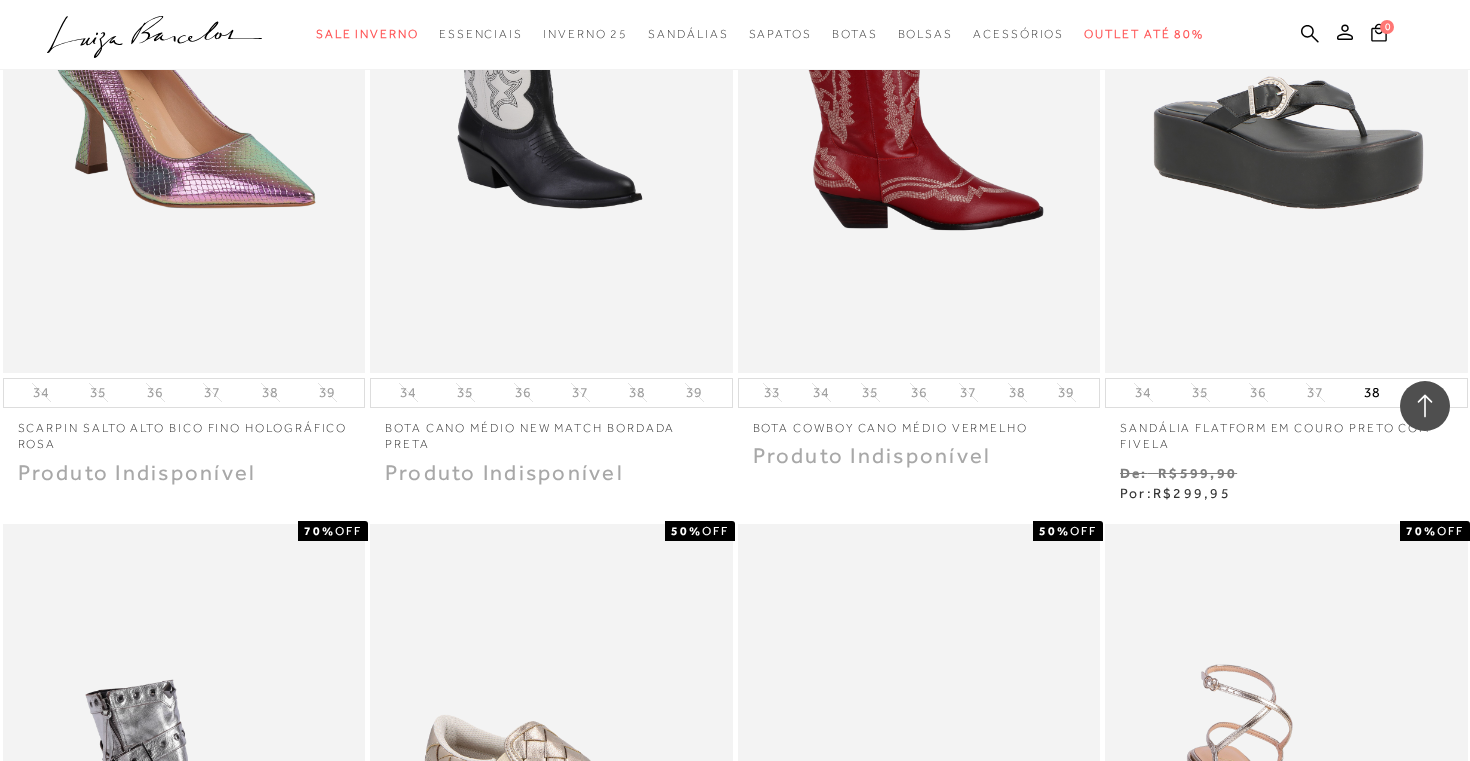 click at bounding box center (1425, 406) 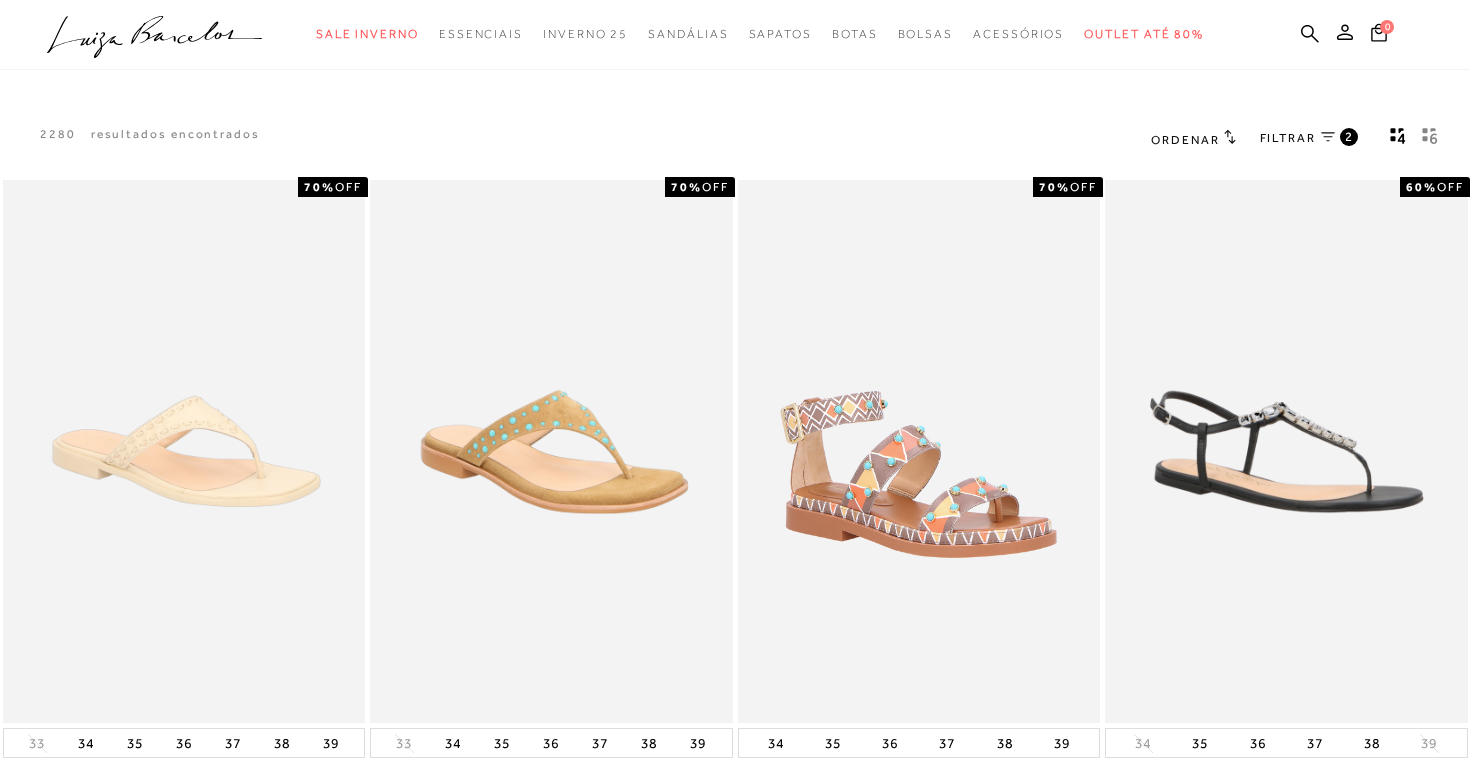 click at bounding box center [1328, 137] 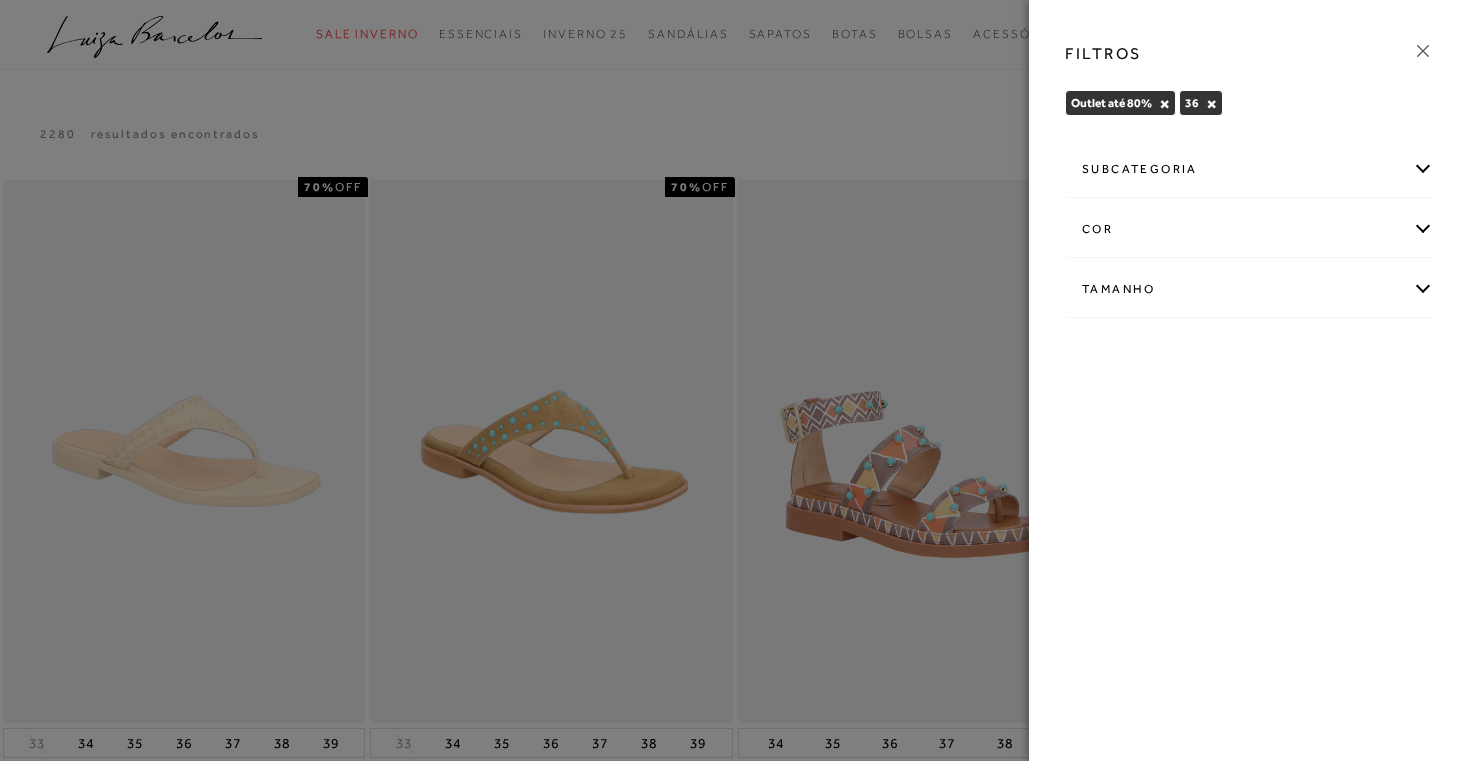 click at bounding box center [1423, 51] 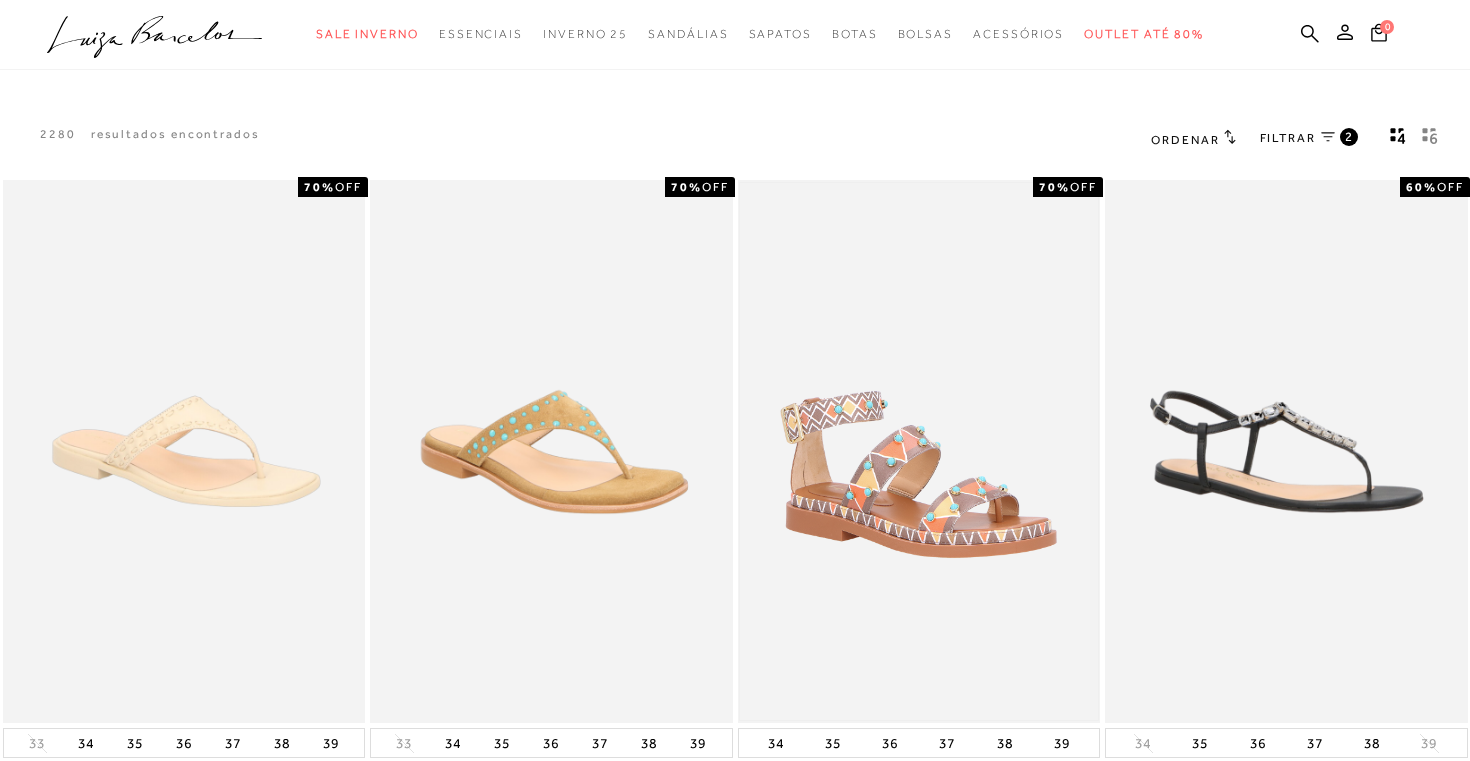 scroll, scrollTop: 0, scrollLeft: 0, axis: both 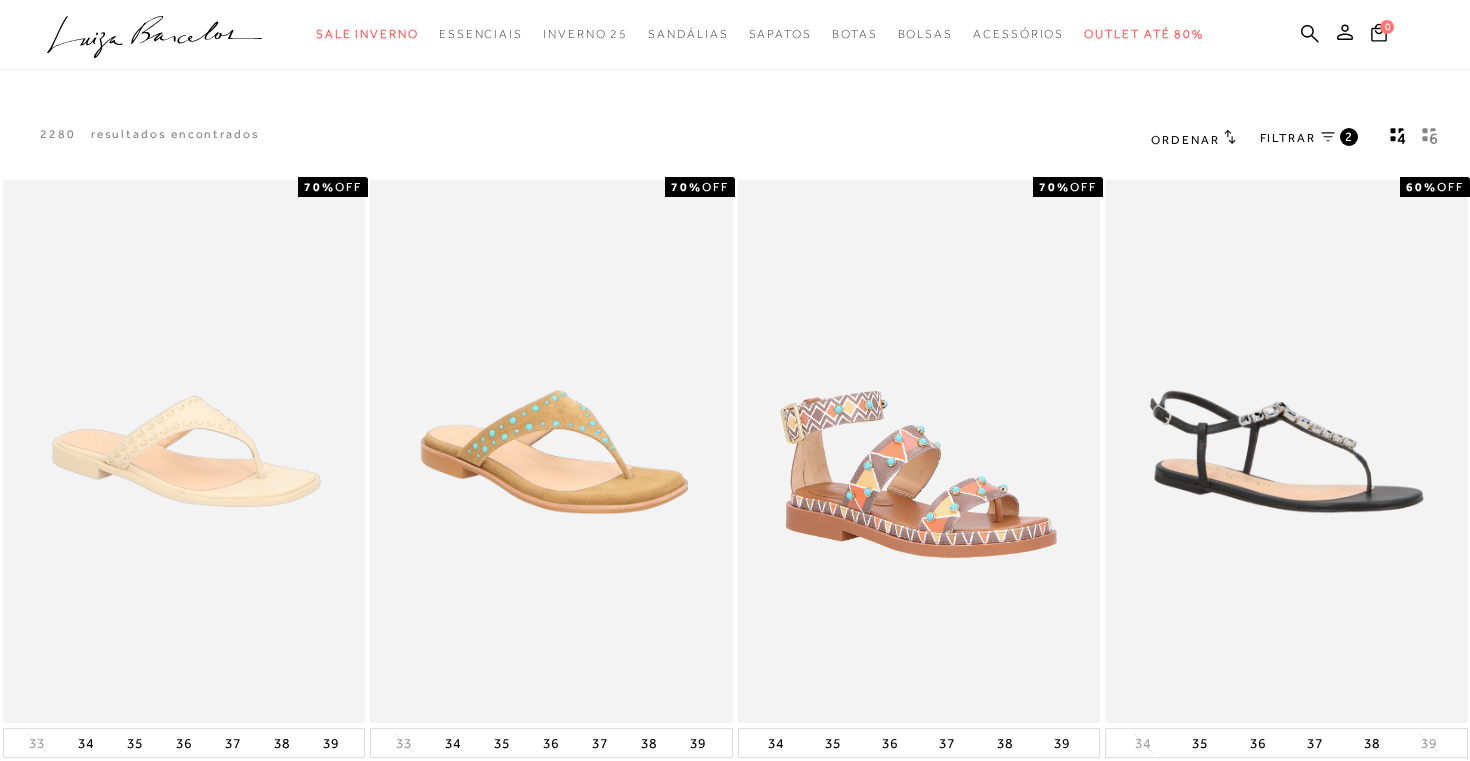 click at bounding box center [1430, 136] 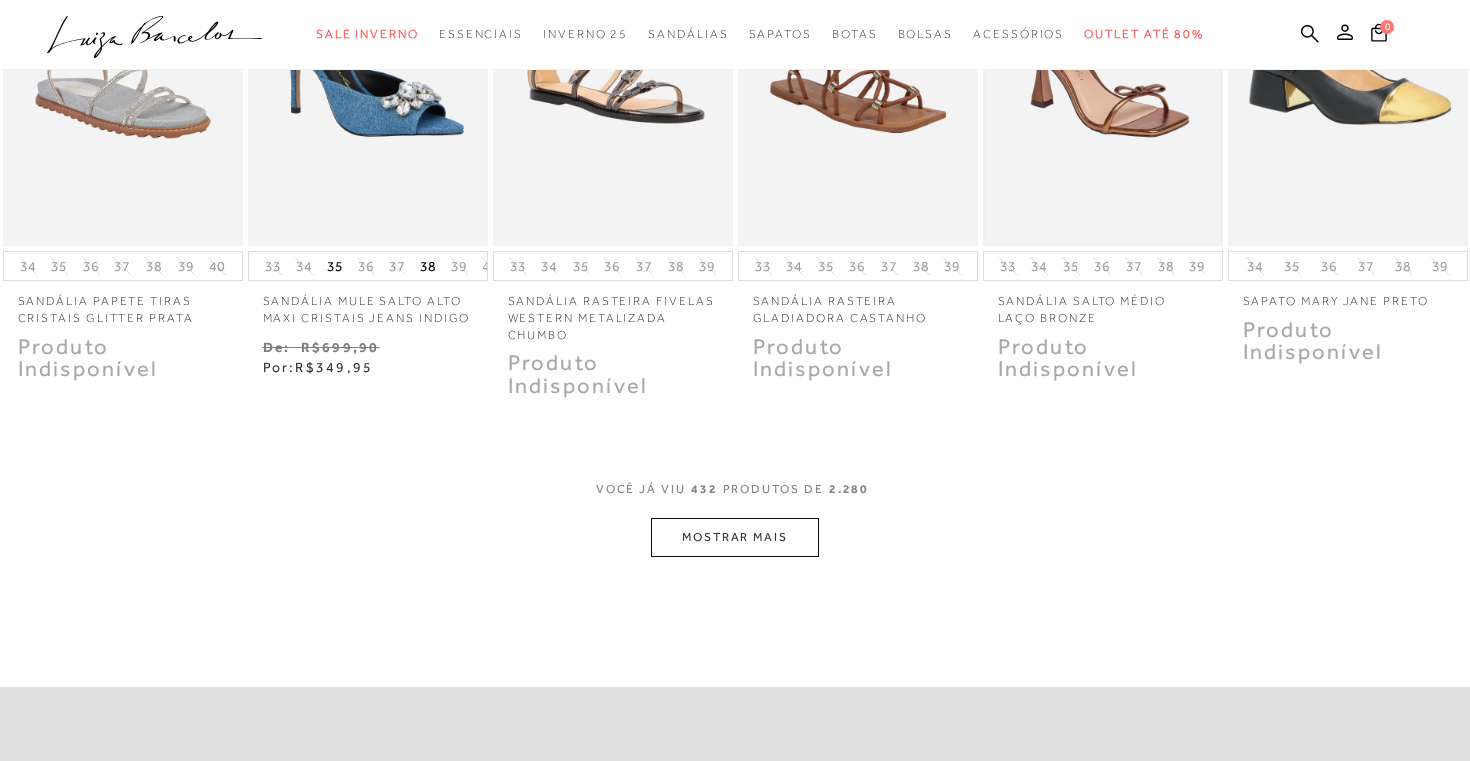 scroll, scrollTop: 921, scrollLeft: 0, axis: vertical 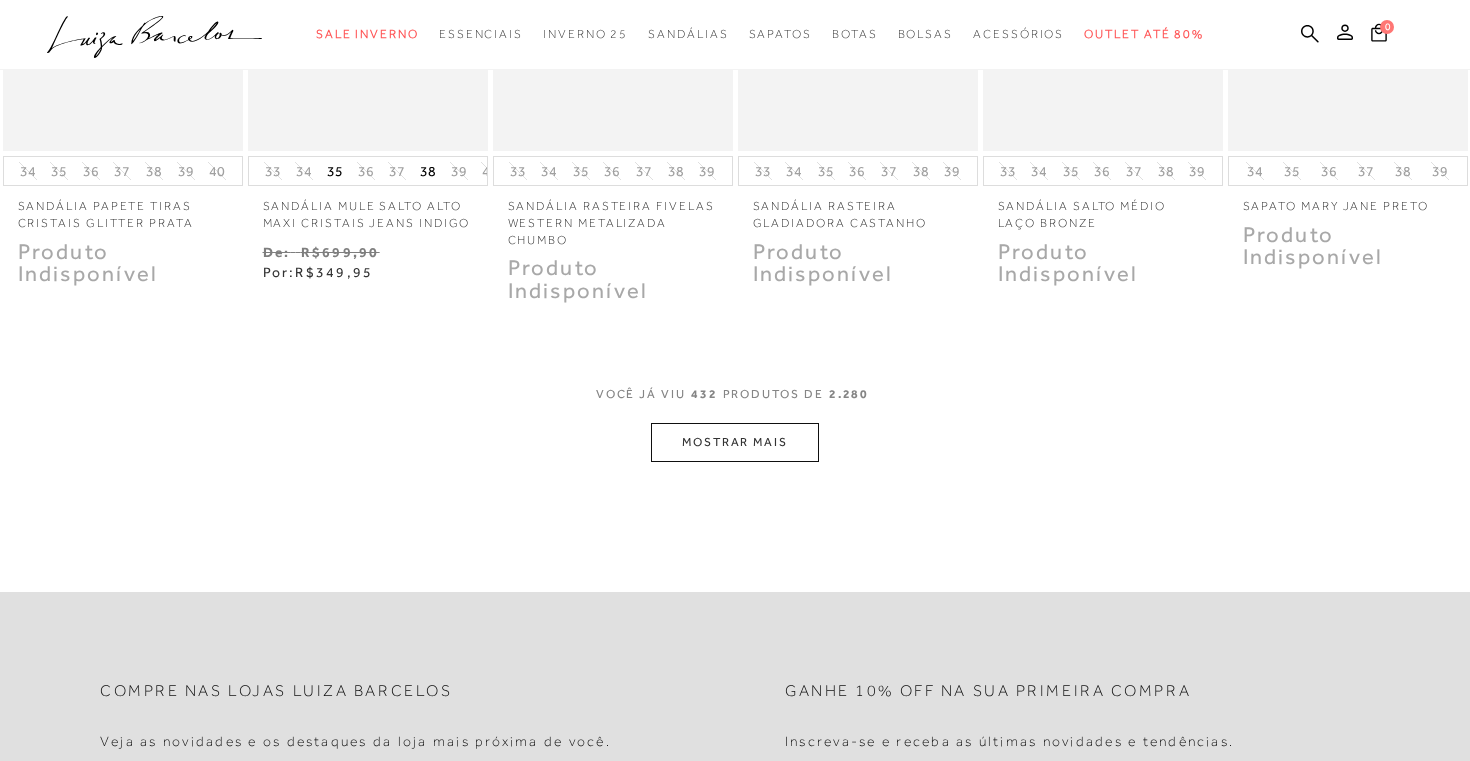 click on "MOSTRAR MAIS" at bounding box center (735, 442) 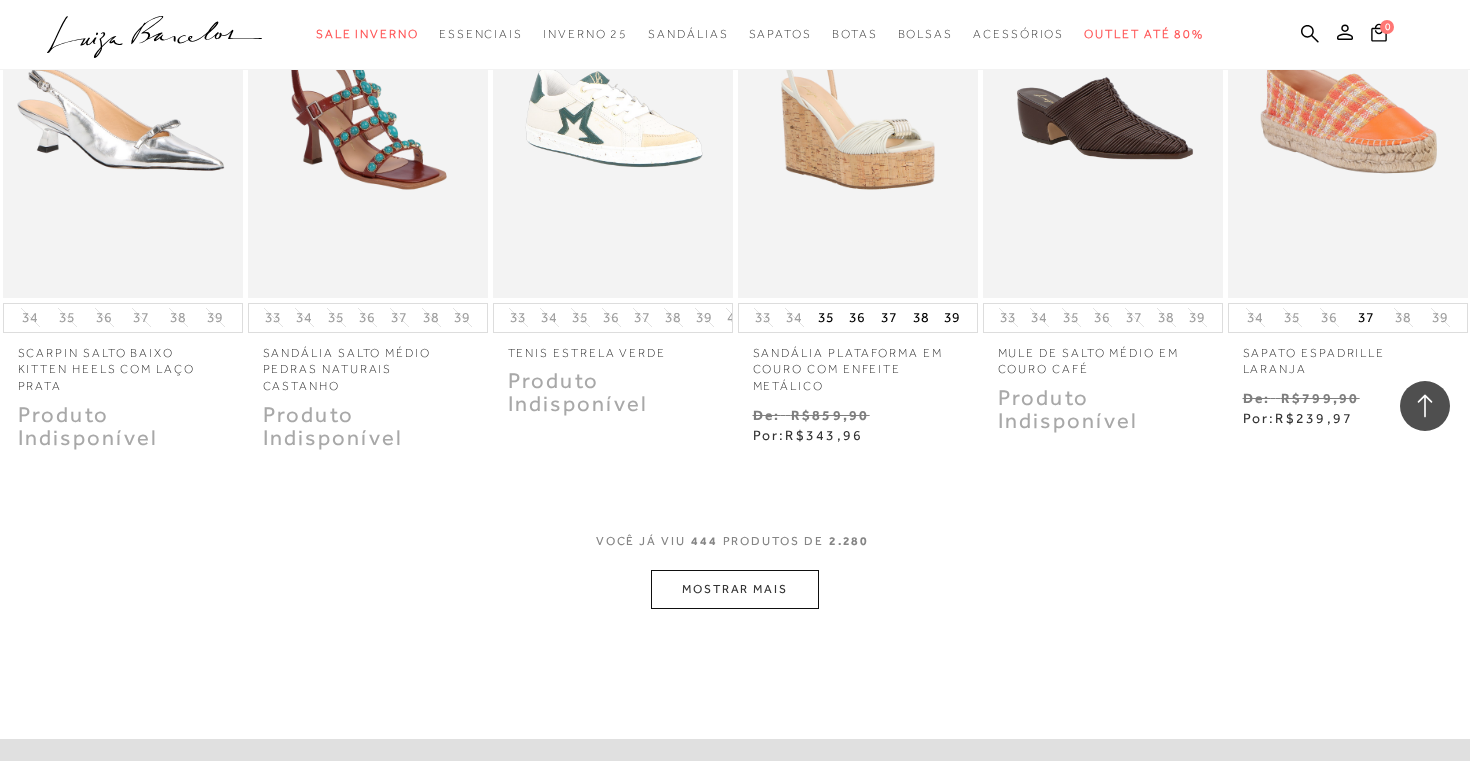 scroll, scrollTop: 1841, scrollLeft: 0, axis: vertical 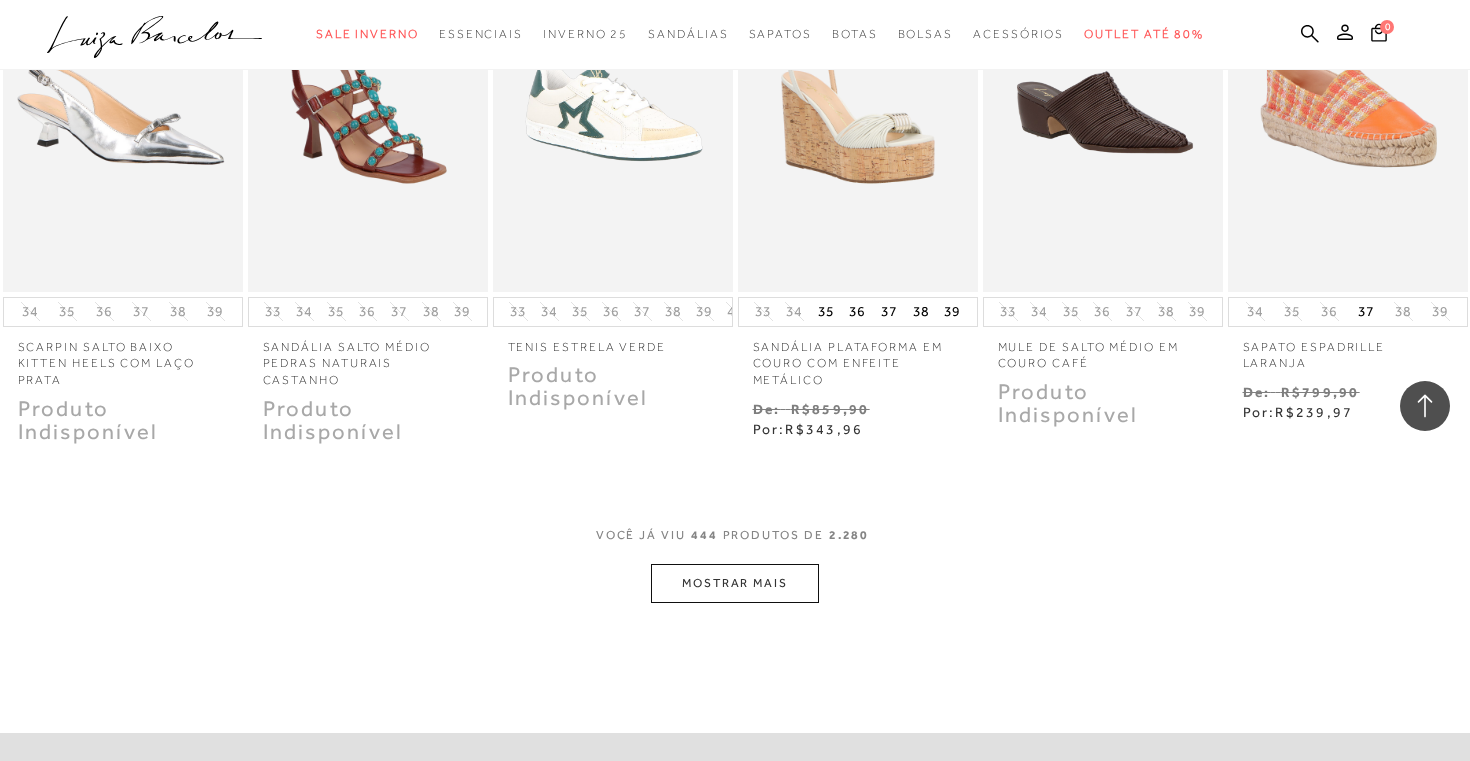 click on "MOSTRAR MAIS" at bounding box center [735, 583] 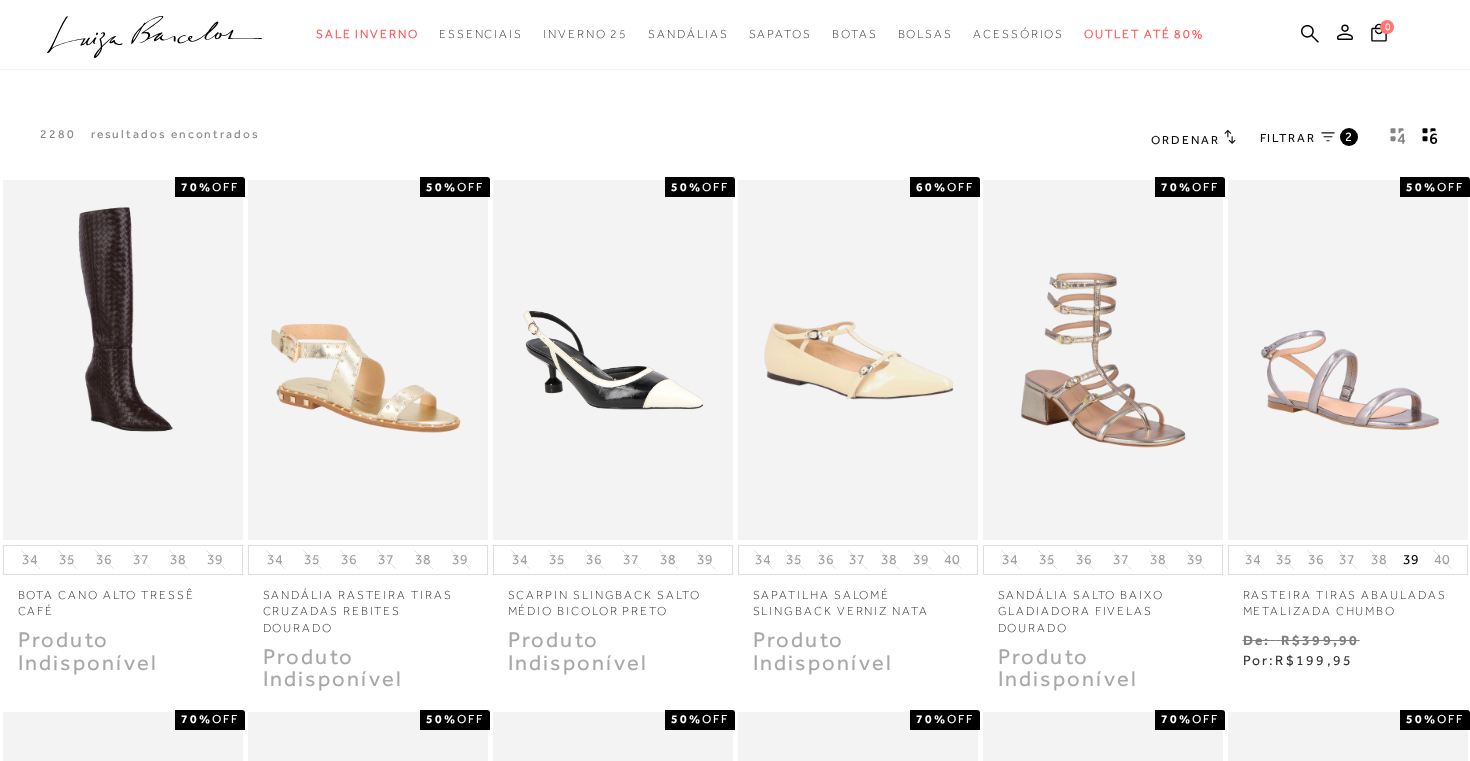 scroll, scrollTop: 0, scrollLeft: 0, axis: both 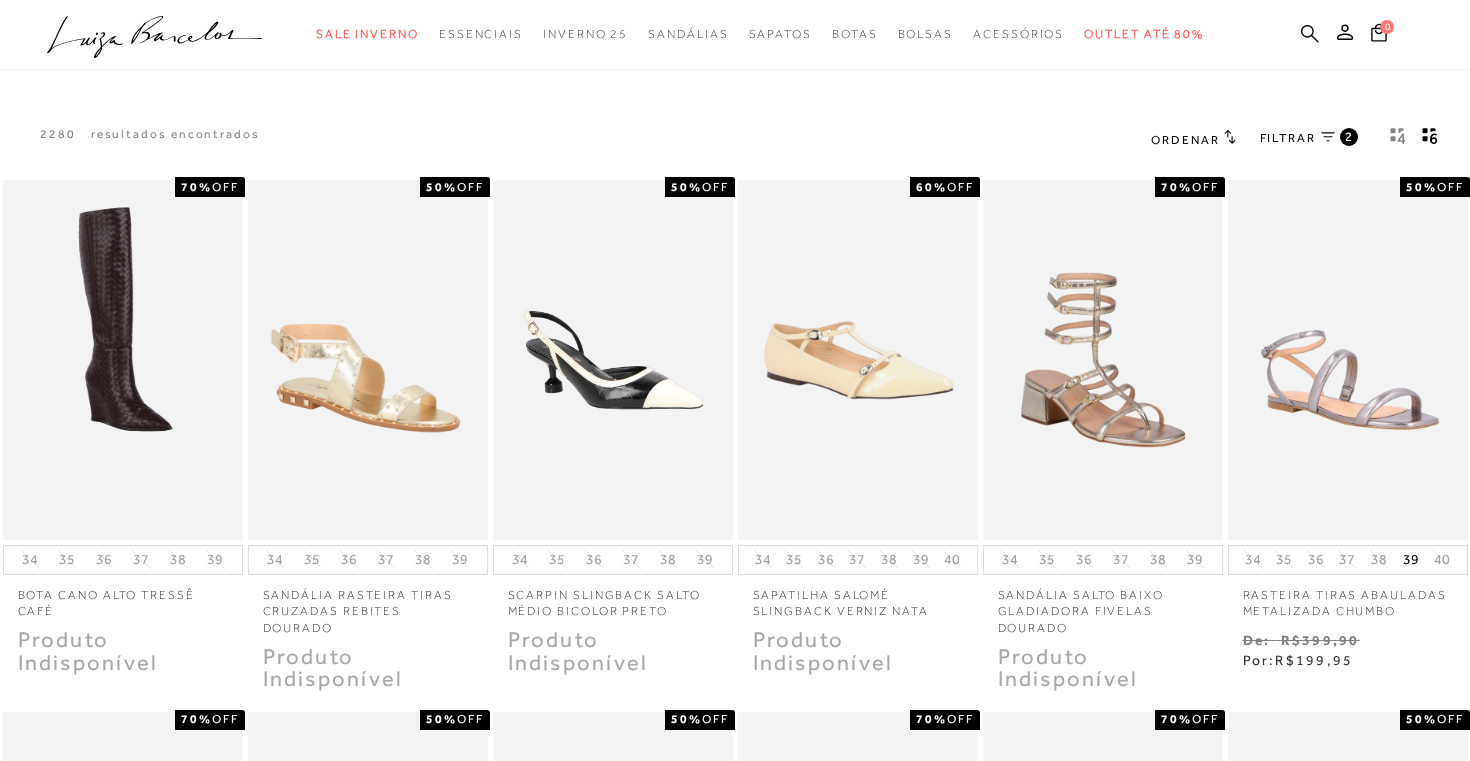 click at bounding box center (1310, 33) 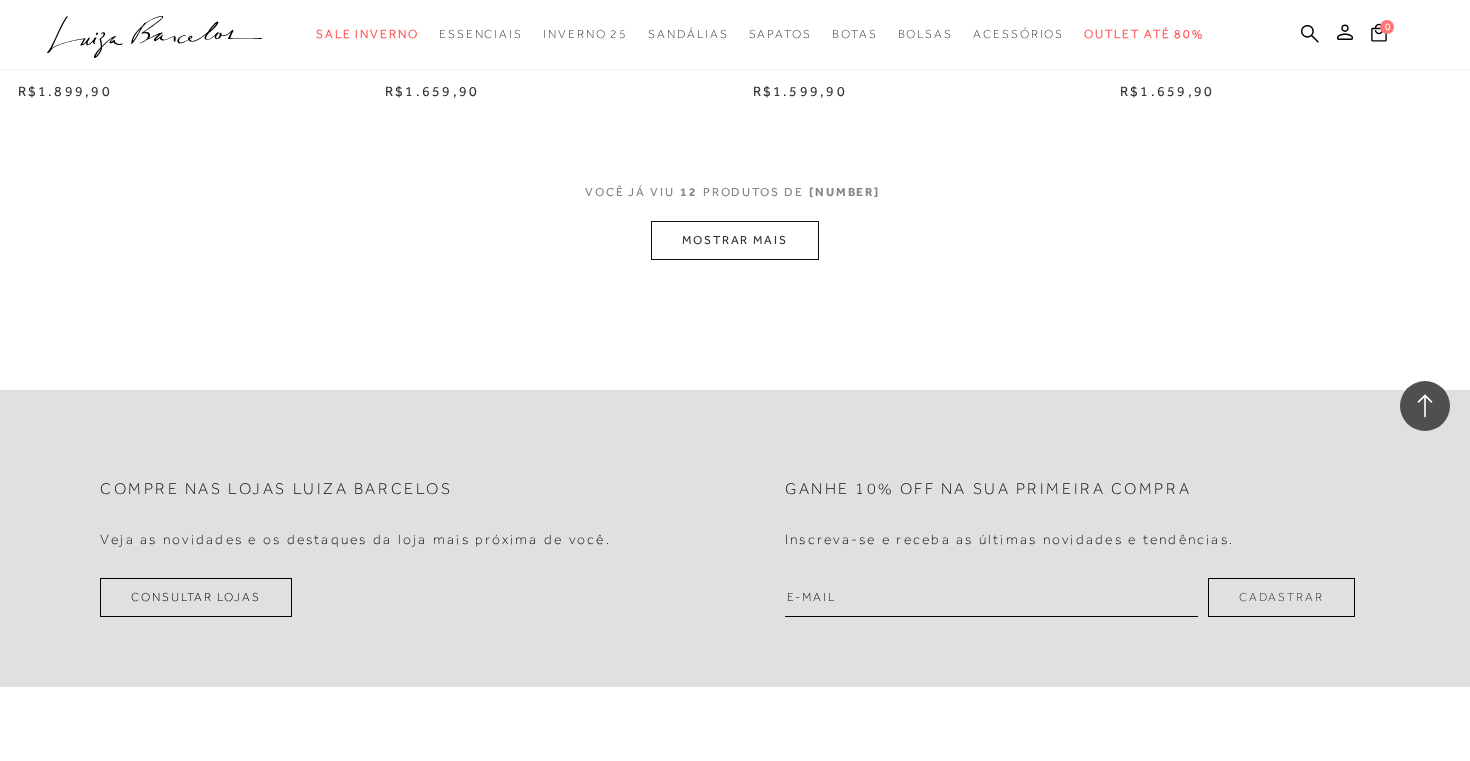 scroll, scrollTop: 2072, scrollLeft: 0, axis: vertical 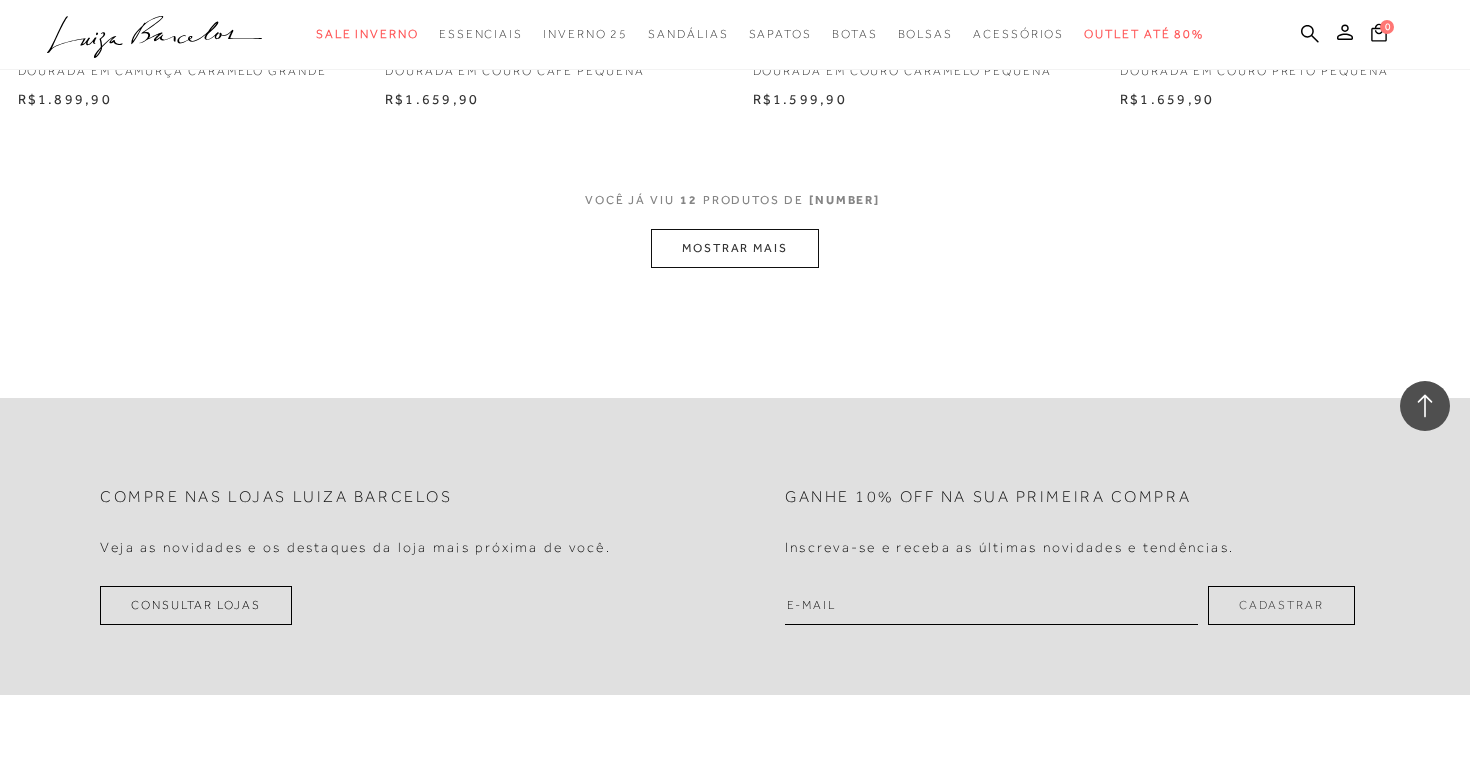click on "MOSTRAR MAIS" at bounding box center (735, 248) 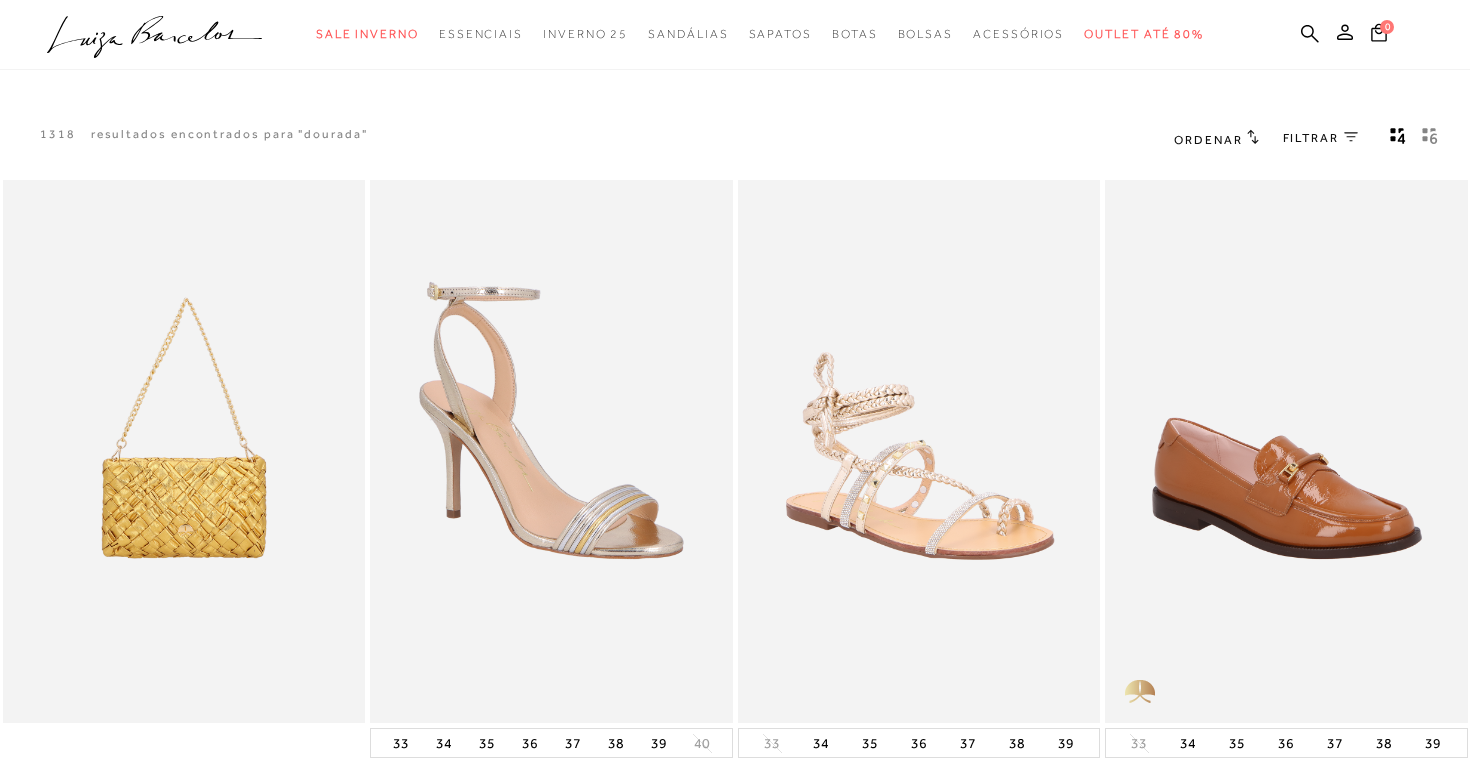 scroll, scrollTop: 0, scrollLeft: 0, axis: both 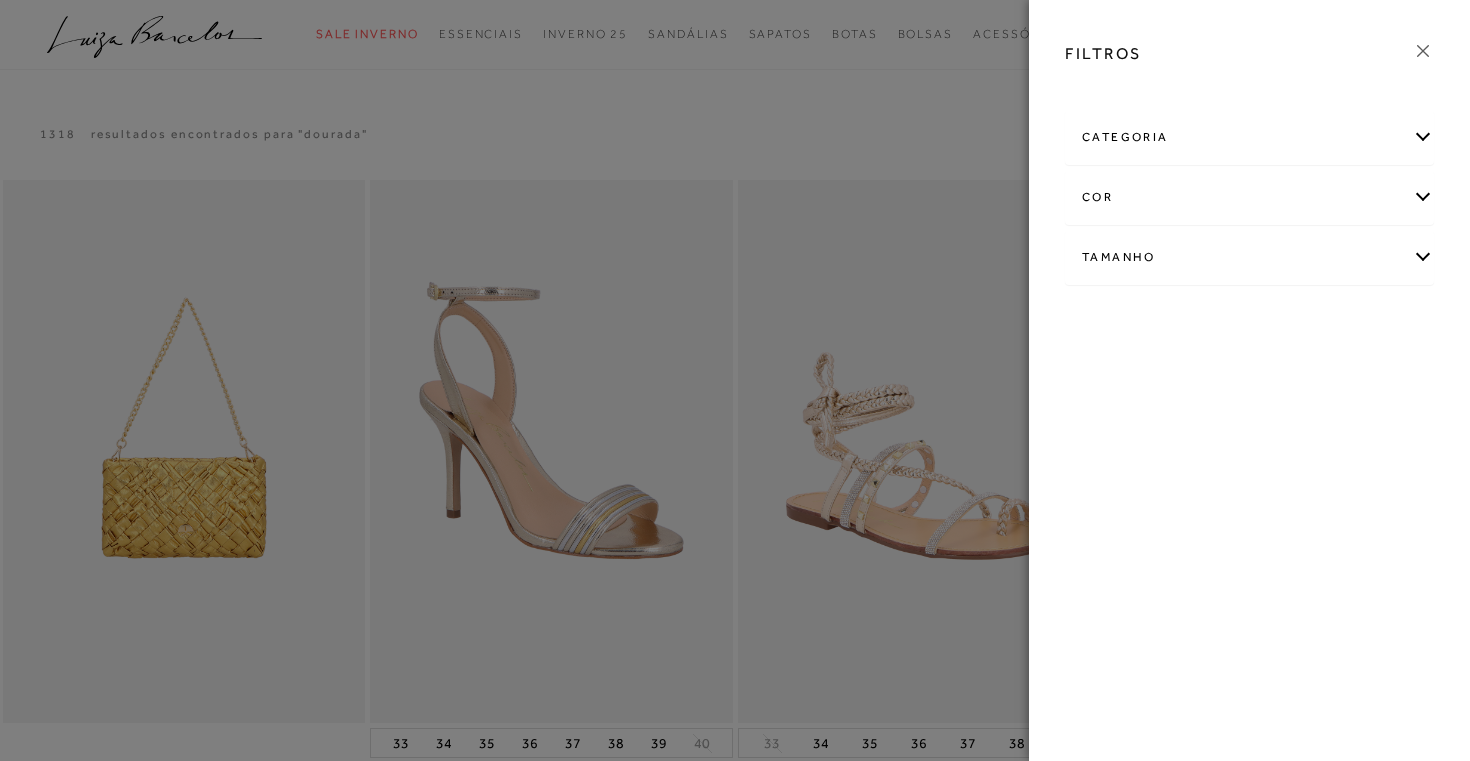 click on "Tamanho" at bounding box center [1249, 257] 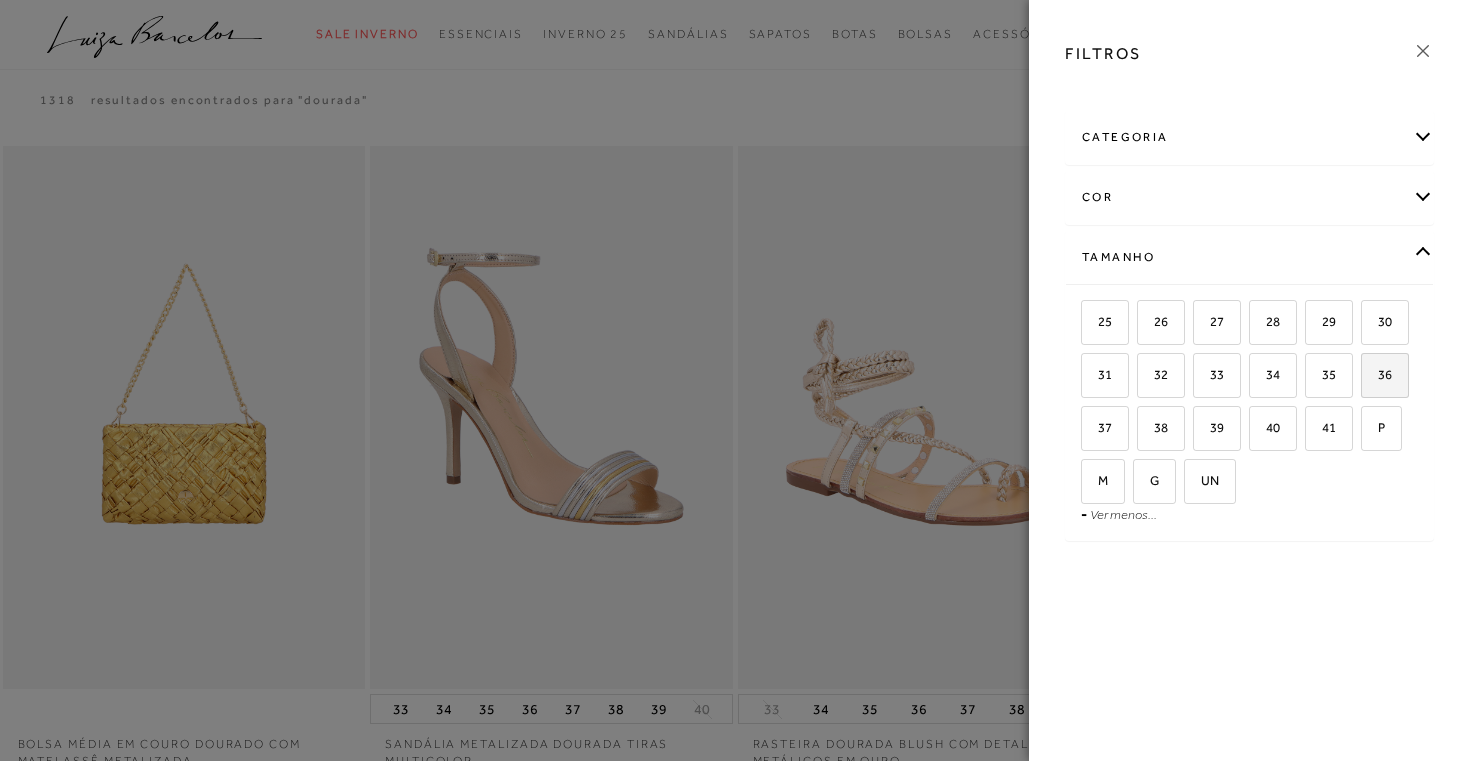 click on "36" at bounding box center (1377, 374) 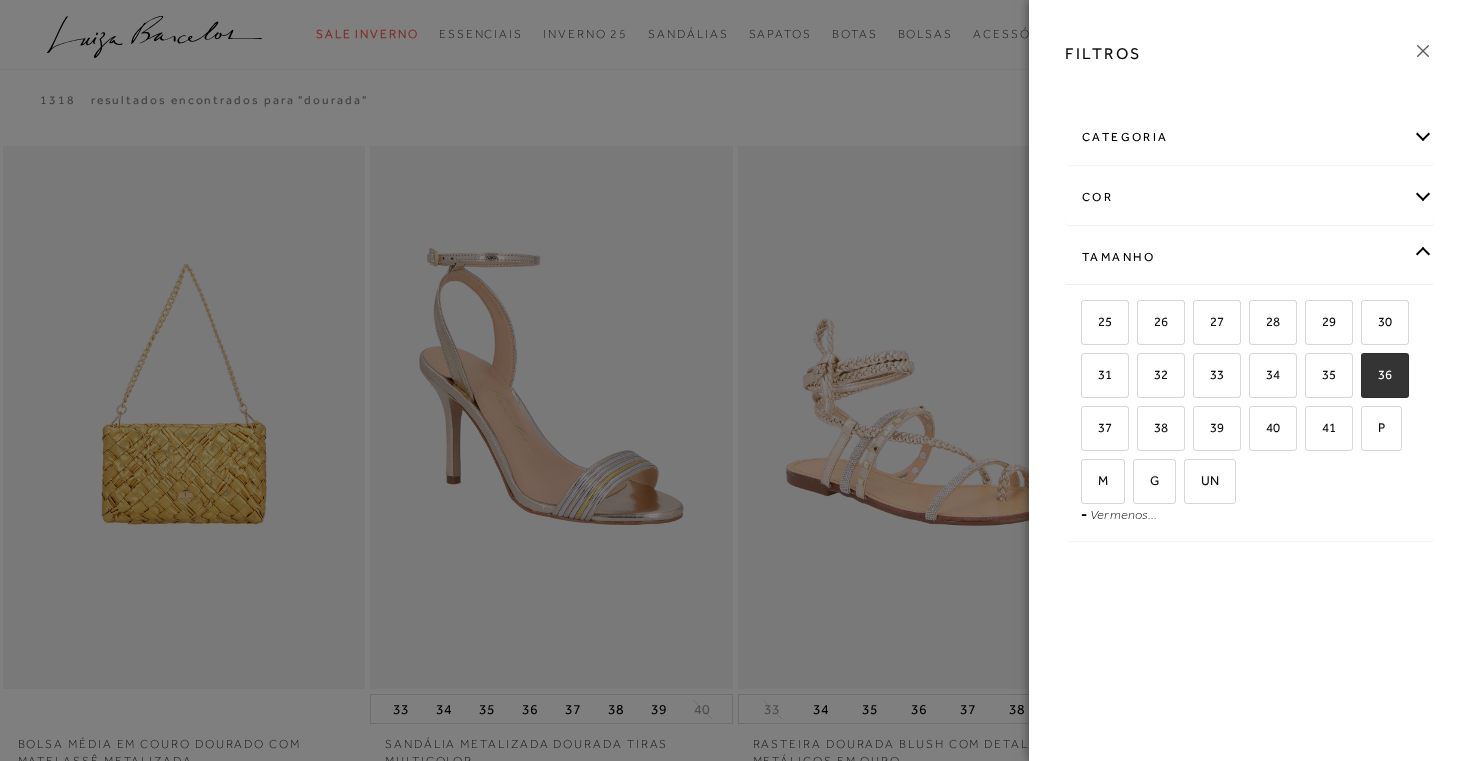 checkbox on "true" 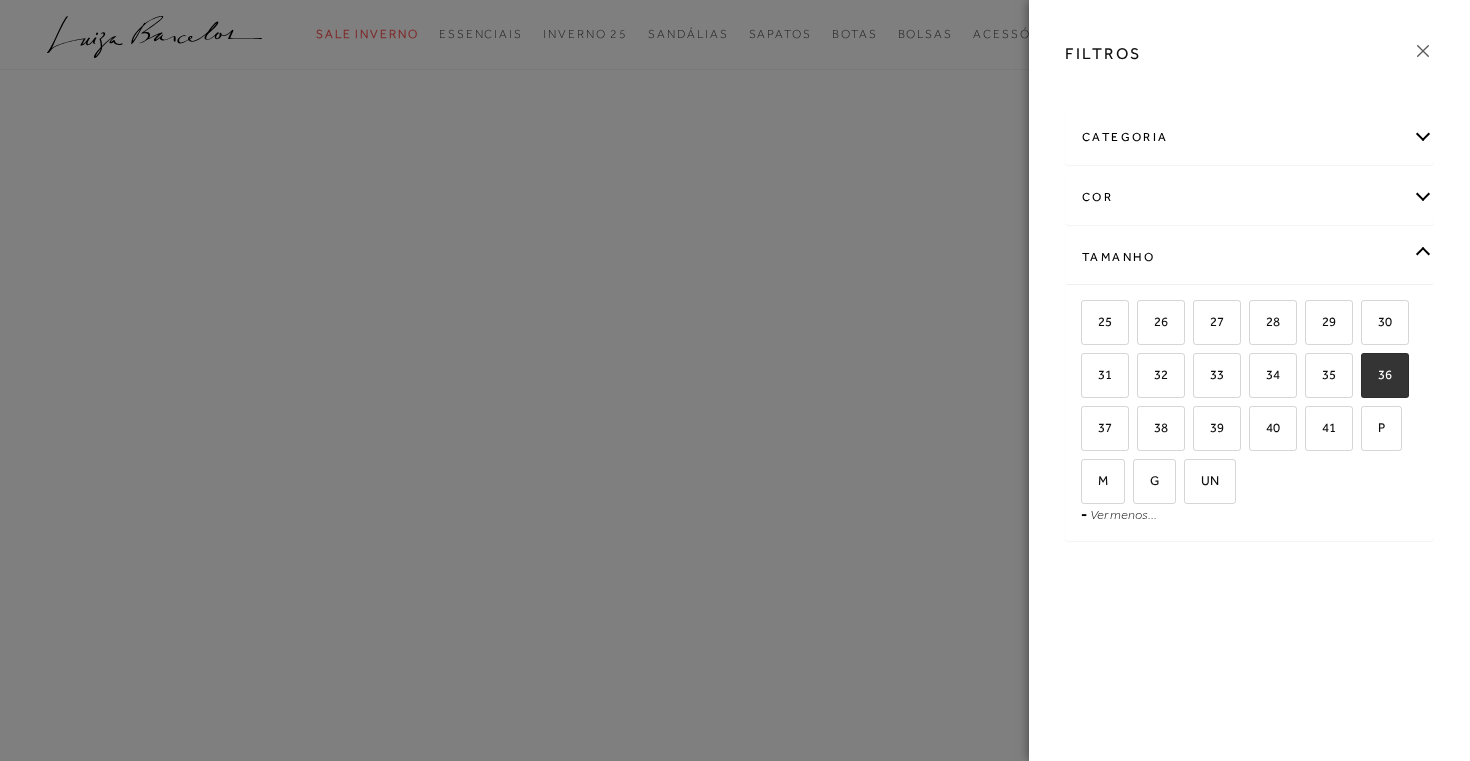 scroll, scrollTop: 0, scrollLeft: 0, axis: both 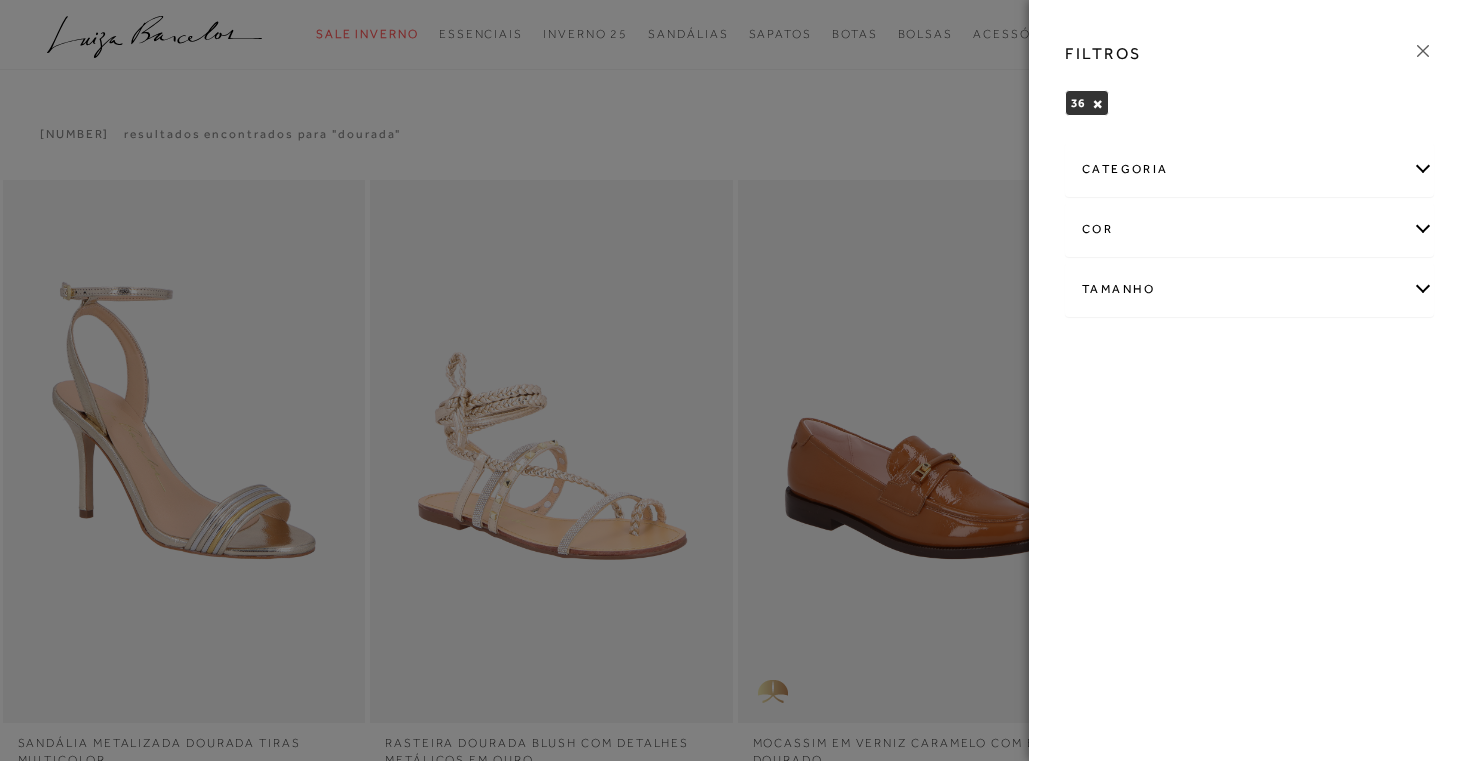 click on "categoria" at bounding box center [1249, 169] 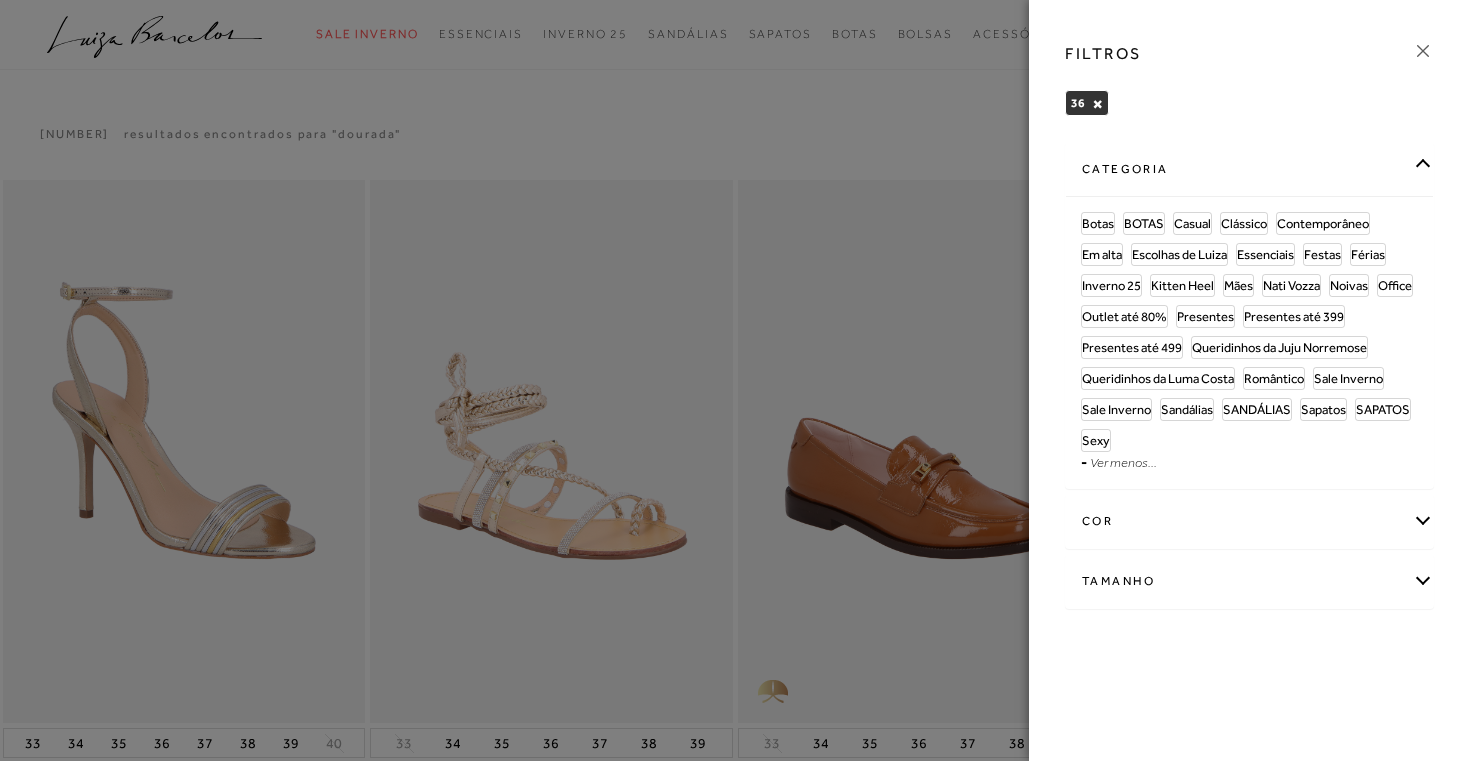 click at bounding box center [1423, 51] 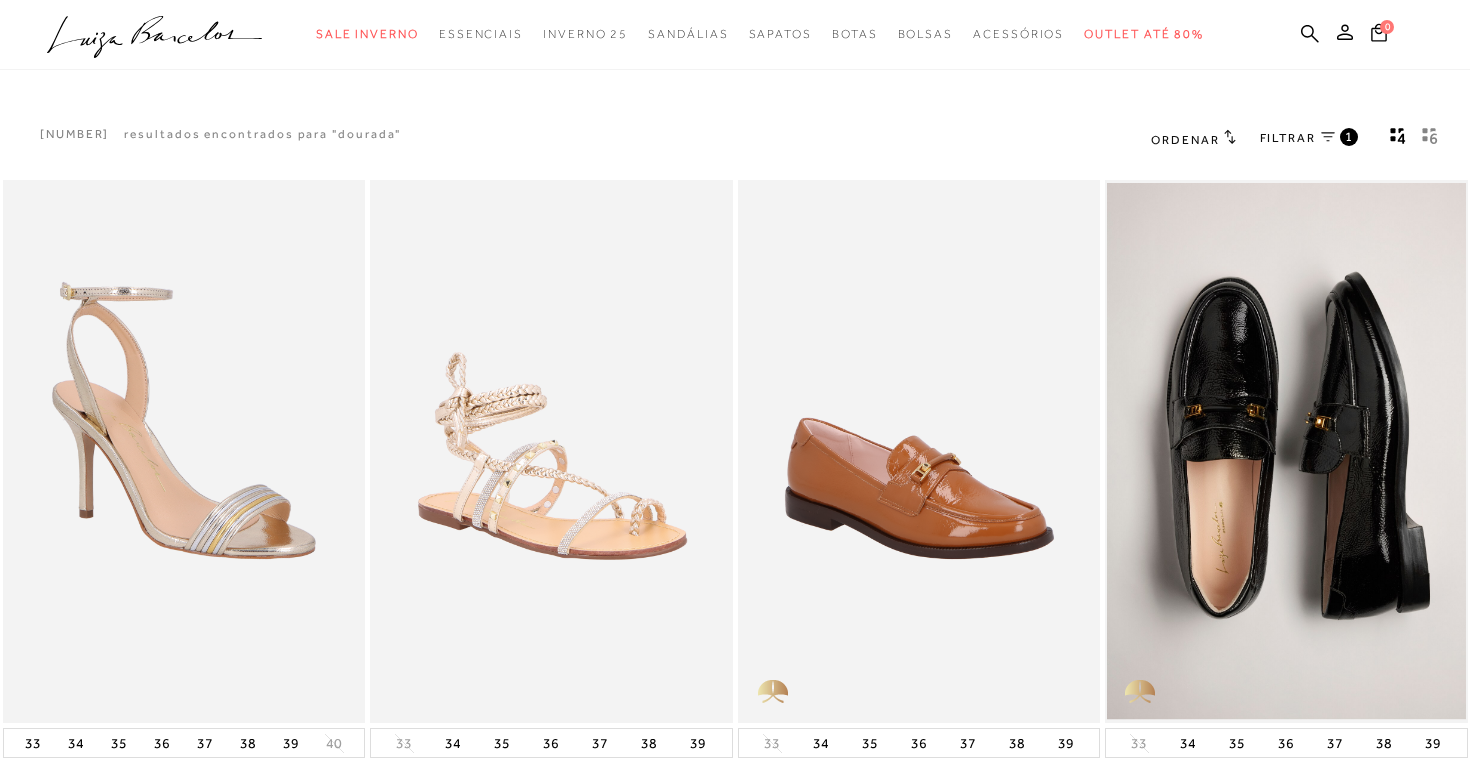 scroll, scrollTop: 0, scrollLeft: 0, axis: both 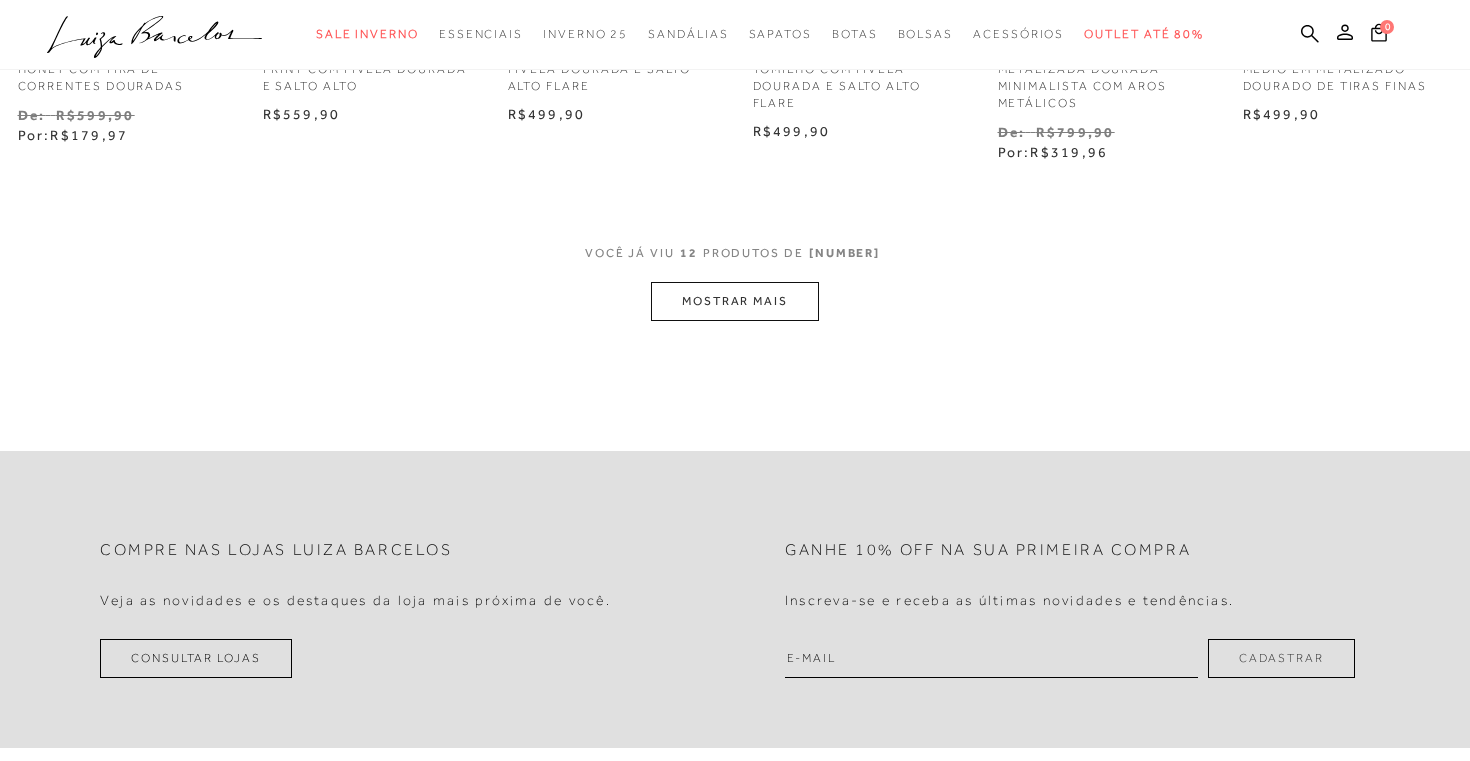 click on "Resultados da pesquisa
Mostrar Resultados para "dourada"
Resultados: 1 - 12 (de 910)
Opções de exibição
910
resultados encontrados para "dourada"
Ordenar Padrão Lançamentos" at bounding box center (735, -324) 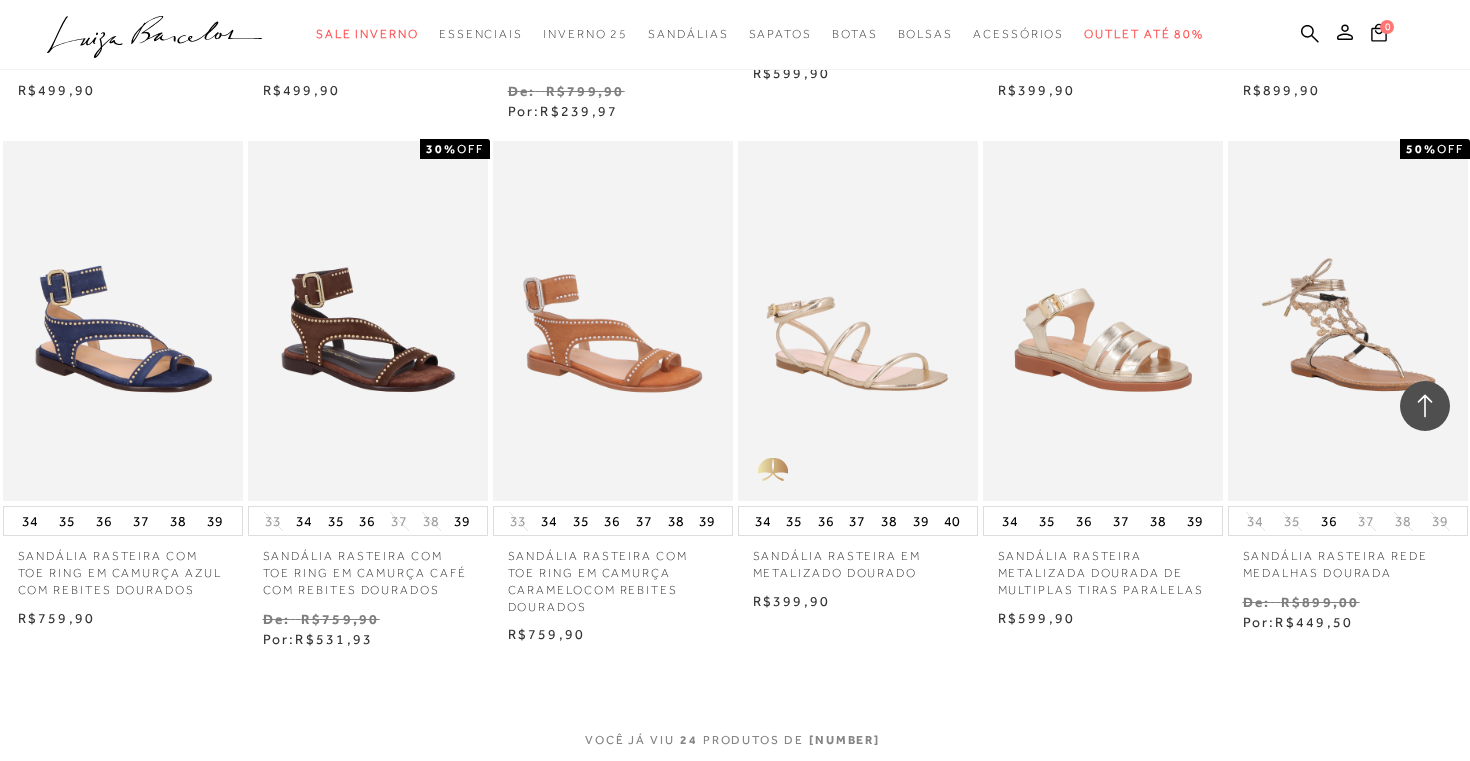 scroll, scrollTop: 1754, scrollLeft: 0, axis: vertical 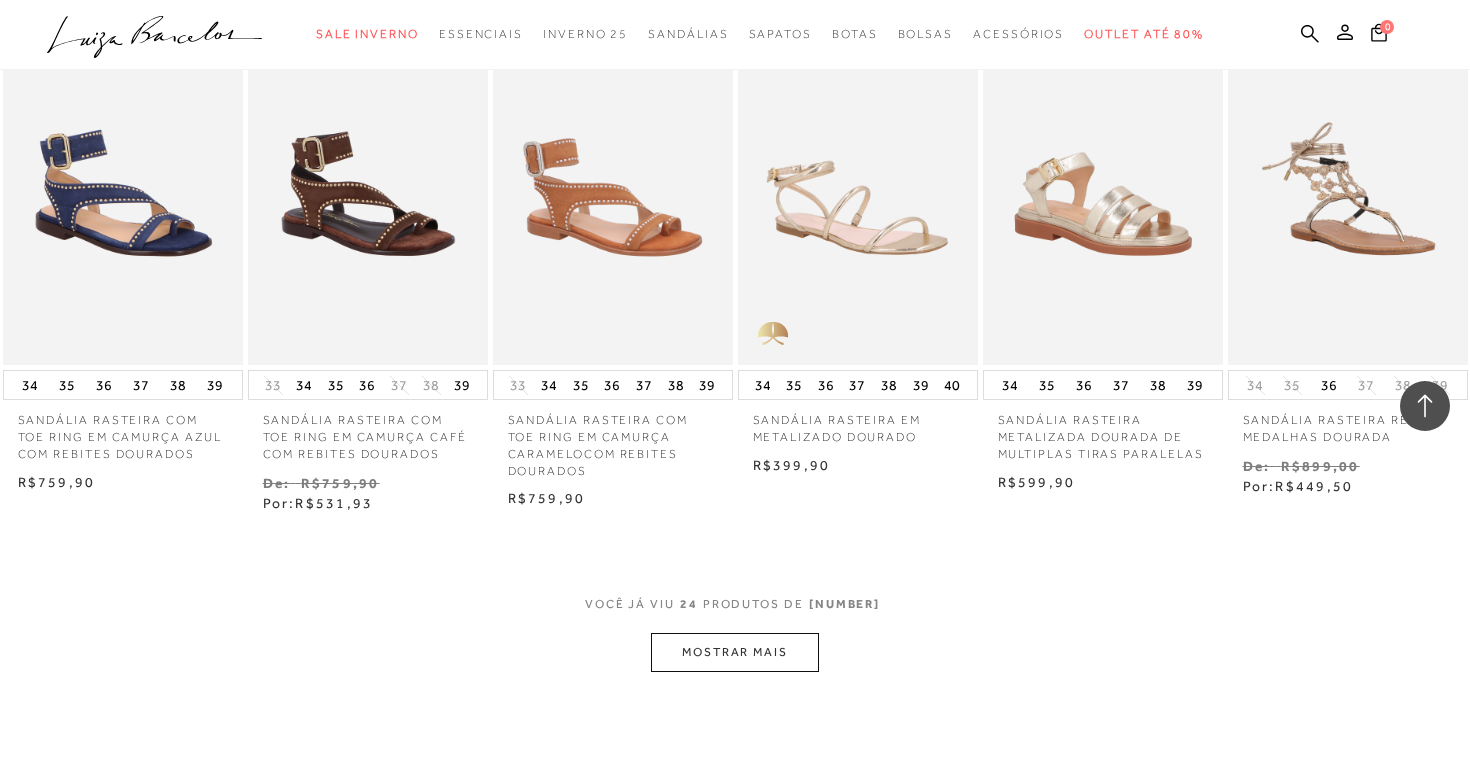 click on "MOSTRAR MAIS" at bounding box center [735, 652] 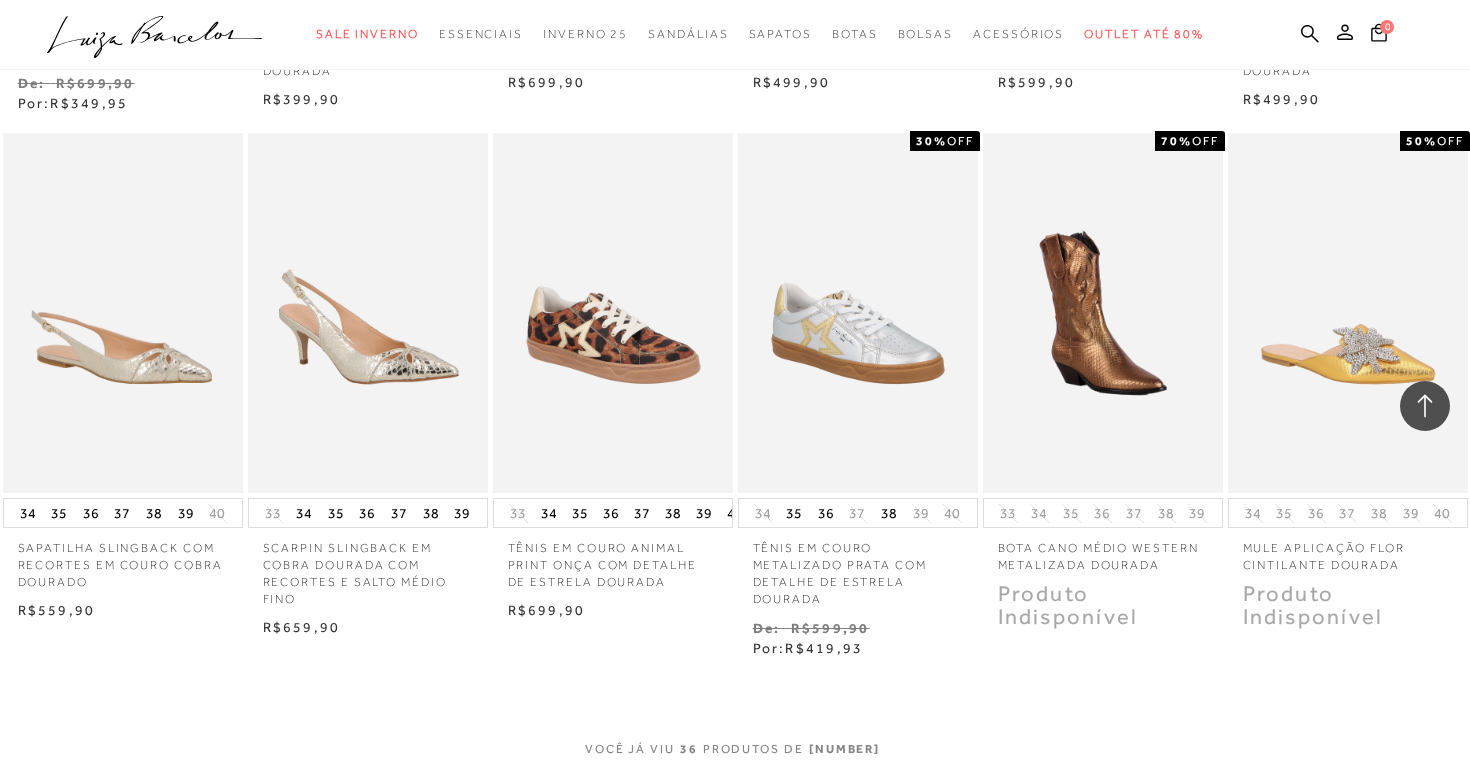 scroll, scrollTop: 2802, scrollLeft: 0, axis: vertical 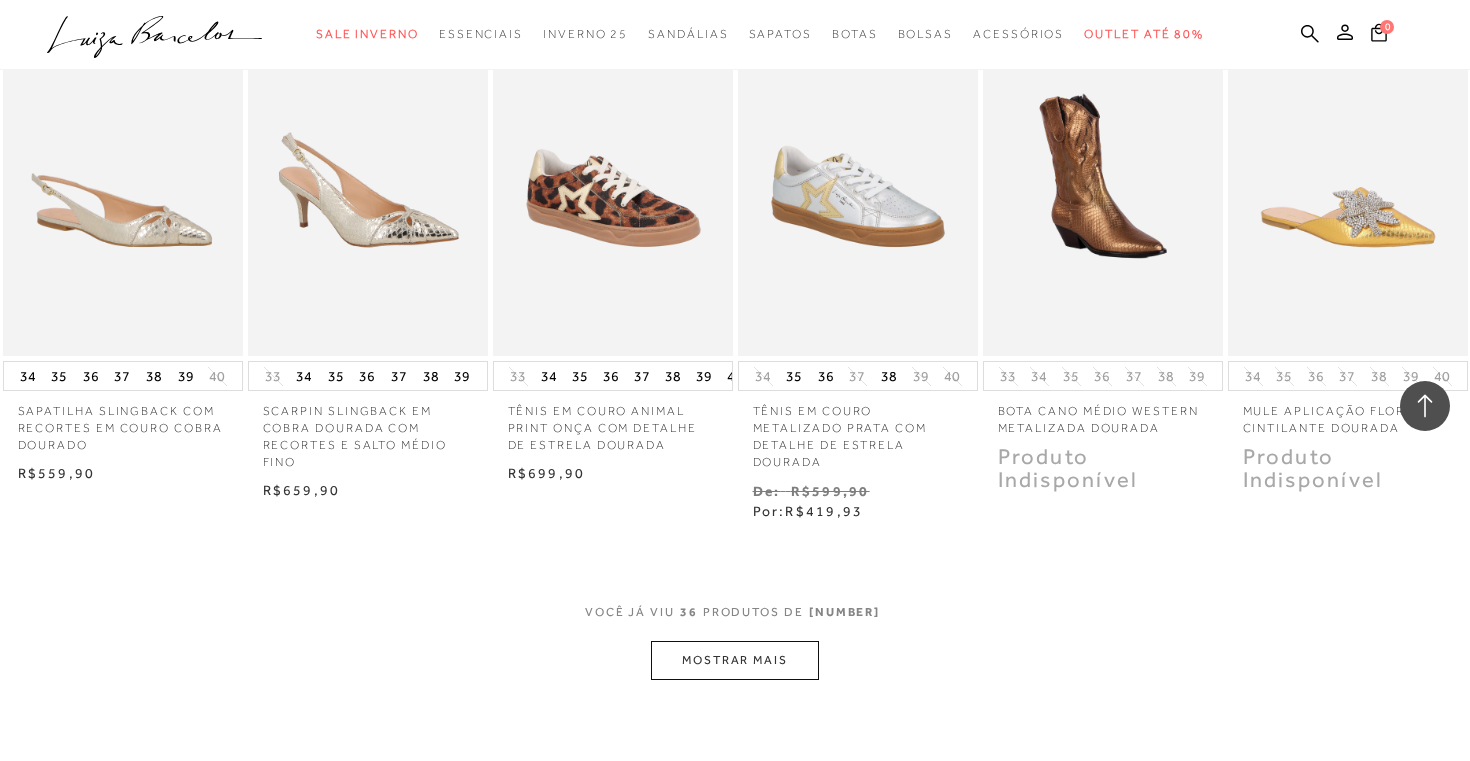 click on "MOSTRAR MAIS" at bounding box center (735, 660) 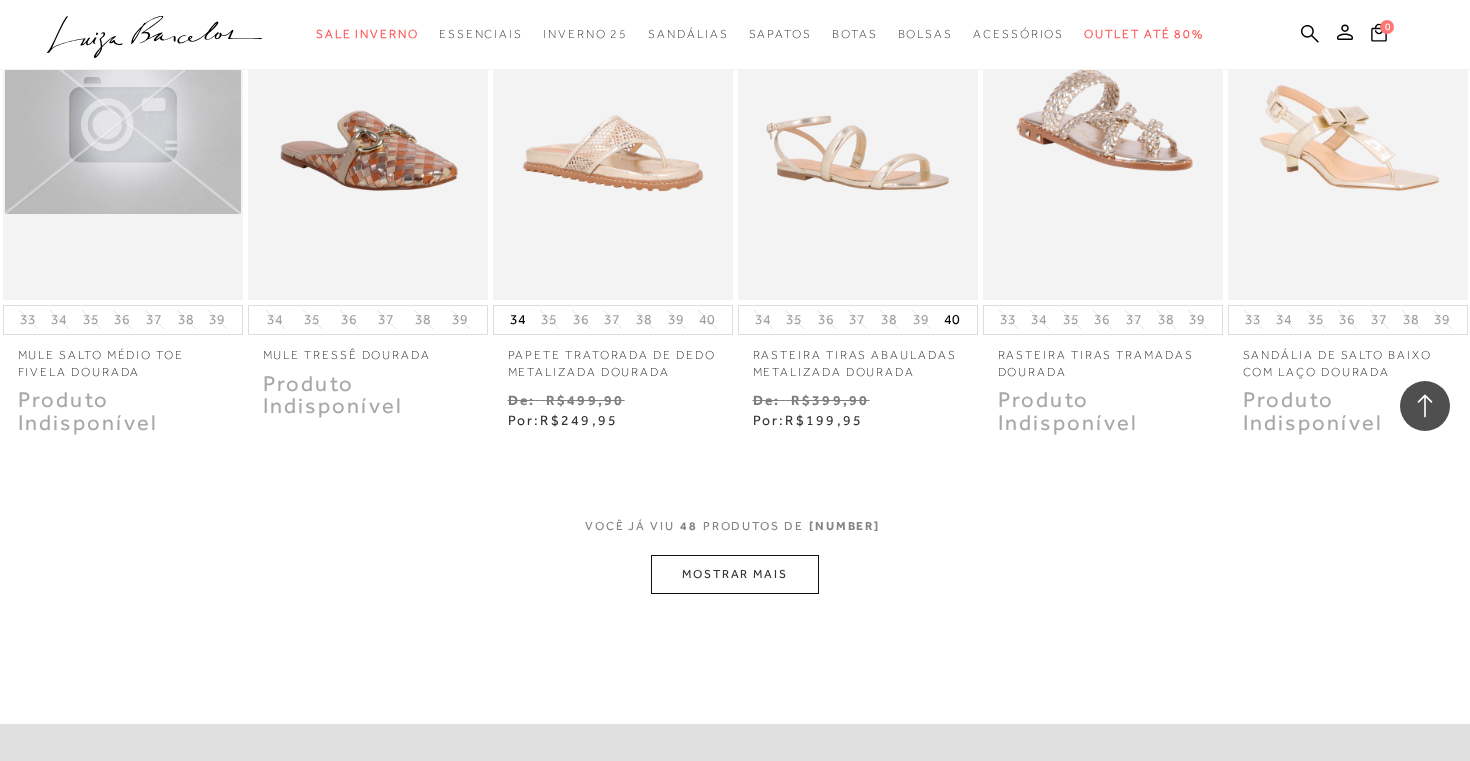 scroll, scrollTop: 3956, scrollLeft: 0, axis: vertical 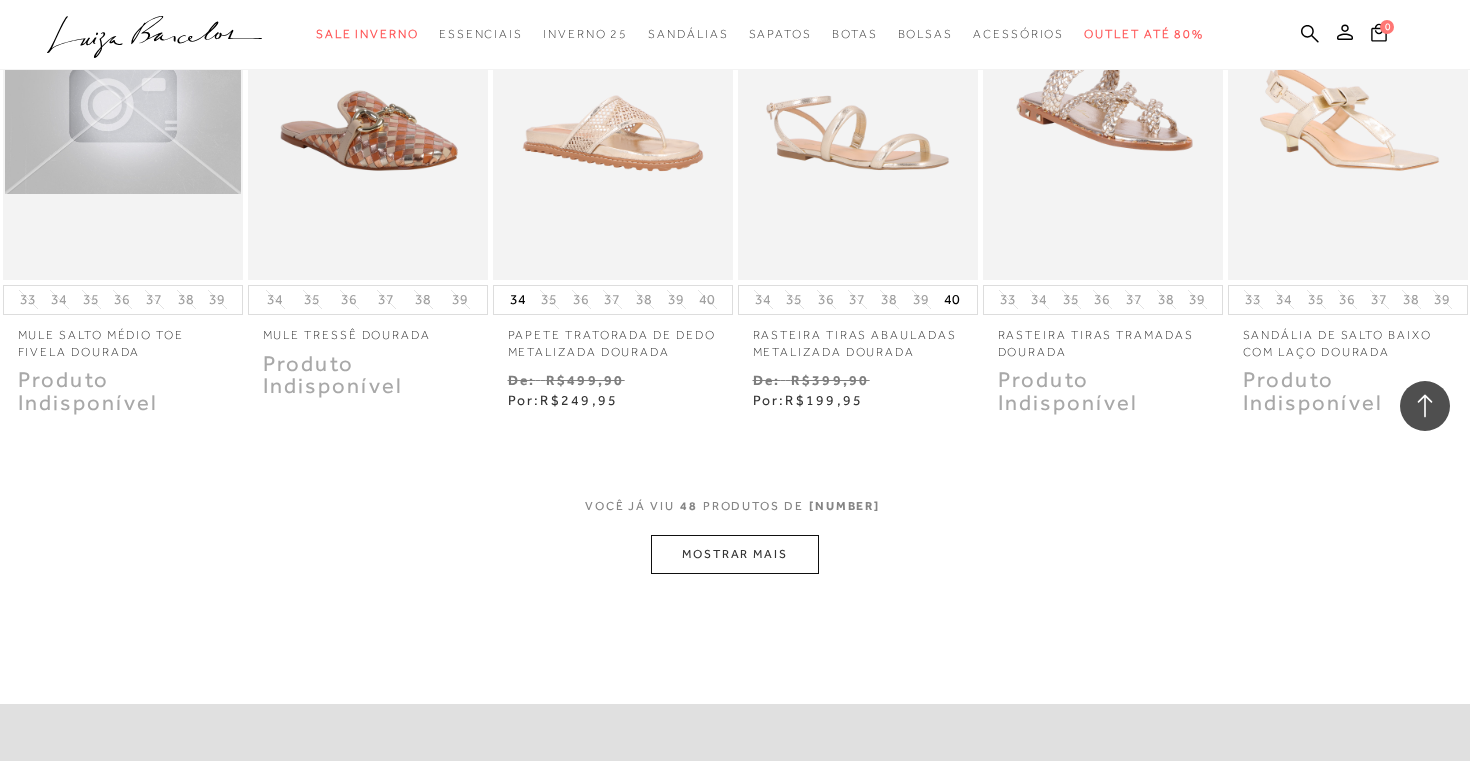 click on "MOSTRAR MAIS" at bounding box center (735, 554) 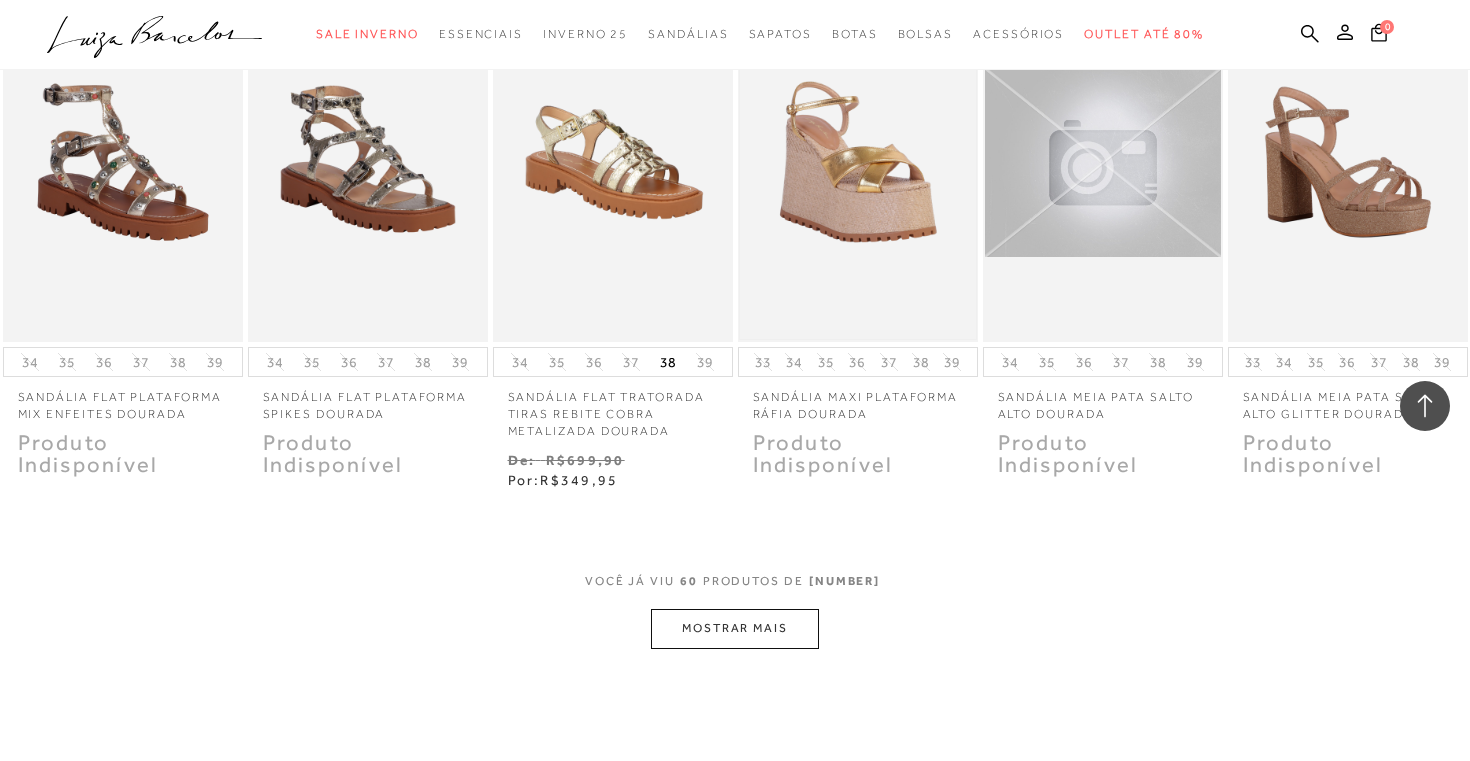 scroll, scrollTop: 4947, scrollLeft: 0, axis: vertical 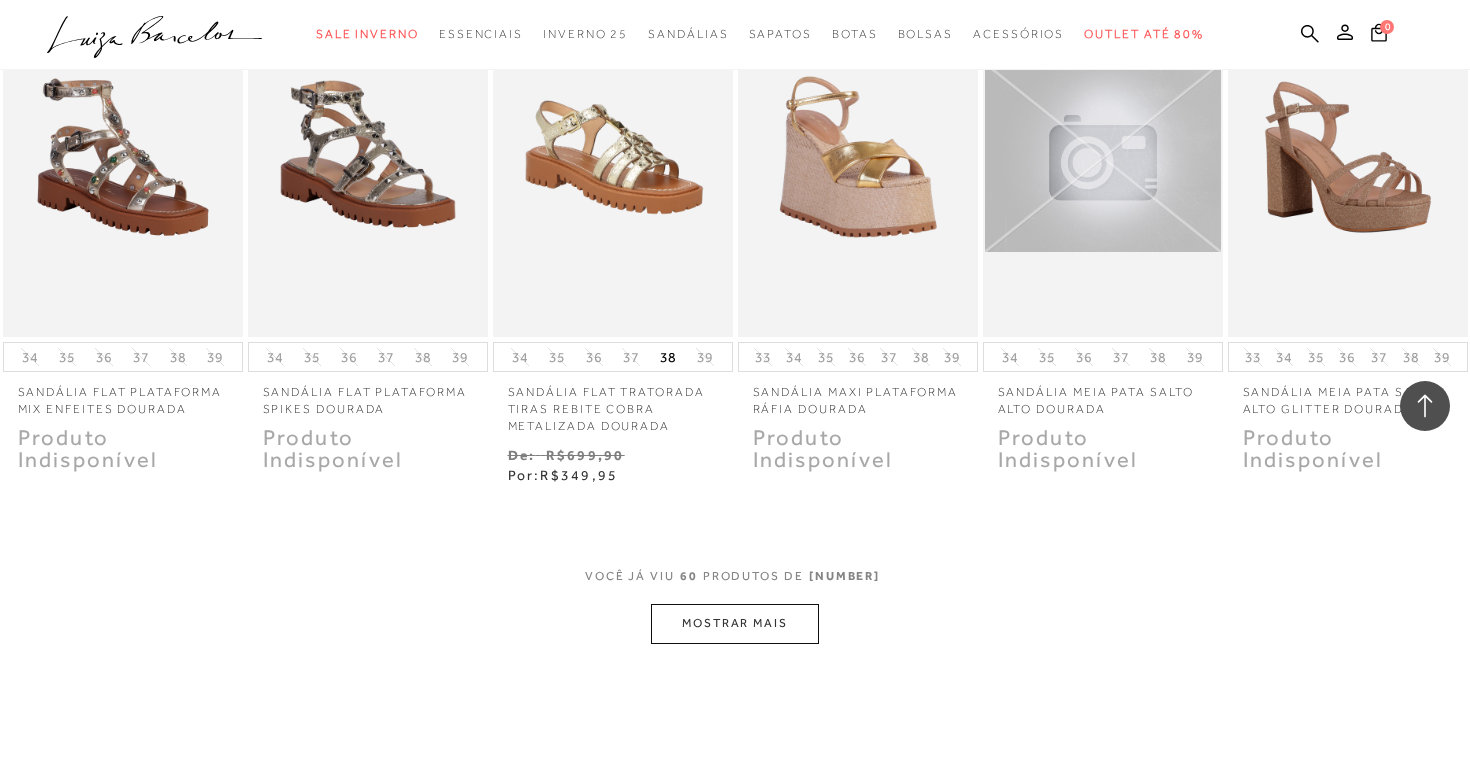 click on "MOSTRAR MAIS" at bounding box center (735, 623) 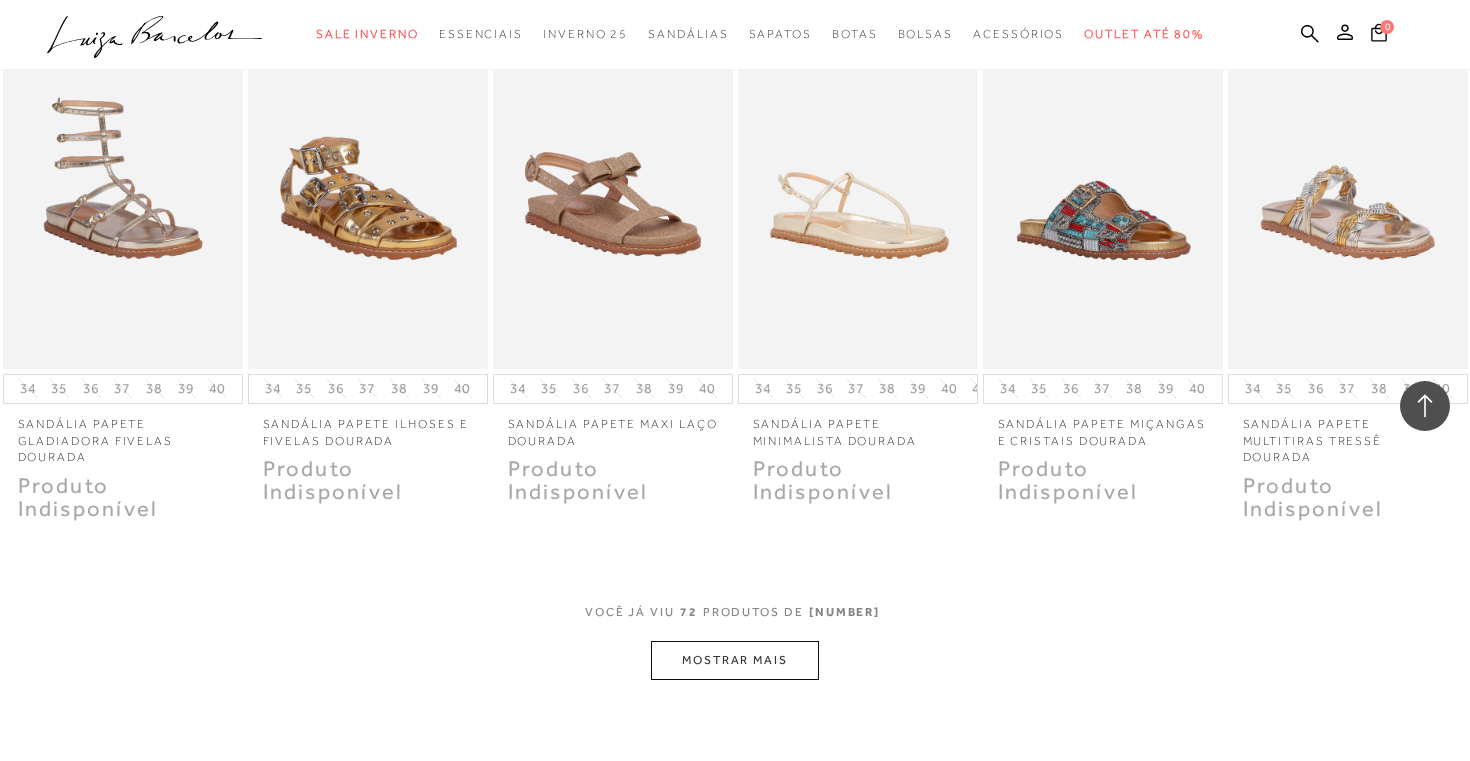 scroll, scrollTop: 5978, scrollLeft: 0, axis: vertical 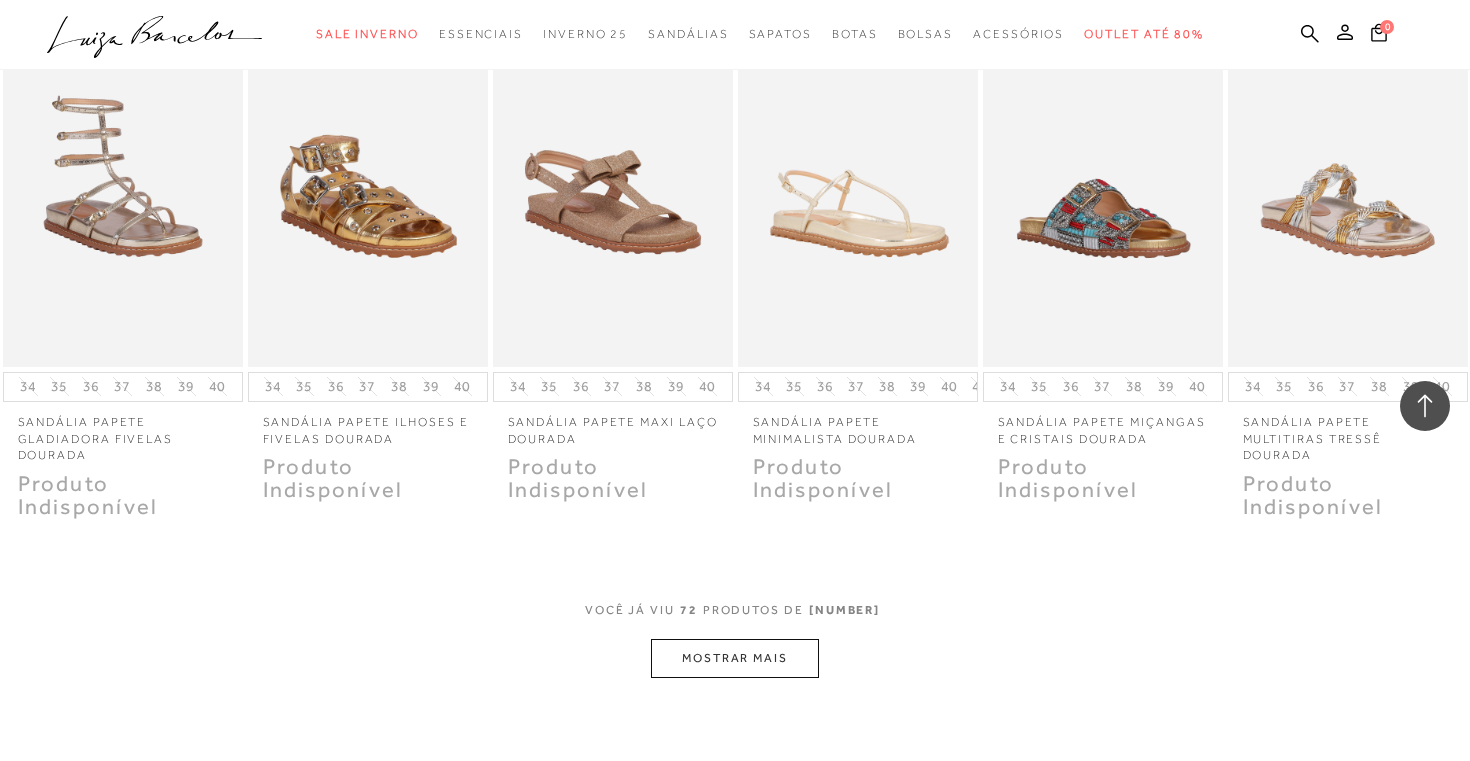 click on "MOSTRAR MAIS" at bounding box center (735, 658) 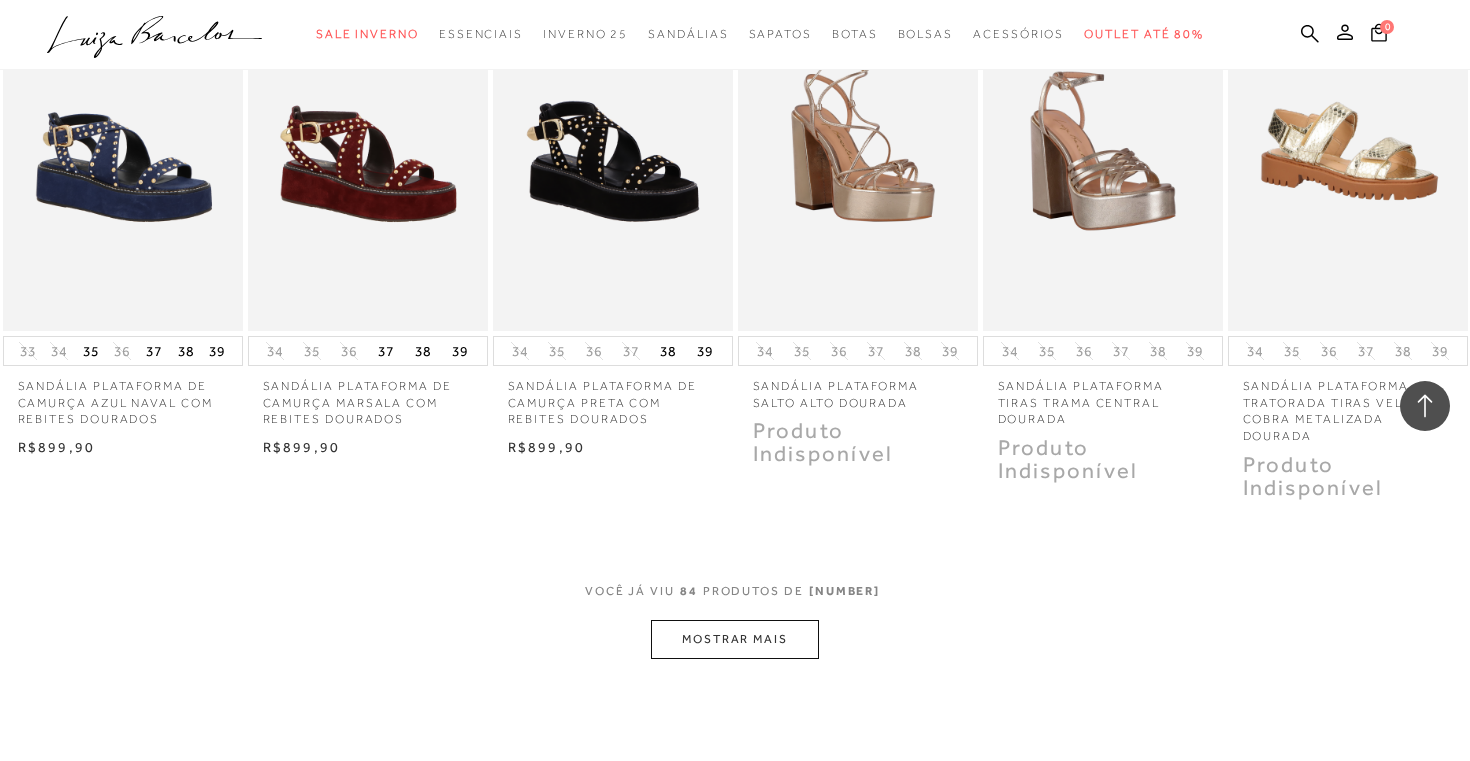 scroll, scrollTop: 7095, scrollLeft: 0, axis: vertical 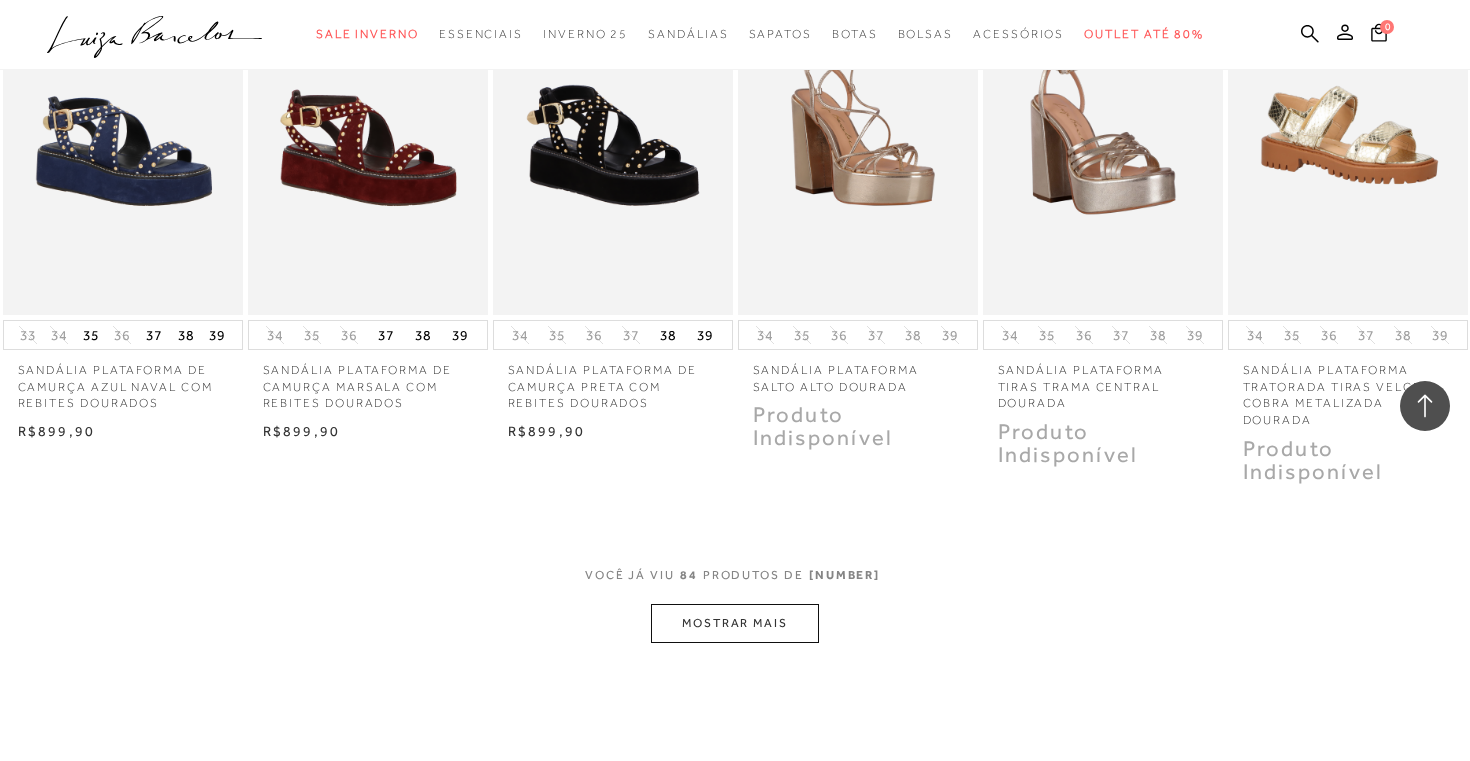 click on "MOSTRAR MAIS" at bounding box center (735, 623) 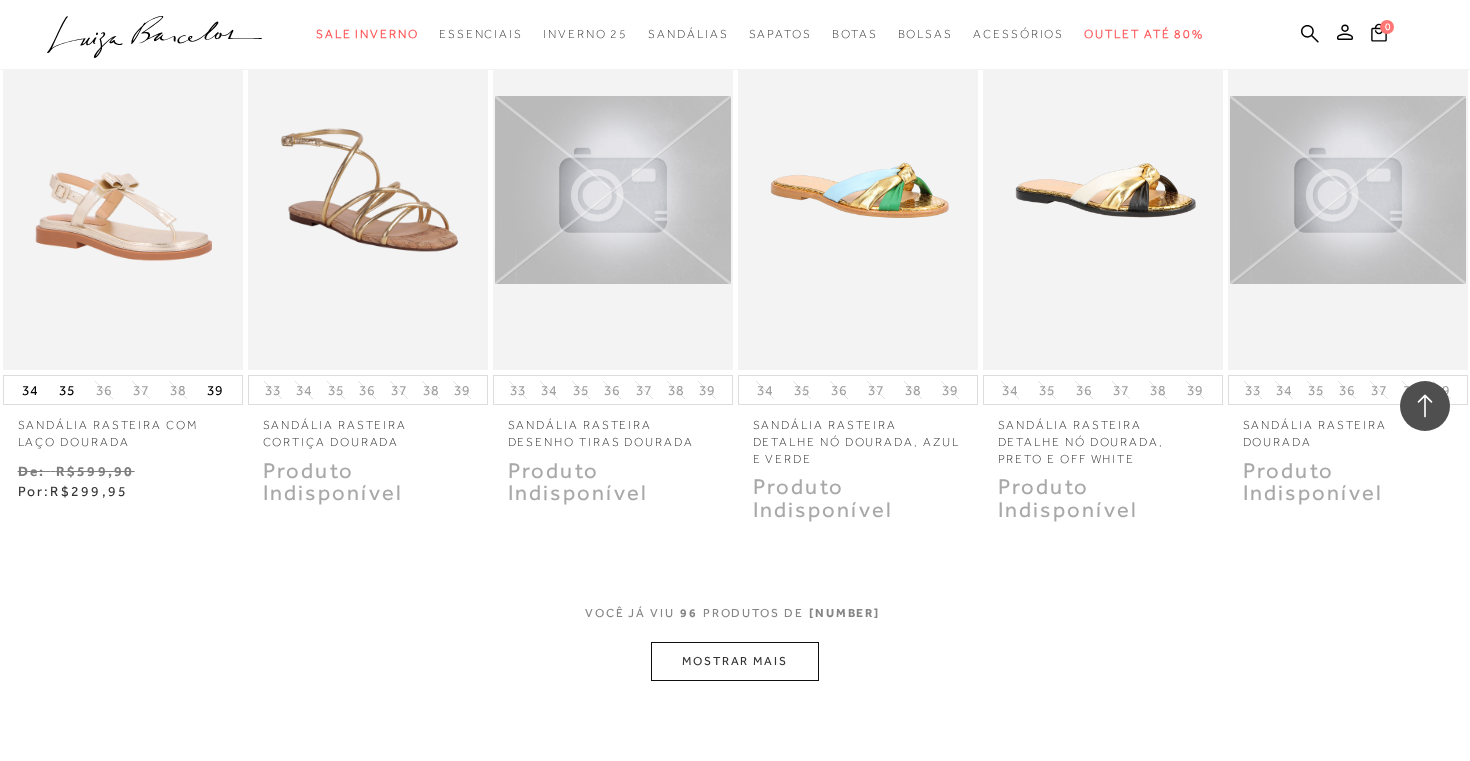 scroll, scrollTop: 8108, scrollLeft: 0, axis: vertical 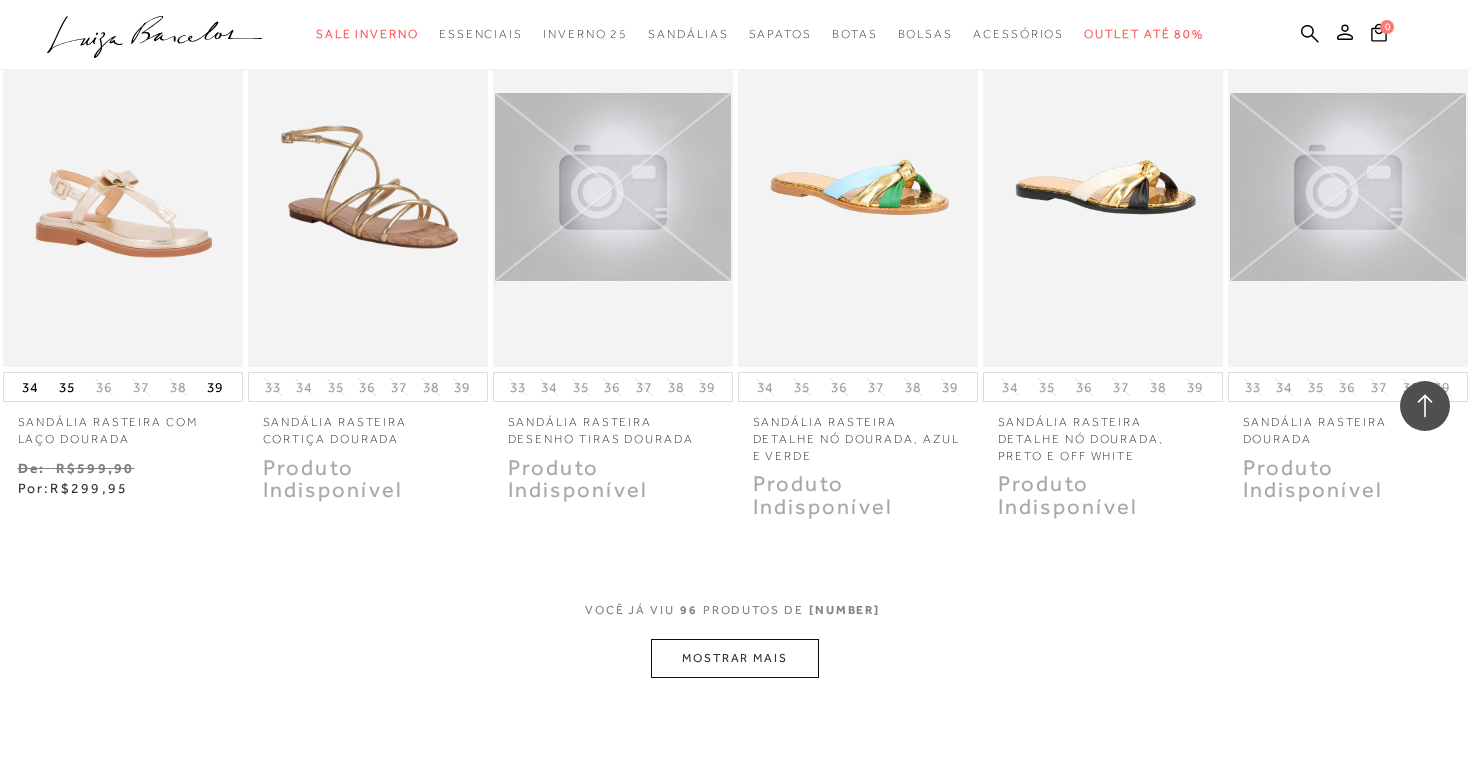 click on "MOSTRAR MAIS" at bounding box center (735, 658) 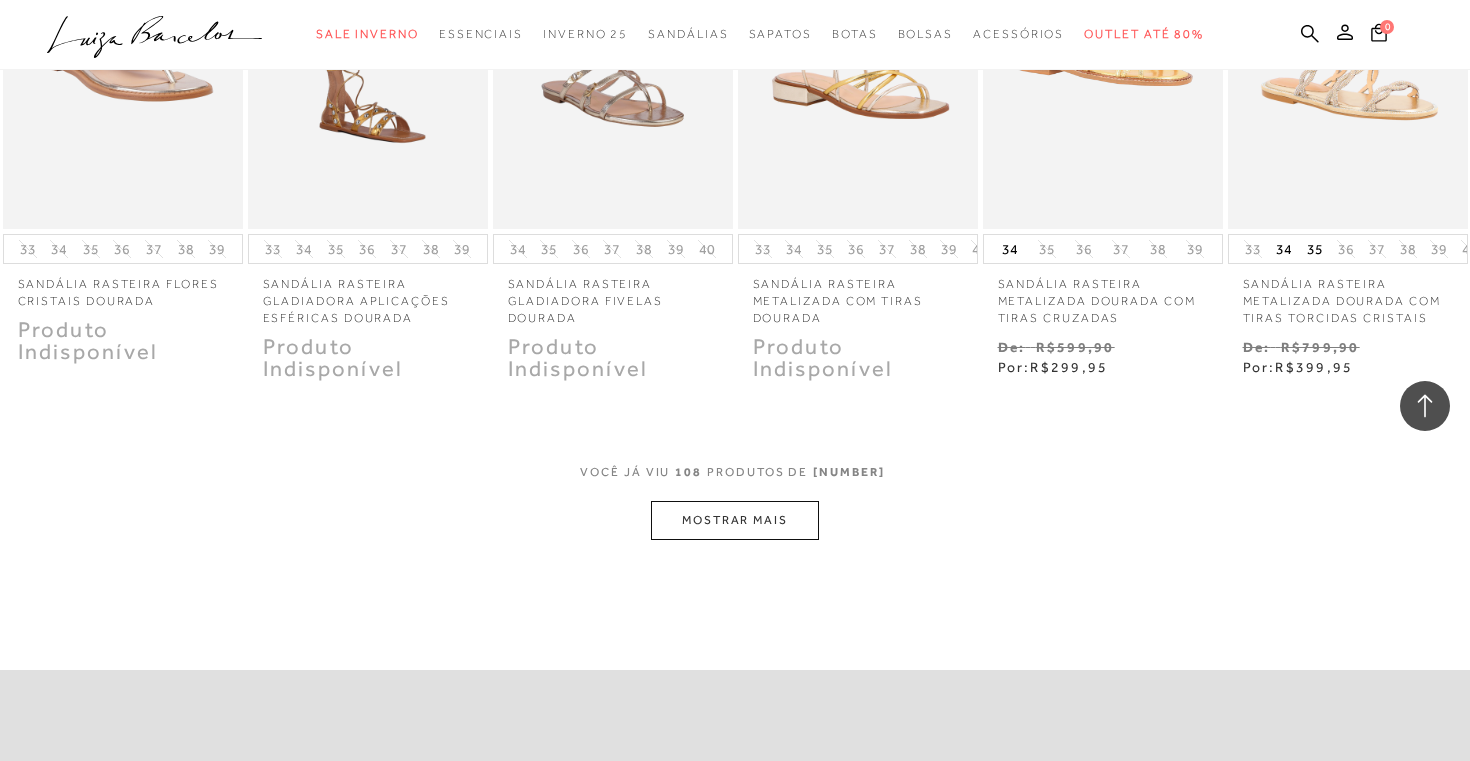scroll, scrollTop: 9321, scrollLeft: 0, axis: vertical 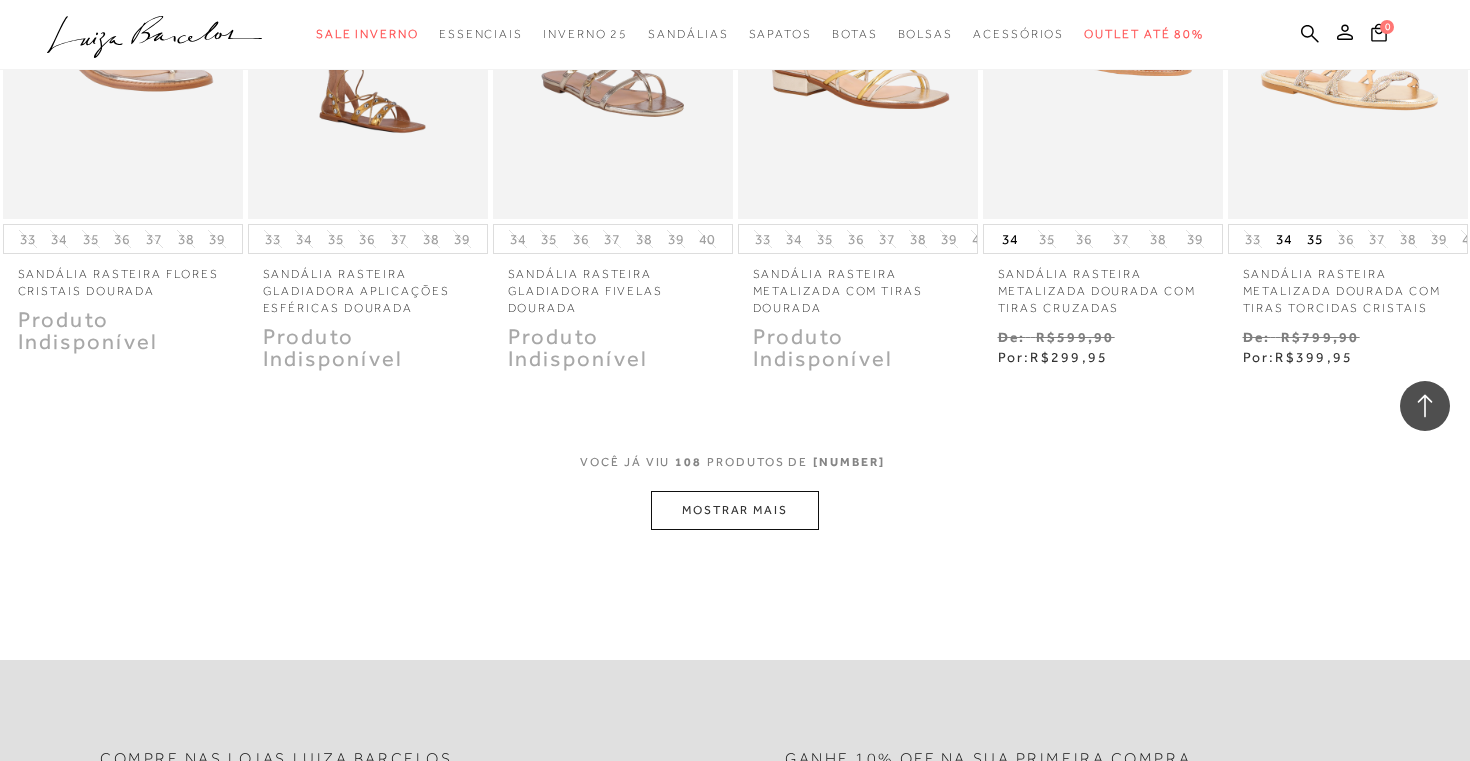 click on "MOSTRAR MAIS" at bounding box center (735, 510) 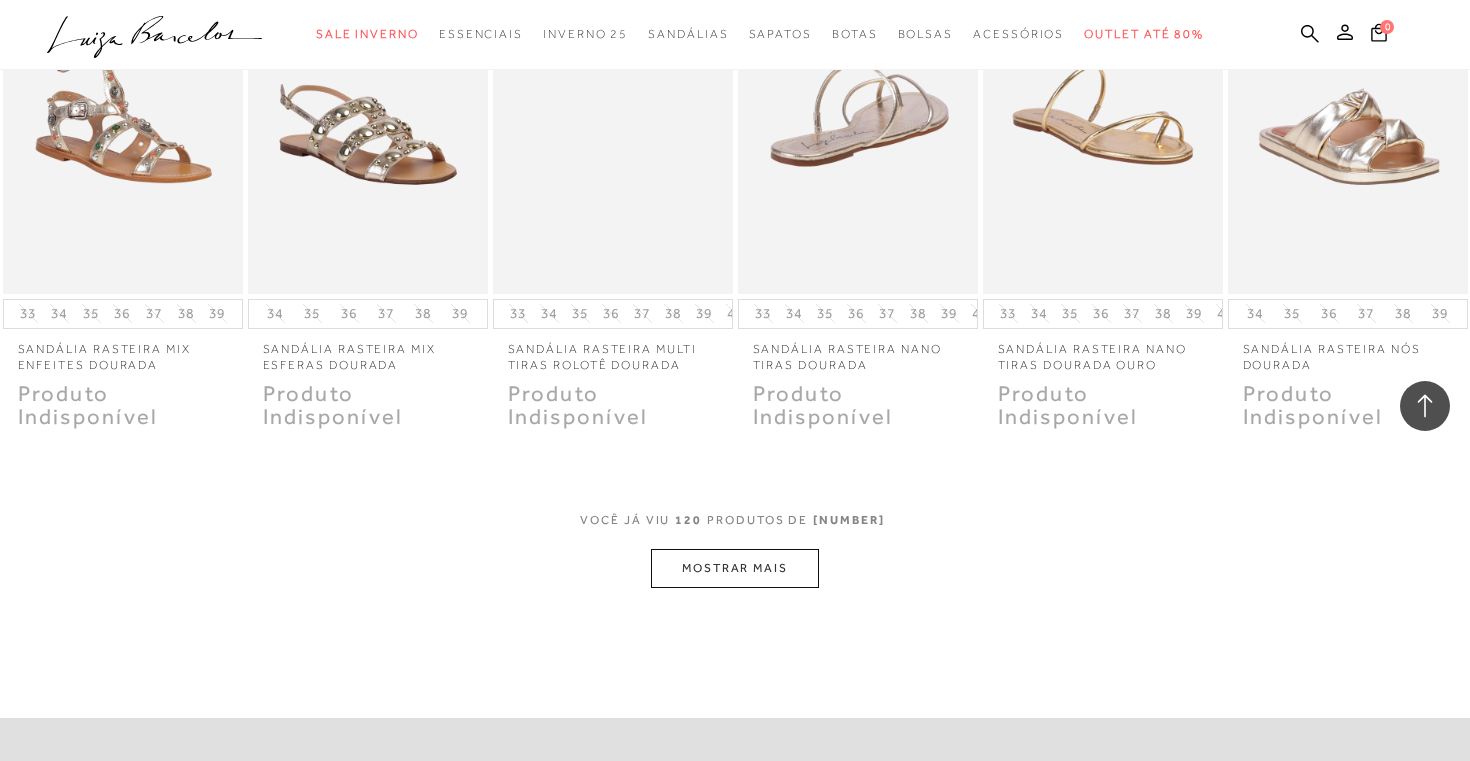 scroll, scrollTop: 10296, scrollLeft: 0, axis: vertical 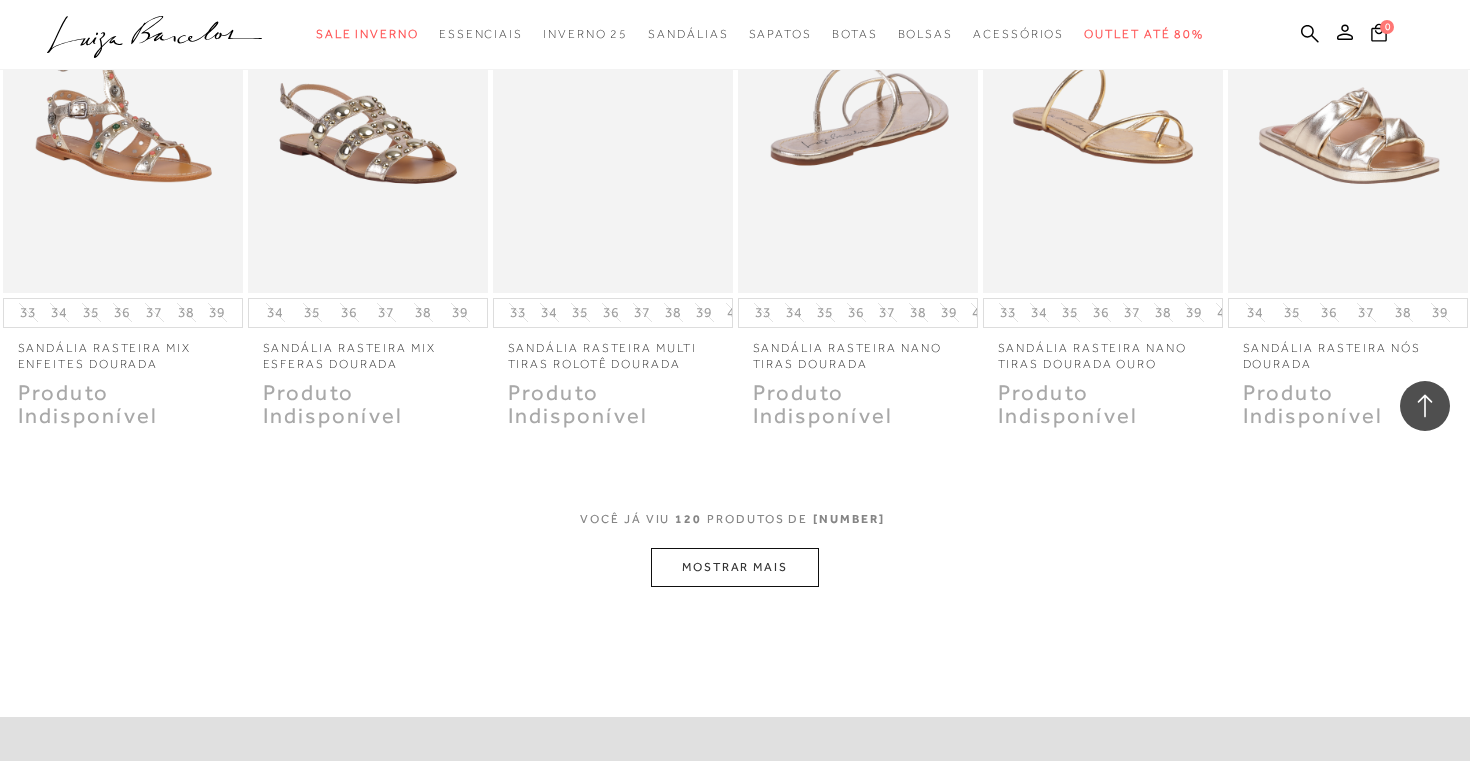 click on "MOSTRAR MAIS" at bounding box center [735, 567] 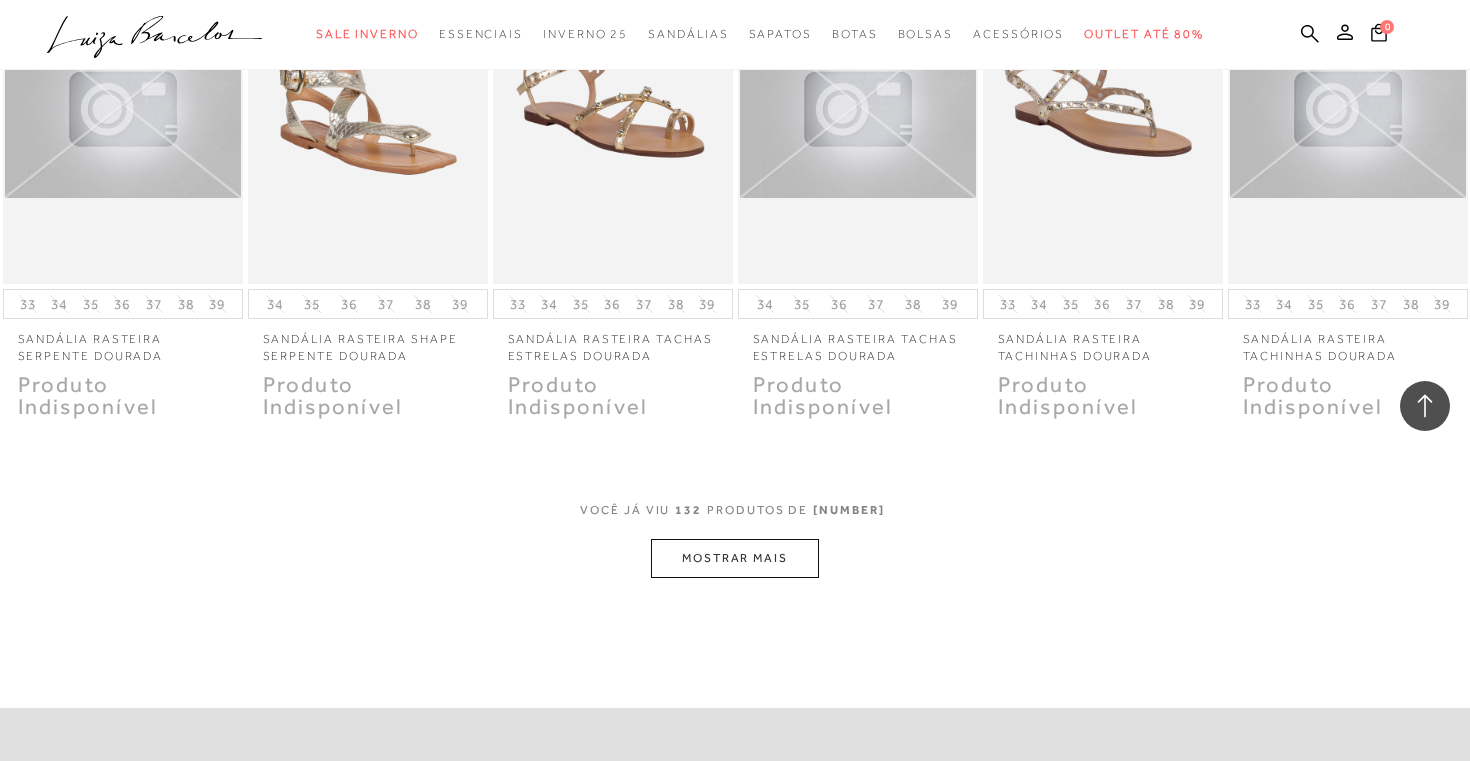 scroll, scrollTop: 11377, scrollLeft: 0, axis: vertical 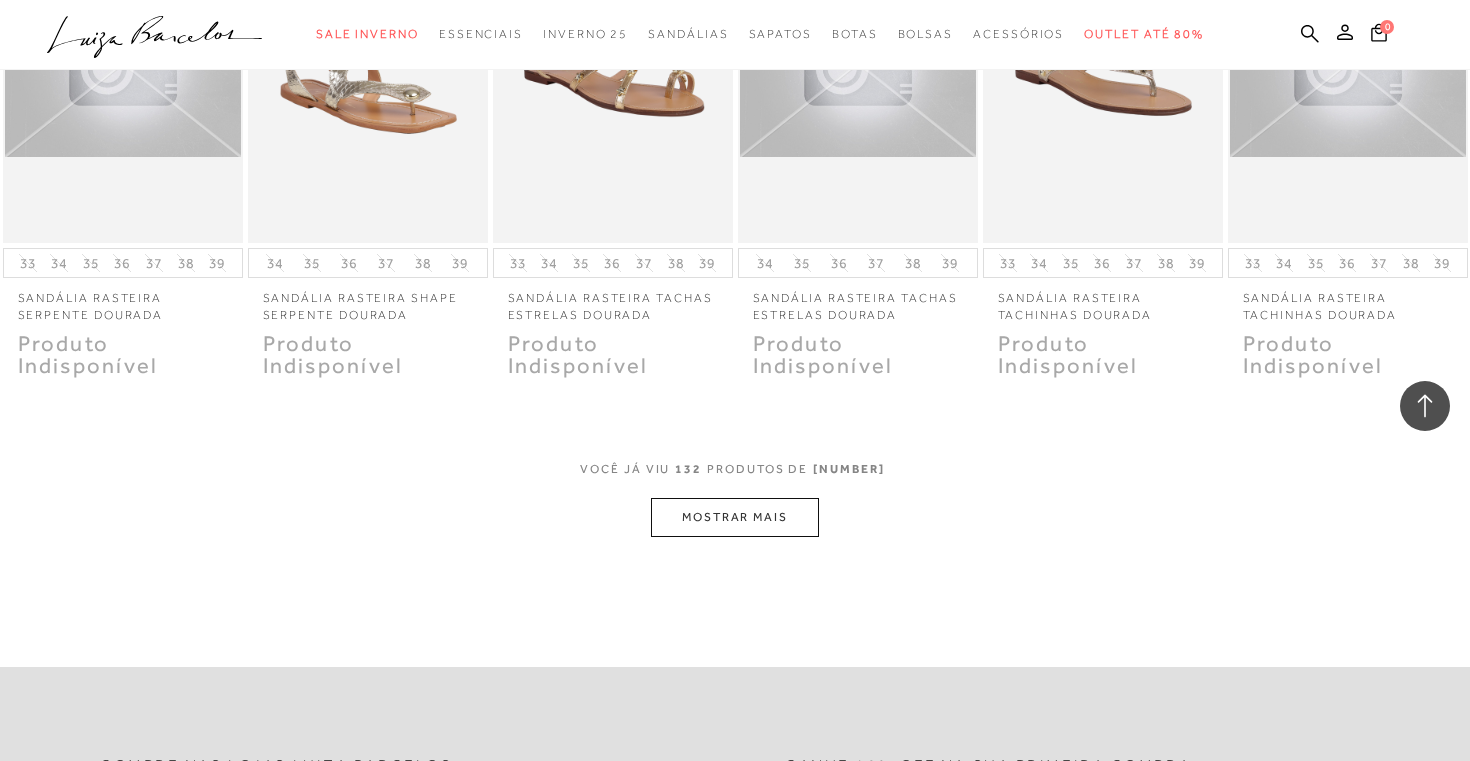 click on "MOSTRAR MAIS" at bounding box center (735, 517) 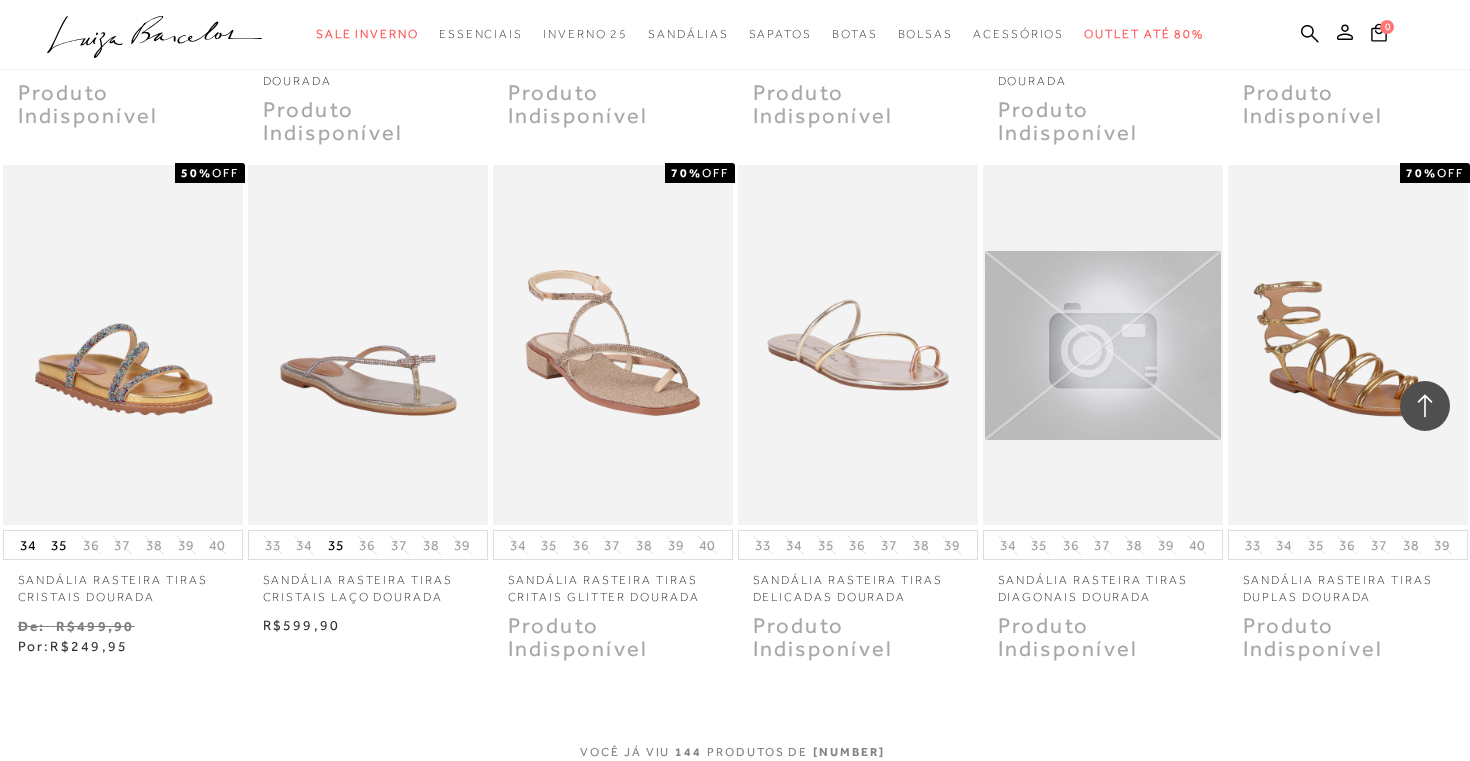 scroll, scrollTop: 12341, scrollLeft: 0, axis: vertical 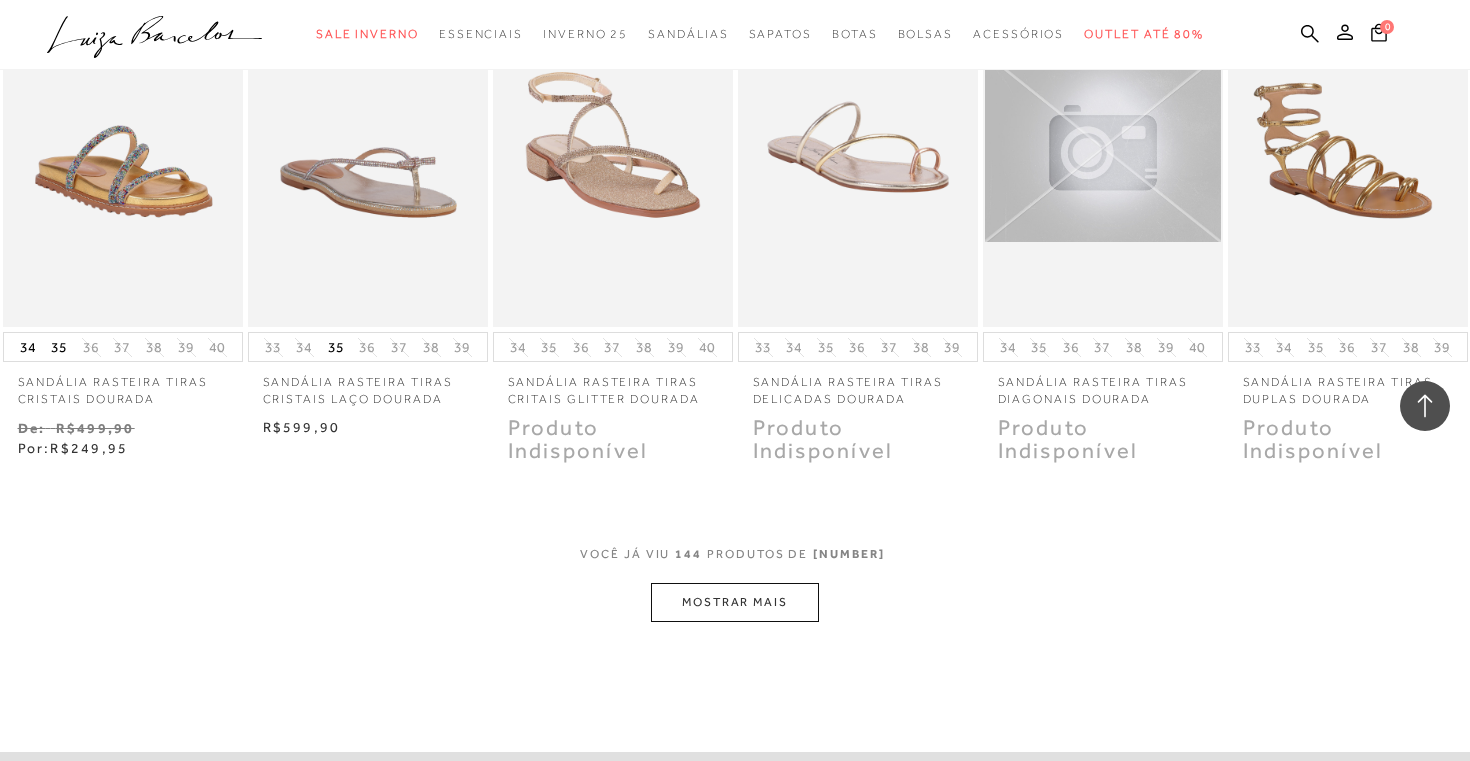 click on "MOSTRAR MAIS" at bounding box center (735, 602) 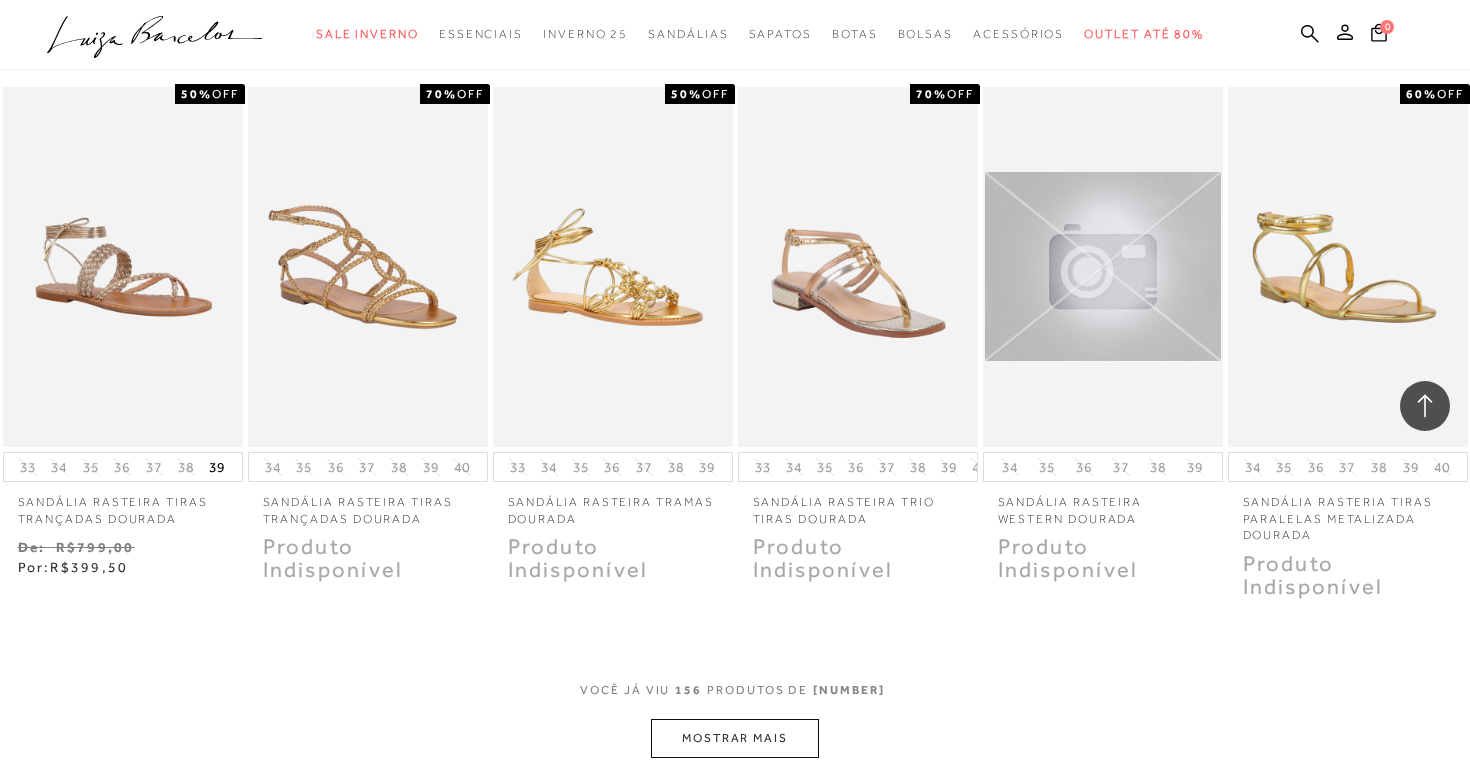 scroll, scrollTop: 13271, scrollLeft: 0, axis: vertical 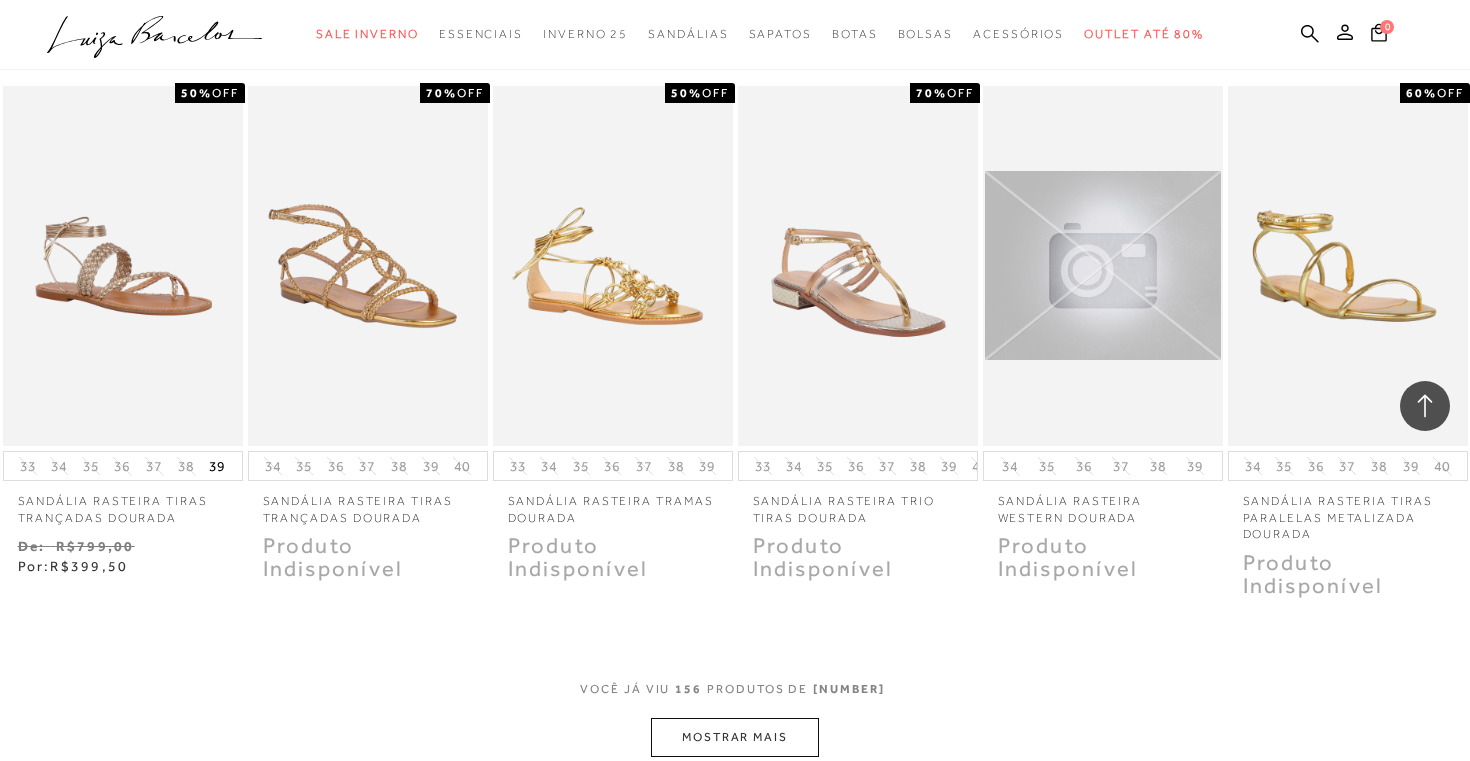 click on "MOSTRAR MAIS" at bounding box center [735, 737] 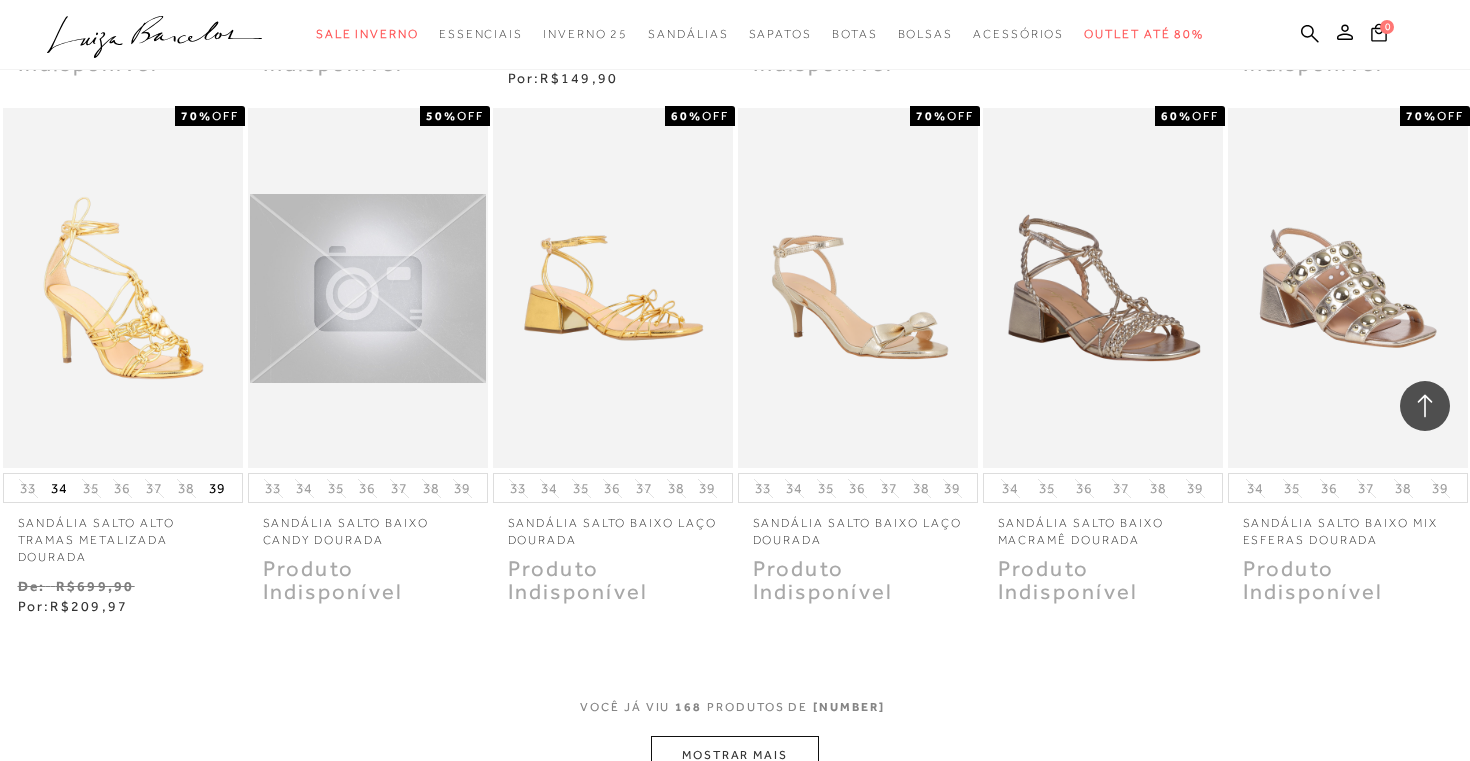 scroll, scrollTop: 14334, scrollLeft: 0, axis: vertical 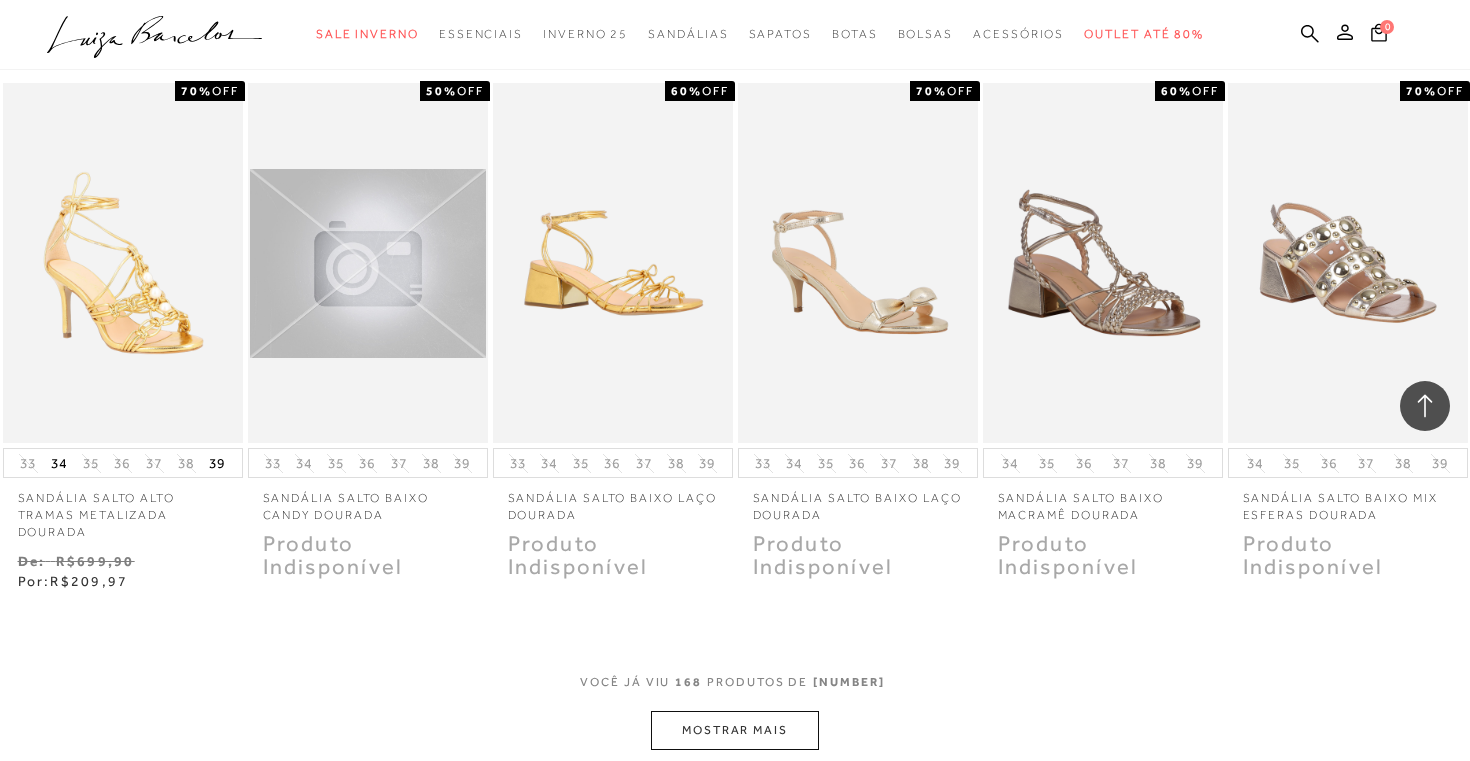 click on "MOSTRAR MAIS" at bounding box center [735, 730] 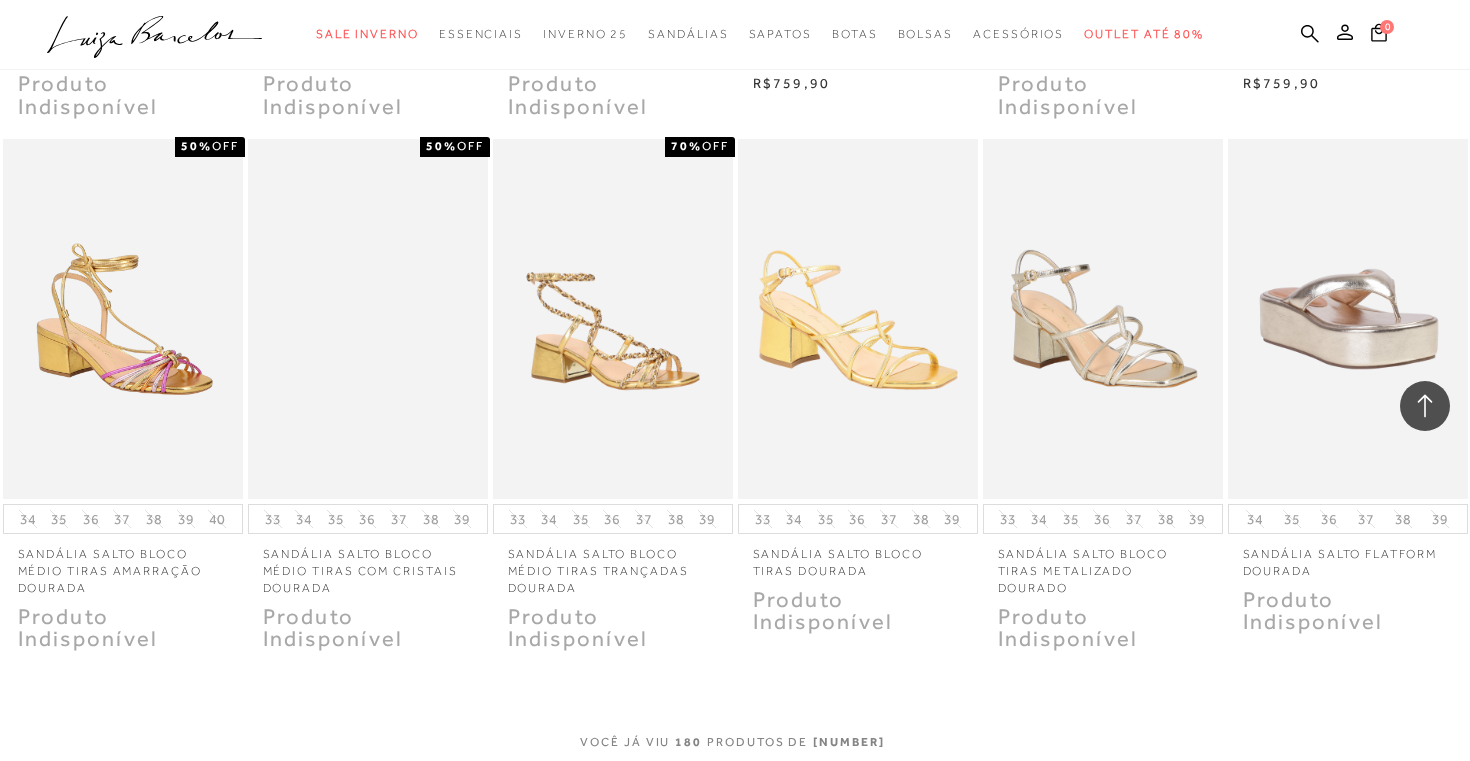 scroll, scrollTop: 15433, scrollLeft: 0, axis: vertical 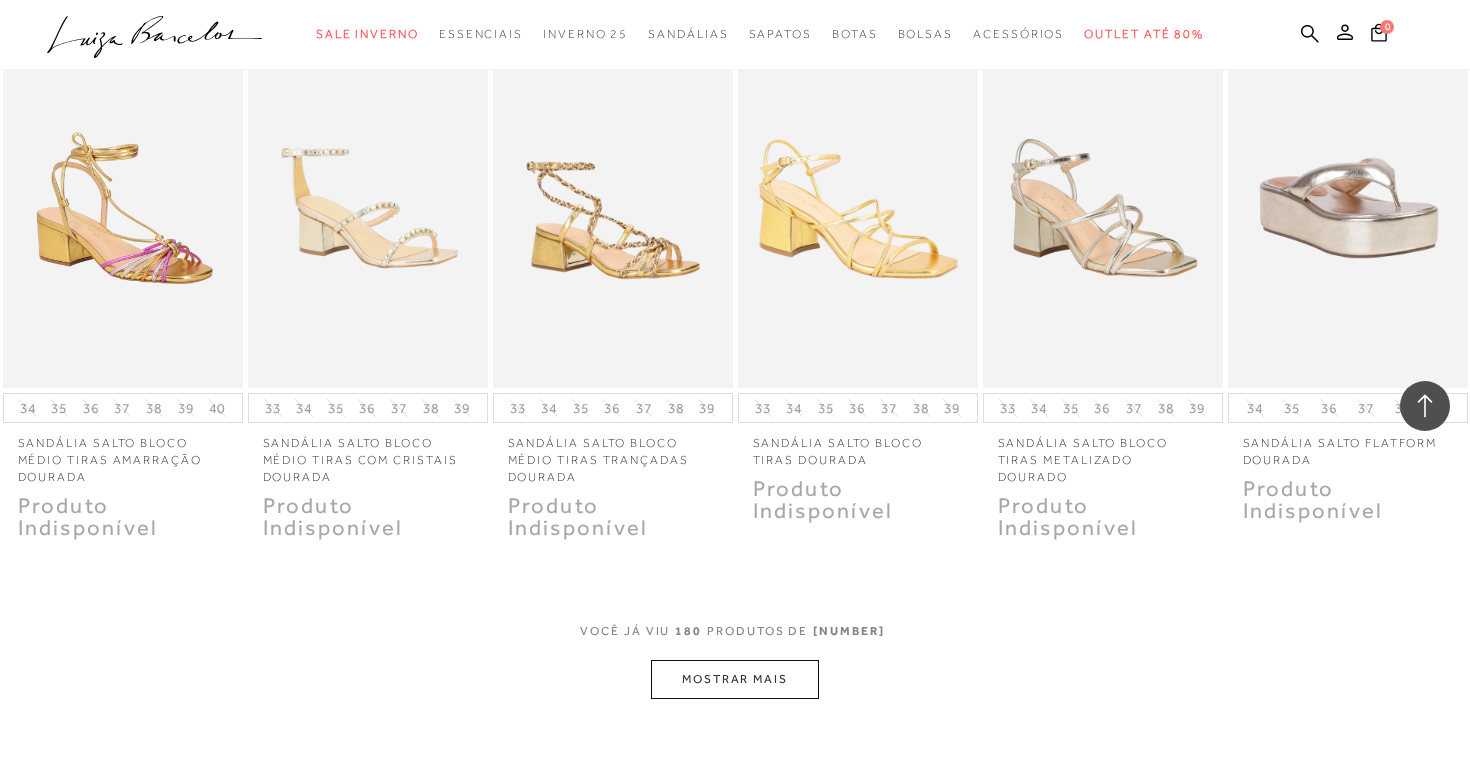 click on "MOSTRAR MAIS" at bounding box center (735, 679) 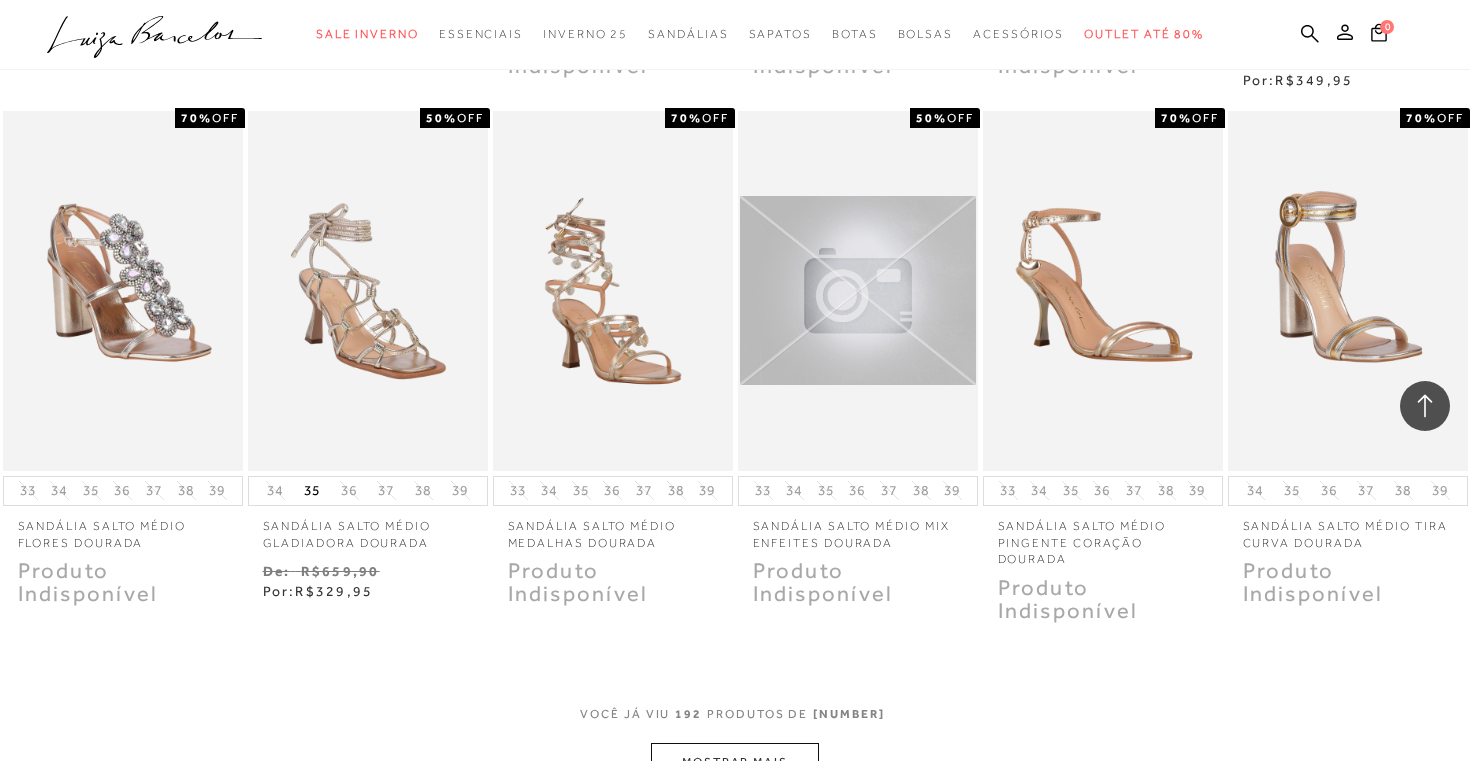 scroll, scrollTop: 16422, scrollLeft: 0, axis: vertical 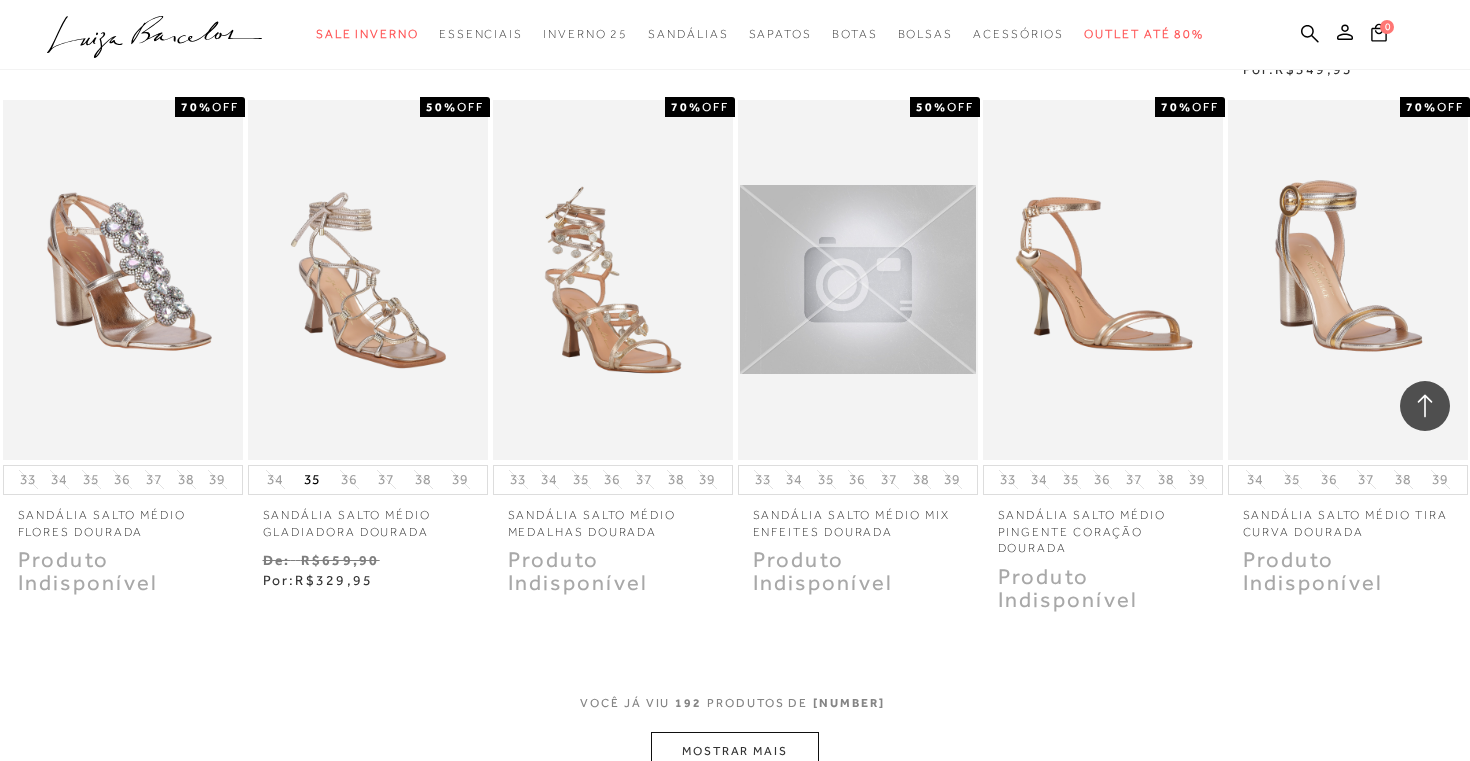 click on "MOSTRAR MAIS" at bounding box center (735, 751) 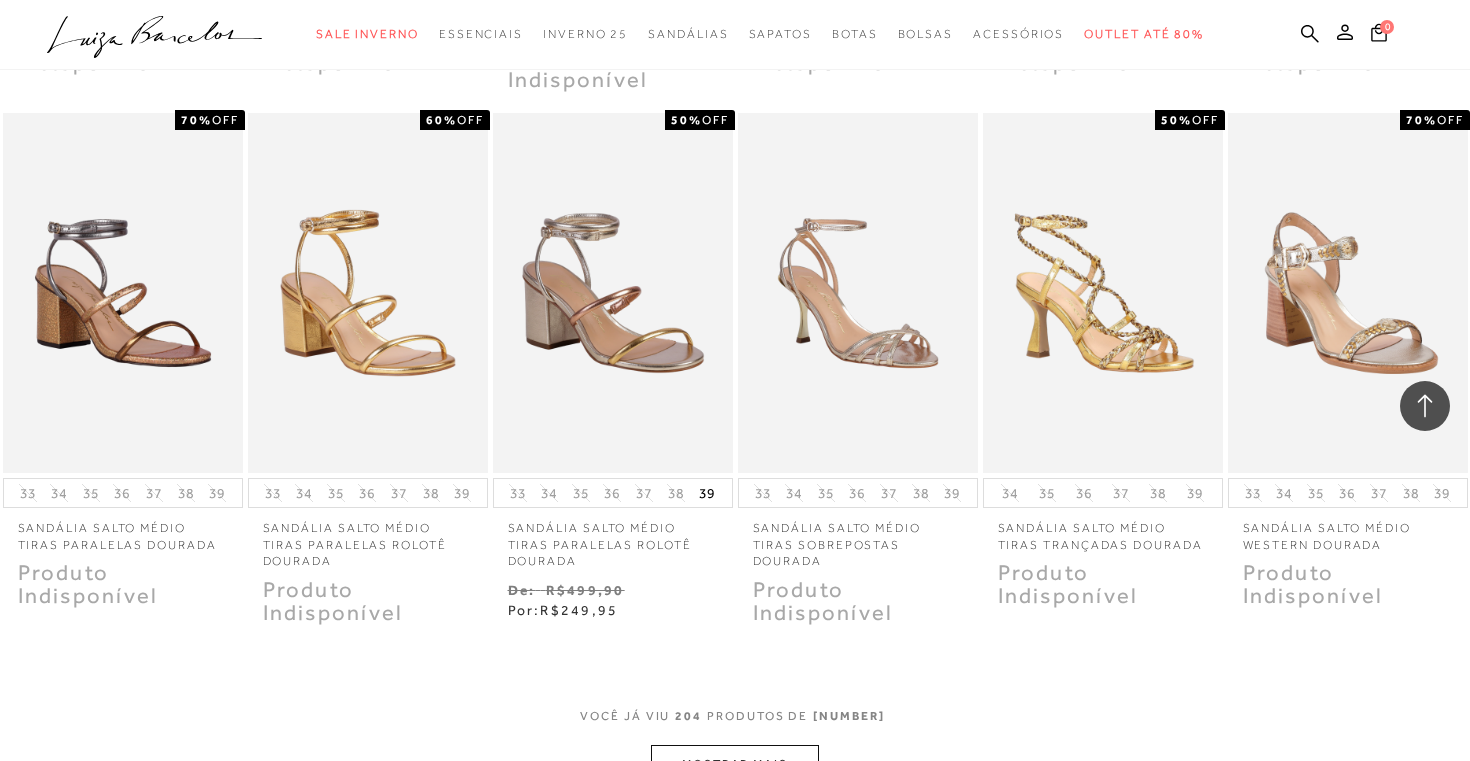 scroll, scrollTop: 17481, scrollLeft: 0, axis: vertical 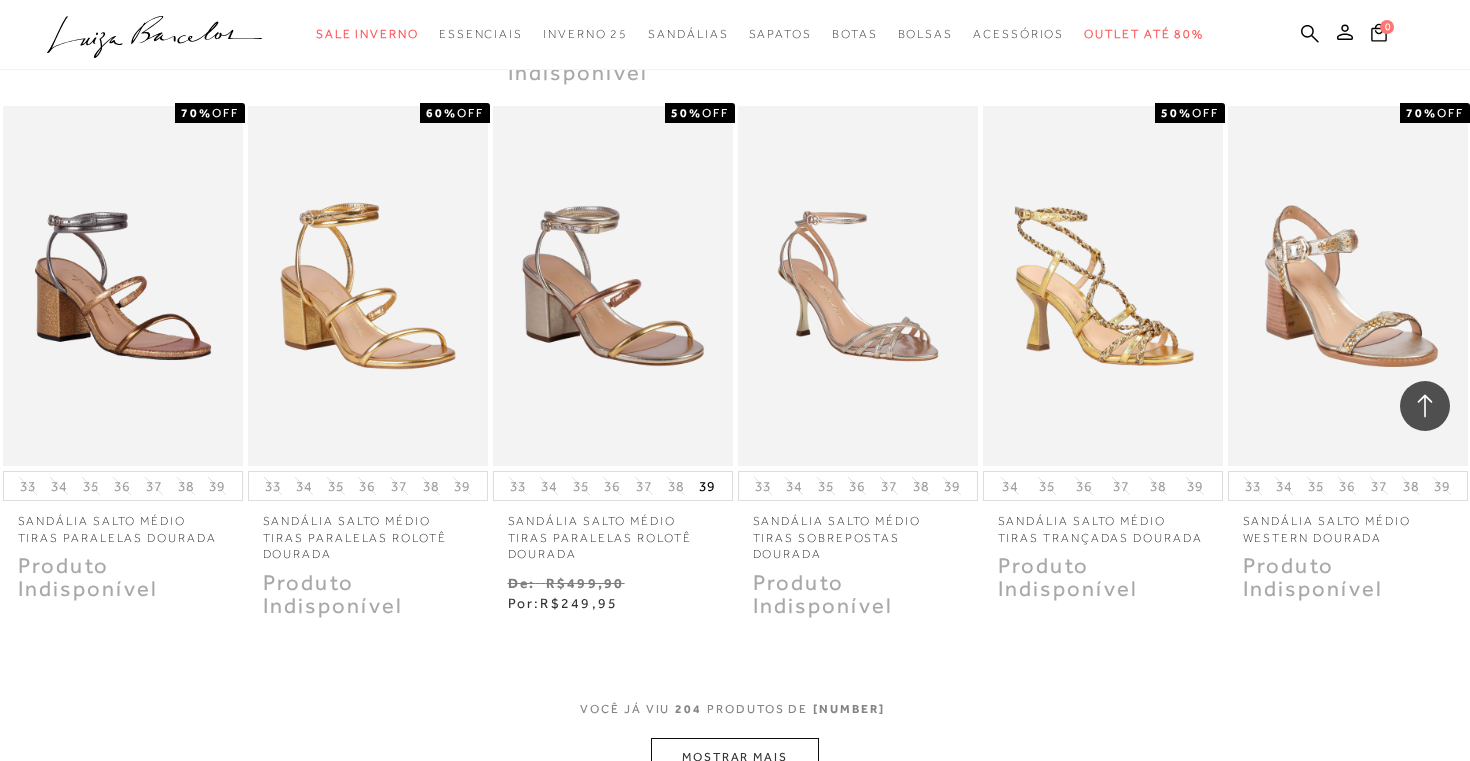 click on "MOSTRAR MAIS" at bounding box center (735, 757) 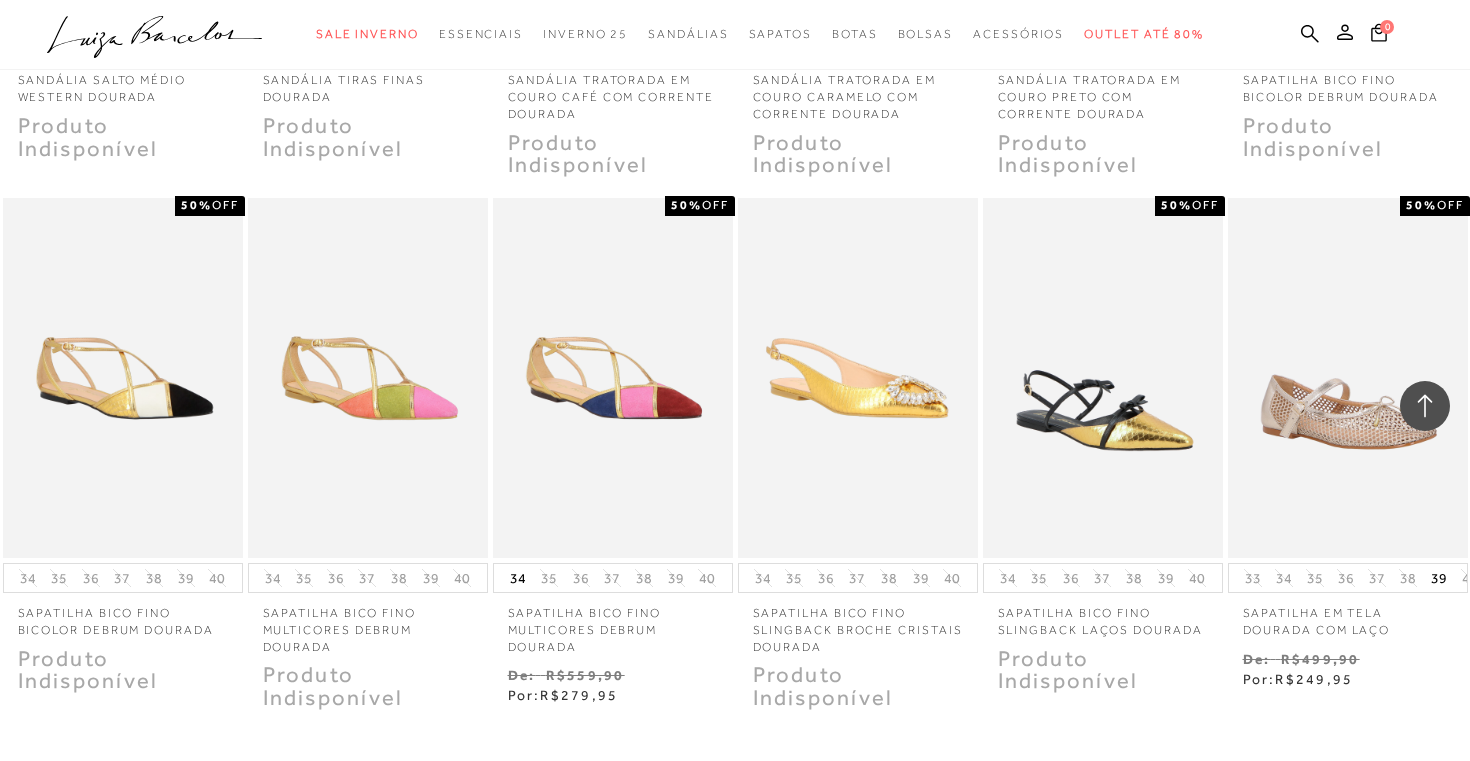 scroll, scrollTop: 18540, scrollLeft: 0, axis: vertical 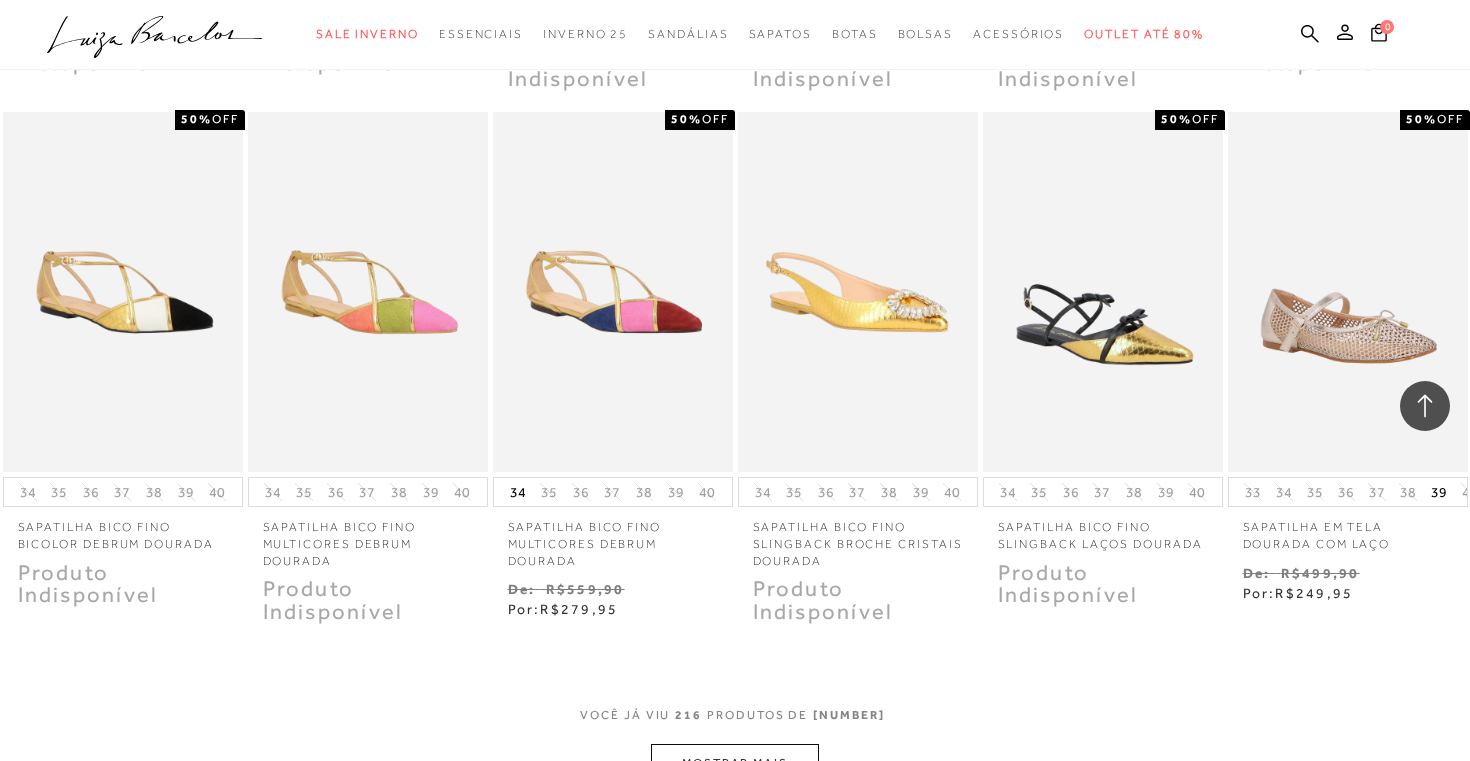 click on "MOSTRAR MAIS" at bounding box center (735, 763) 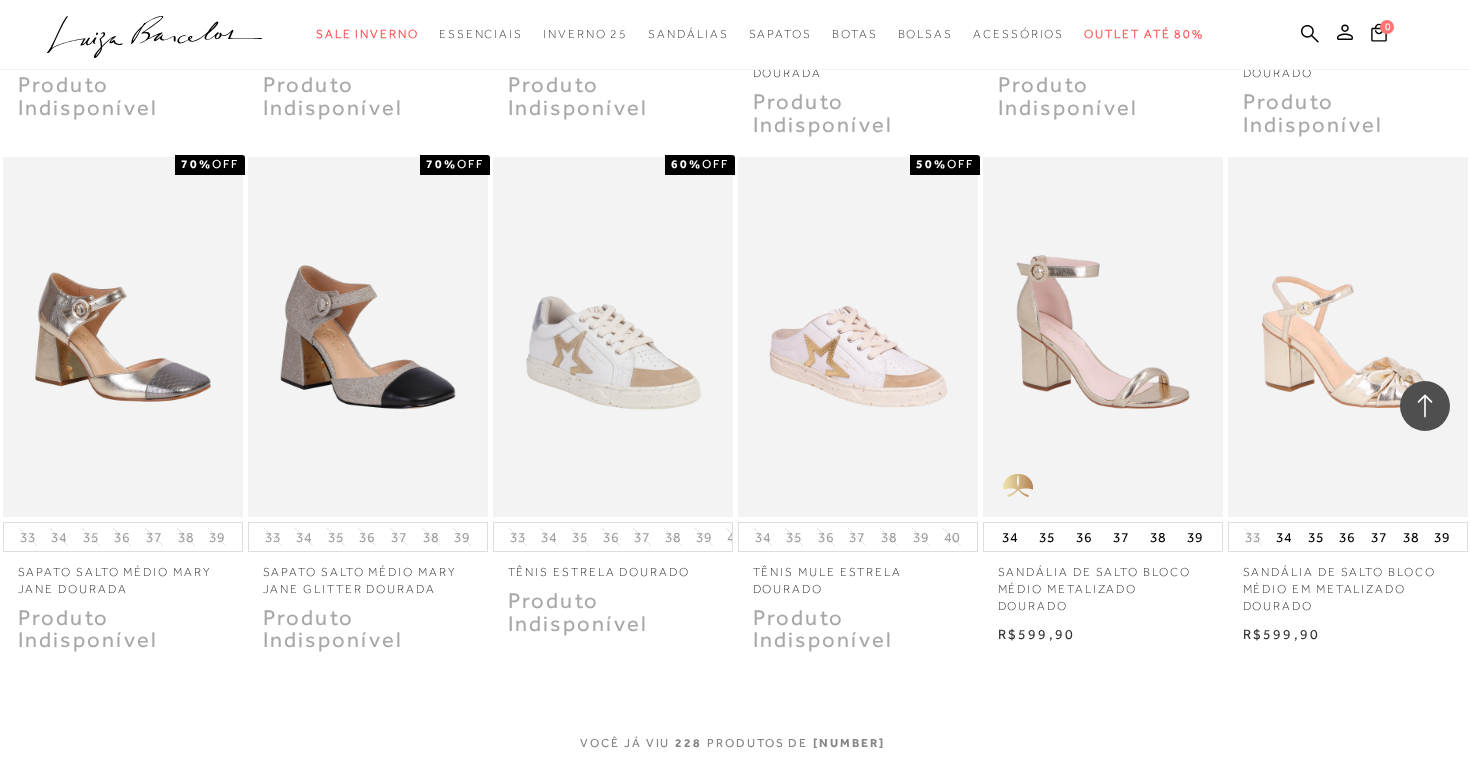scroll, scrollTop: 19646, scrollLeft: 0, axis: vertical 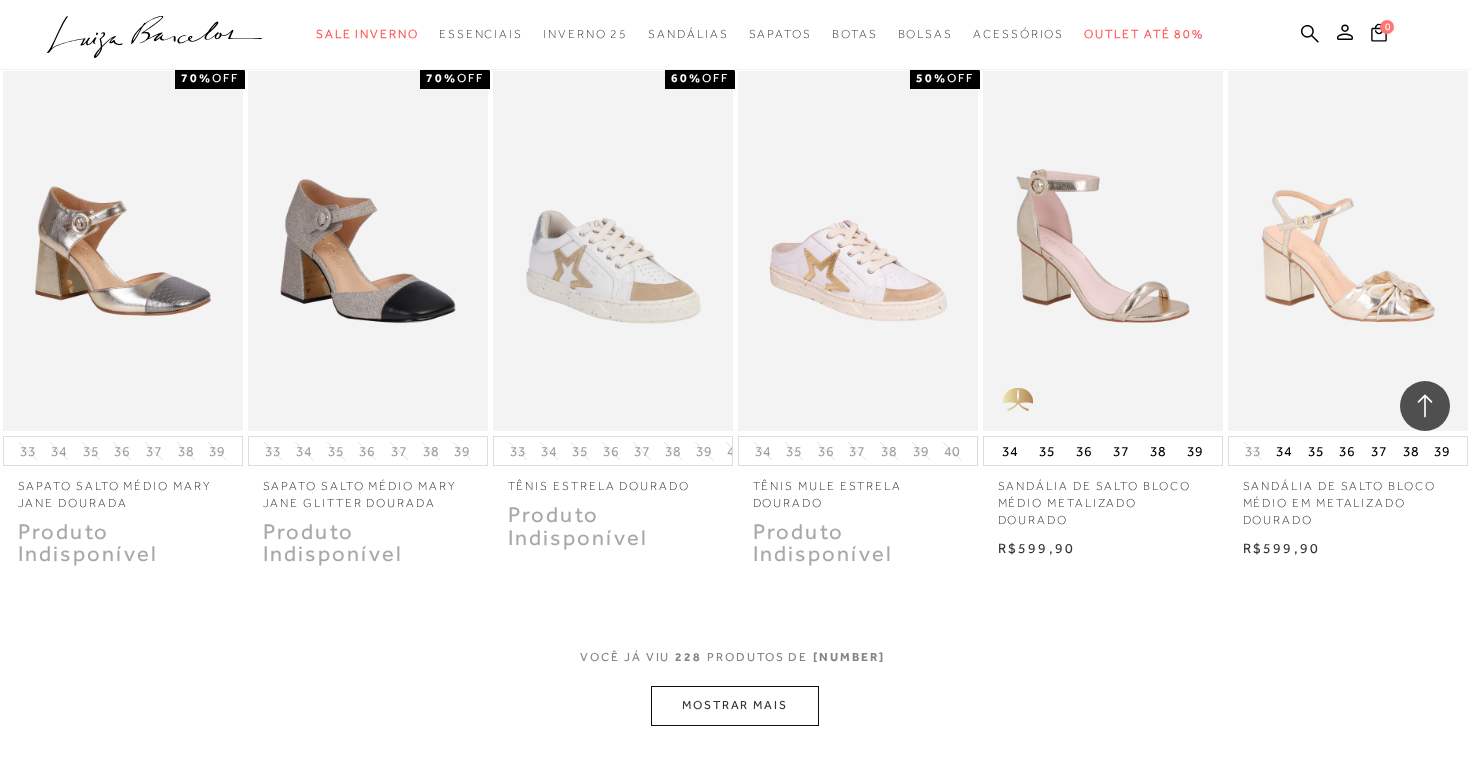 click on "MOSTRAR MAIS" at bounding box center (735, 705) 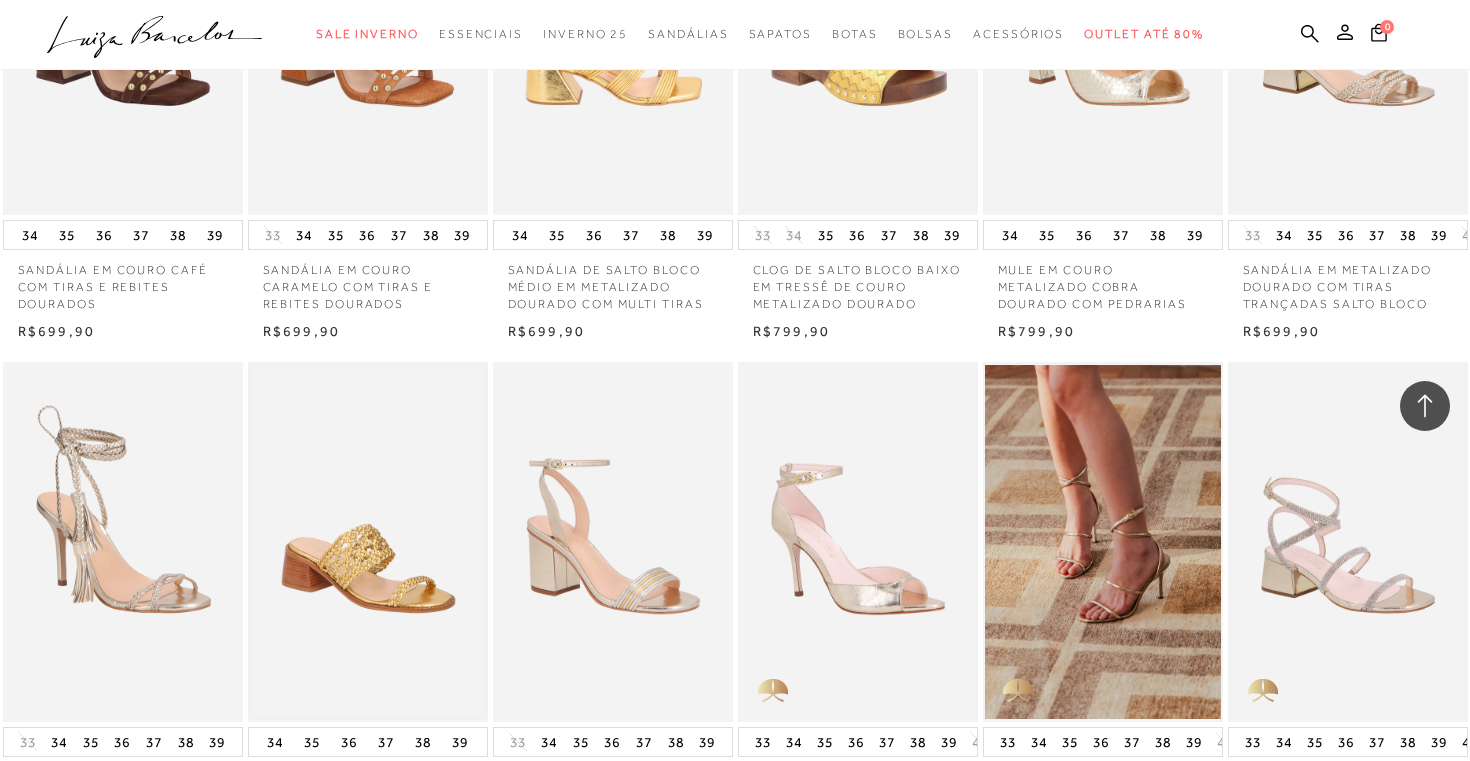 scroll, scrollTop: 20455, scrollLeft: 0, axis: vertical 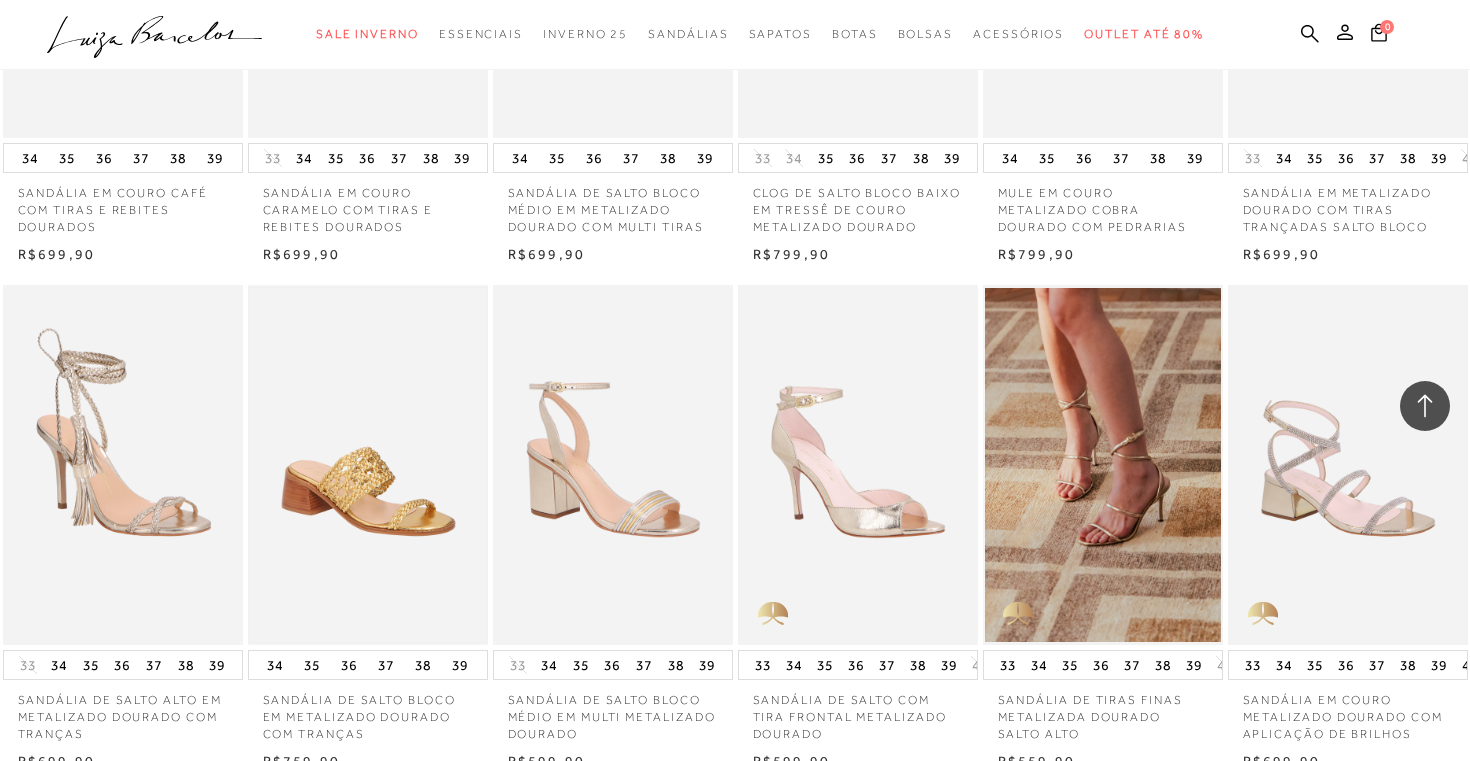 click at bounding box center (368, 465) 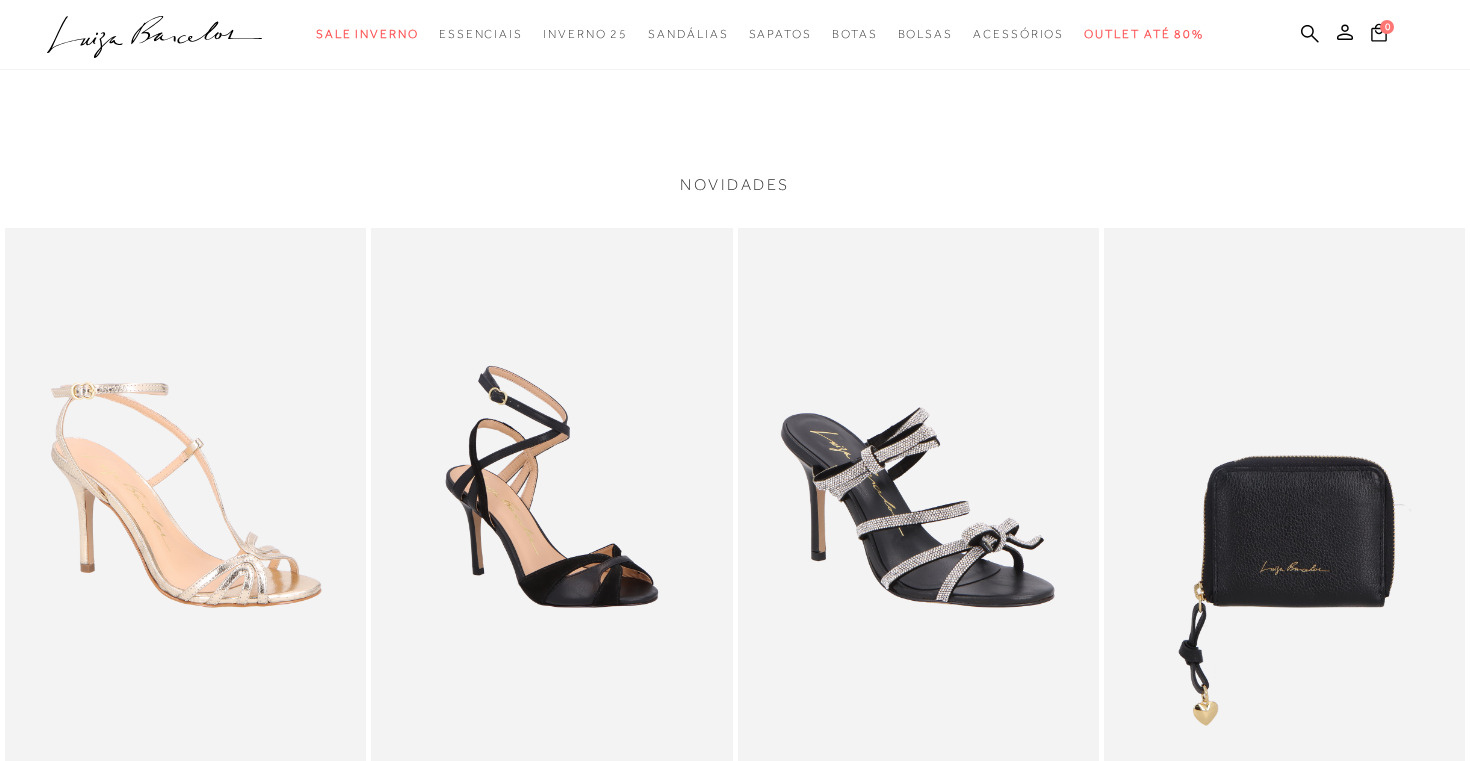 scroll, scrollTop: 2690, scrollLeft: 0, axis: vertical 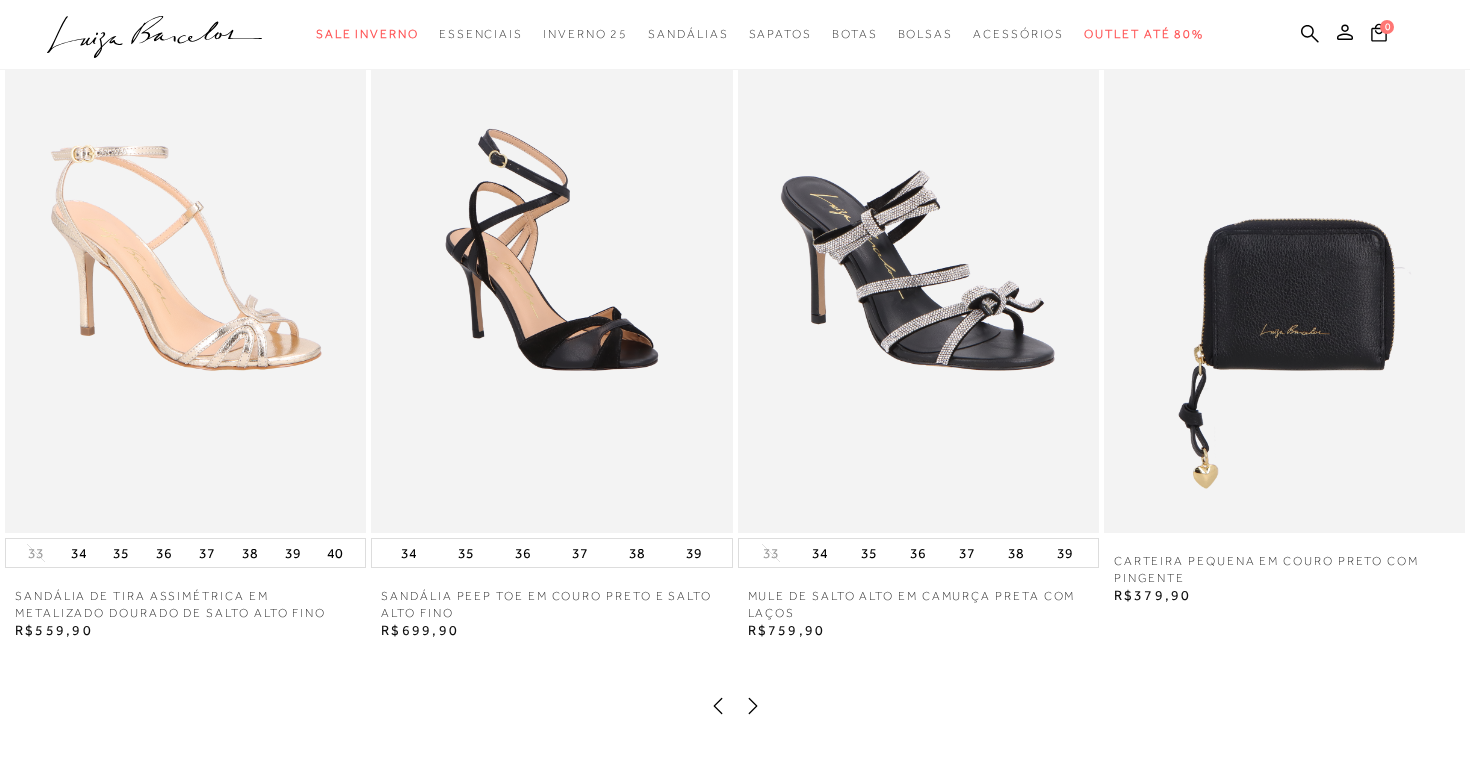 click at bounding box center (753, 706) 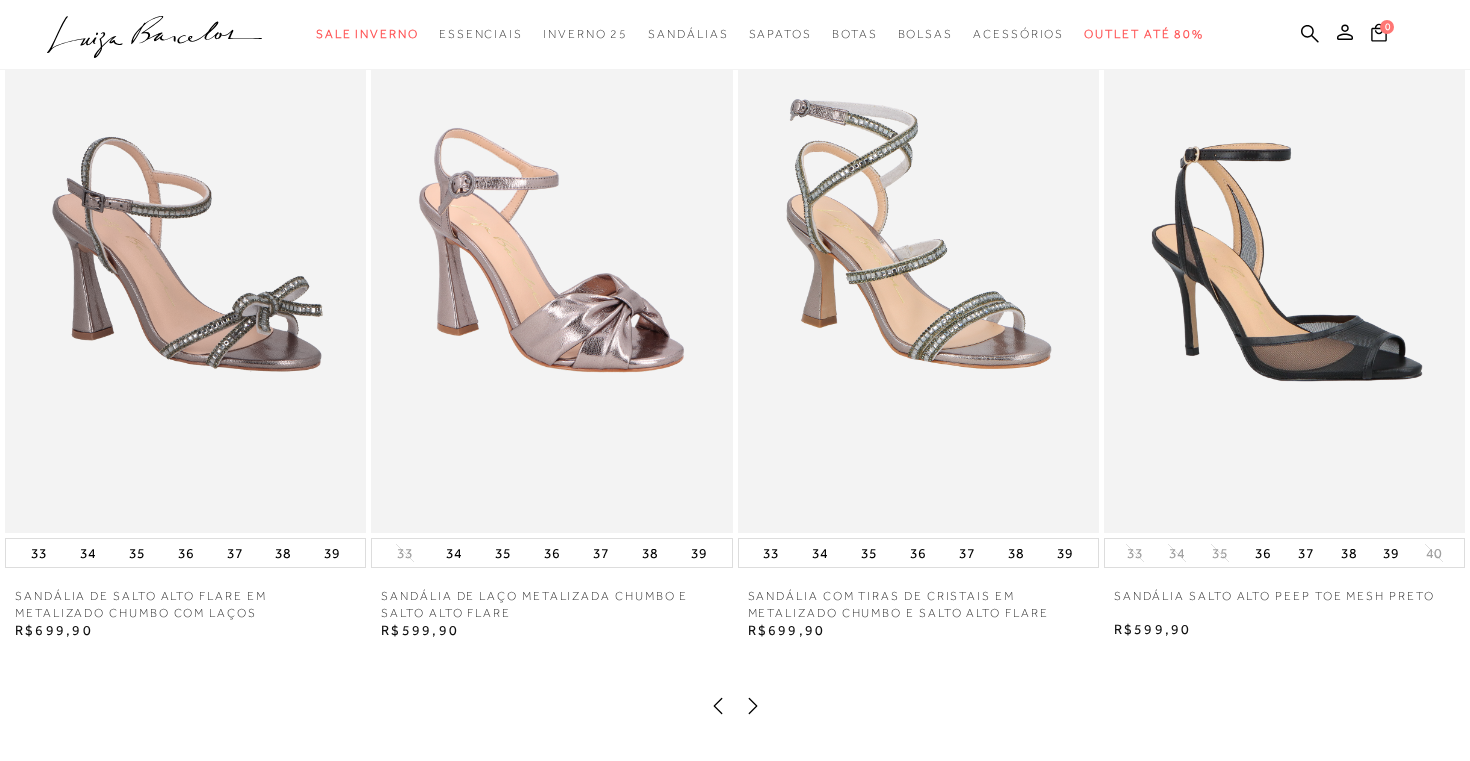 click at bounding box center [753, 706] 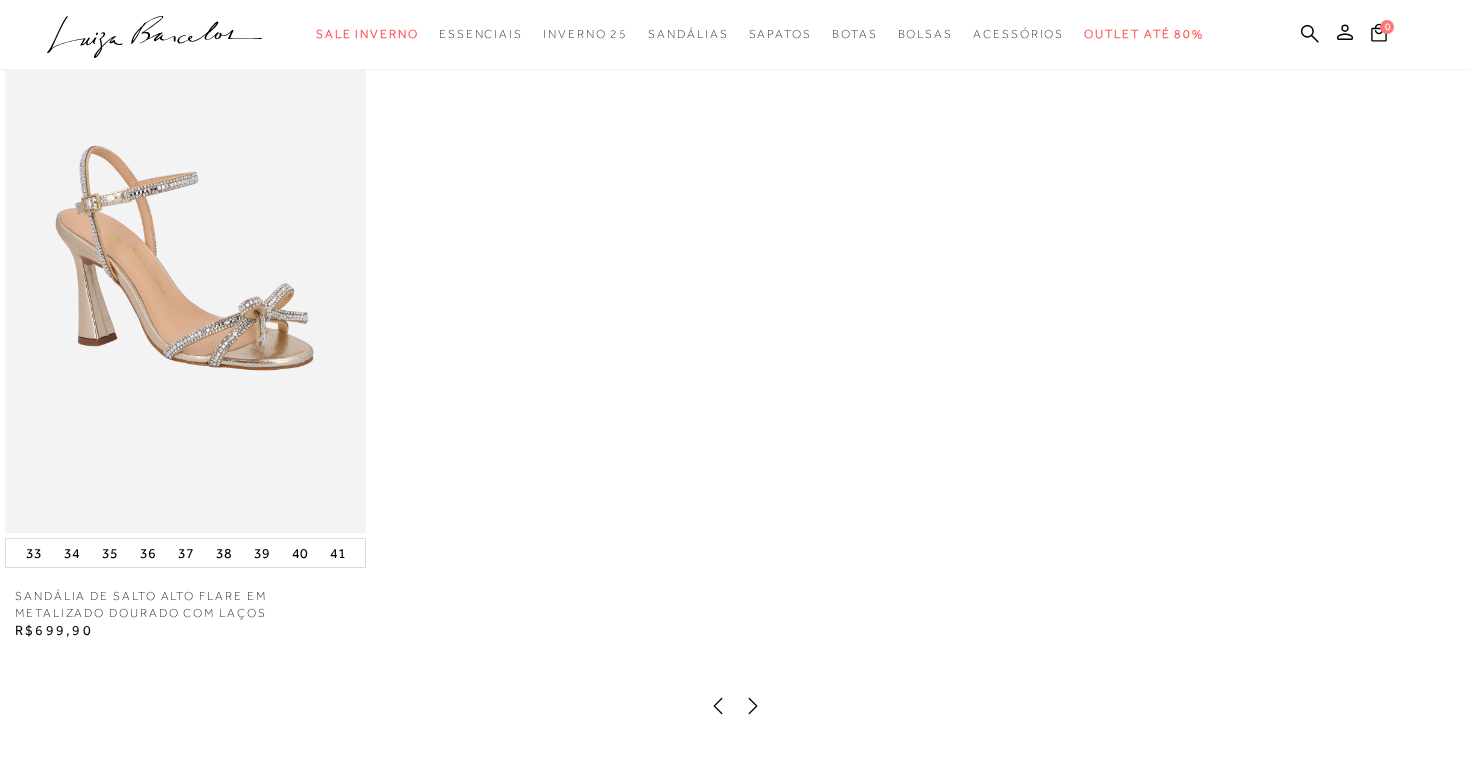 click at bounding box center [753, 706] 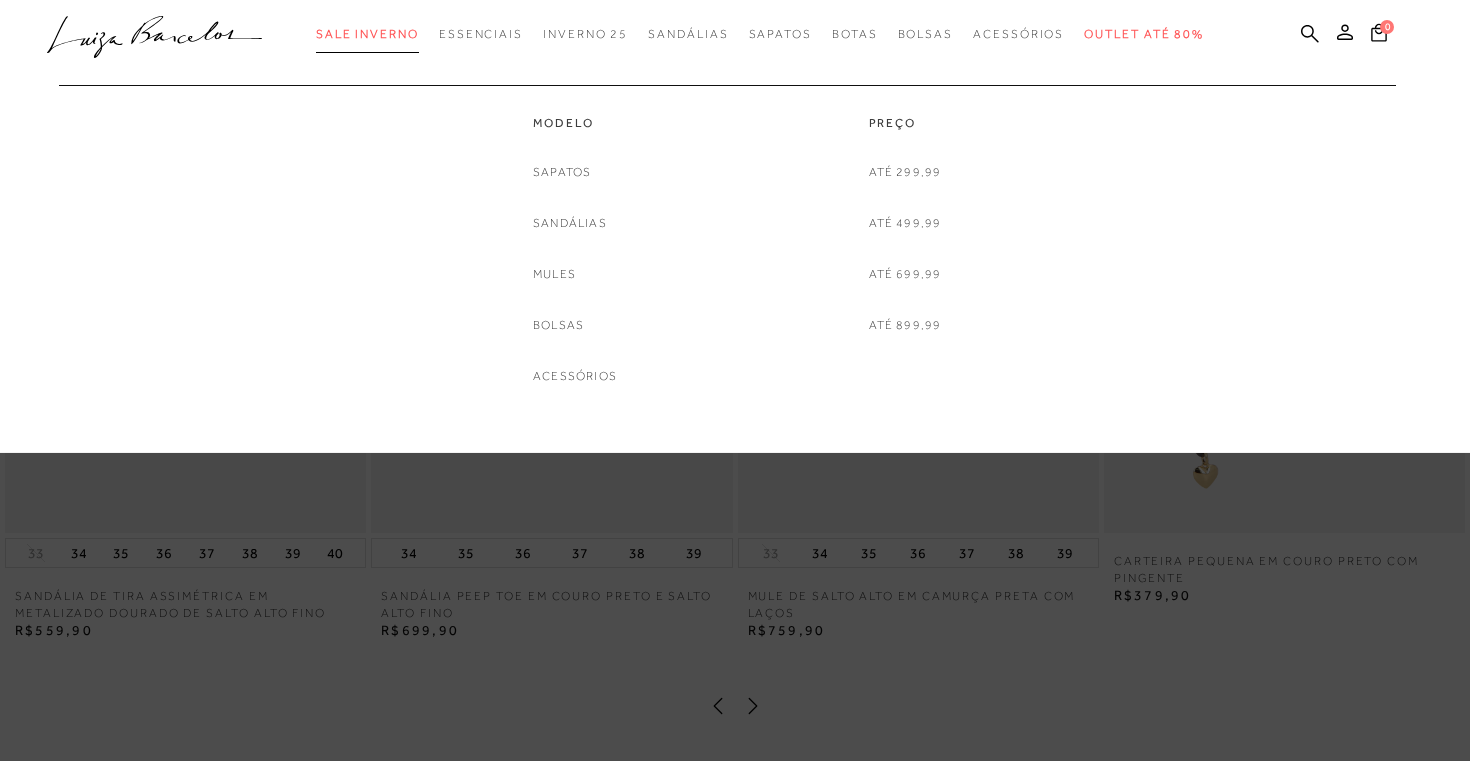 click on "Sale Inverno" at bounding box center [367, 34] 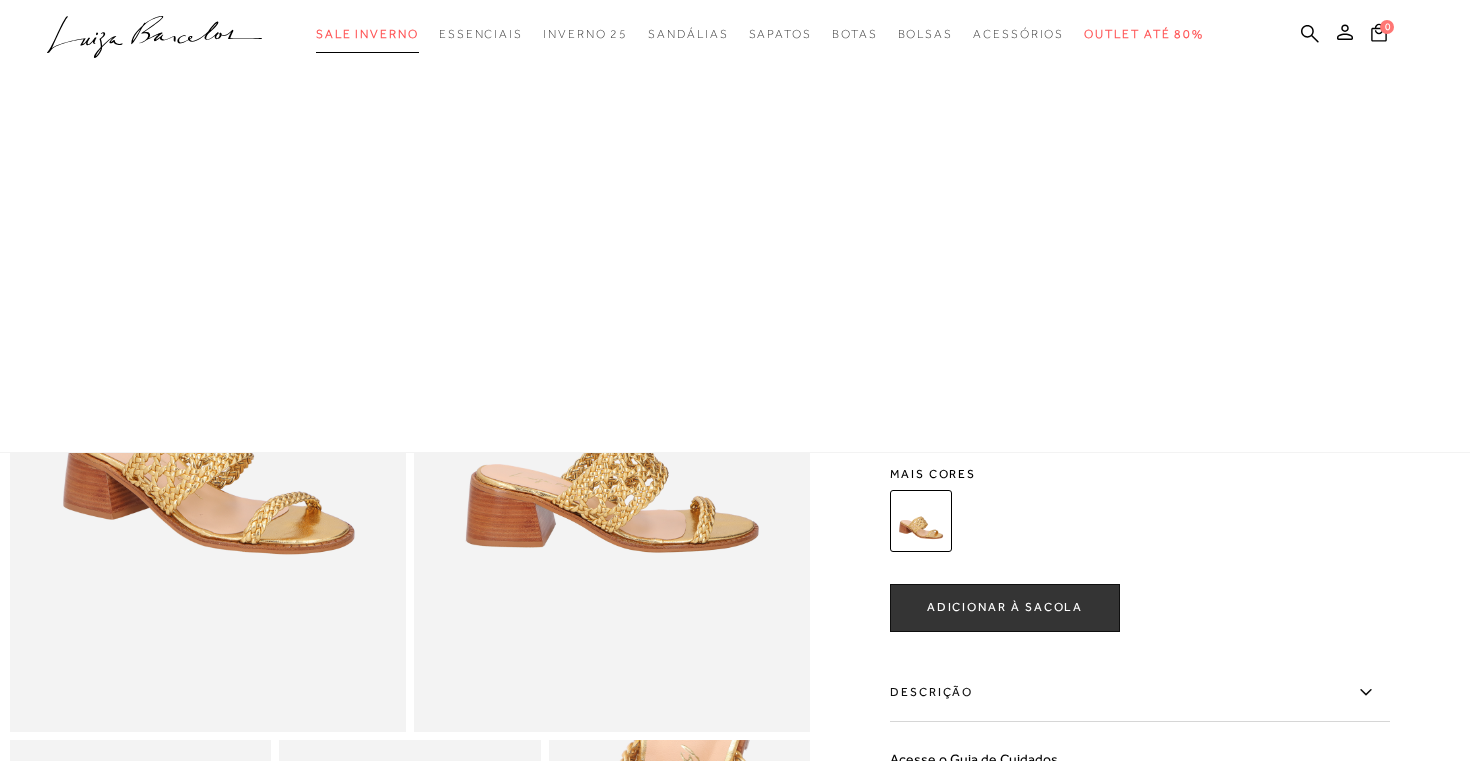 scroll, scrollTop: 0, scrollLeft: 0, axis: both 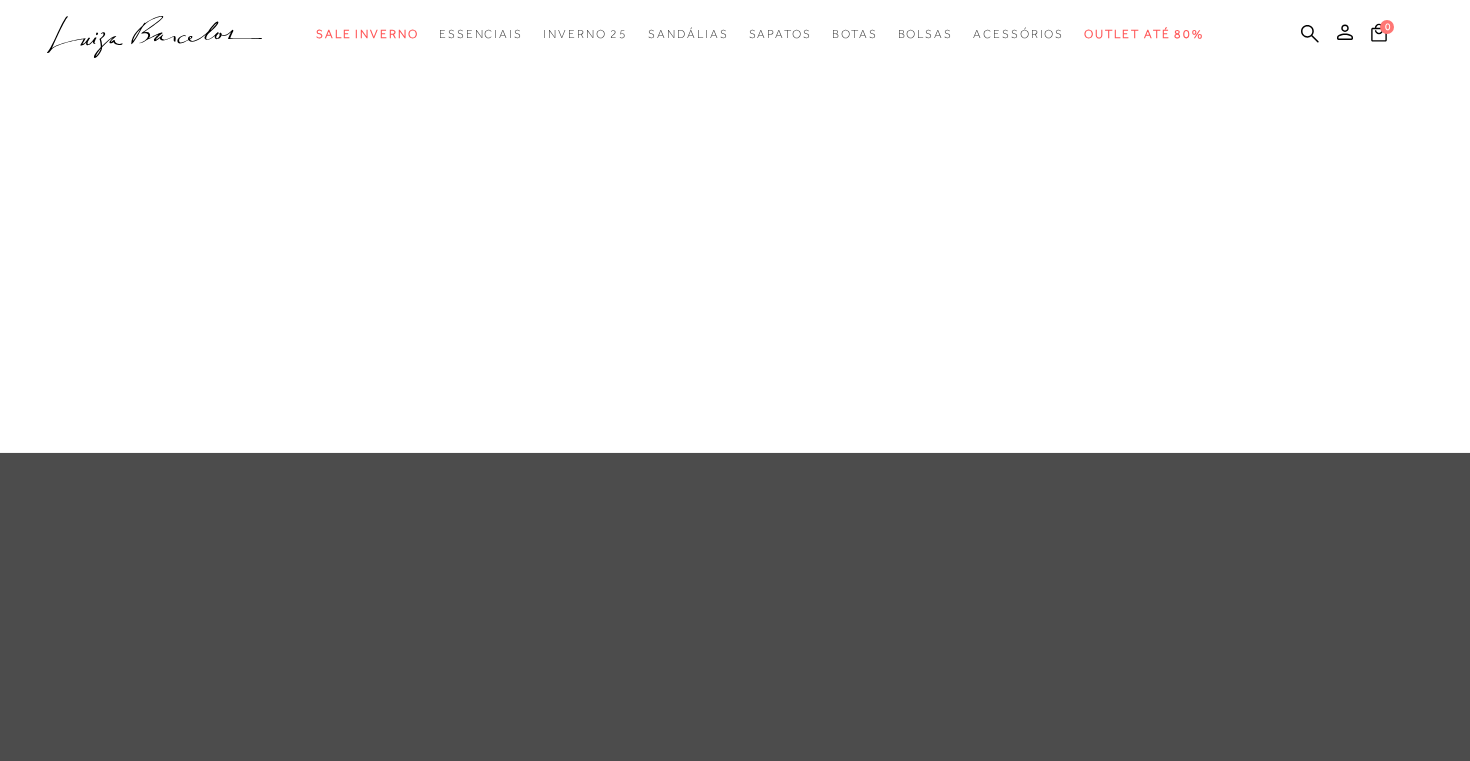 click on "Sale Inverno" at bounding box center (367, 34) 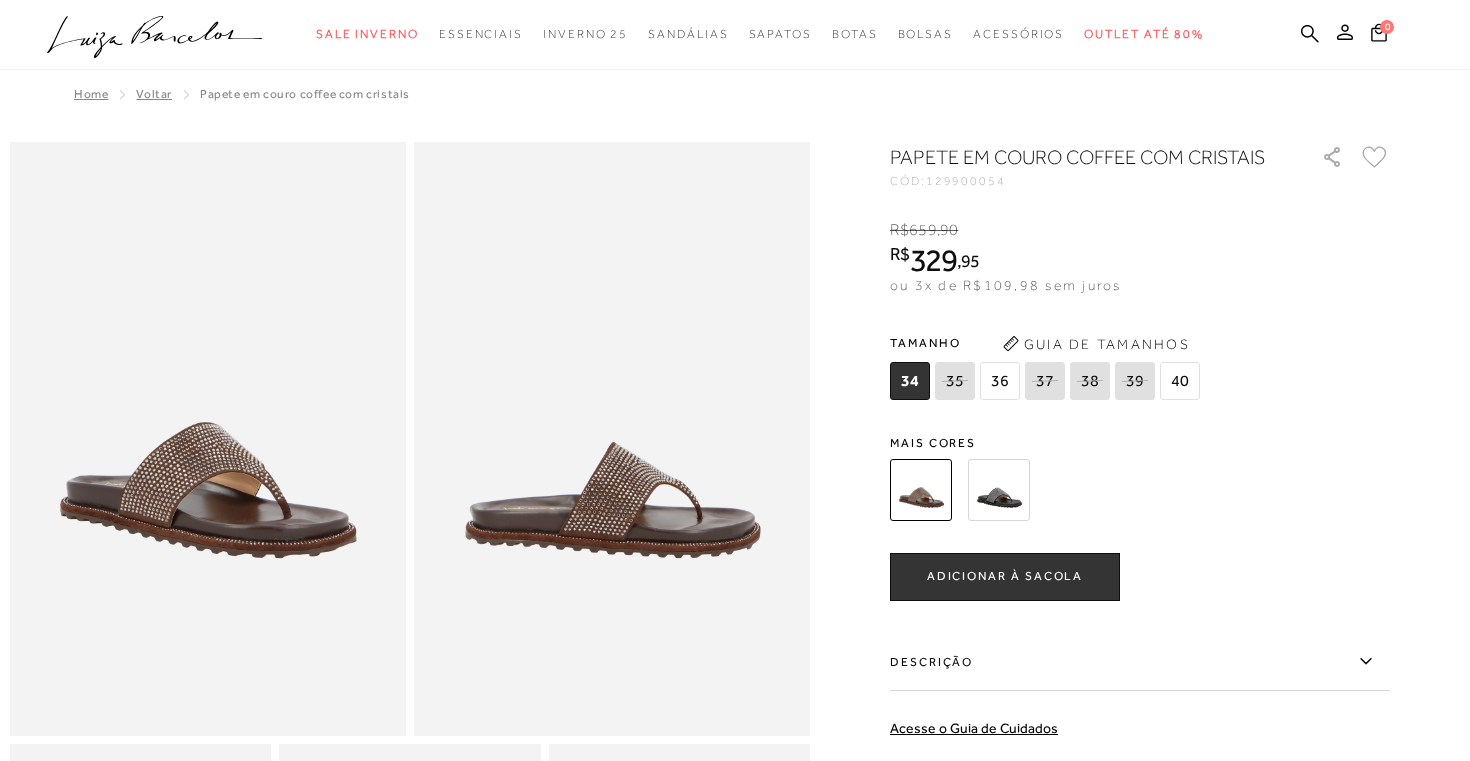 scroll, scrollTop: 0, scrollLeft: 0, axis: both 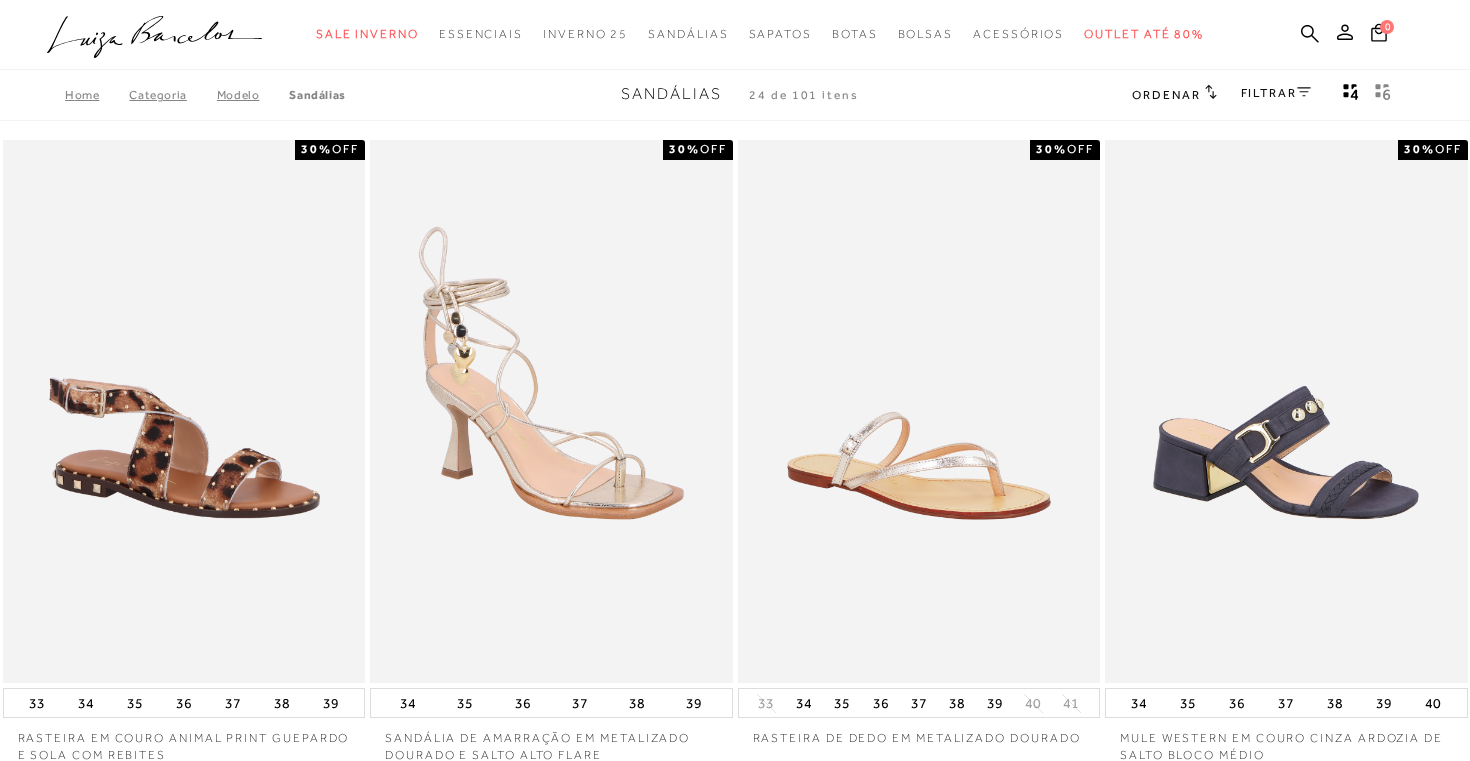 click on "FILTRAR" at bounding box center (1276, 93) 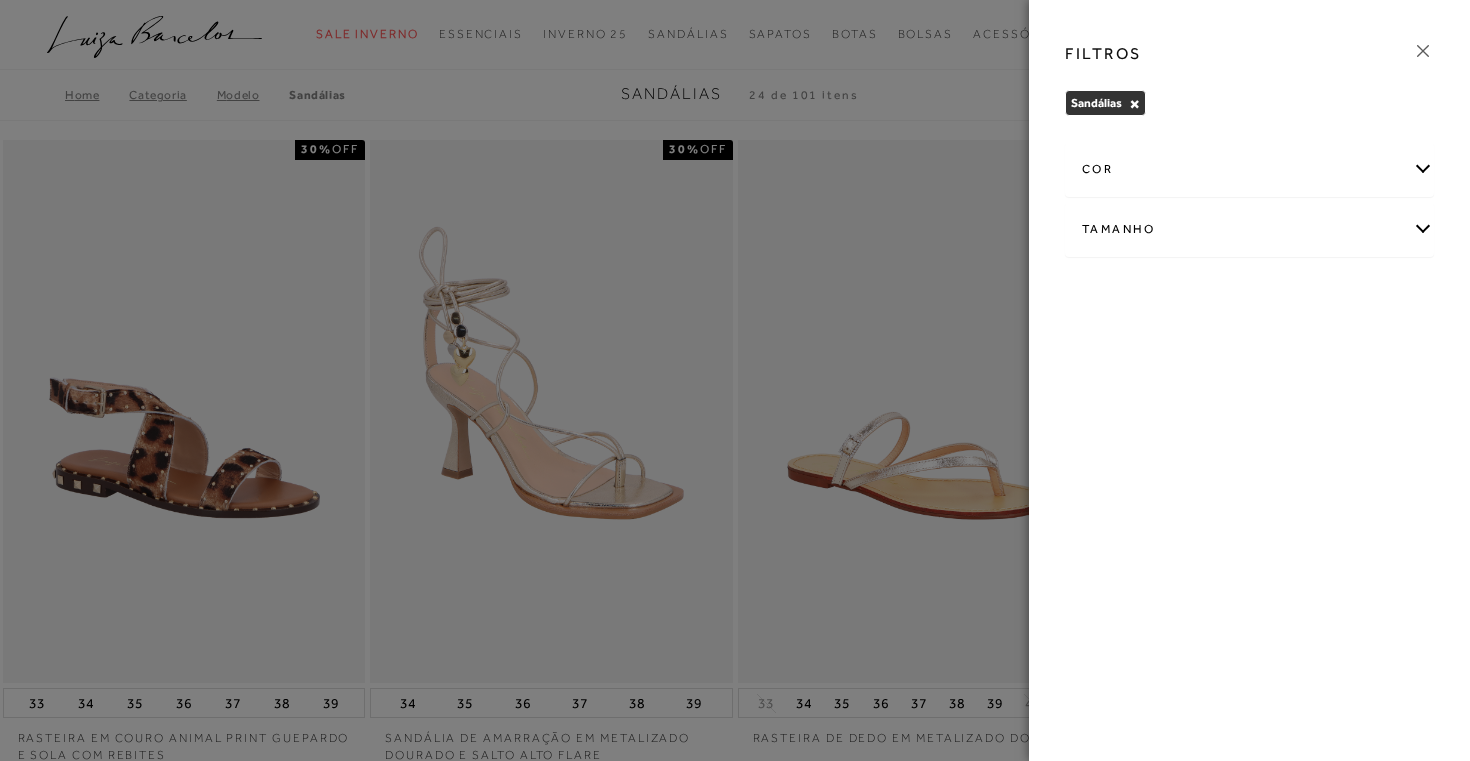 click on "cor" at bounding box center (1249, 169) 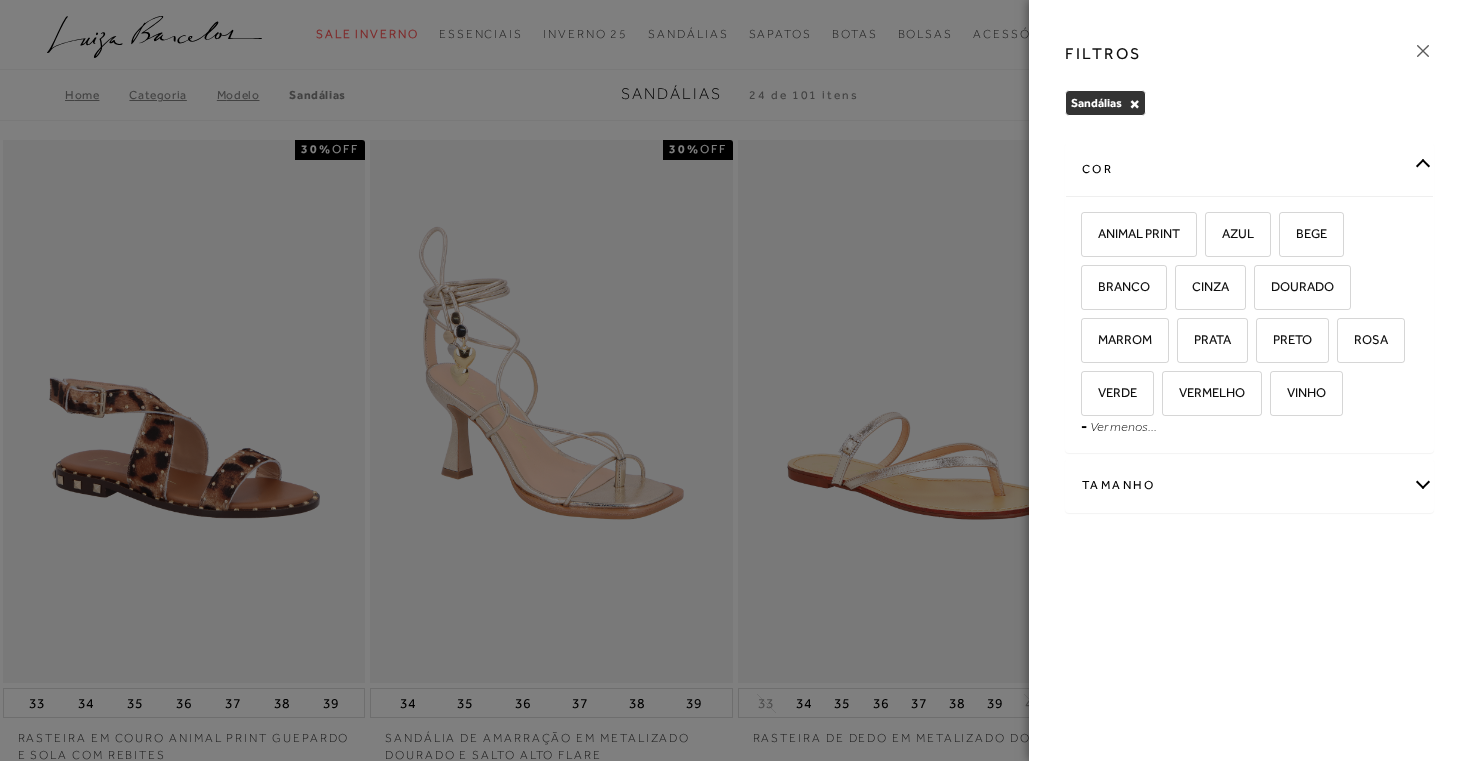 click on "Tamanho" at bounding box center (1249, 485) 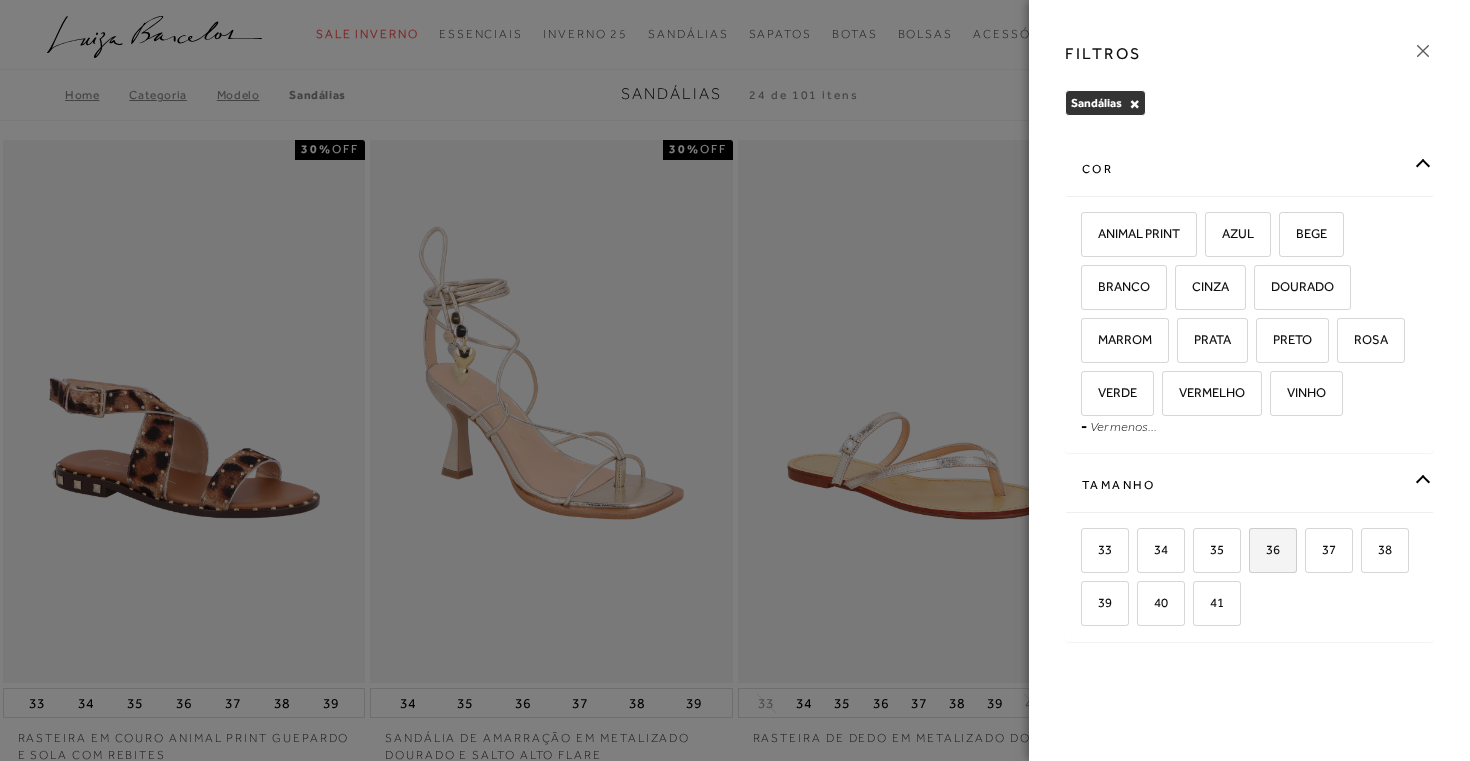 click on "36" at bounding box center (1273, 550) 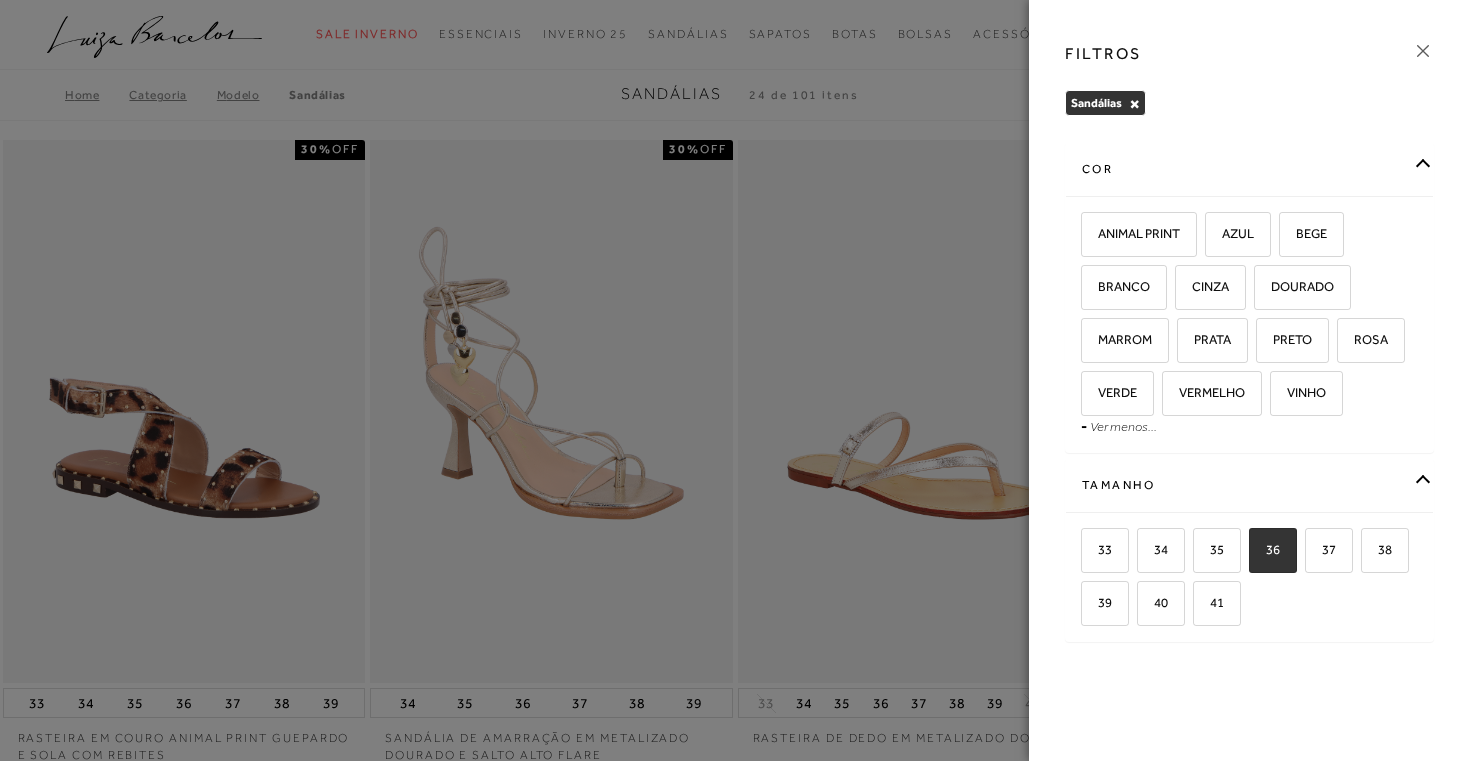 checkbox on "true" 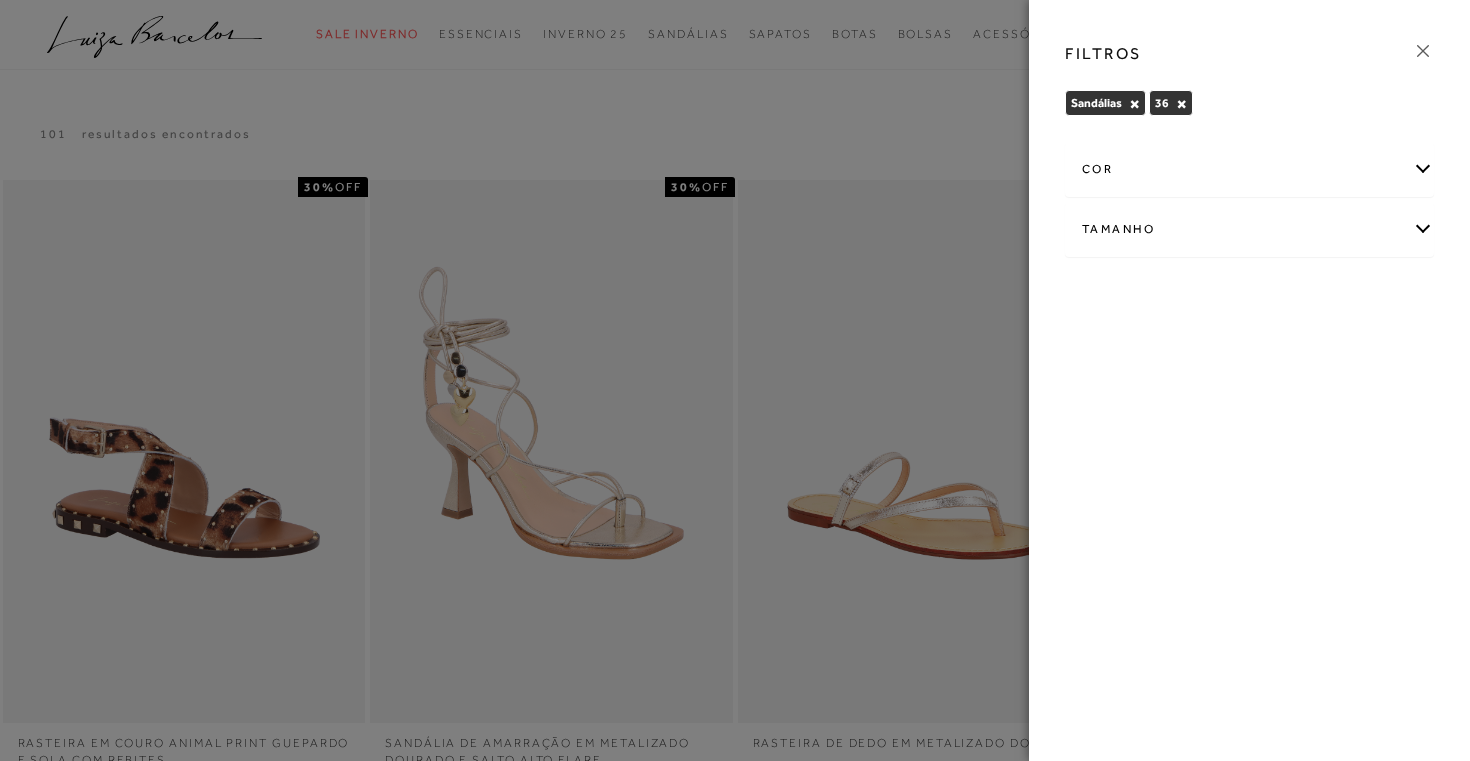 click at bounding box center (1423, 51) 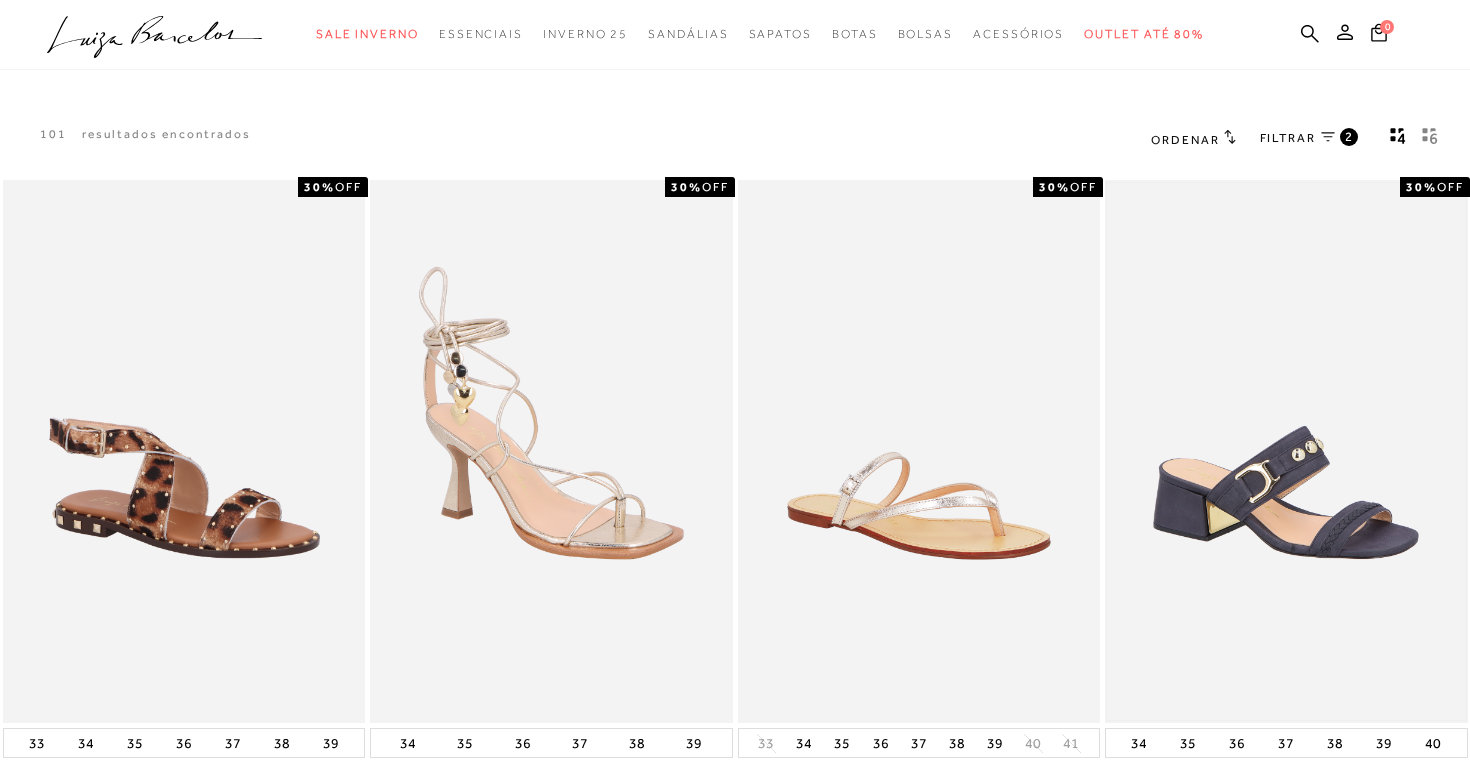 scroll, scrollTop: 0, scrollLeft: 0, axis: both 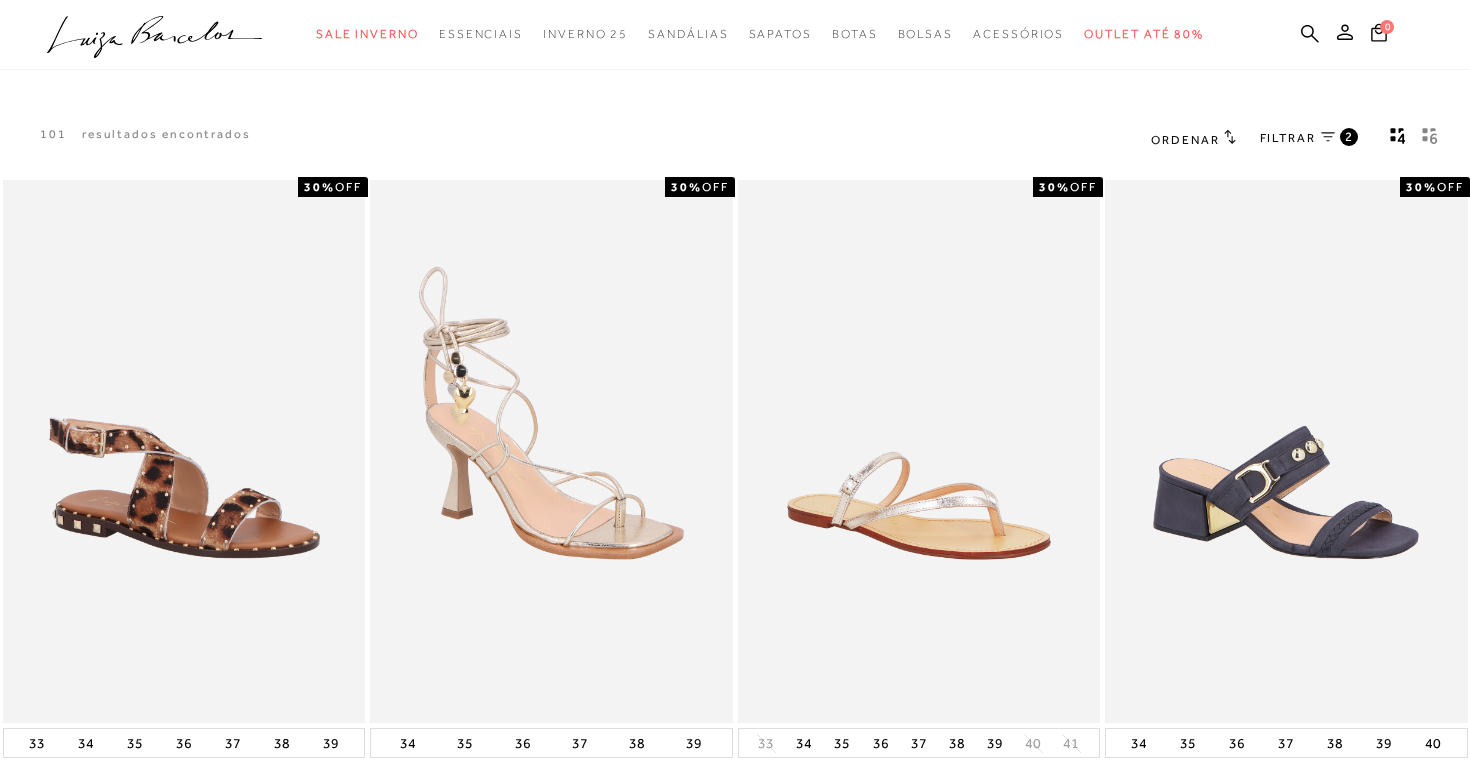 click at bounding box center (1430, 139) 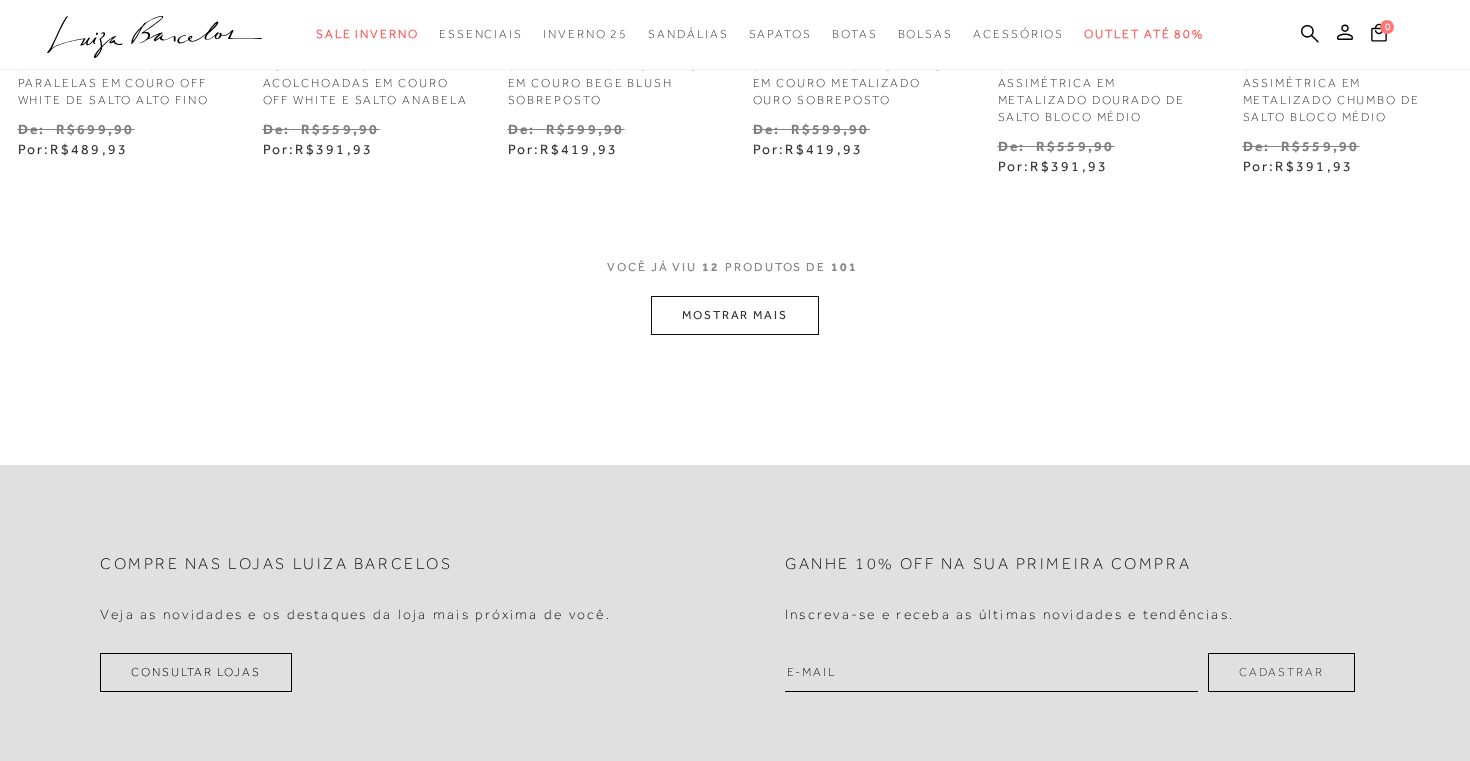 scroll, scrollTop: 1040, scrollLeft: 0, axis: vertical 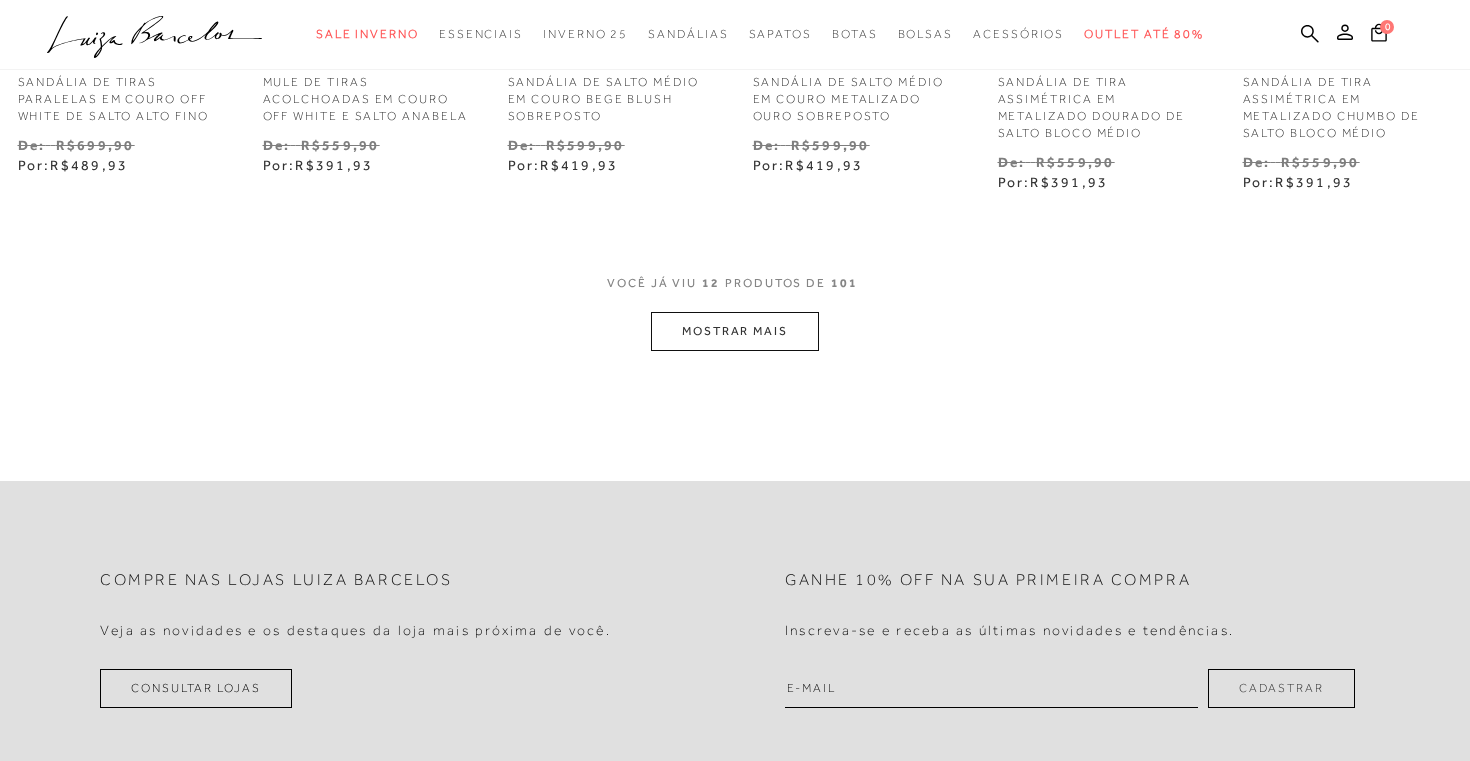 click on "MOSTRAR MAIS" at bounding box center (735, 331) 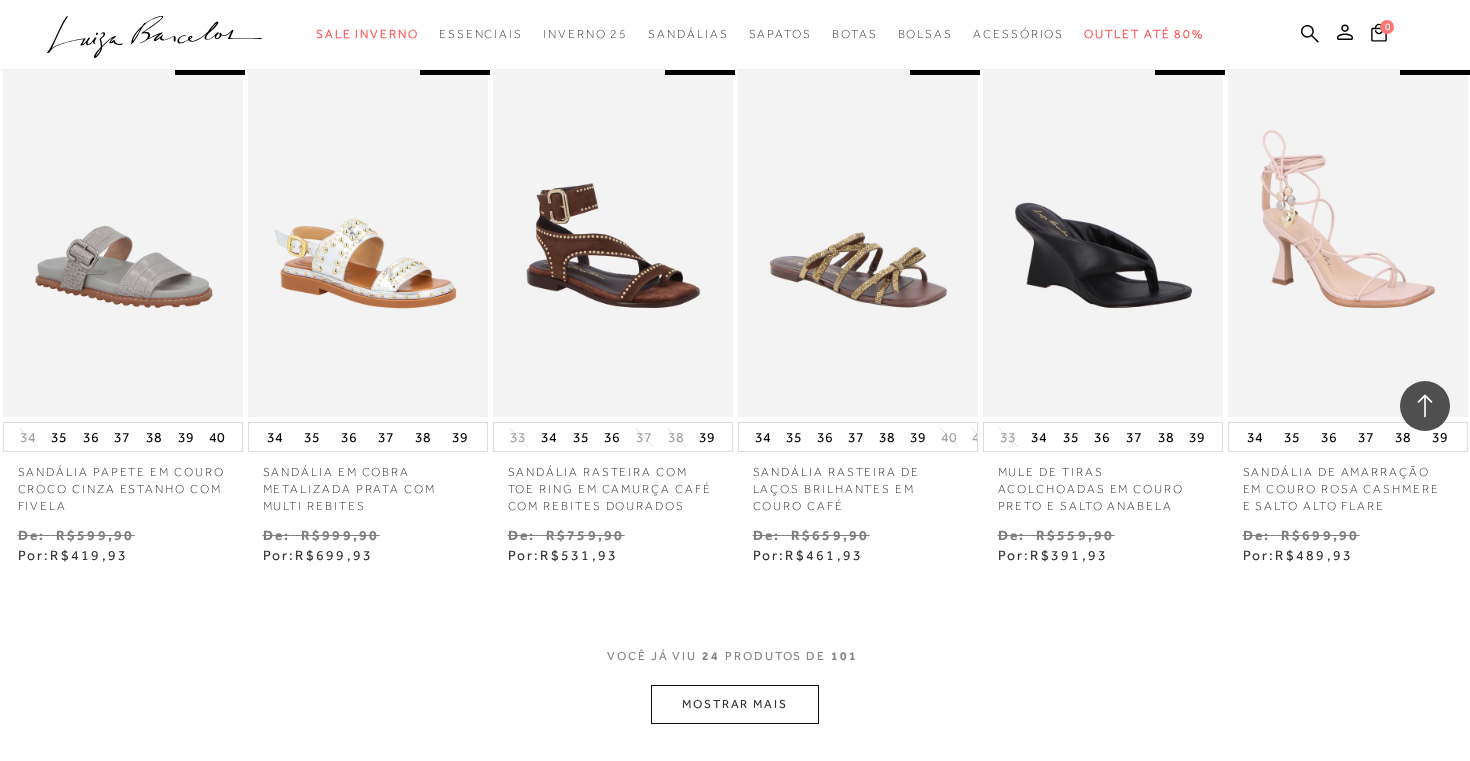 scroll, scrollTop: 1728, scrollLeft: 0, axis: vertical 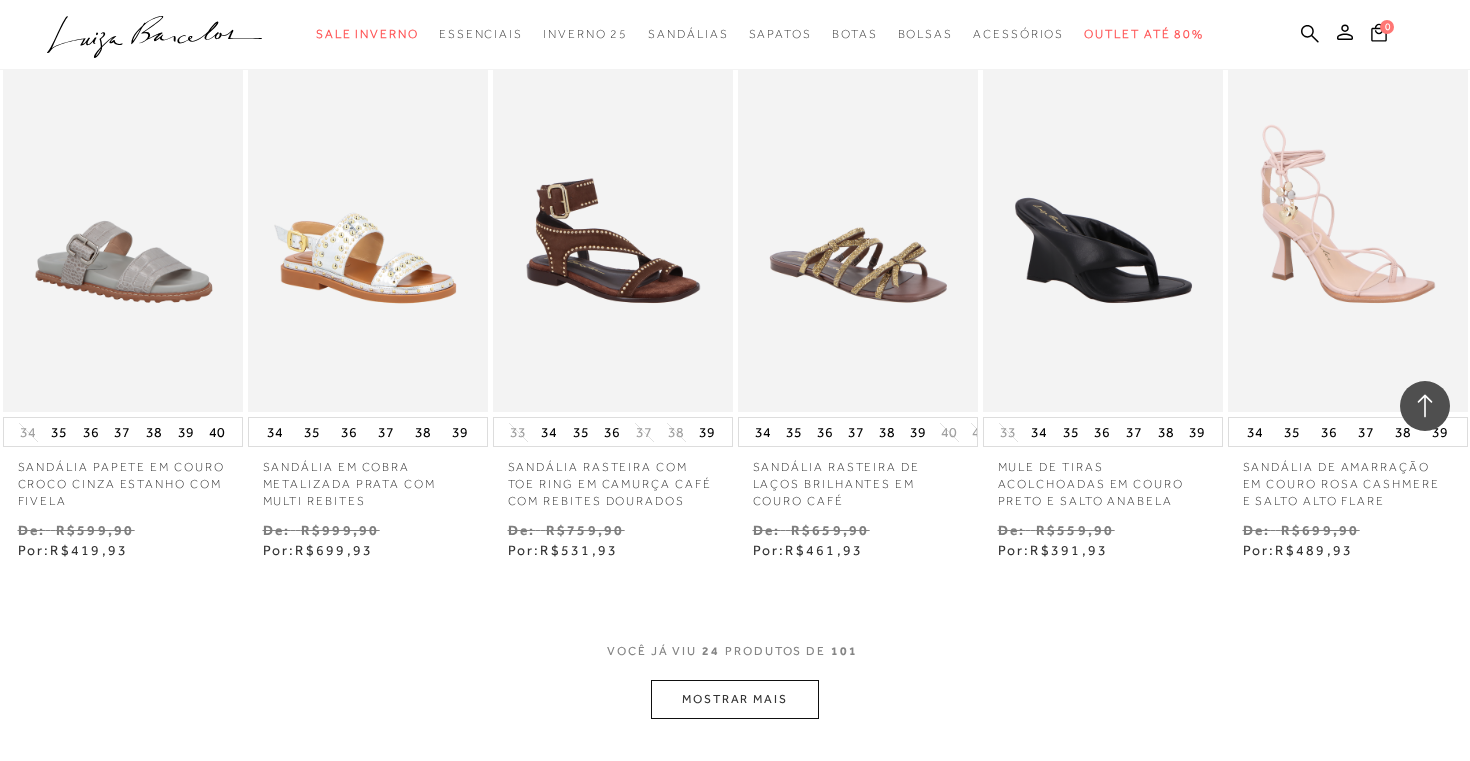 click on "MOSTRAR MAIS" at bounding box center [735, 699] 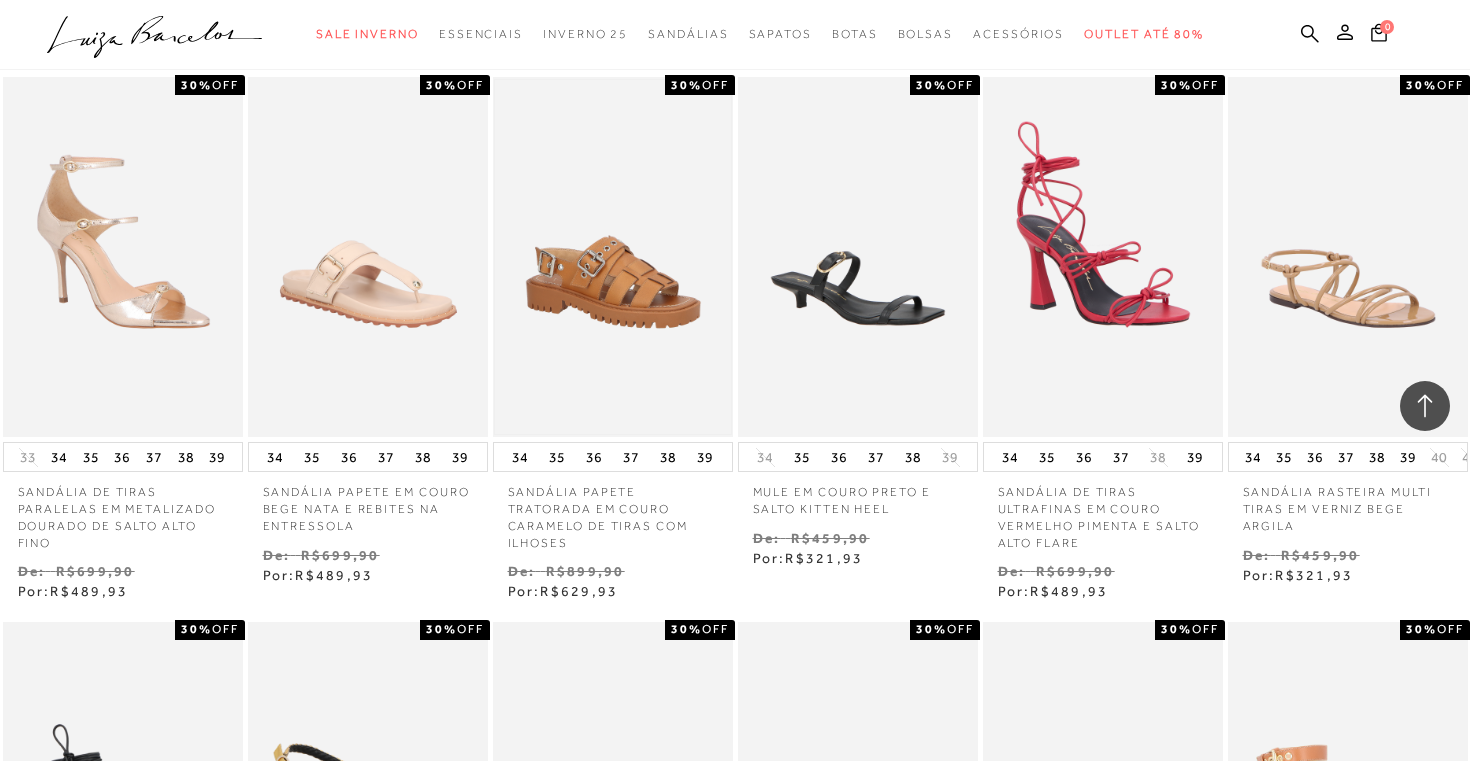 scroll, scrollTop: 2235, scrollLeft: 0, axis: vertical 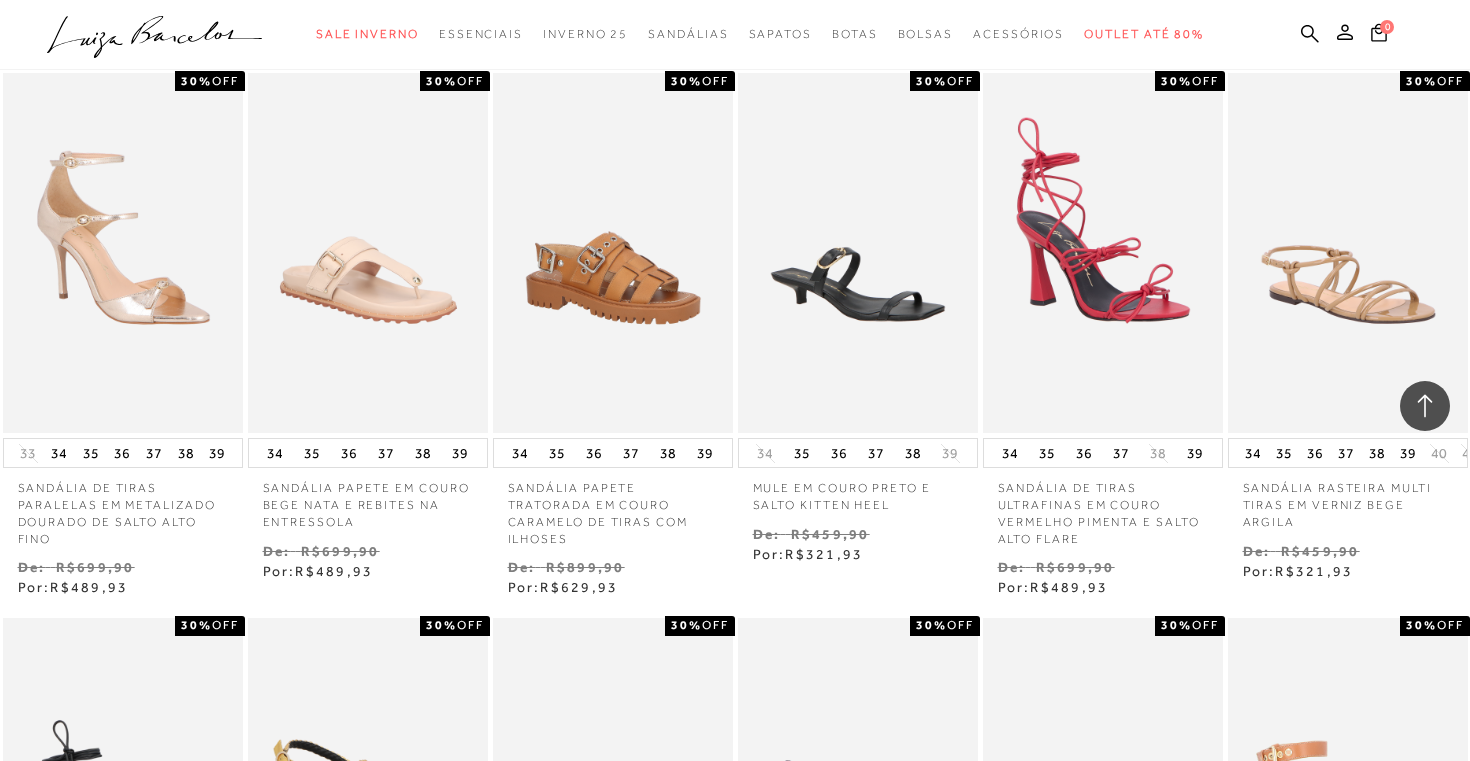 click on "SANDÁLIA PAPETE EM COURO BEGE NATA E REBITES NA ENTRESSOLA" at bounding box center (368, 499) 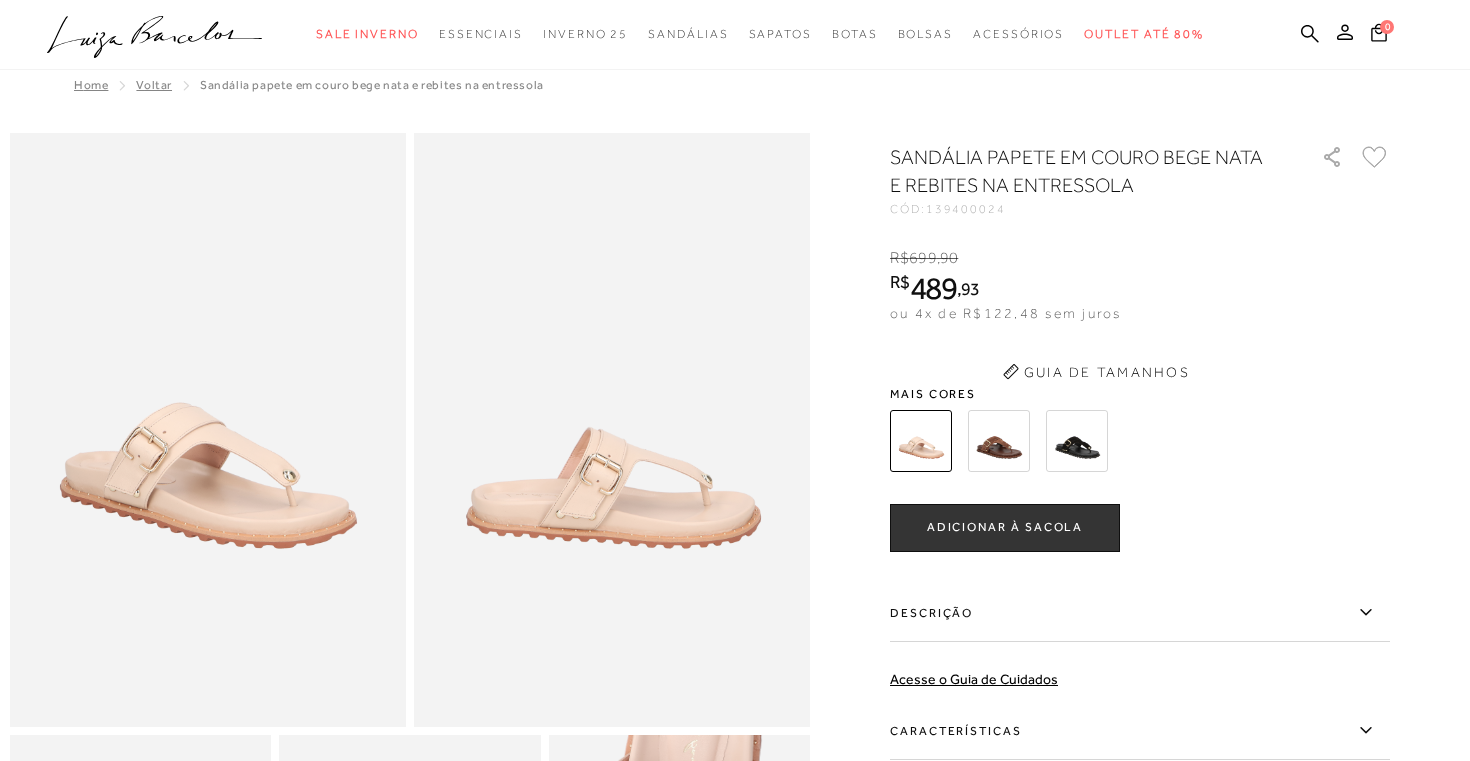 scroll, scrollTop: 0, scrollLeft: 0, axis: both 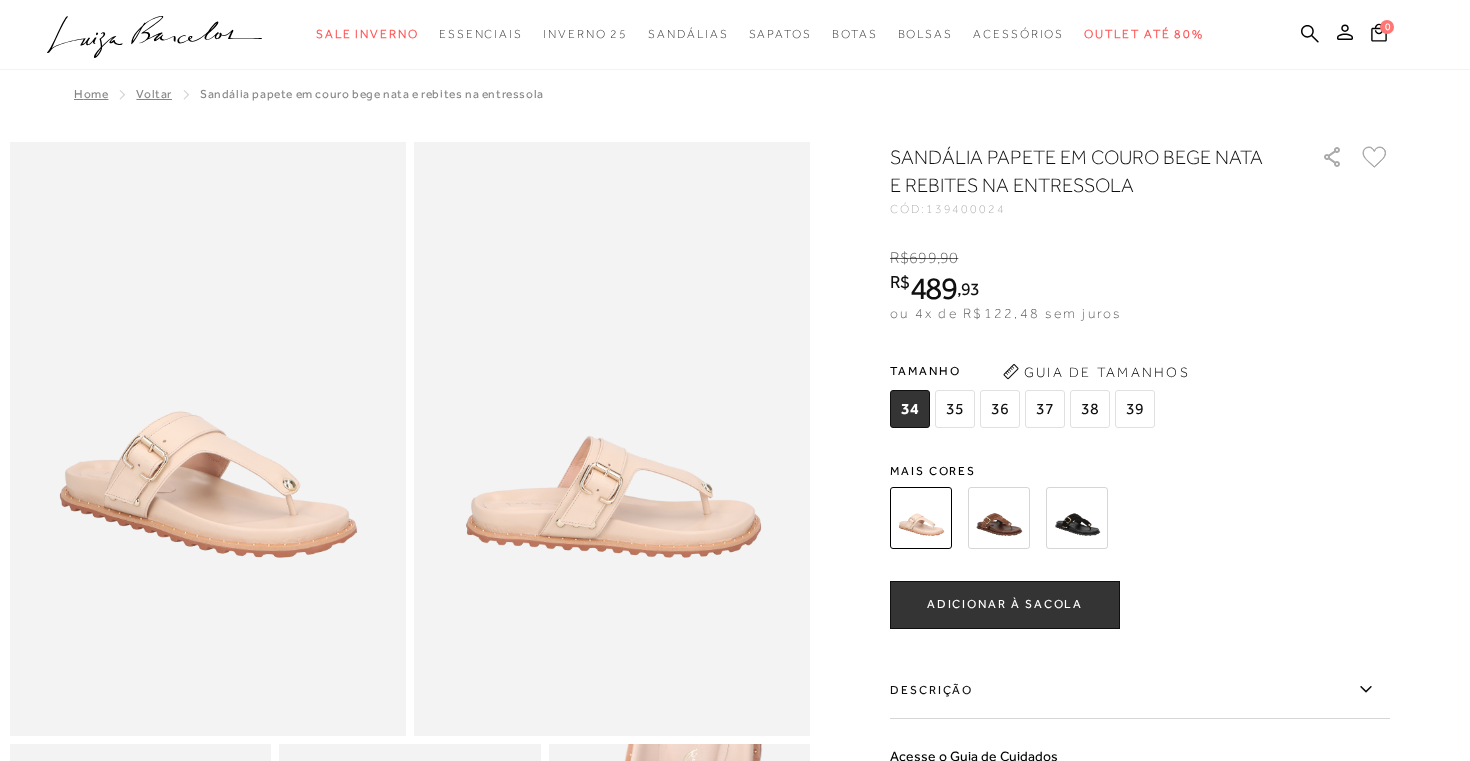 click at bounding box center (999, 518) 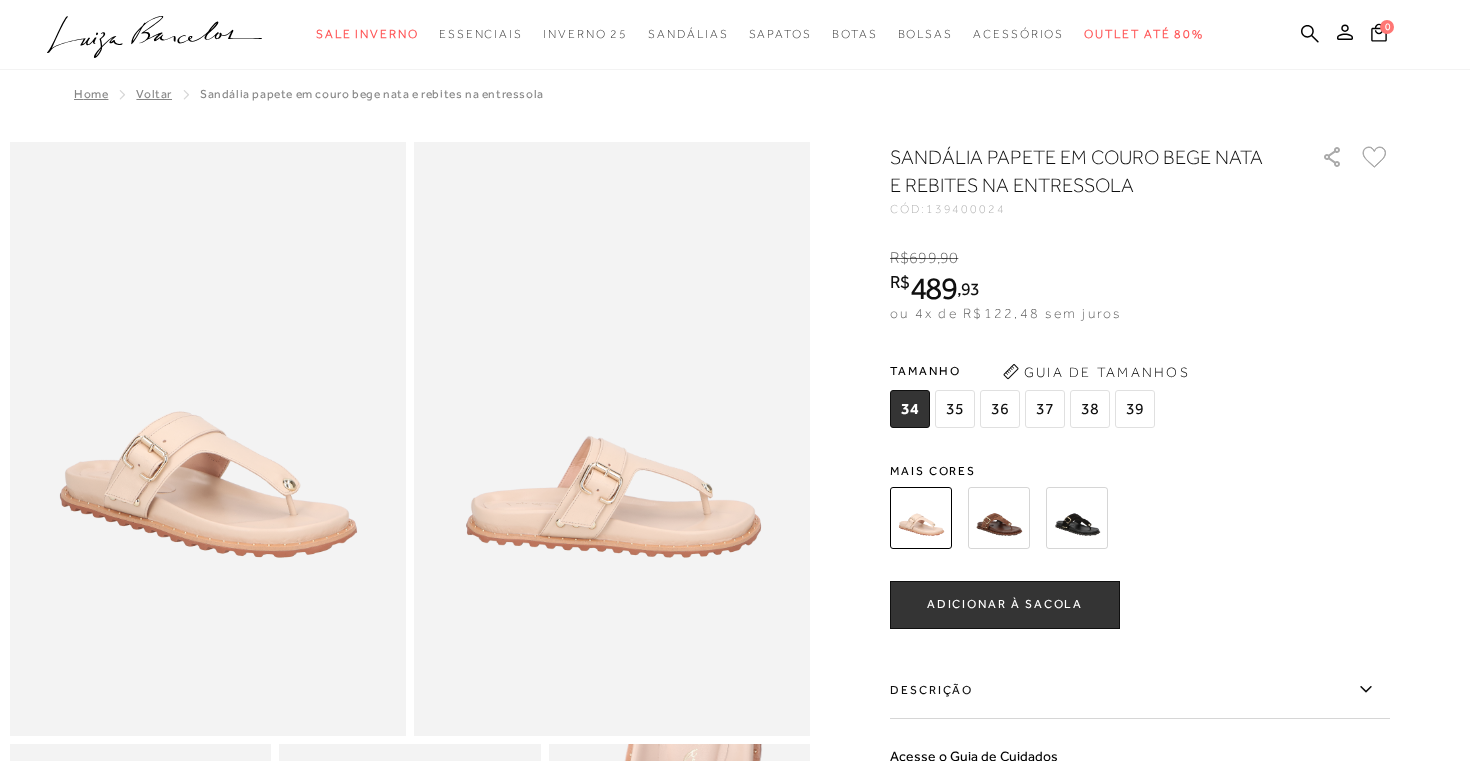 click at bounding box center (999, 518) 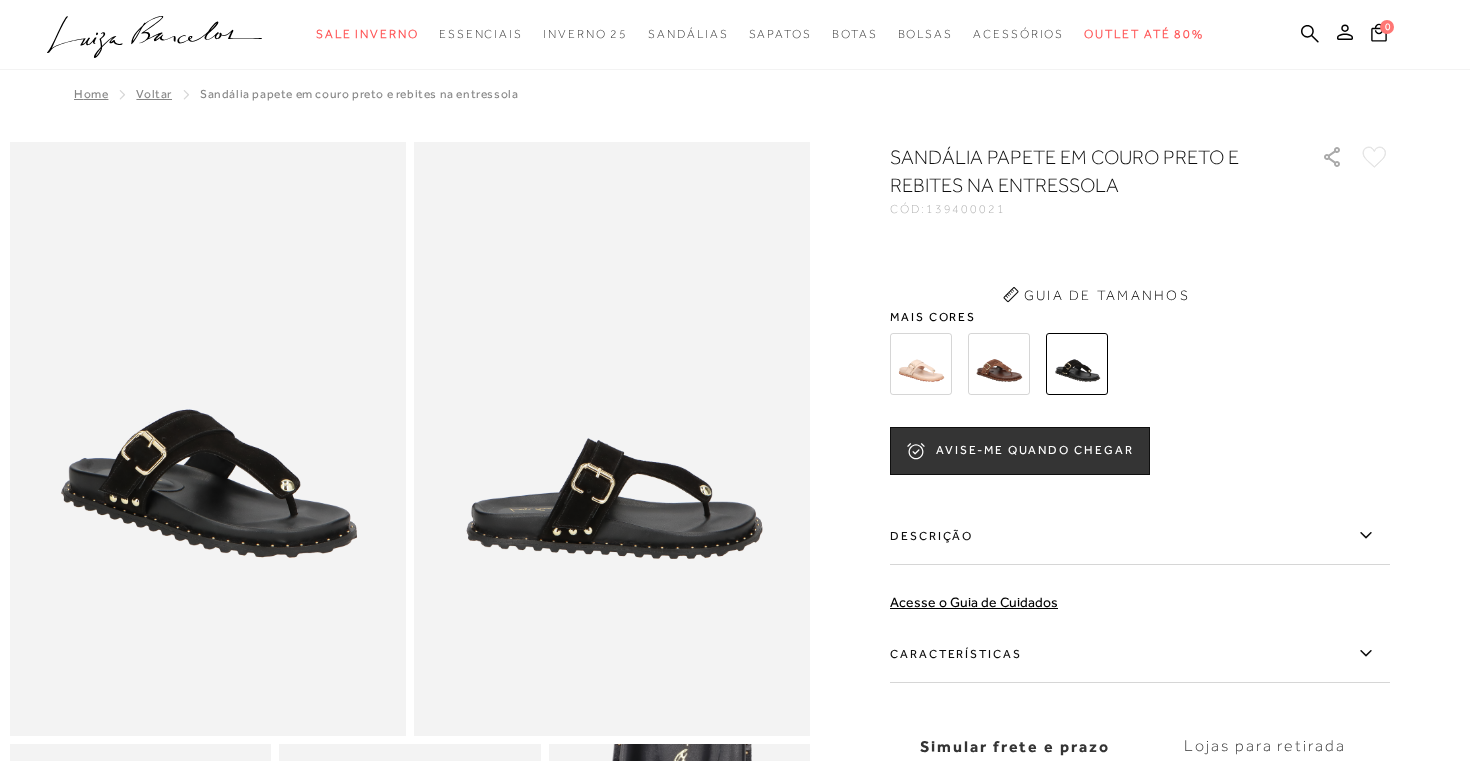 click on "SANDÁLIA PAPETE EM COURO PRETO E REBITES NA ENTRESSOLA
CÓD:
139400021
×
É necessário selecionar um tamanho para adicionar o produto como favorito.
Guia de Tamanhos
Mais cores" at bounding box center [1140, 509] 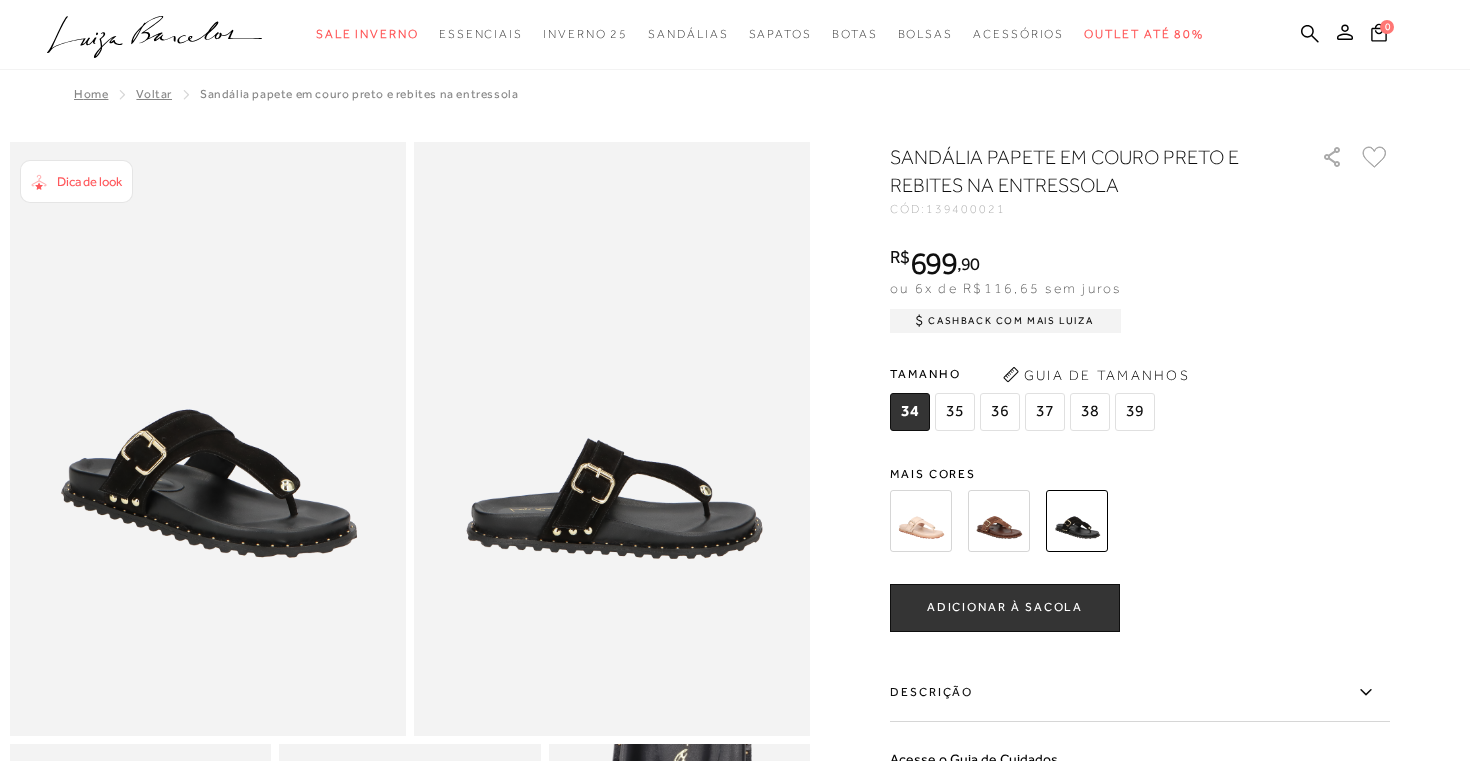 click at bounding box center [999, 521] 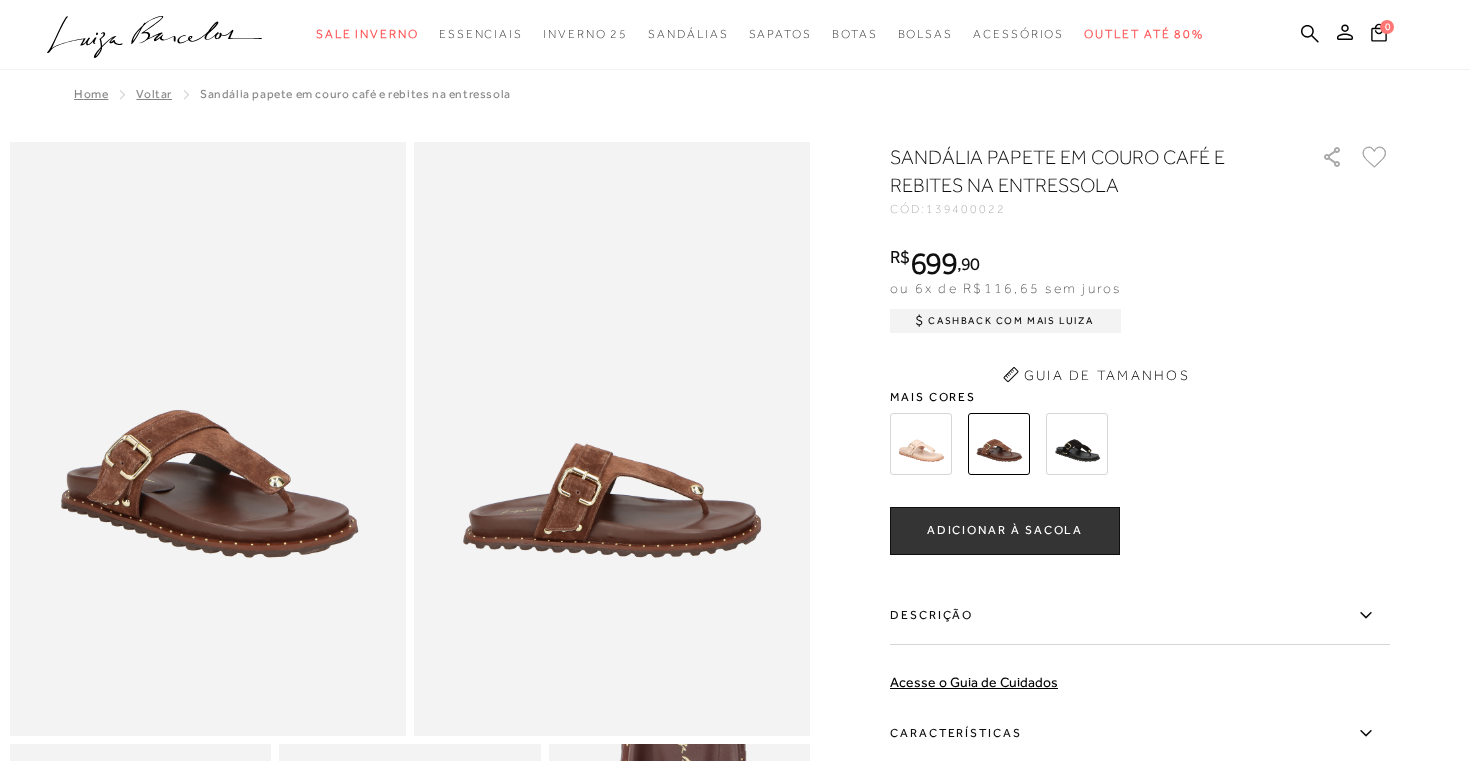 click on "ADICIONAR À SACOLA" at bounding box center [1005, 531] 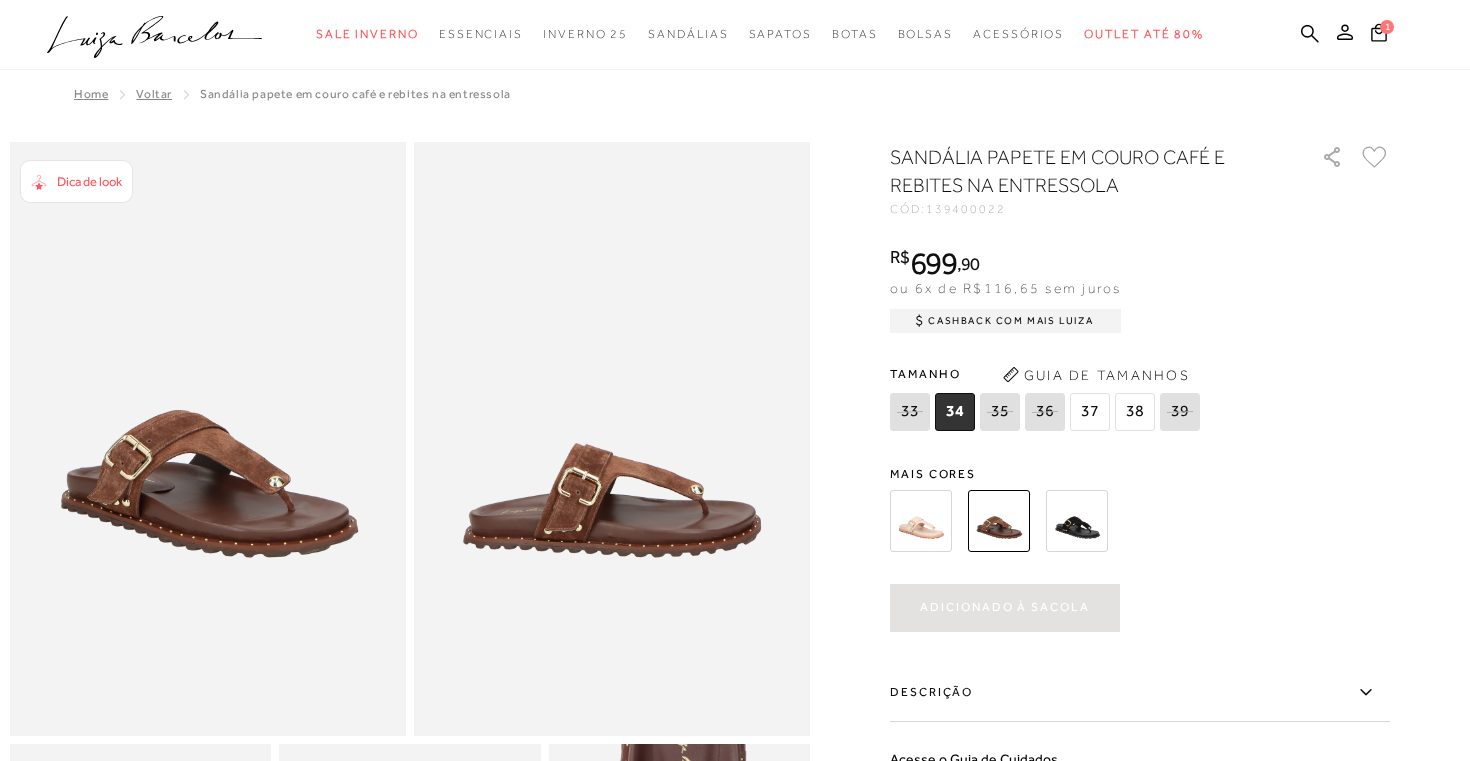 click at bounding box center [921, 521] 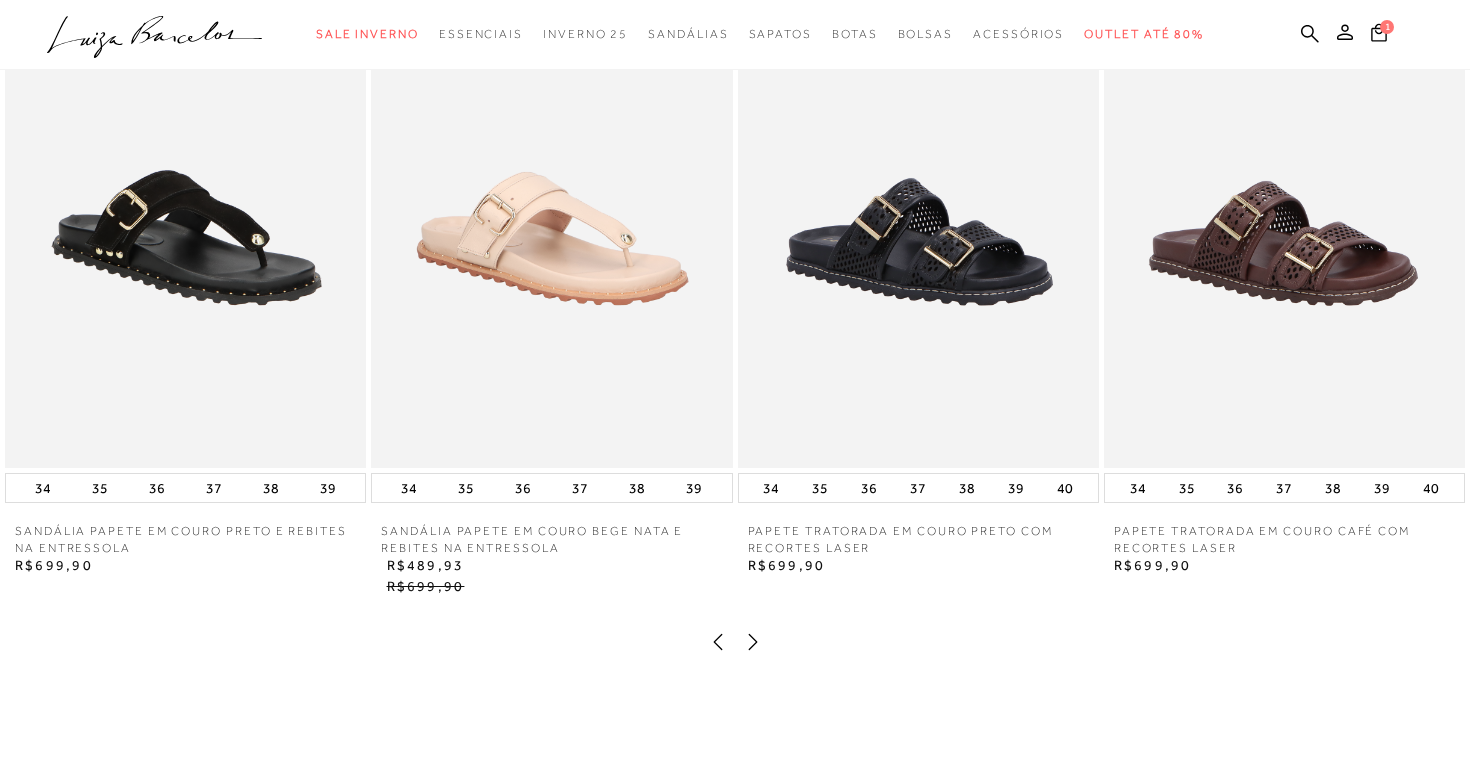 scroll, scrollTop: 2761, scrollLeft: 0, axis: vertical 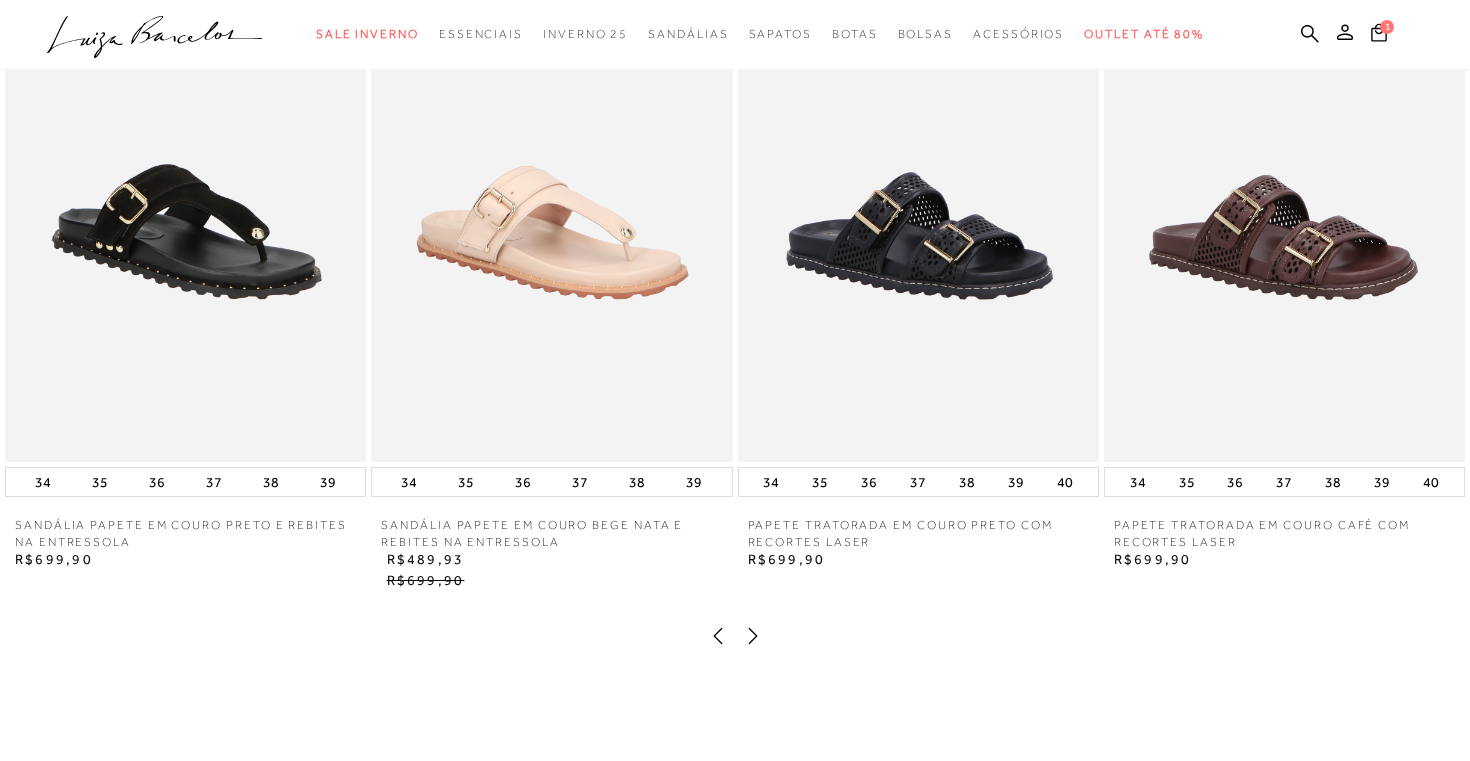 click at bounding box center [753, 636] 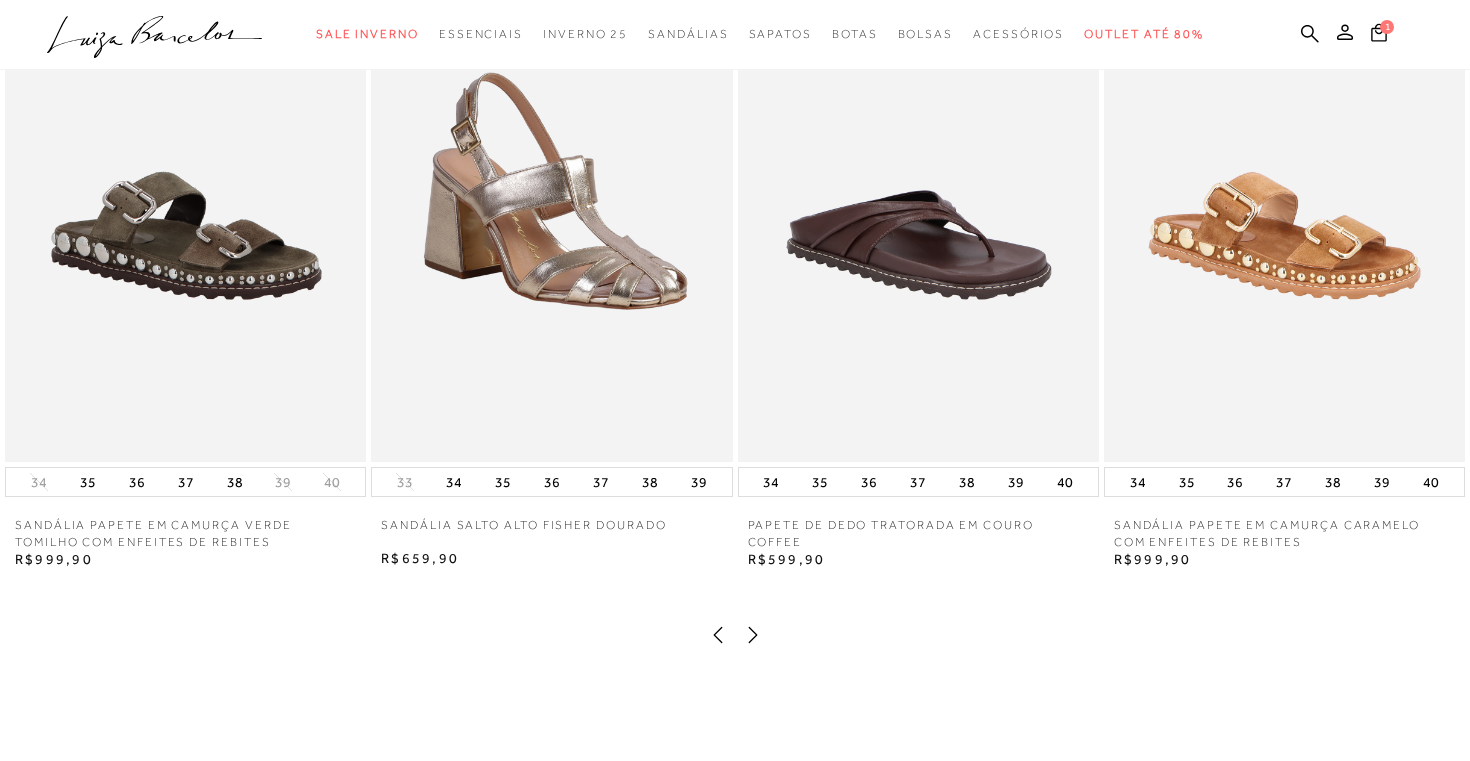 click at bounding box center (753, 635) 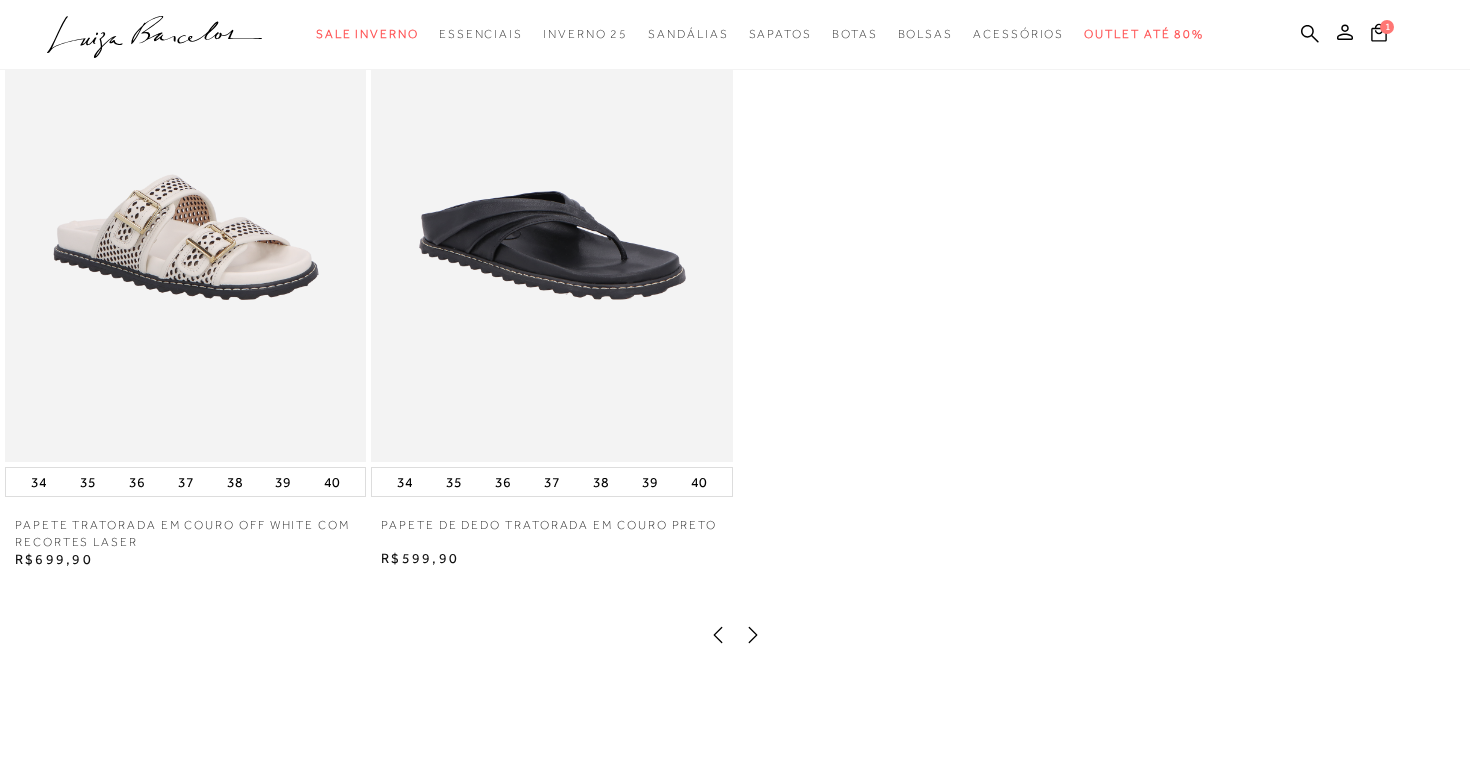 click at bounding box center [753, 635] 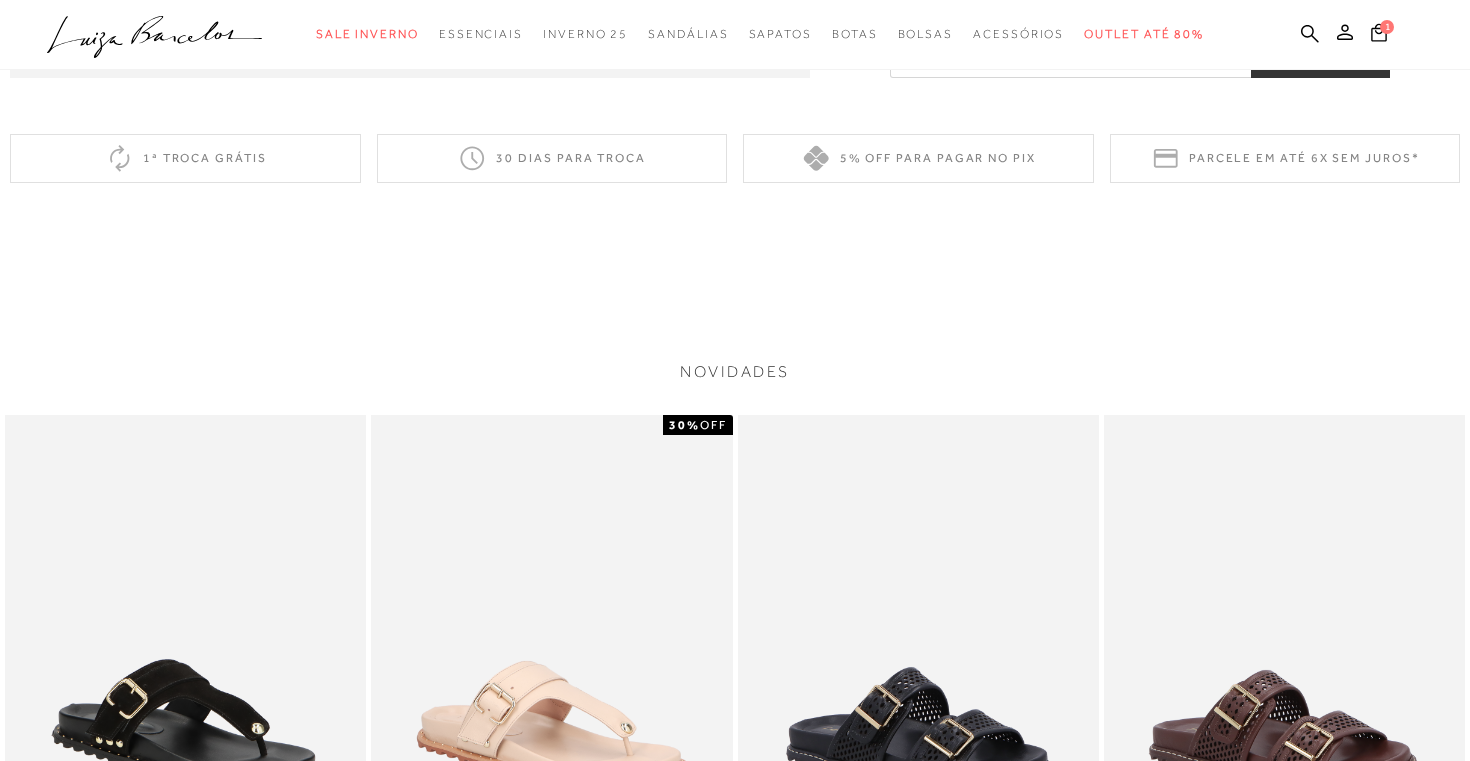 scroll, scrollTop: 0, scrollLeft: 0, axis: both 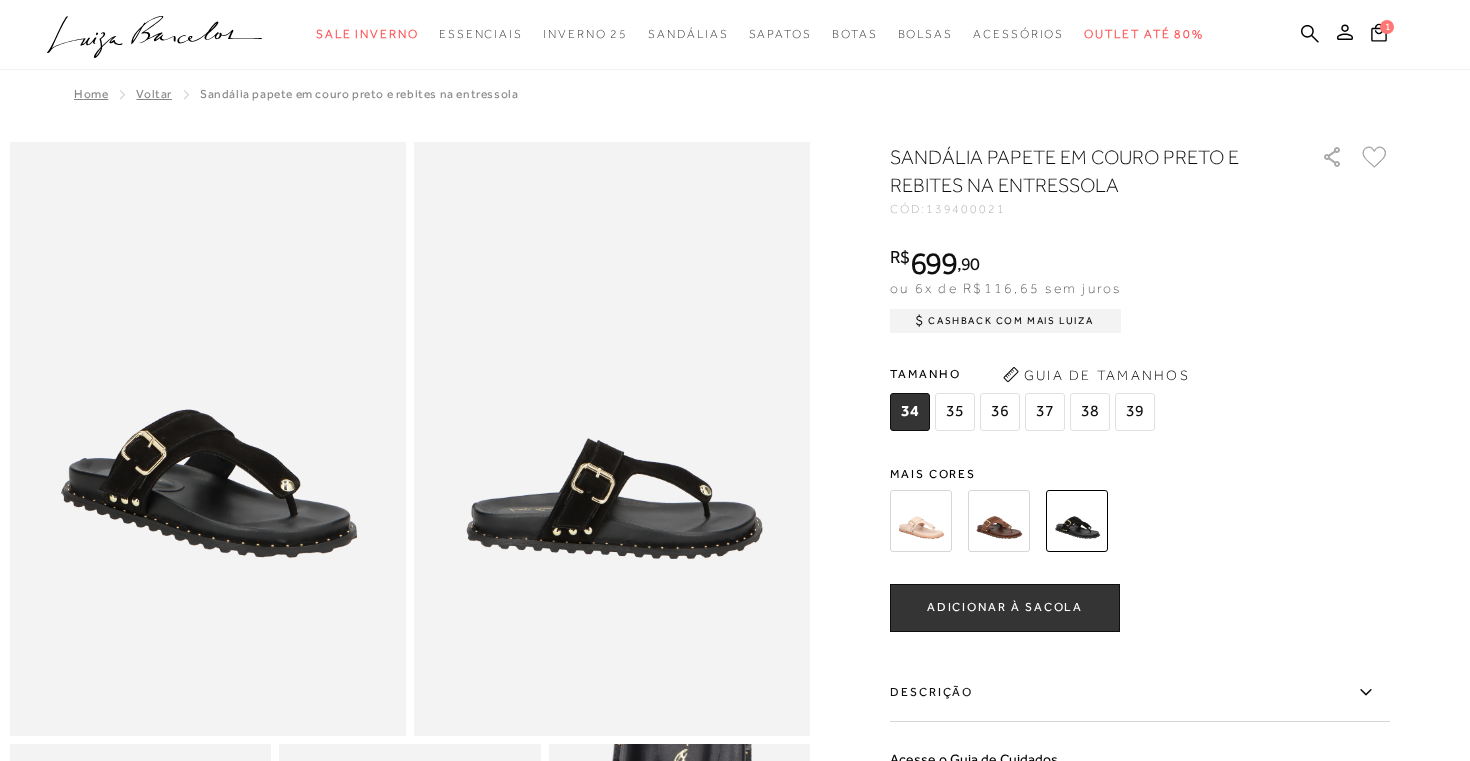 click on "Voltar" at bounding box center [91, 94] 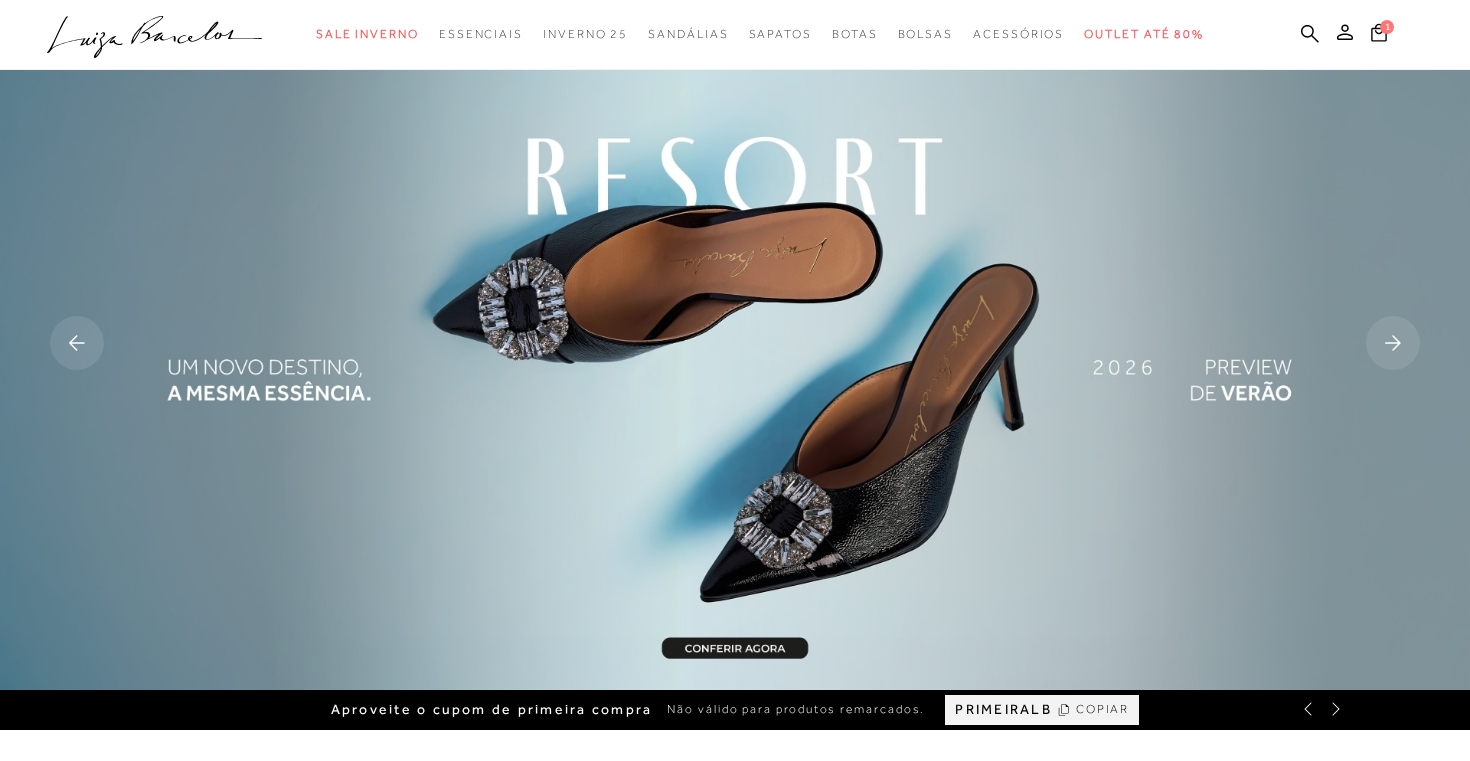 scroll, scrollTop: 638, scrollLeft: 0, axis: vertical 